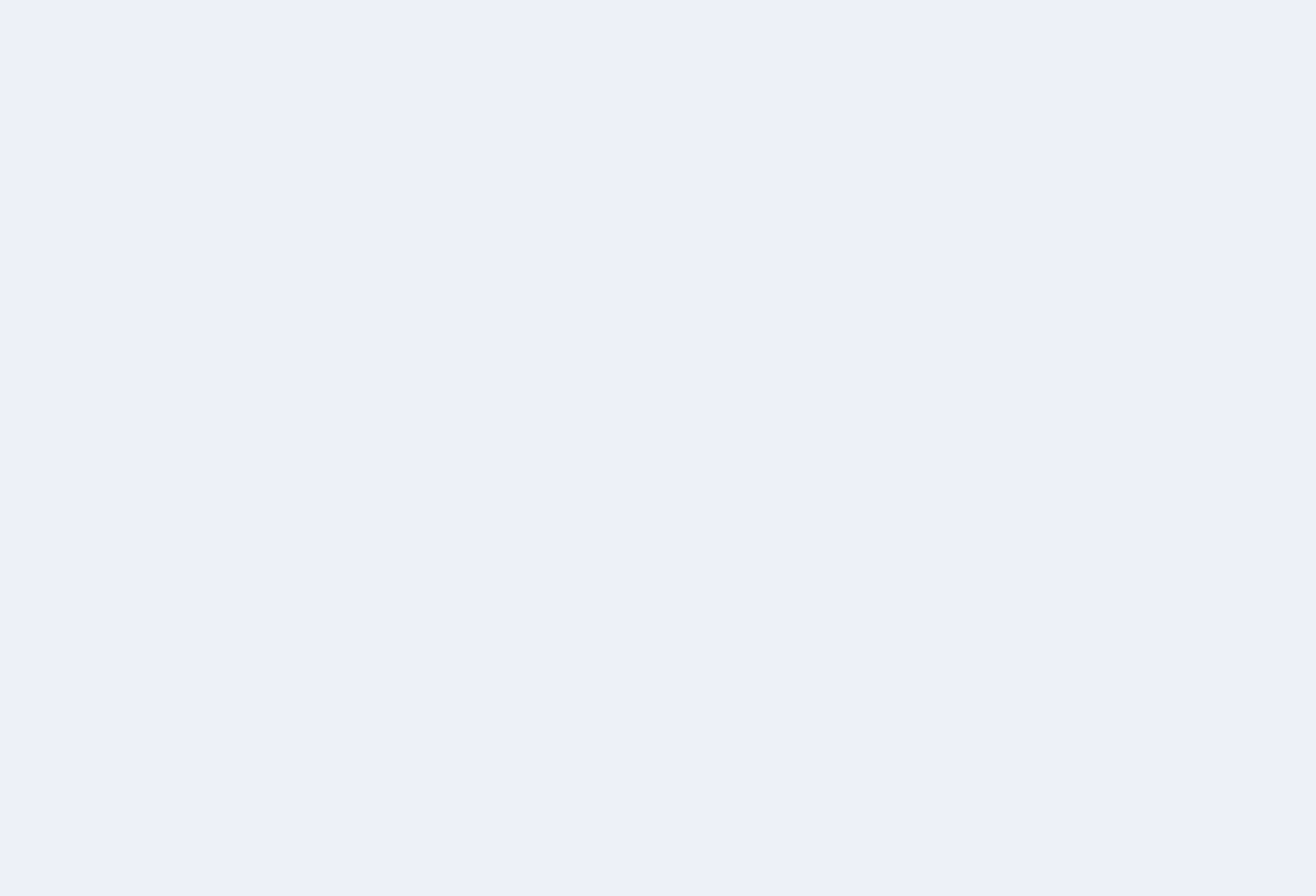 scroll, scrollTop: 0, scrollLeft: 0, axis: both 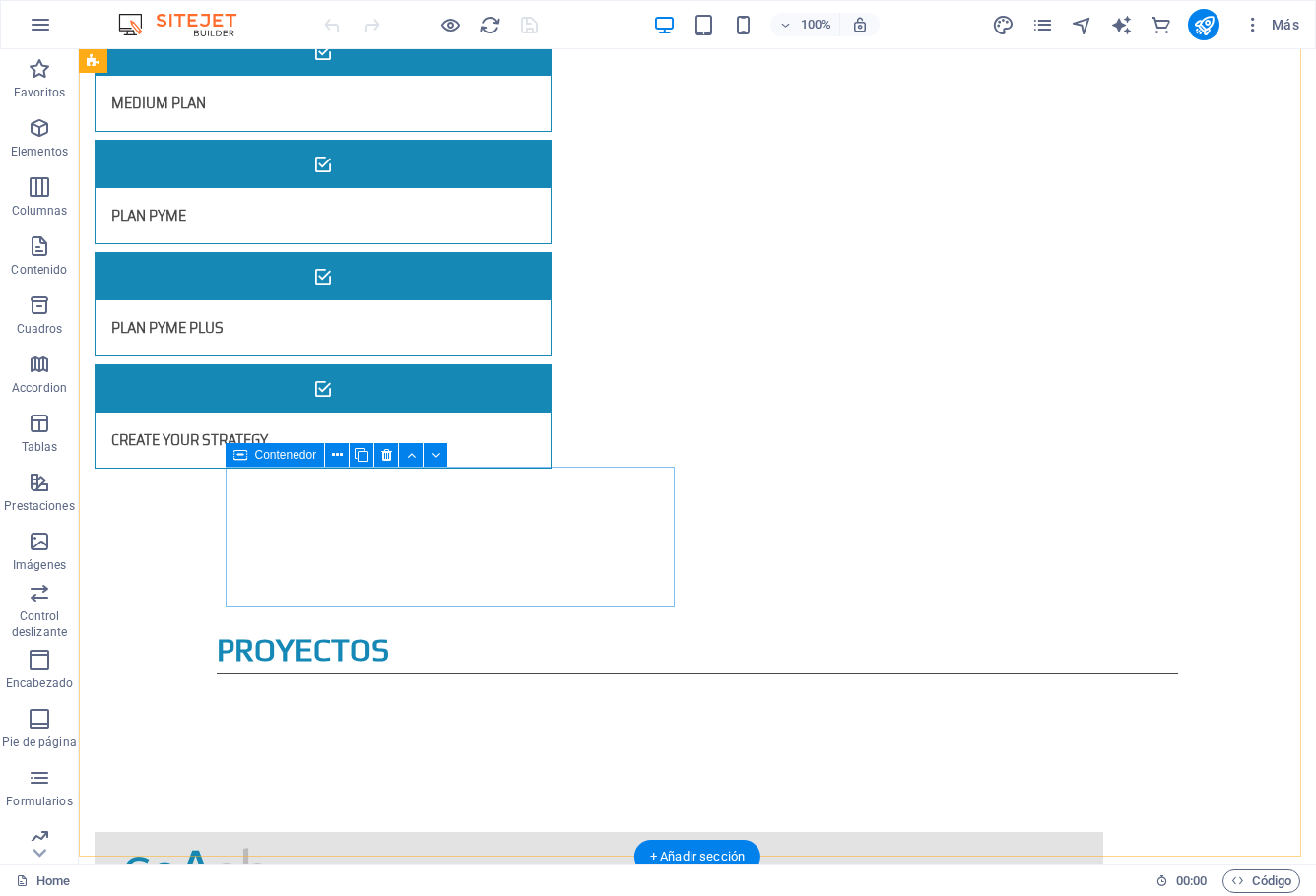 click on "Añadir elementos" at bounding box center [249, 3251] 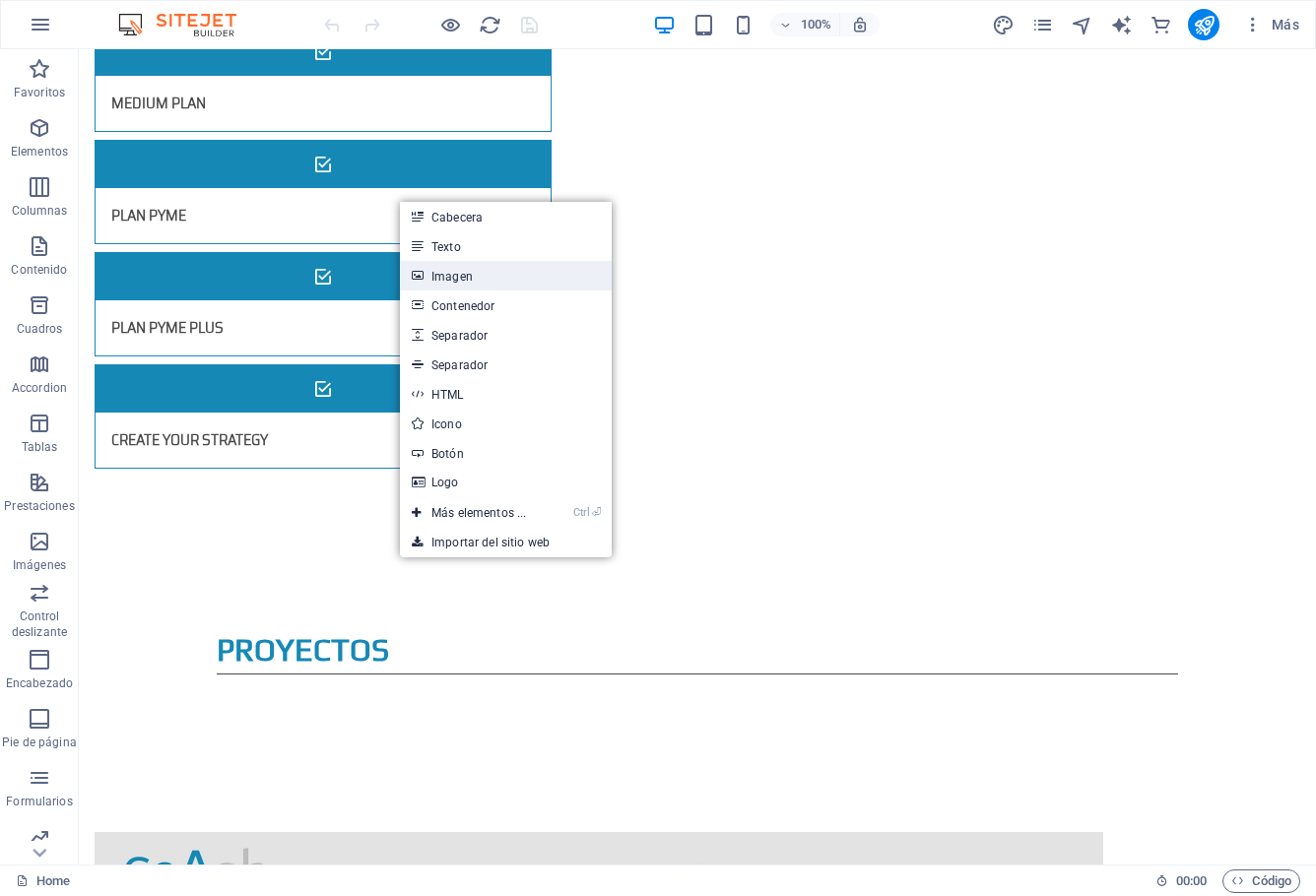 click on "Imagen" at bounding box center (505, 276) 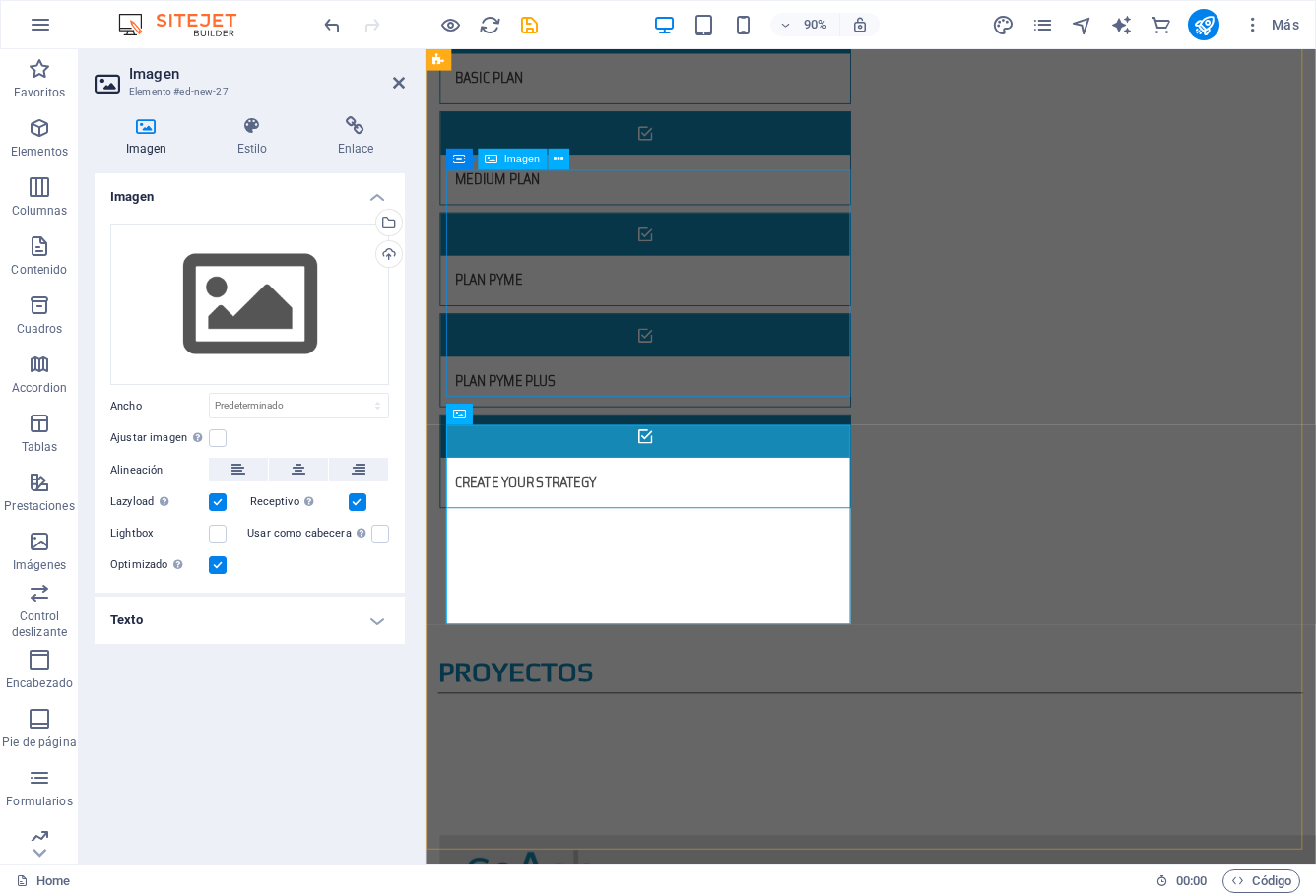 scroll, scrollTop: 3635, scrollLeft: 0, axis: vertical 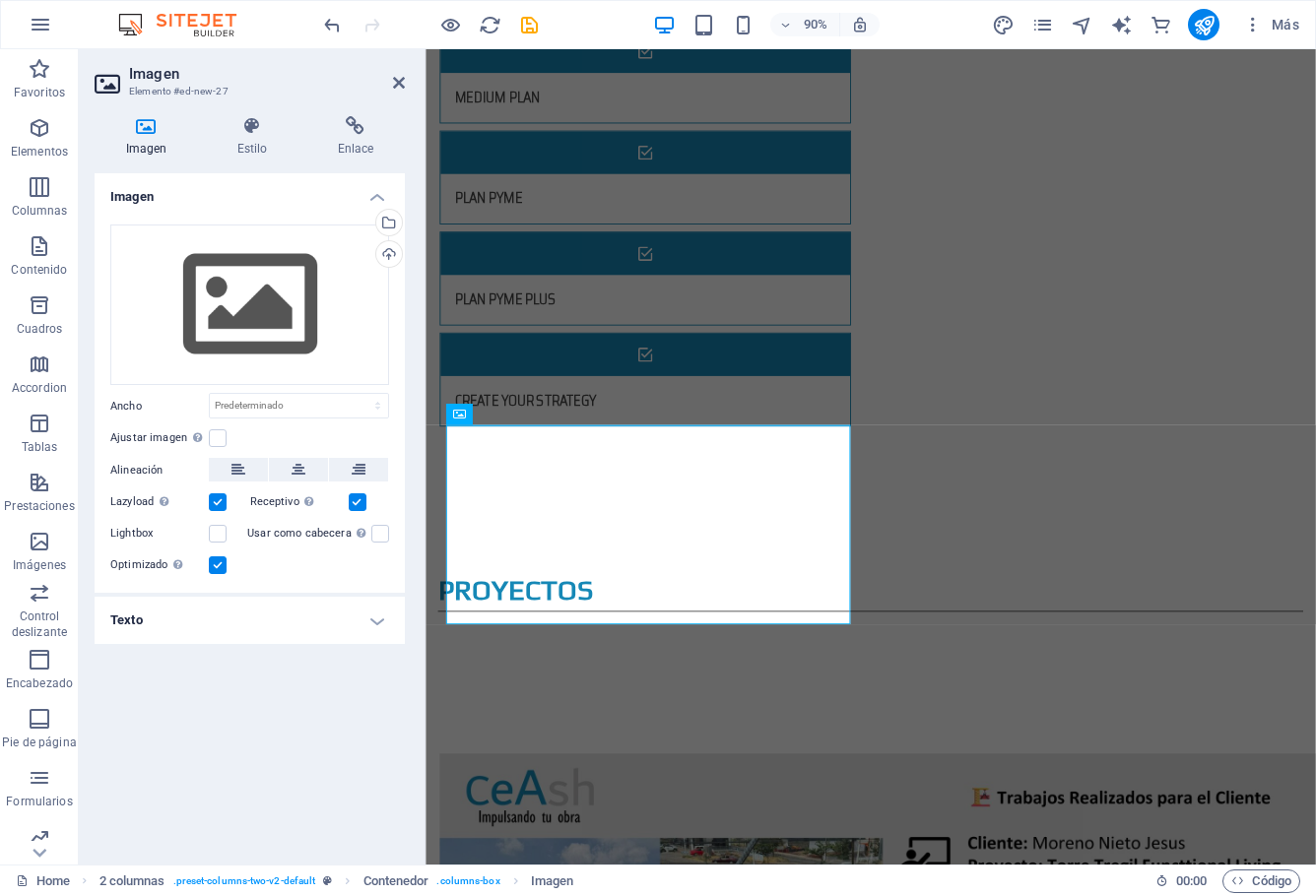 click on "Imagen" at bounding box center [150, 137] 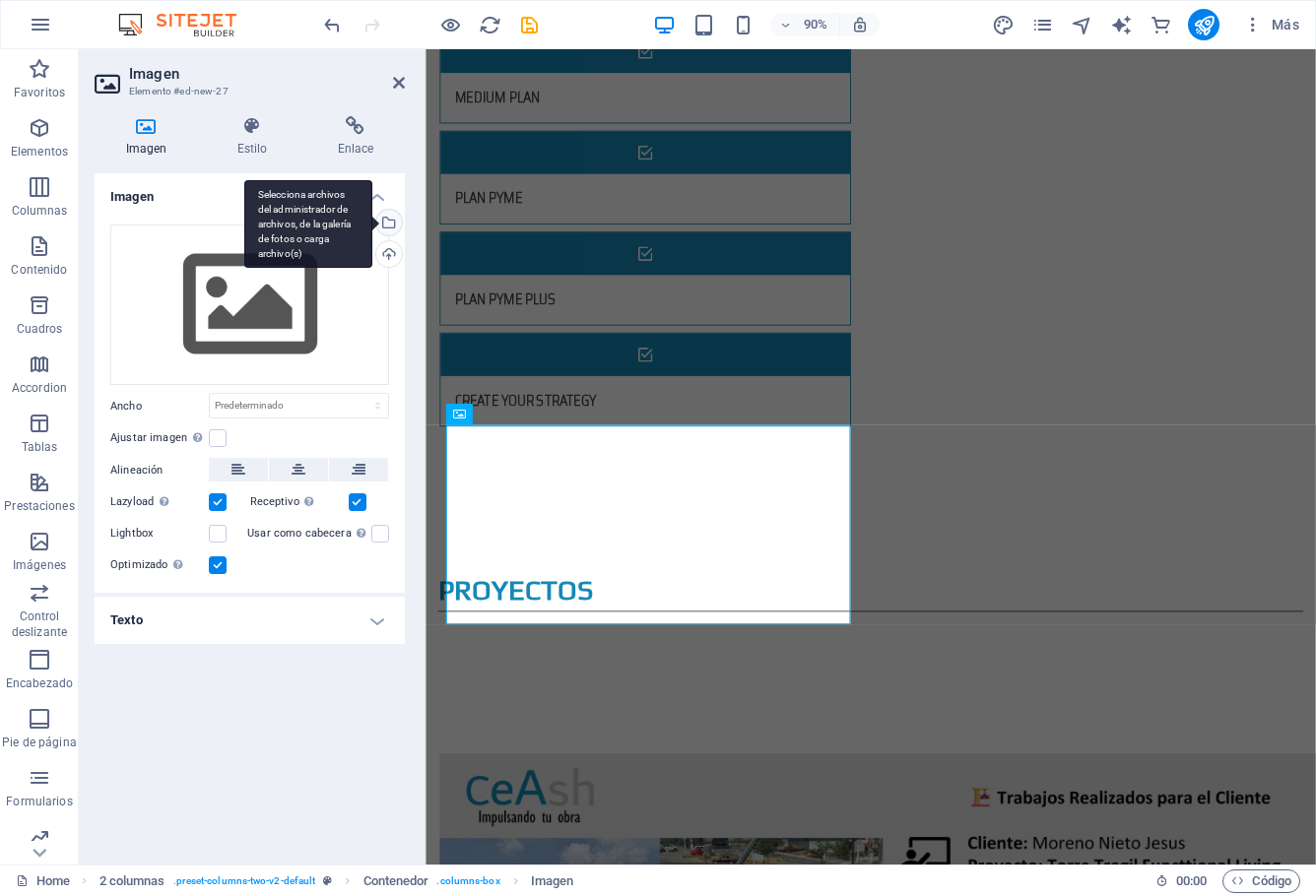 click on "Selecciona archivos del administrador de archivos, de la galería de fotos o carga archivo(s)" at bounding box center (387, 224) 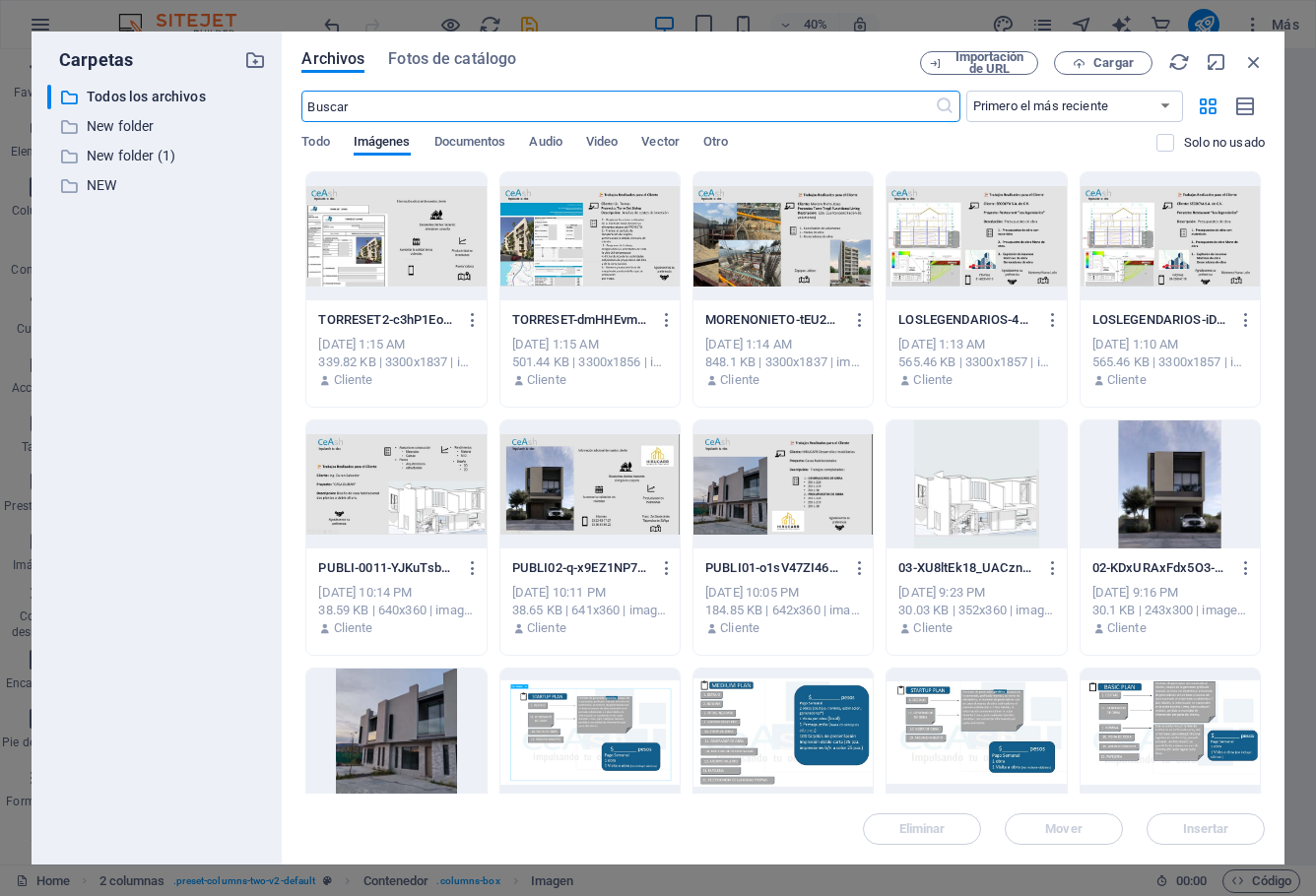 scroll, scrollTop: 4768, scrollLeft: 0, axis: vertical 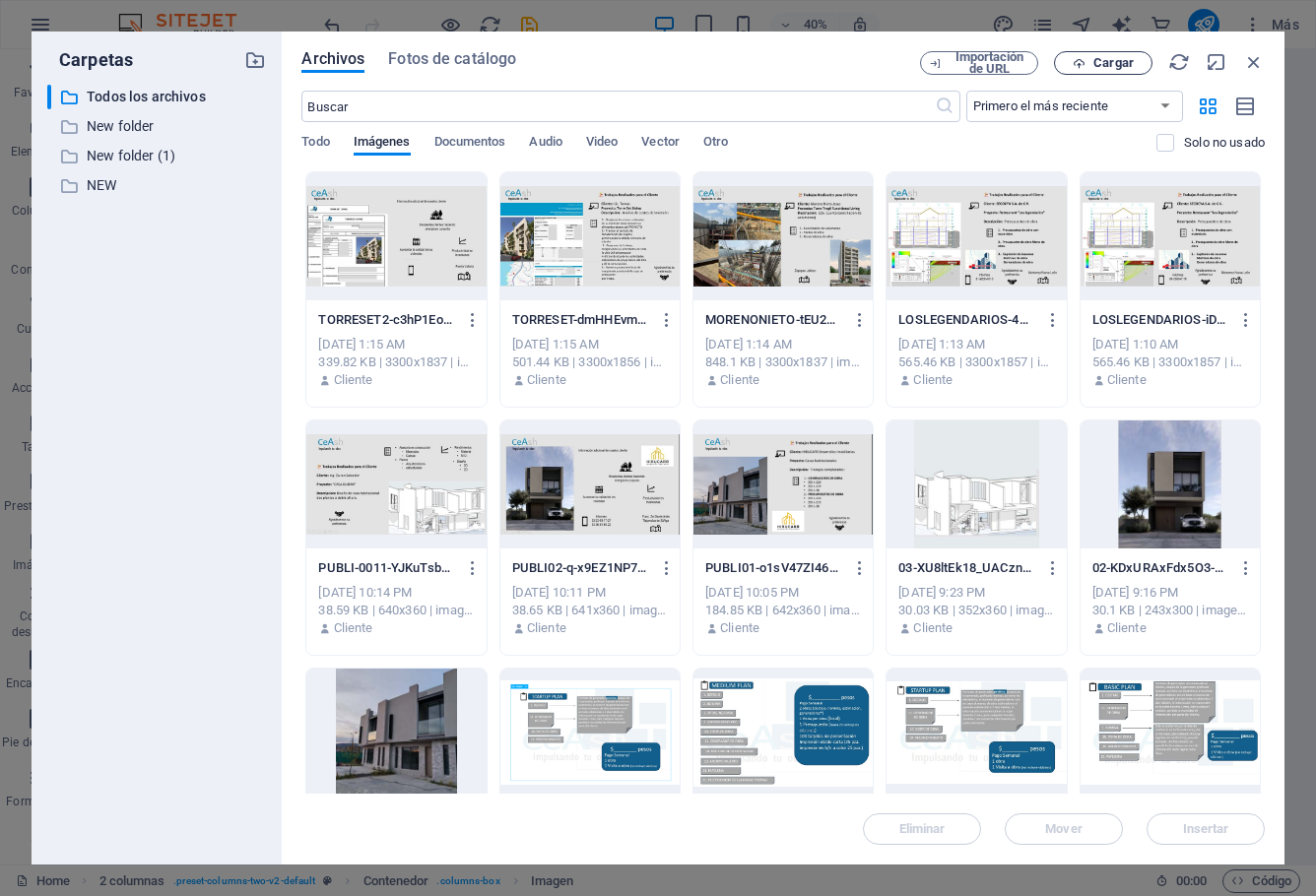 click on "Cargar" at bounding box center (1113, 63) 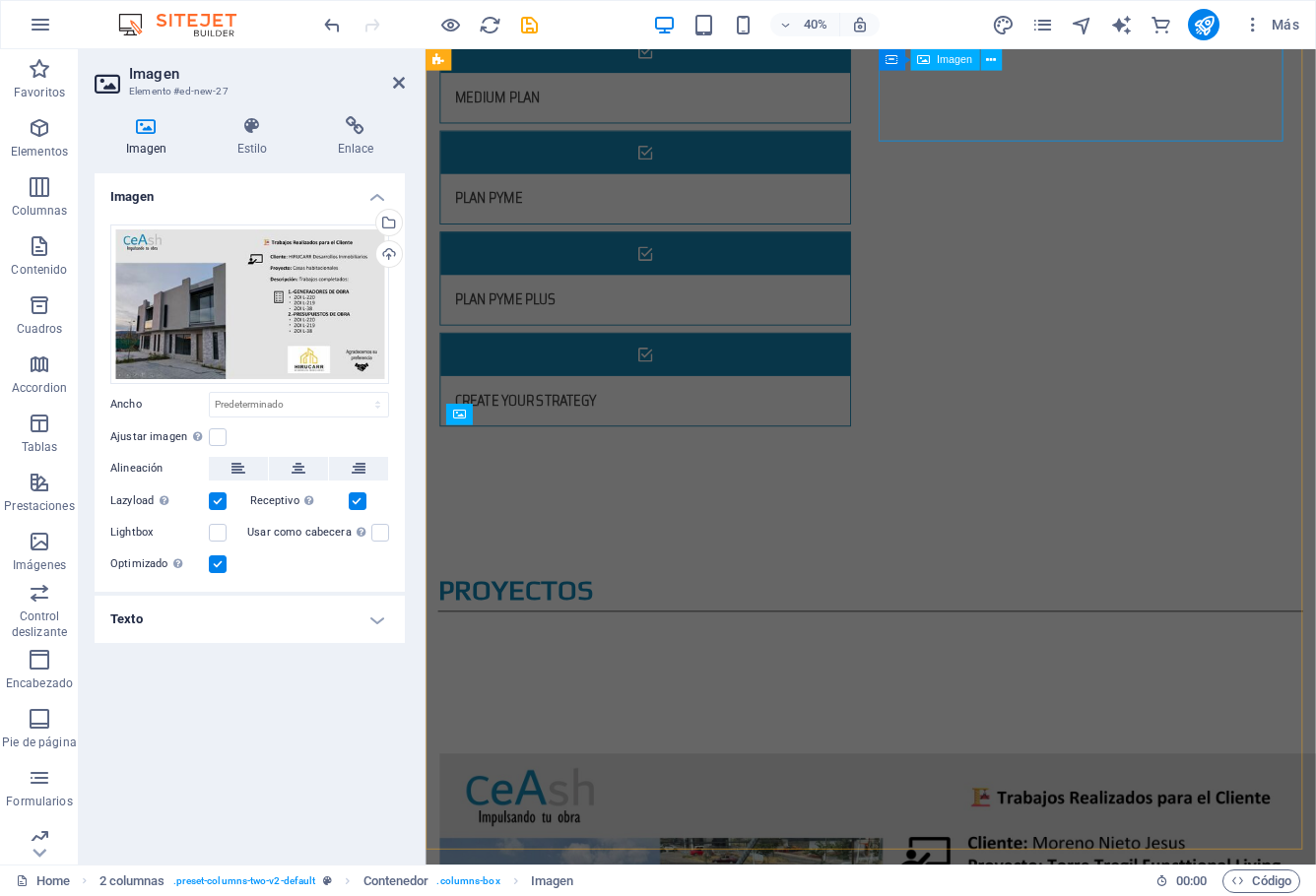 scroll, scrollTop: 3635, scrollLeft: 0, axis: vertical 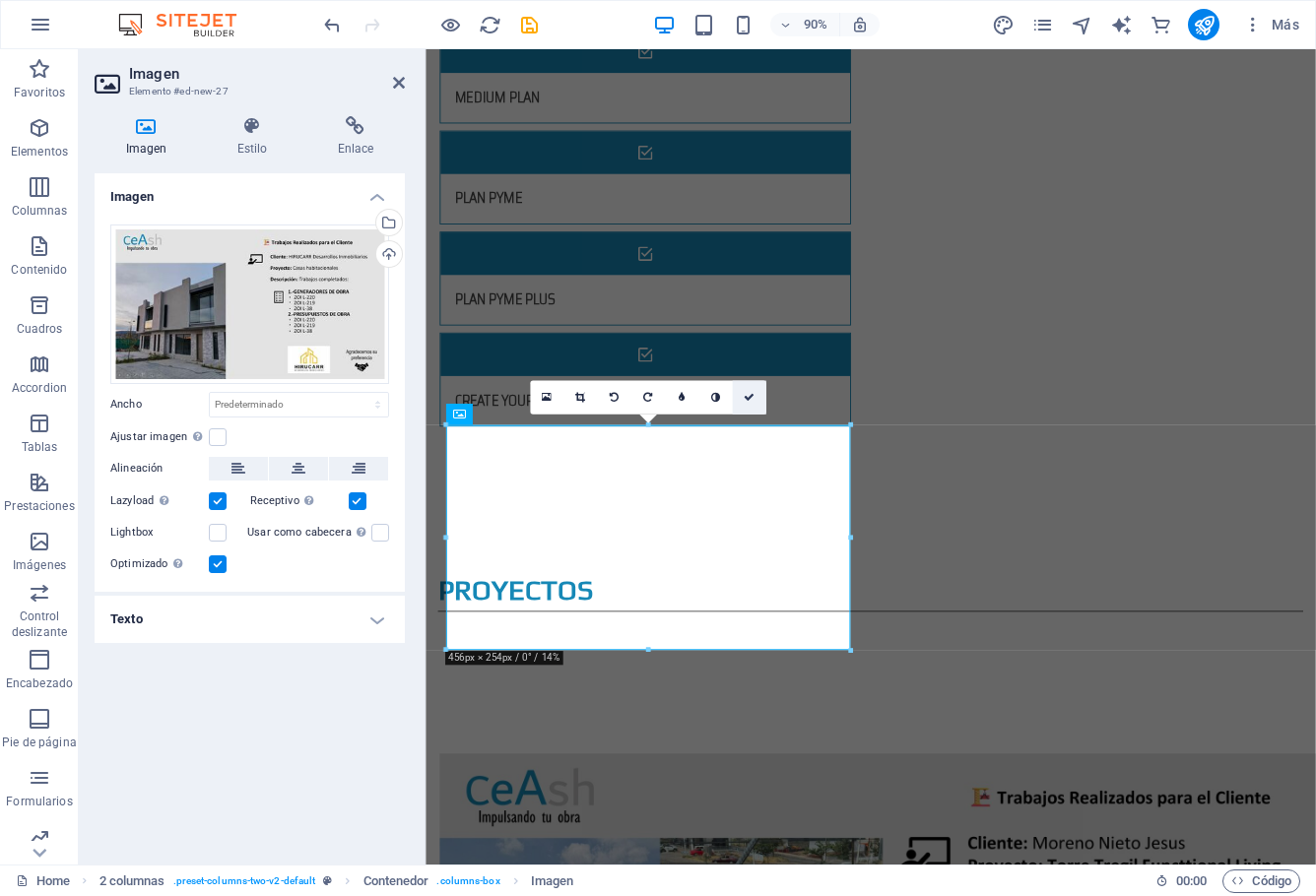 click at bounding box center [749, 397] 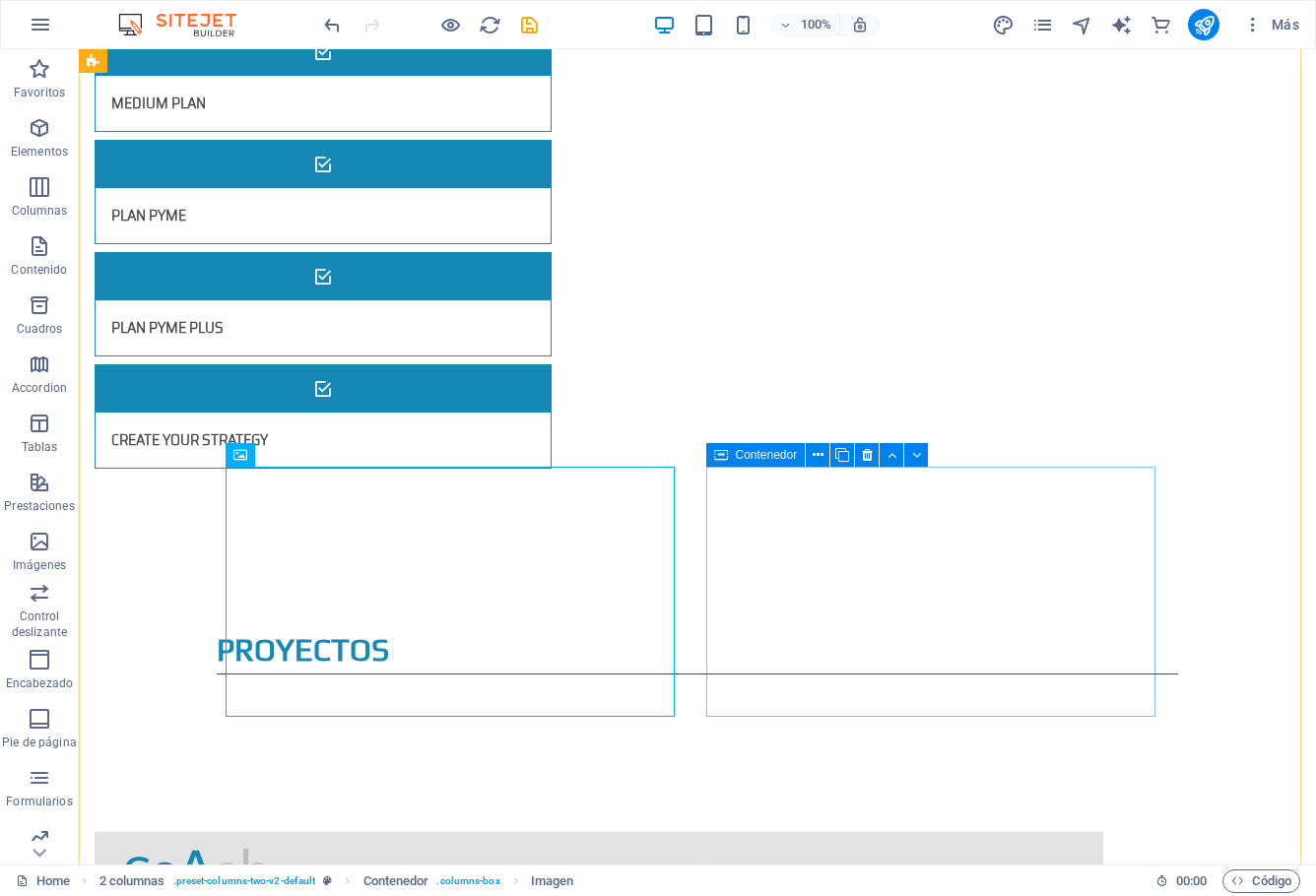click on "Añadir elementos" at bounding box center [249, 3828] 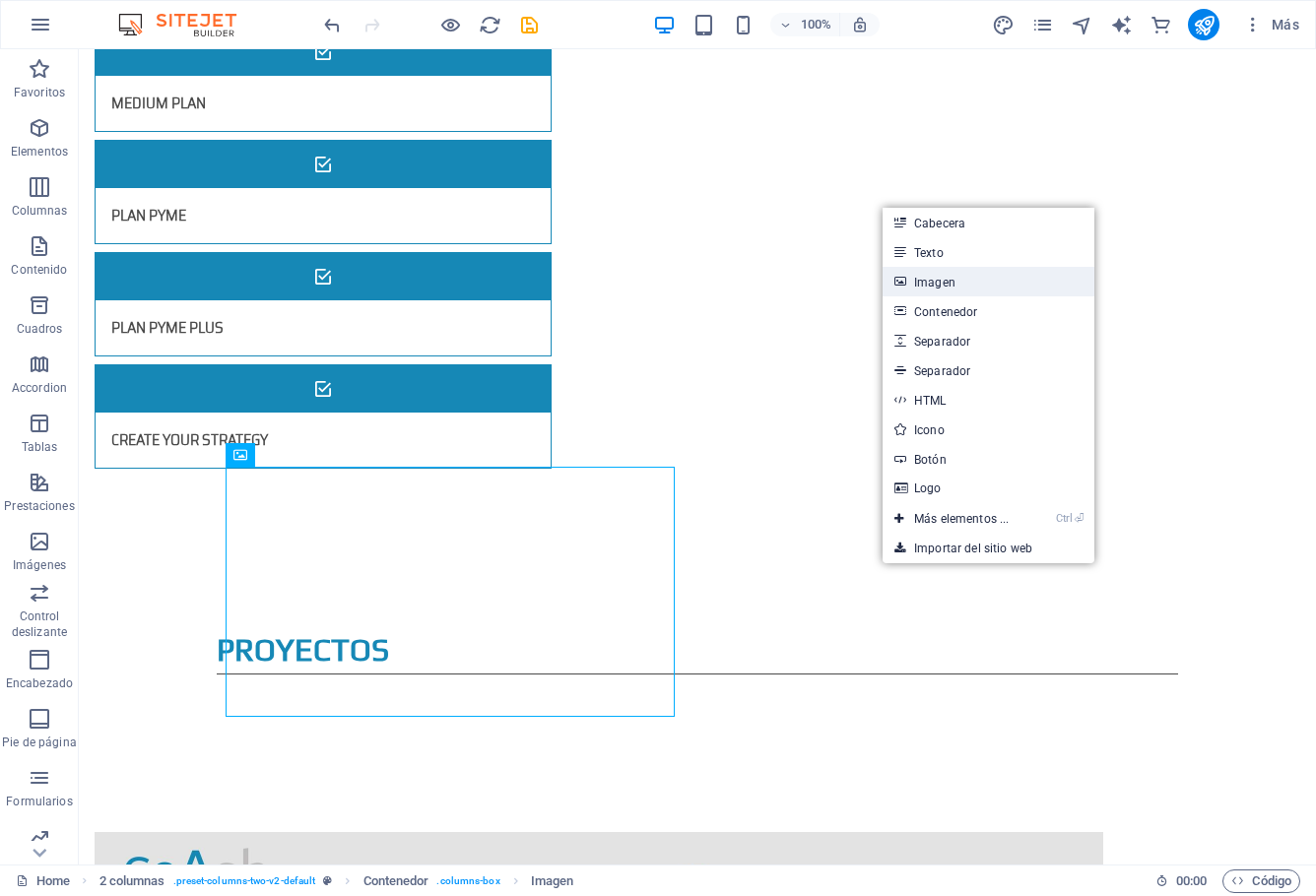 drag, startPoint x: 931, startPoint y: 288, endPoint x: 559, endPoint y: 264, distance: 372.77339 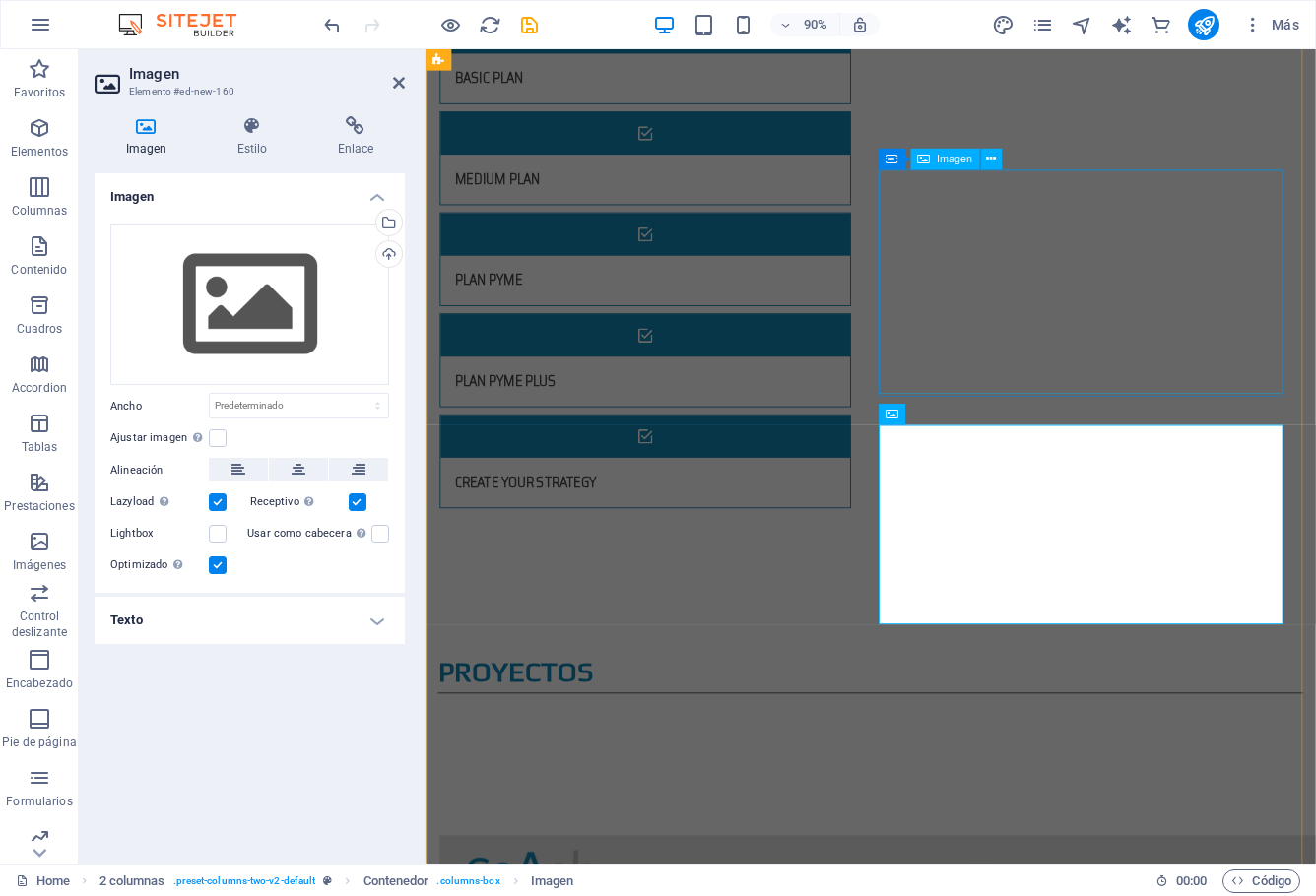 scroll, scrollTop: 3635, scrollLeft: 0, axis: vertical 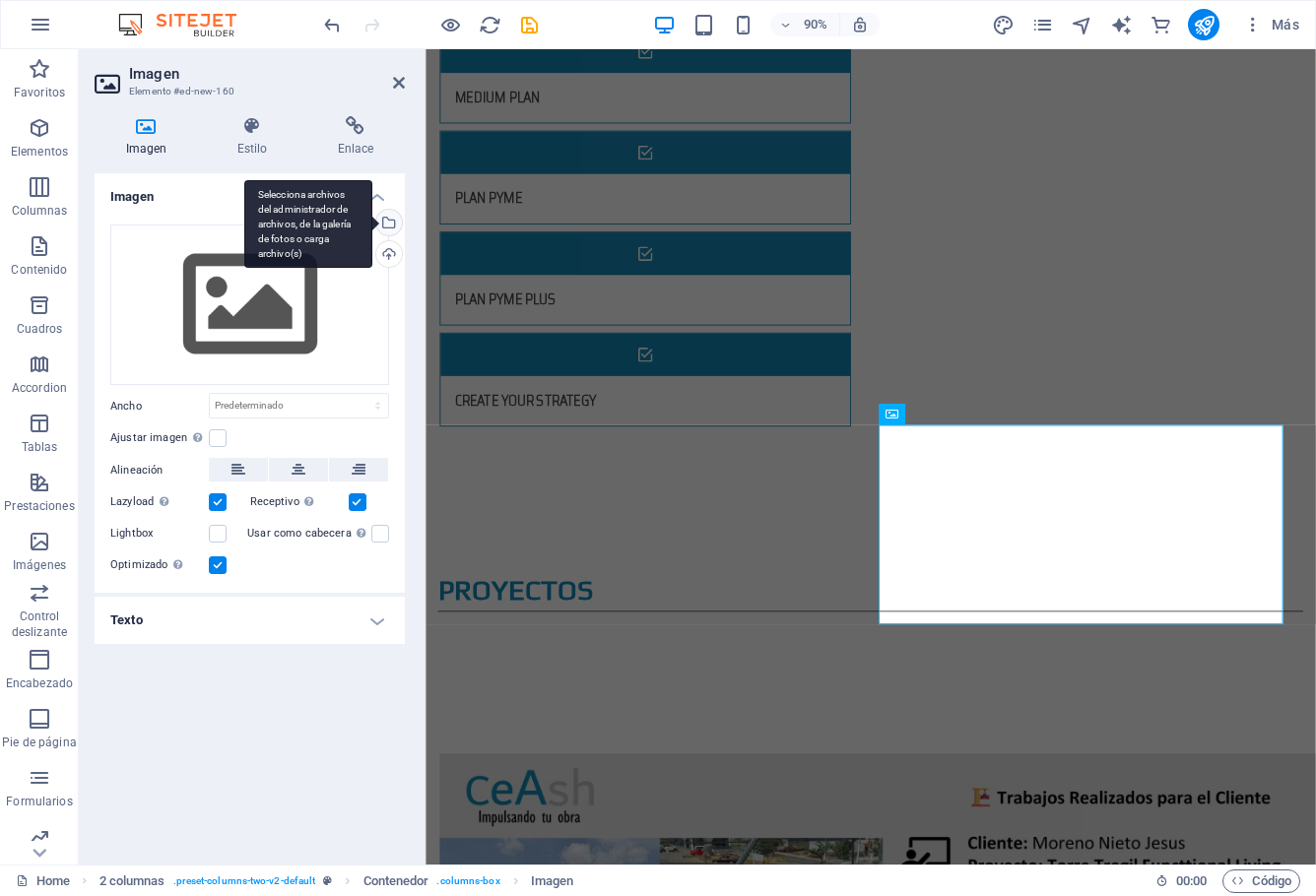 click on "Selecciona archivos del administrador de archivos, de la galería de fotos o carga archivo(s)" at bounding box center [387, 224] 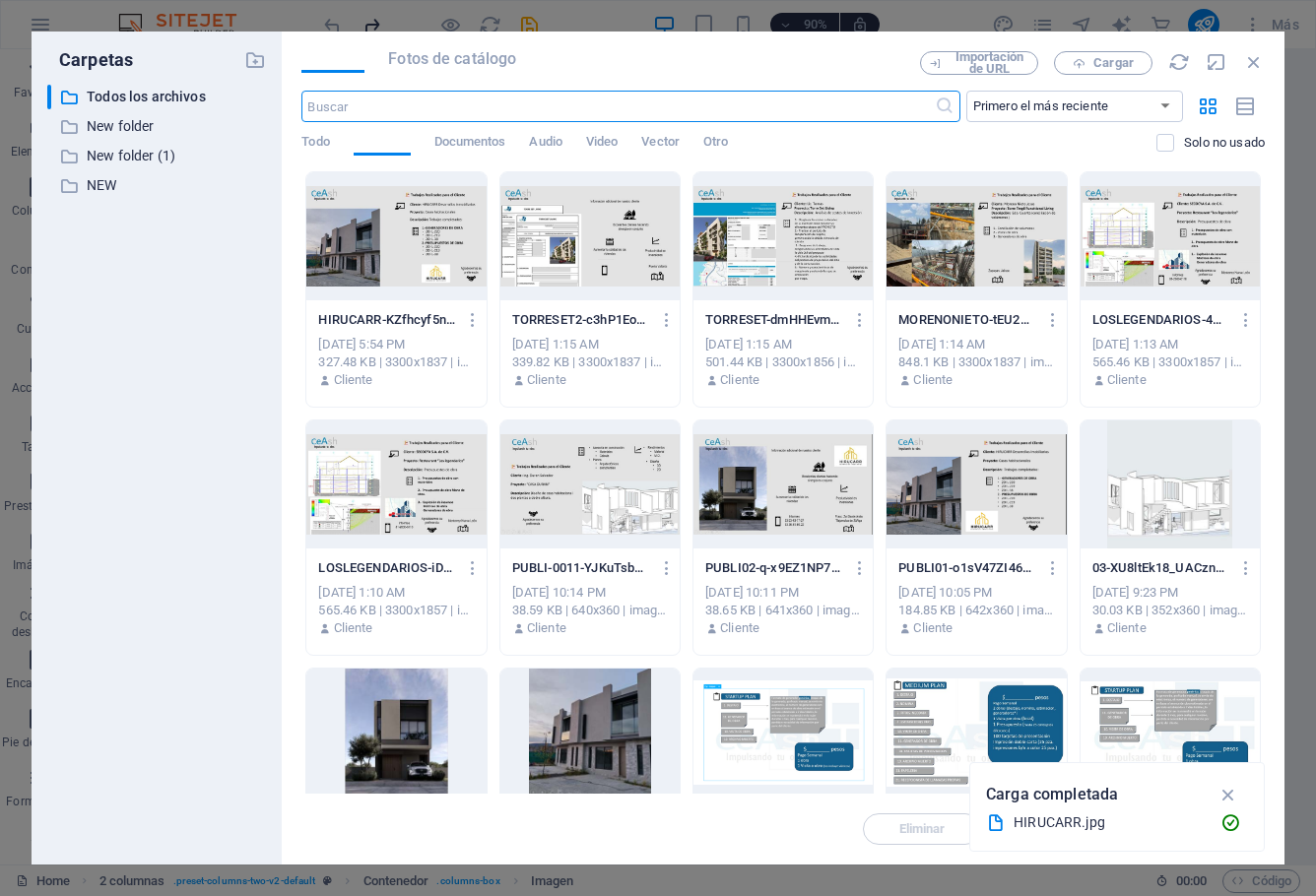 scroll, scrollTop: 4768, scrollLeft: 0, axis: vertical 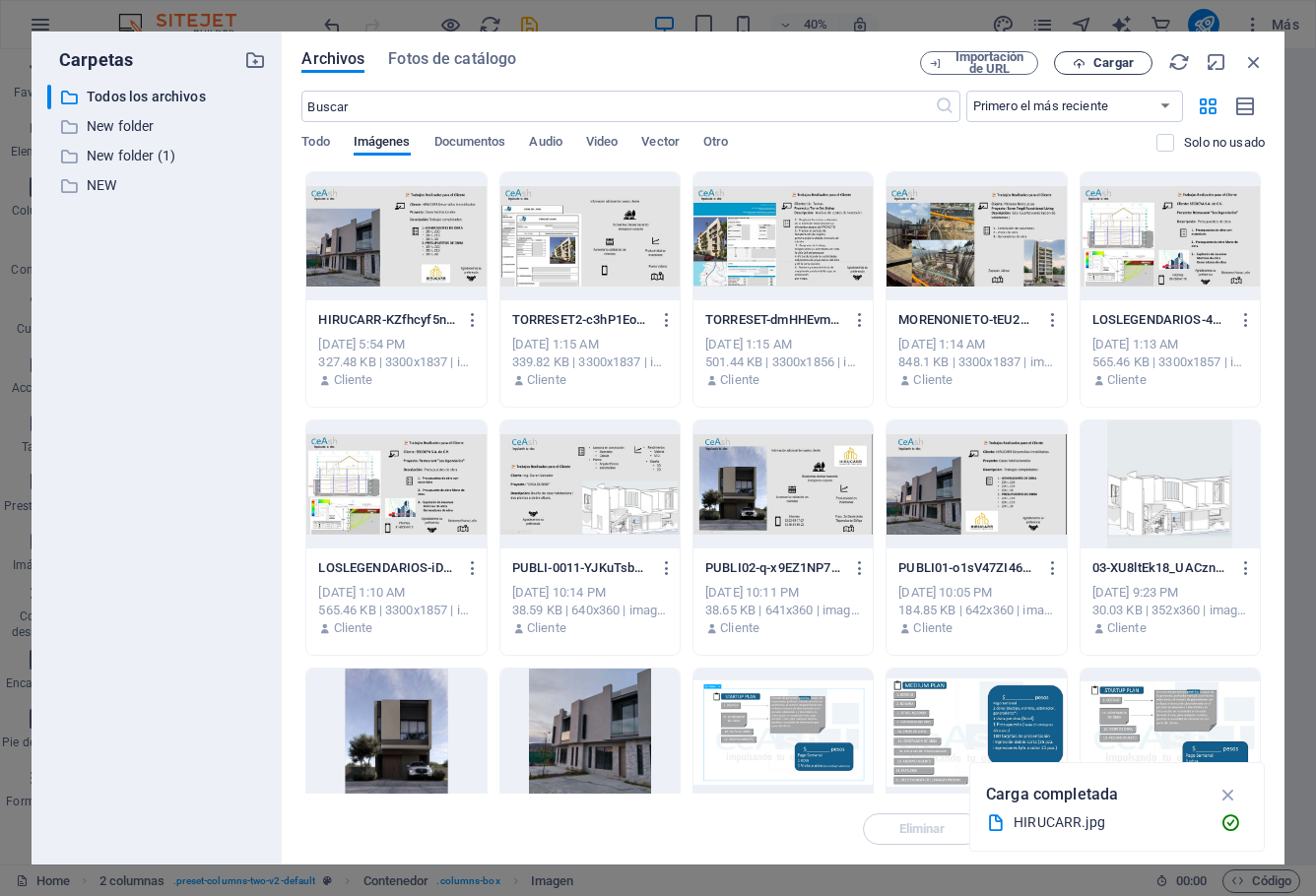 click on "Cargar" at bounding box center (1113, 63) 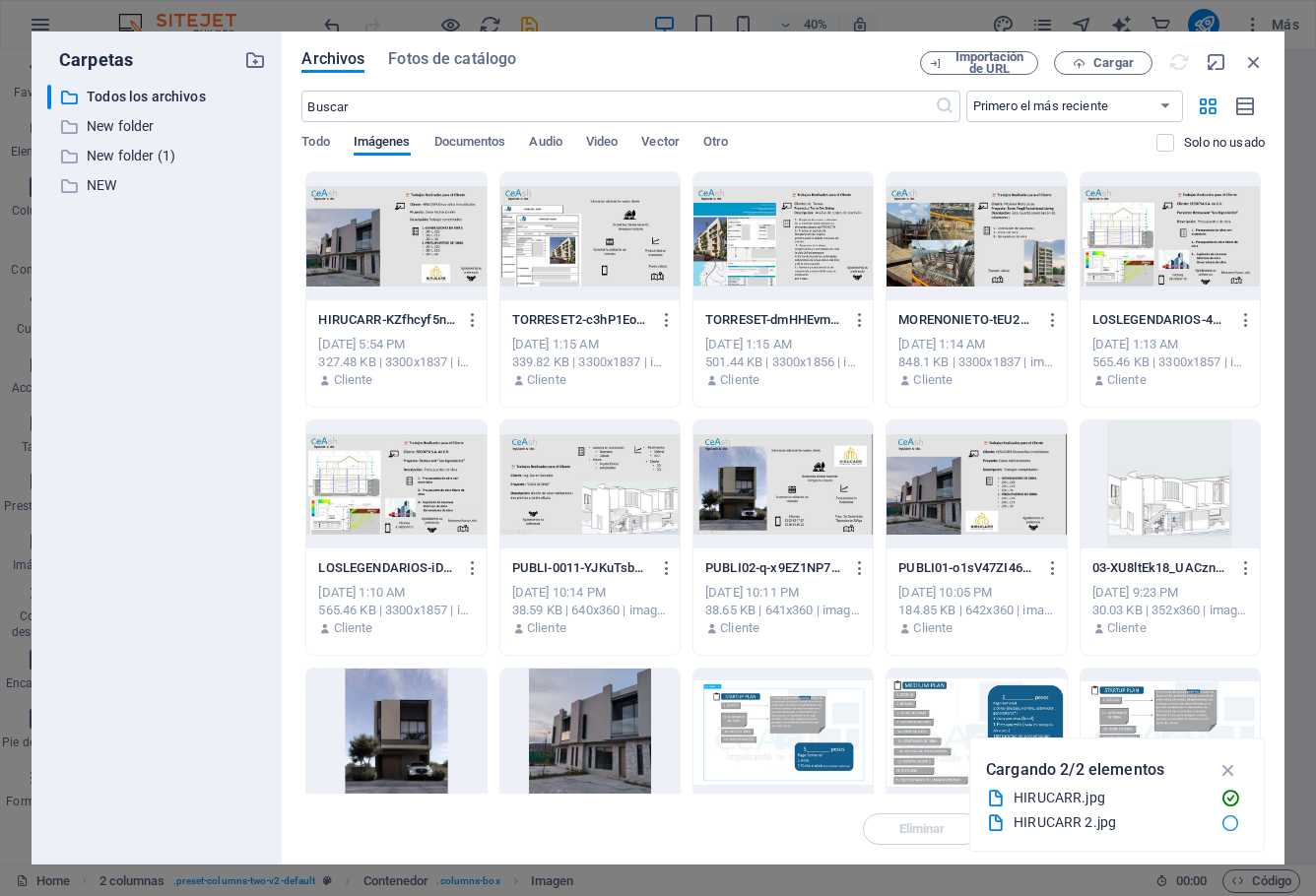 scroll, scrollTop: 3635, scrollLeft: 0, axis: vertical 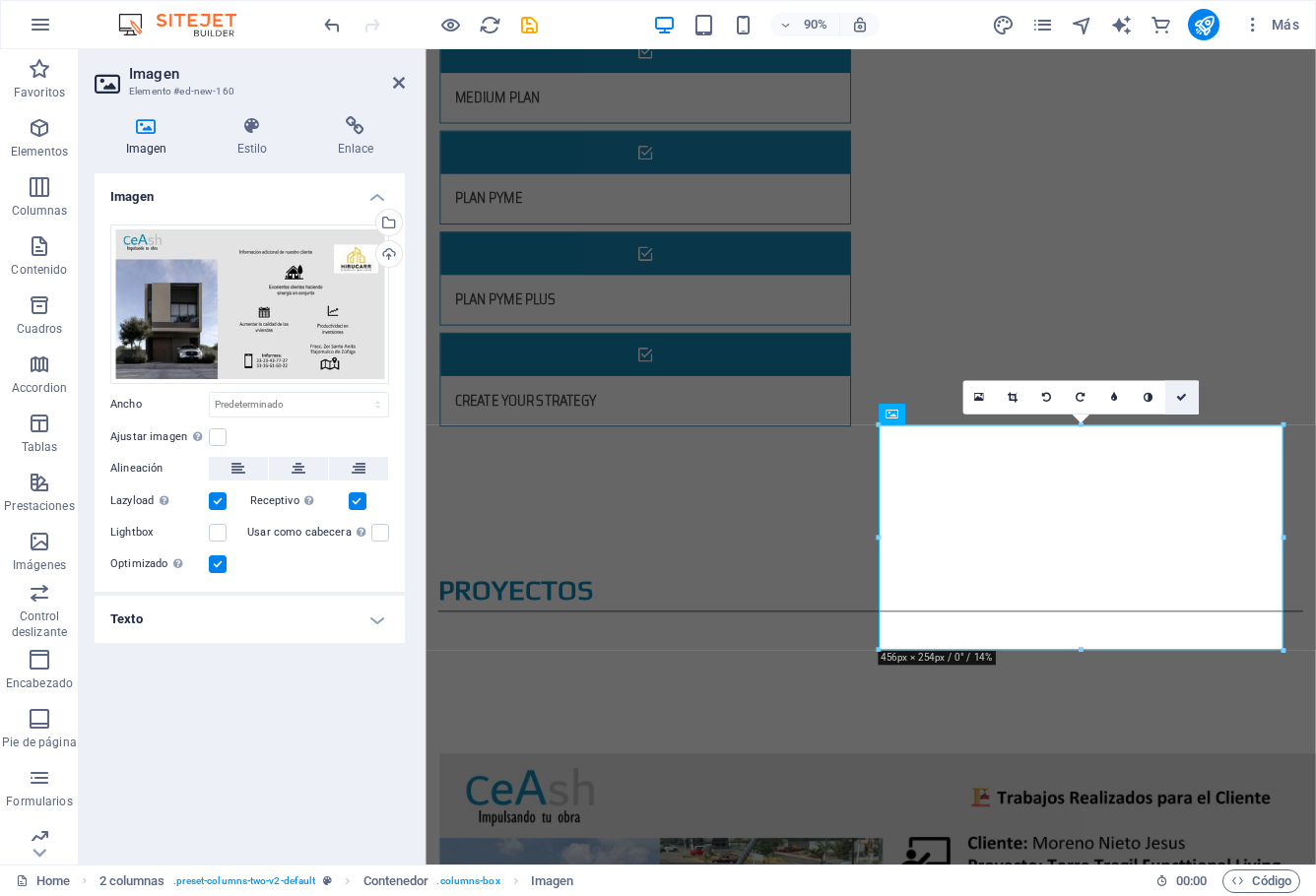 click at bounding box center [1181, 397] 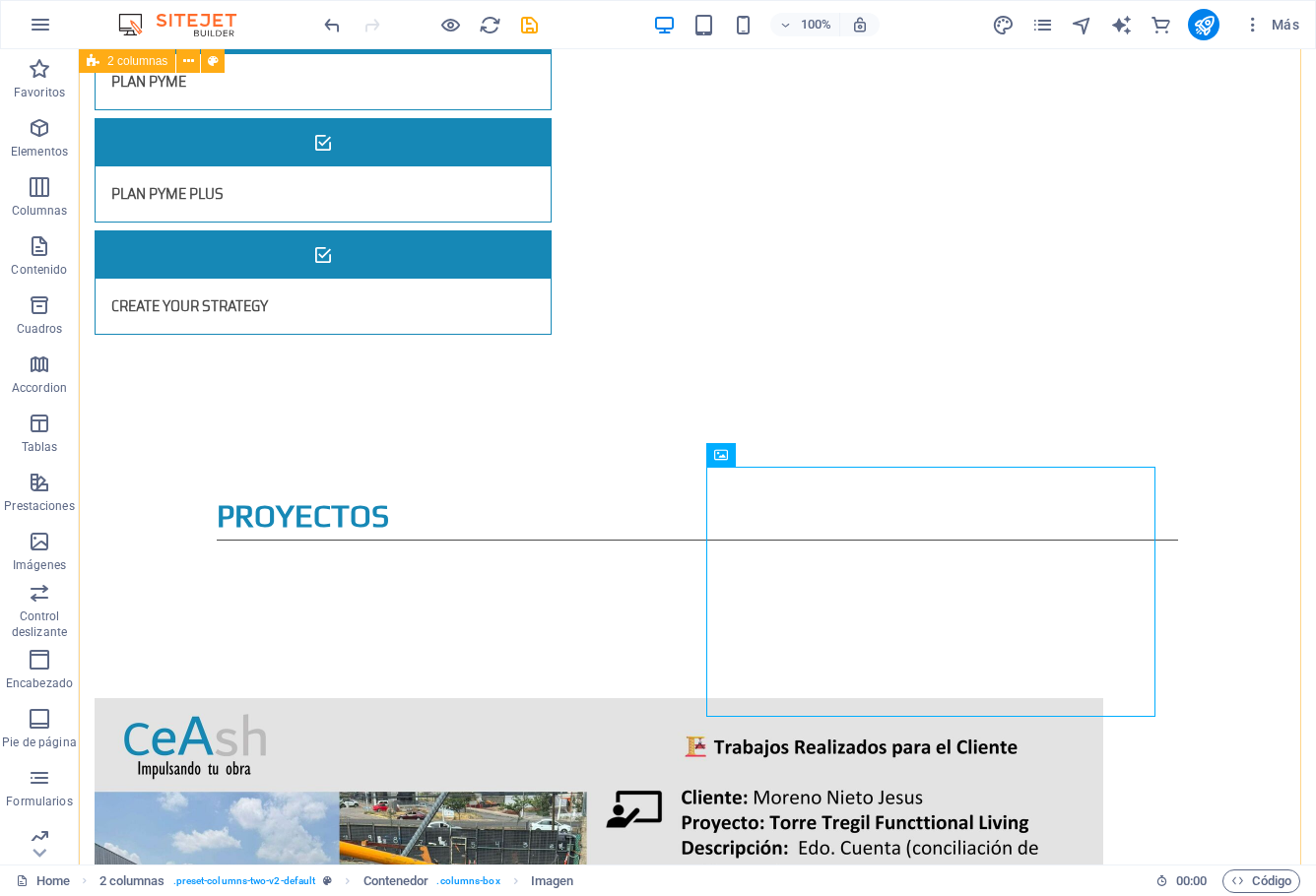 scroll, scrollTop: 3938, scrollLeft: 0, axis: vertical 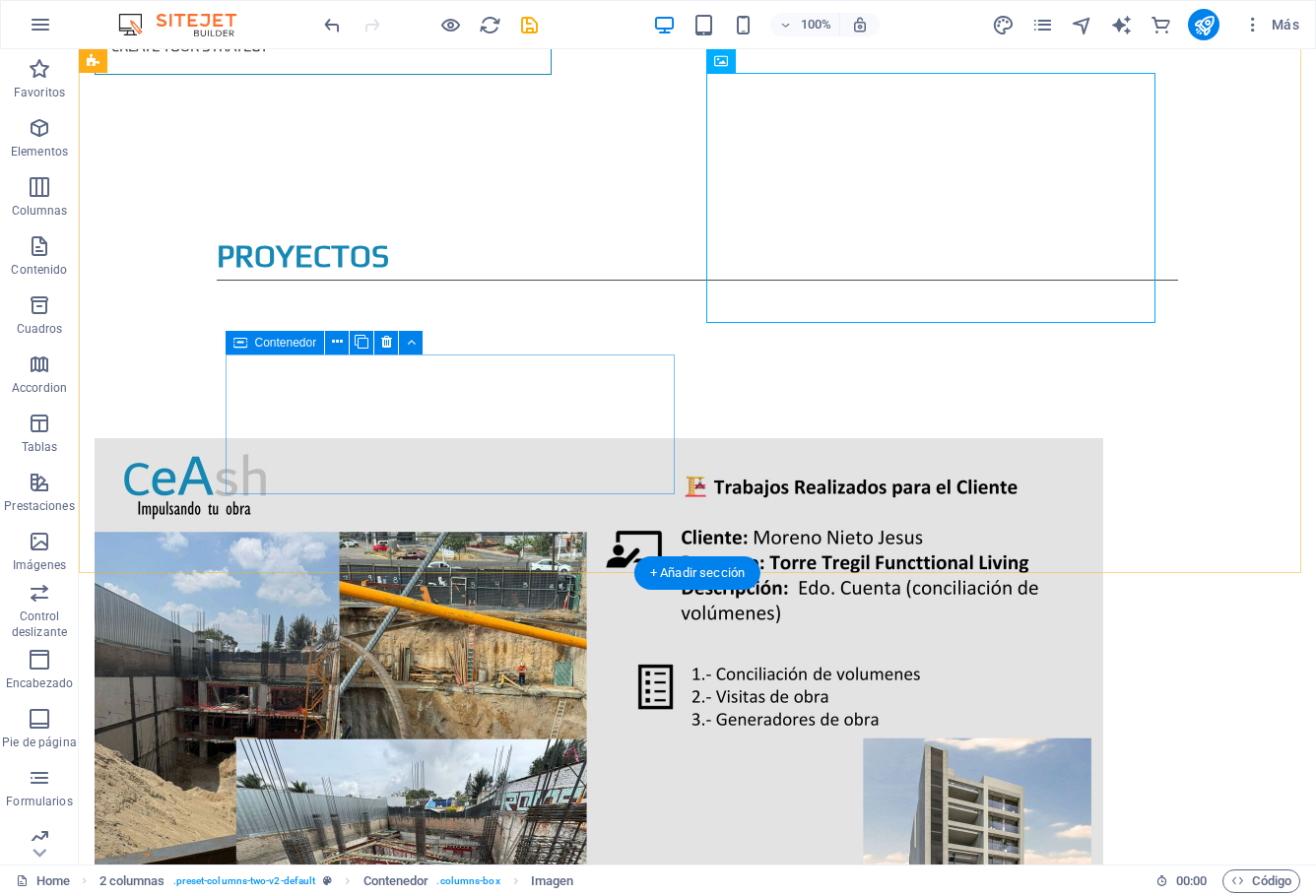 click on "Suelta el contenido aquí o  Añadir elementos  Pegar portapapeles" at bounding box center [319, 3982] 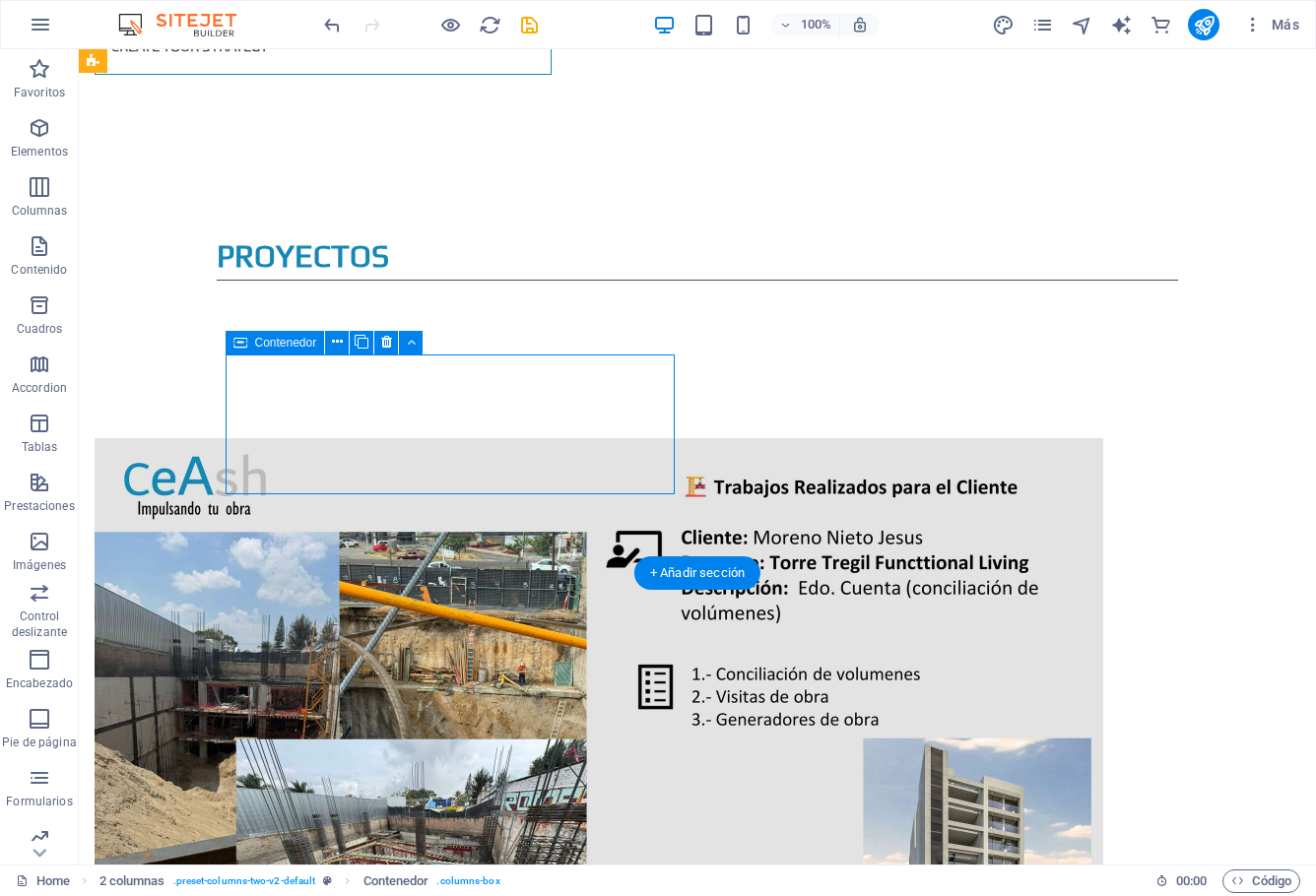 click on "Añadir elementos" at bounding box center (249, 4011) 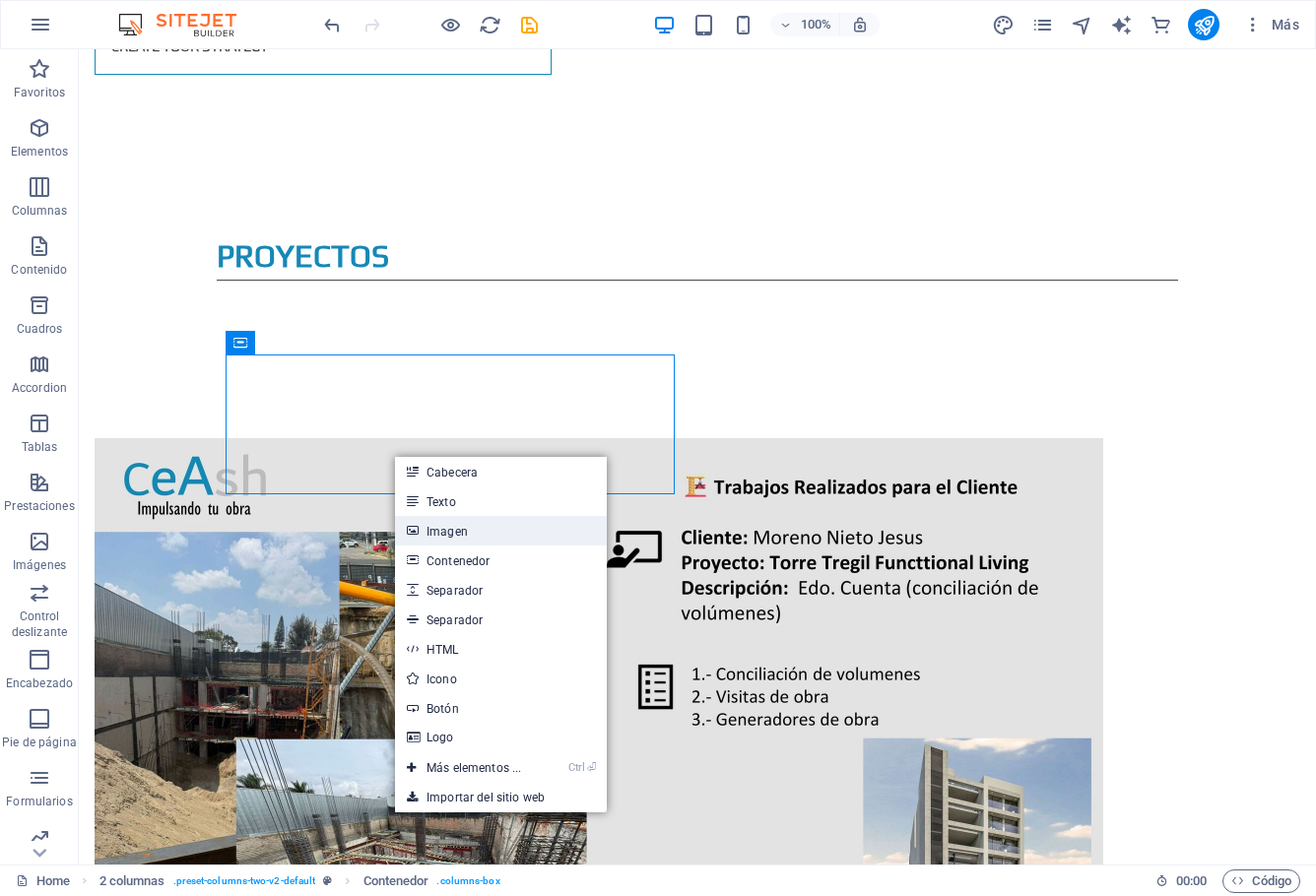 click on "Imagen" at bounding box center [500, 531] 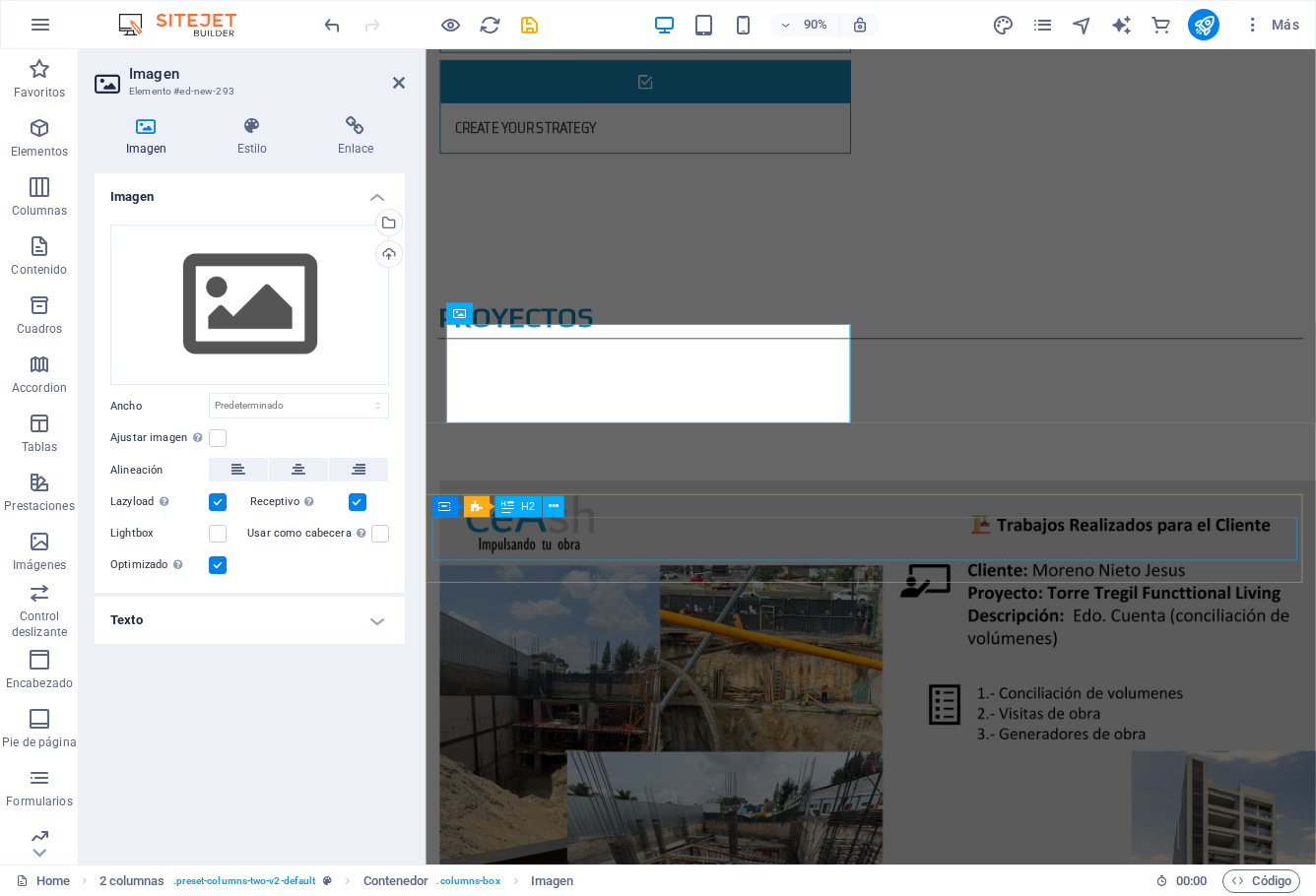 scroll, scrollTop: 4029, scrollLeft: 0, axis: vertical 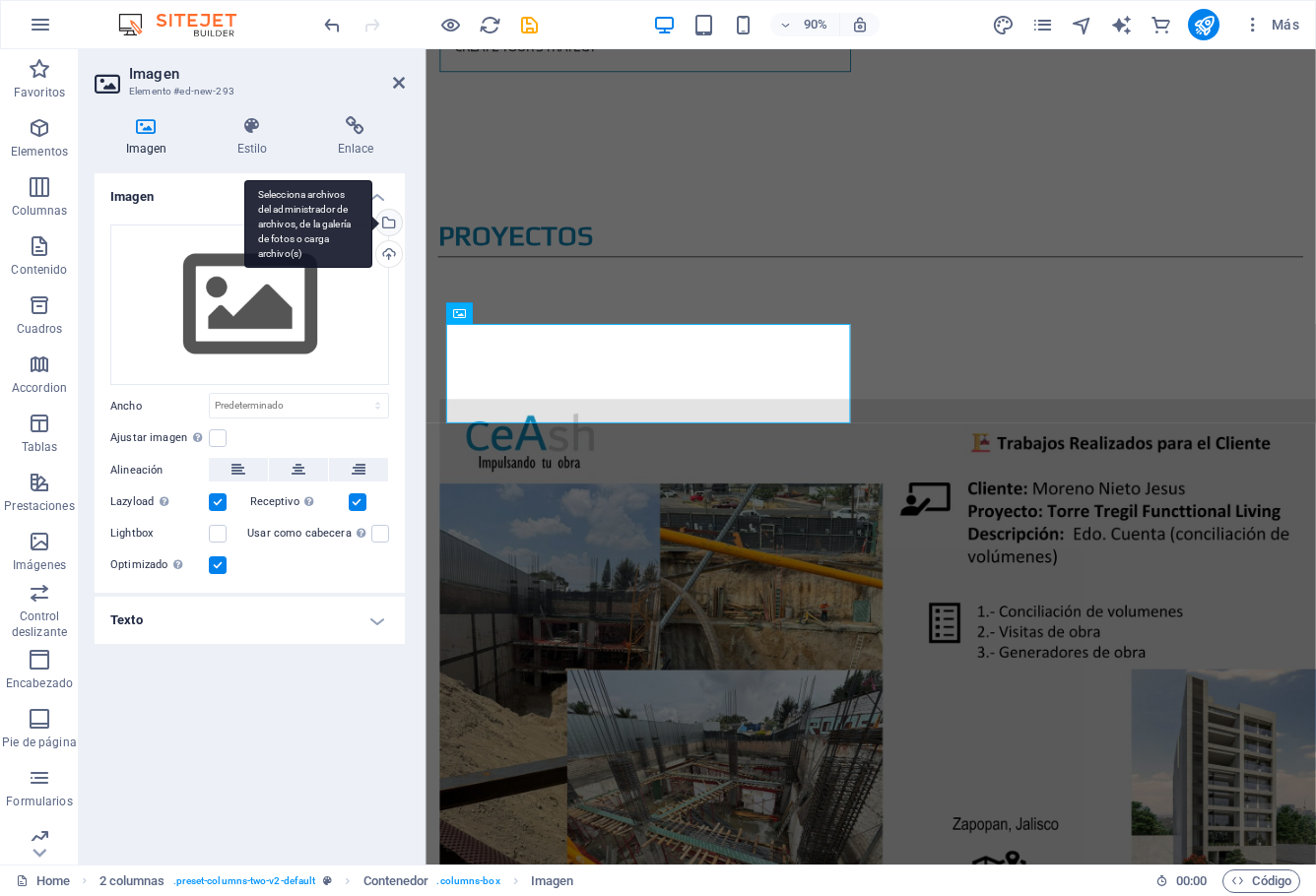 click on "Selecciona archivos del administrador de archivos, de la galería de fotos o carga archivo(s)" at bounding box center [387, 224] 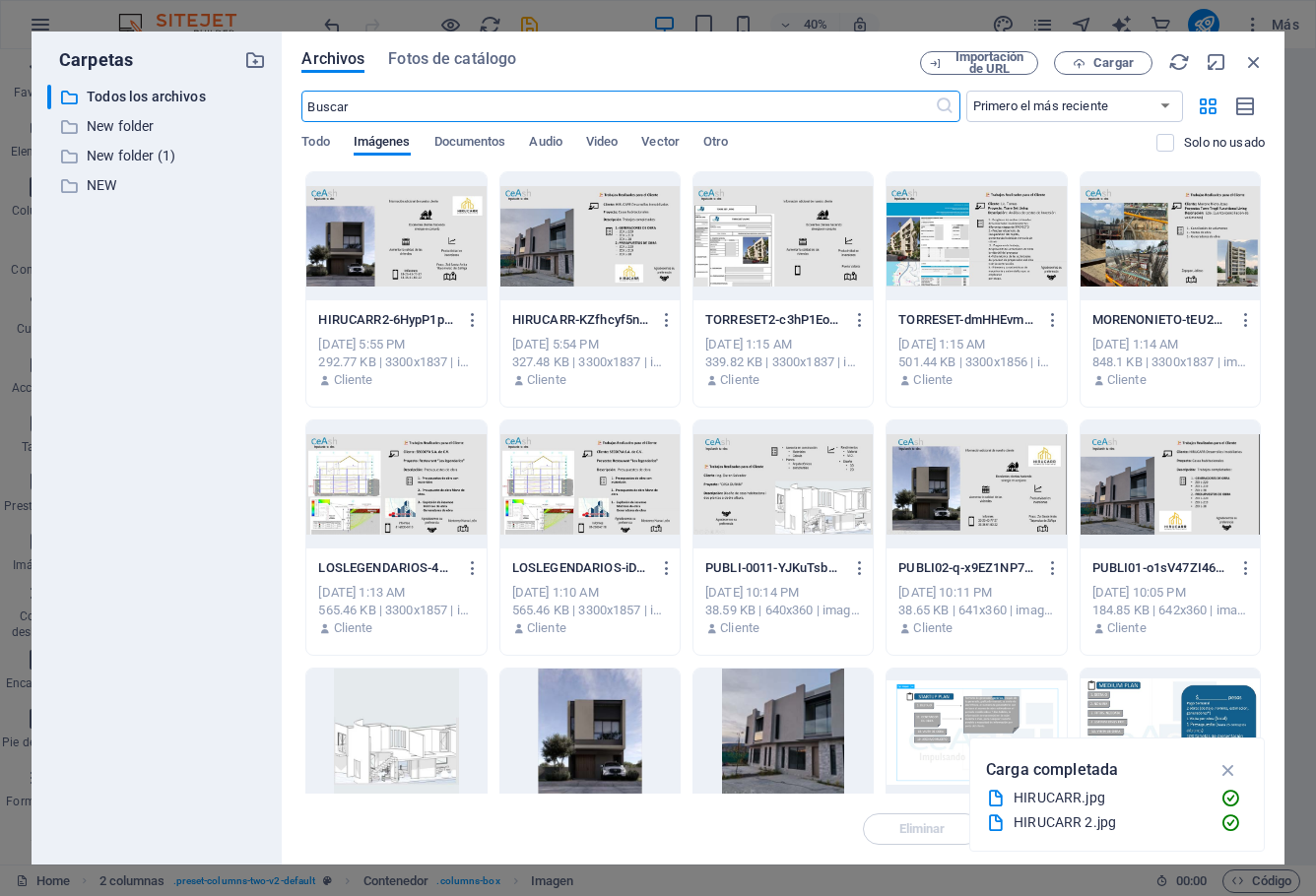scroll, scrollTop: 5161, scrollLeft: 0, axis: vertical 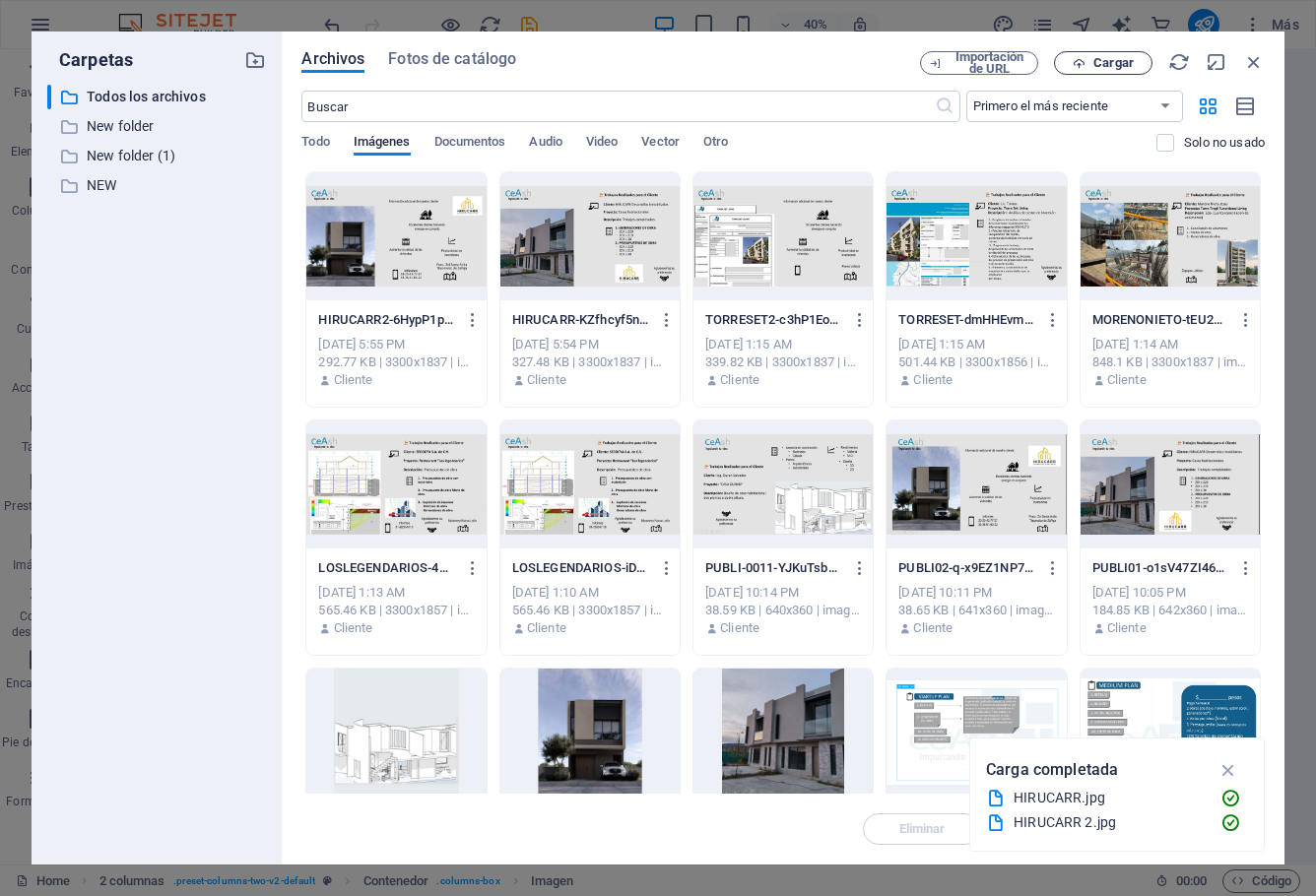 click on "Cargar" at bounding box center [1113, 63] 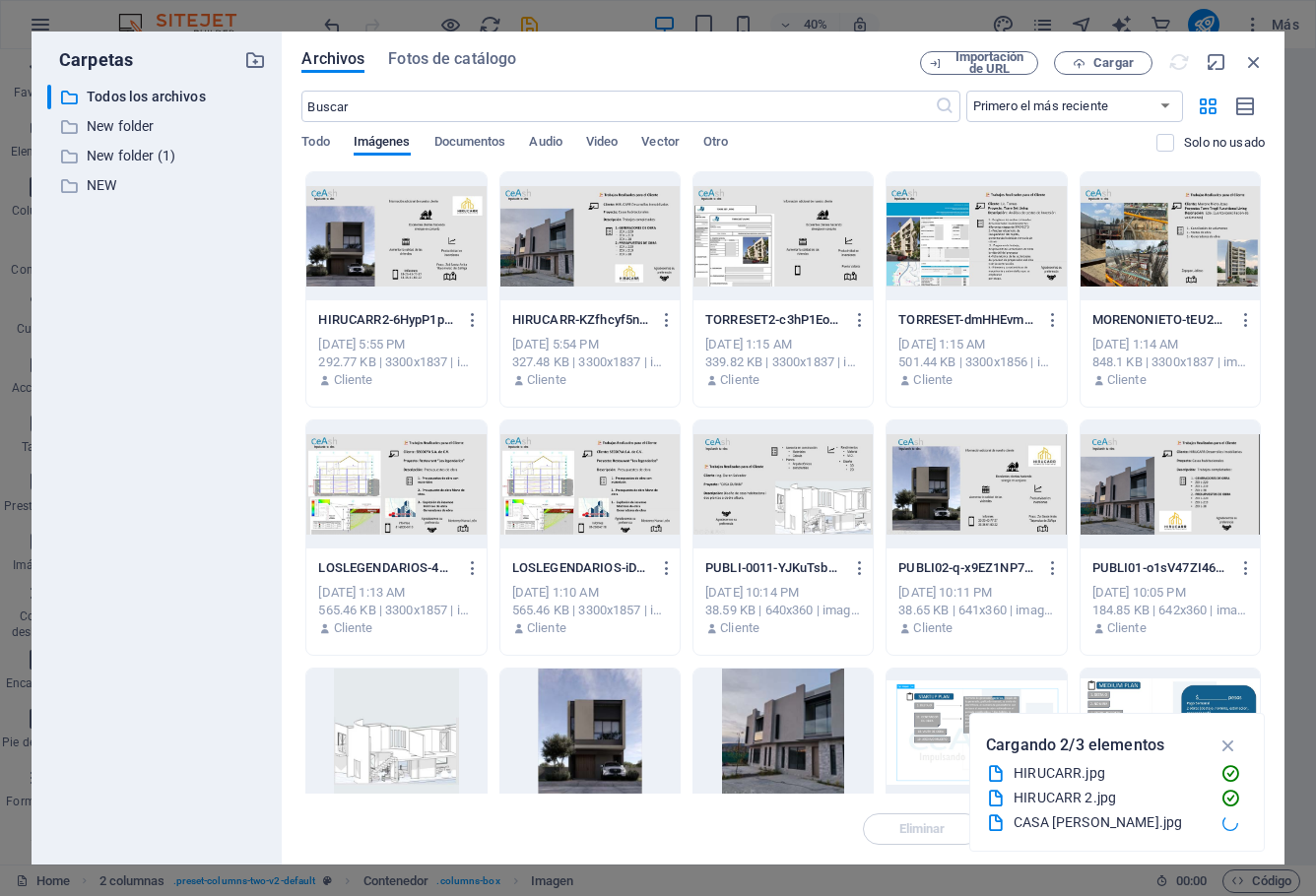 scroll, scrollTop: 4029, scrollLeft: 0, axis: vertical 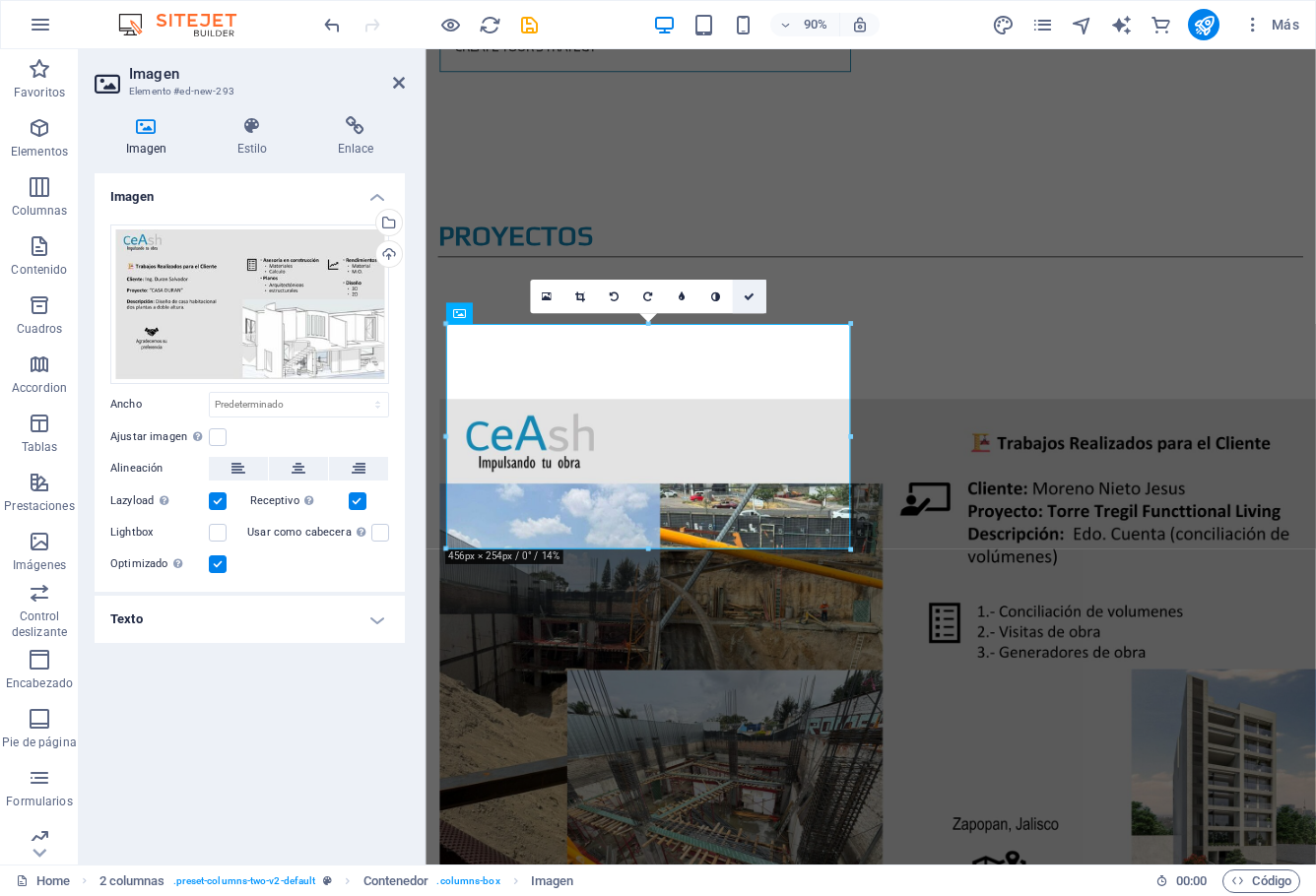 click at bounding box center (749, 296) 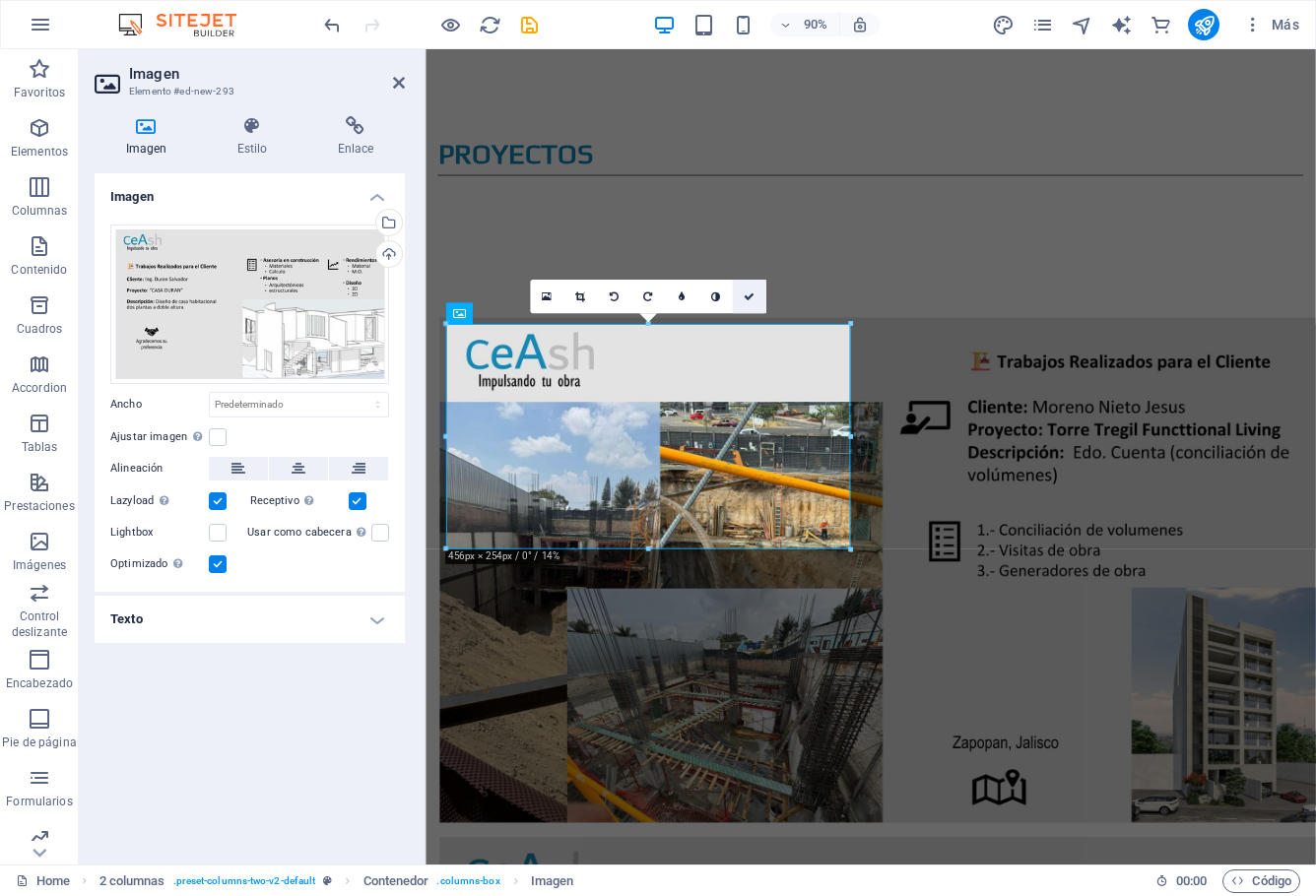 scroll, scrollTop: 3938, scrollLeft: 0, axis: vertical 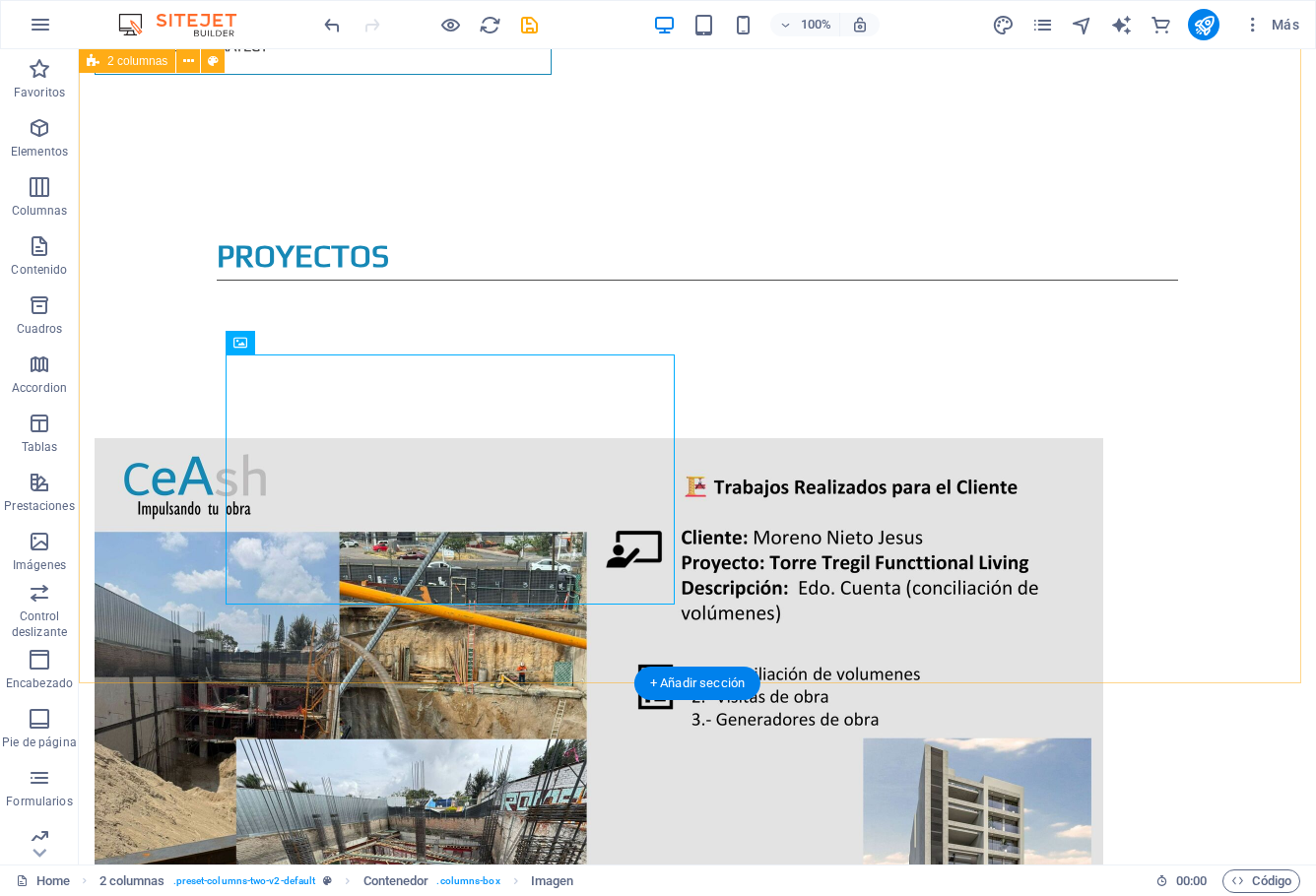 click at bounding box center (697, 2456) 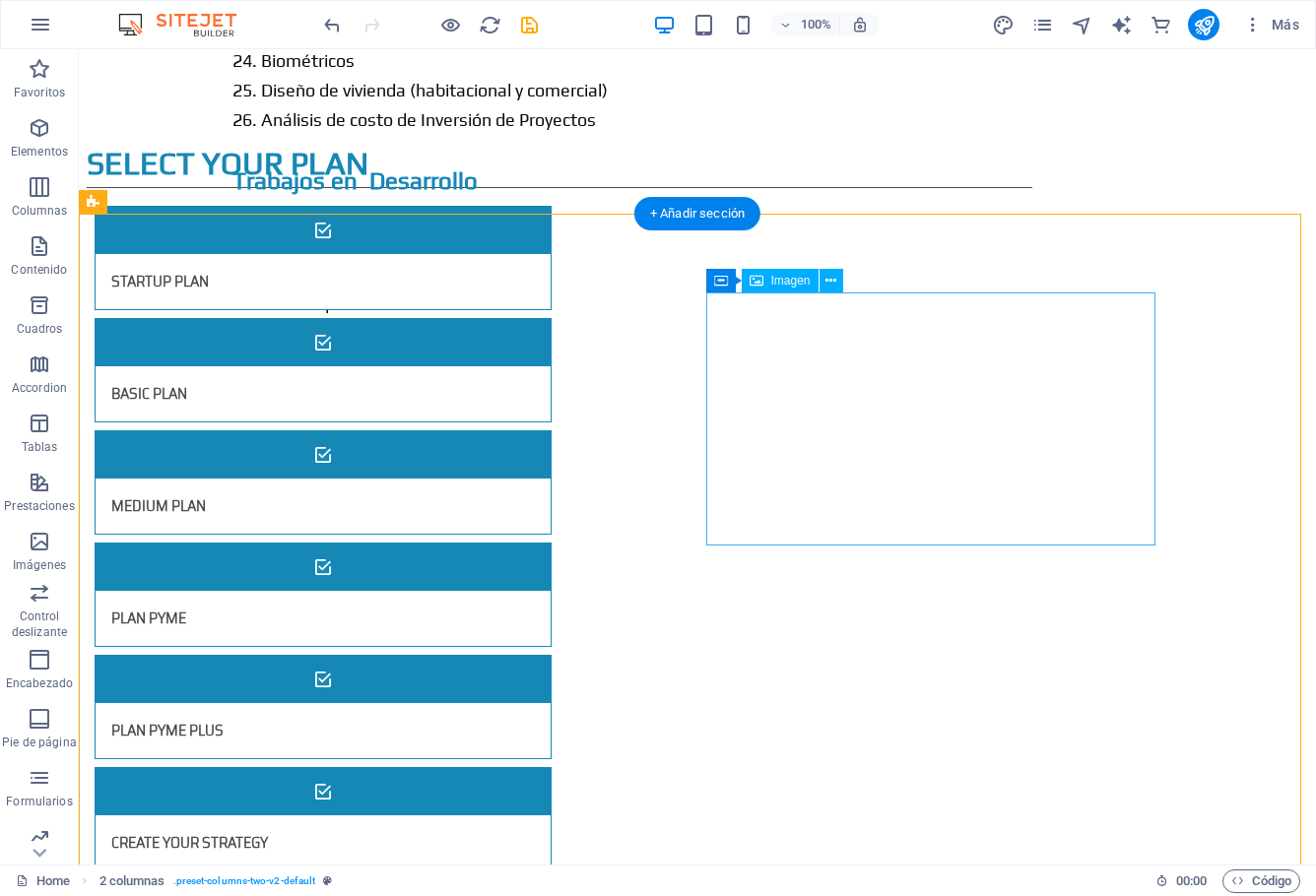 scroll, scrollTop: 3151, scrollLeft: 0, axis: vertical 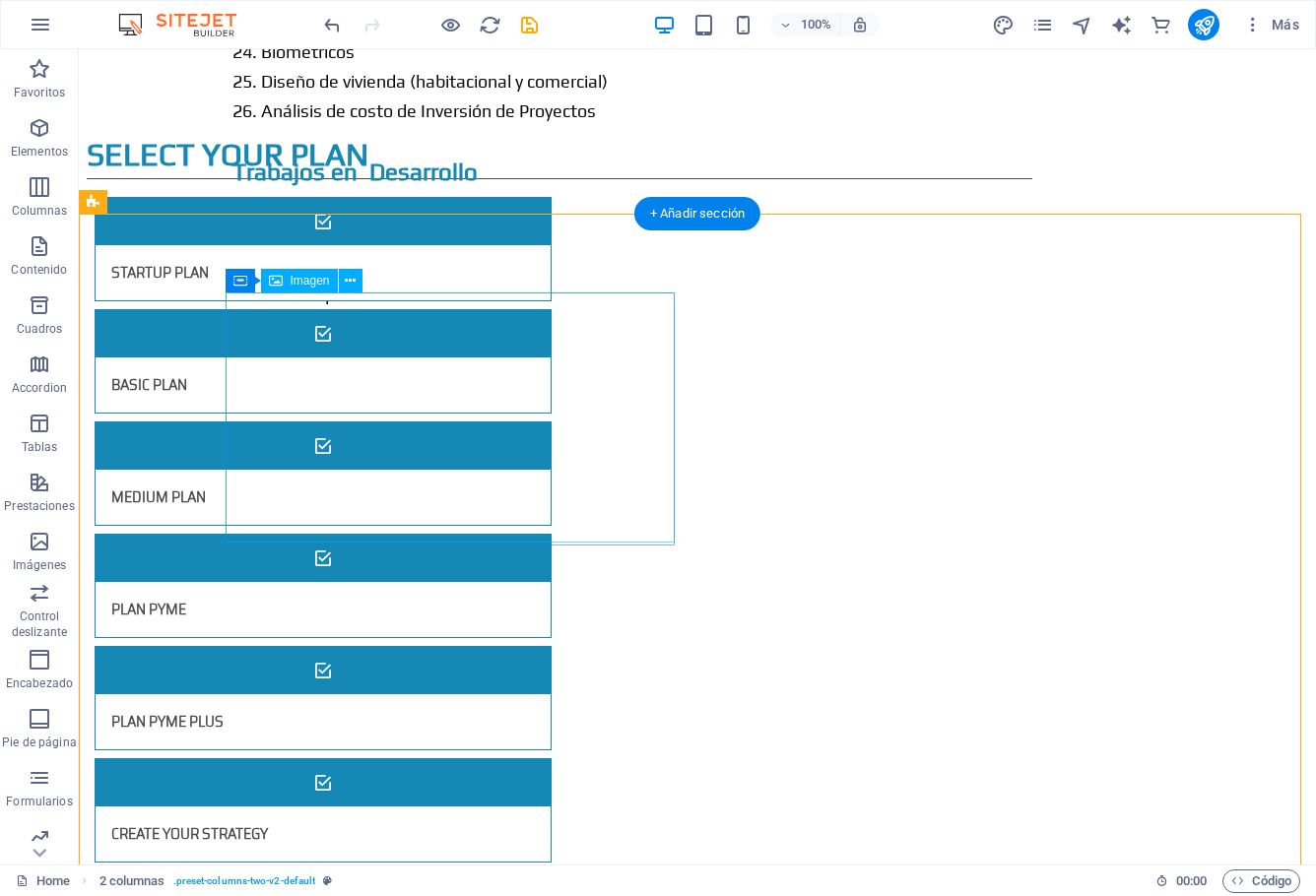 click at bounding box center [319, 1506] 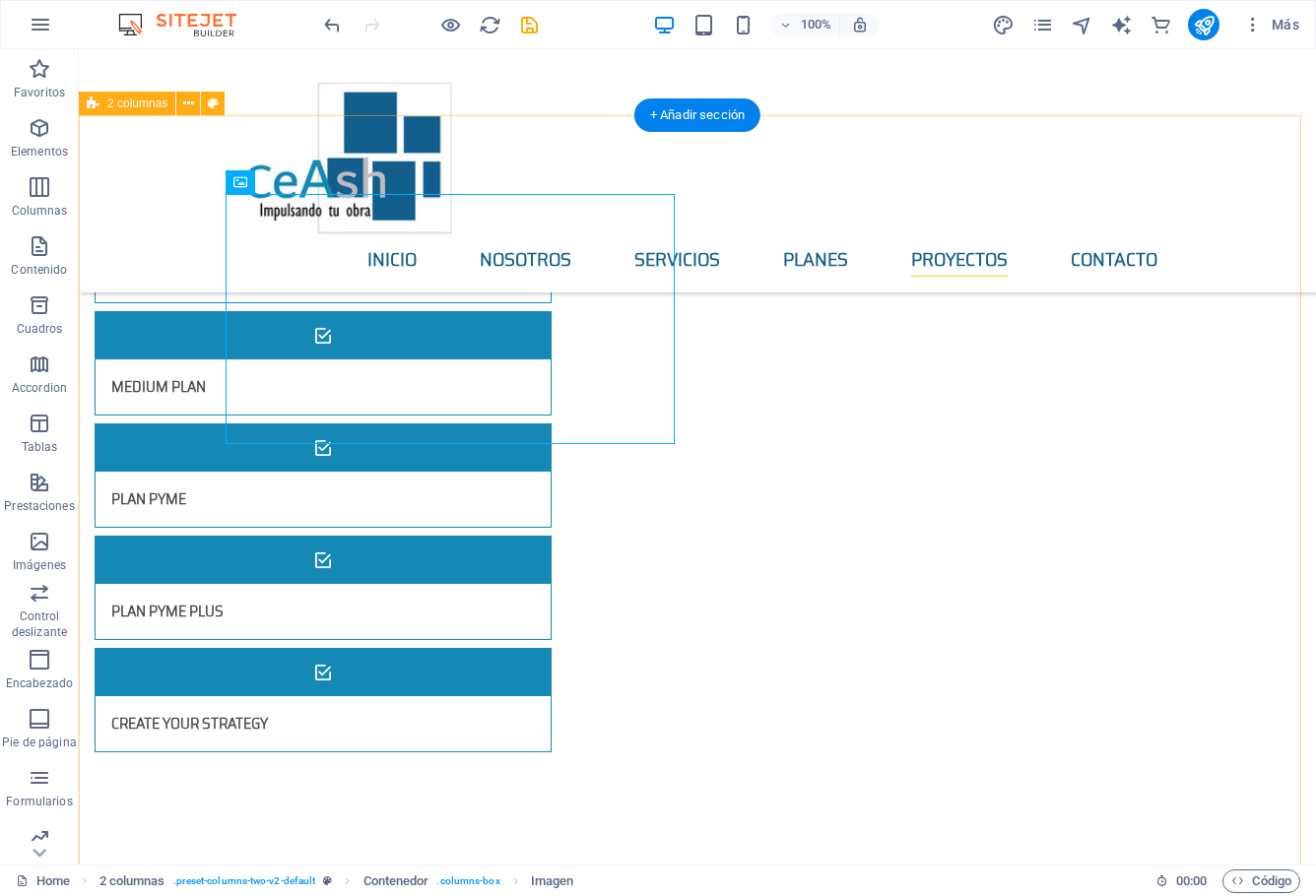 scroll, scrollTop: 3249, scrollLeft: 0, axis: vertical 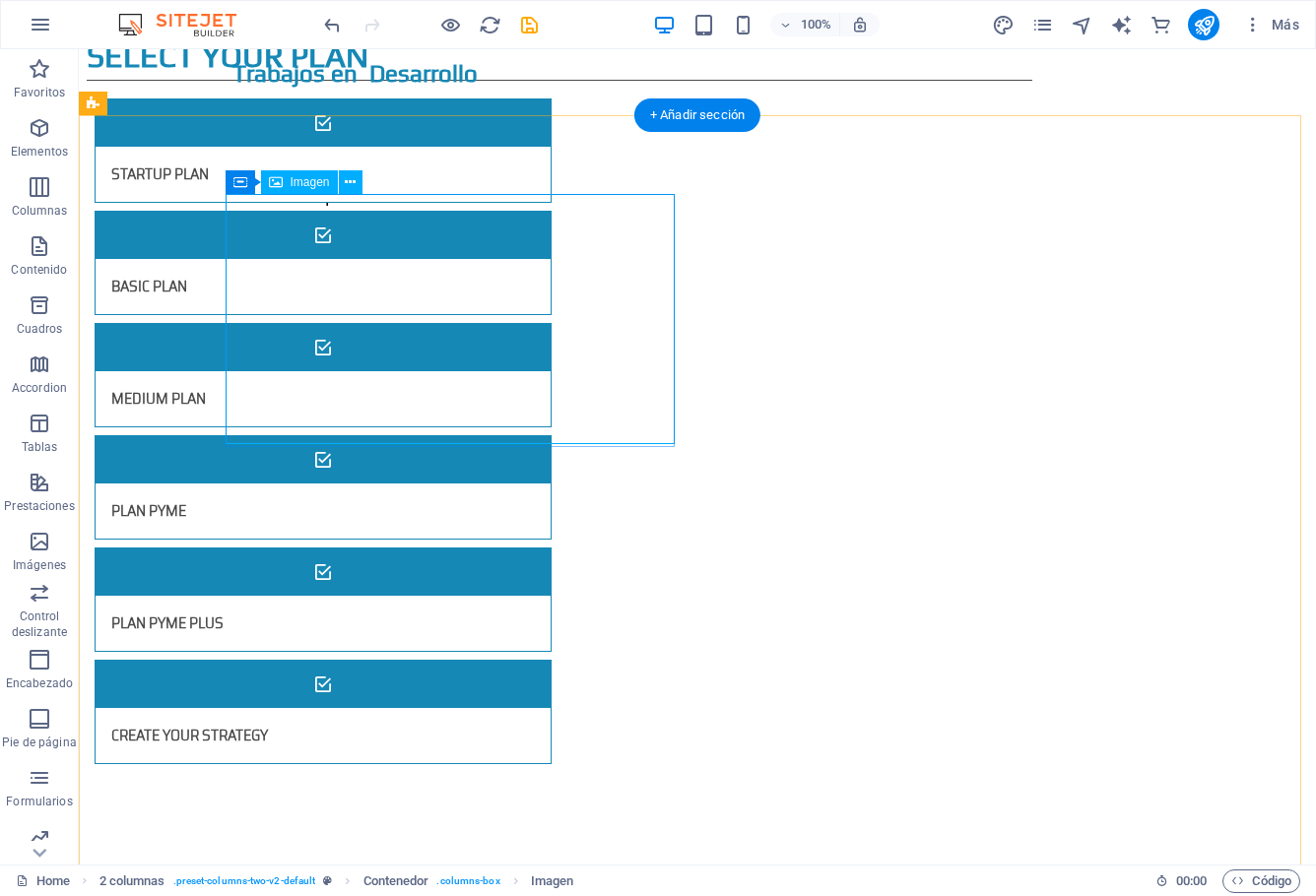 click at bounding box center [319, 1408] 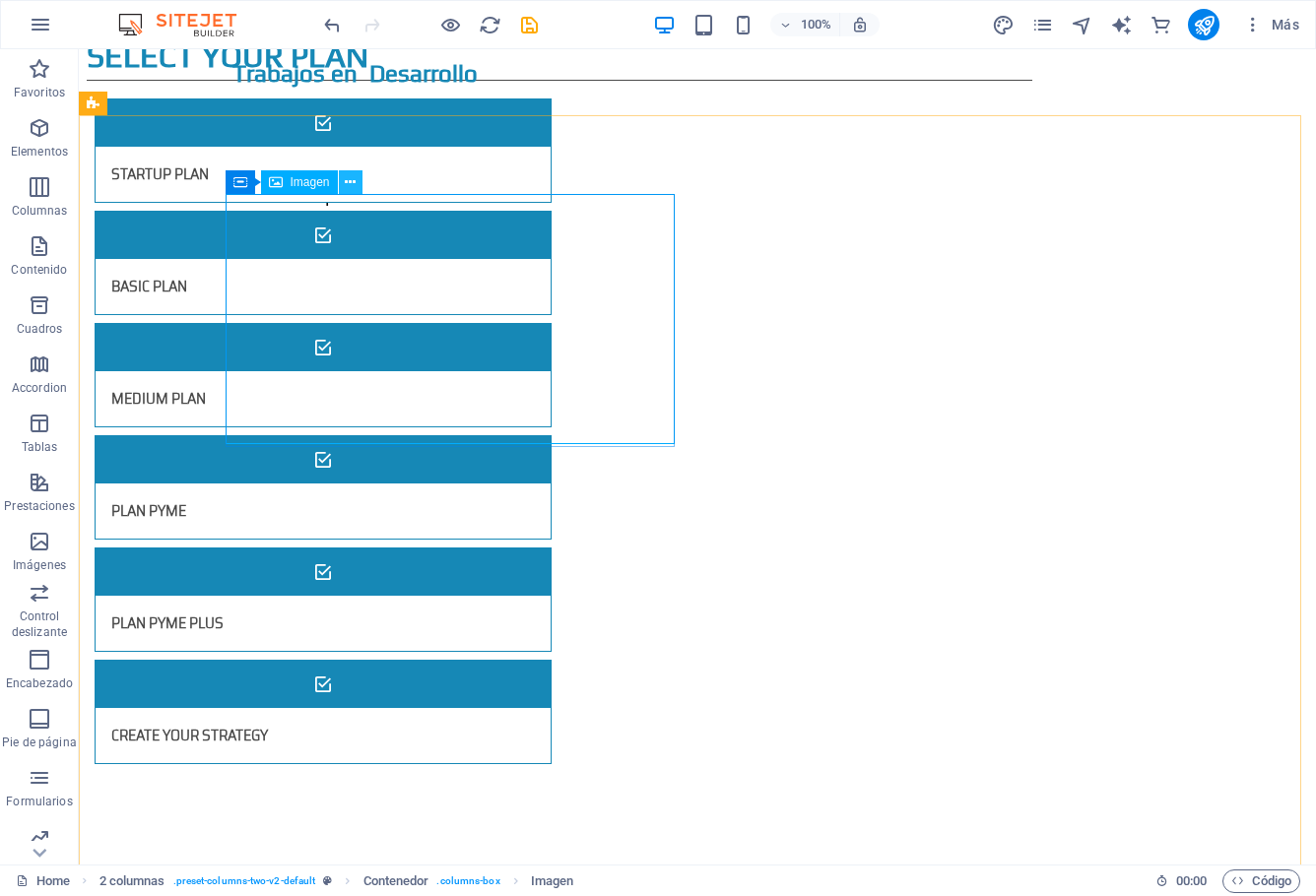 click at bounding box center (350, 182) 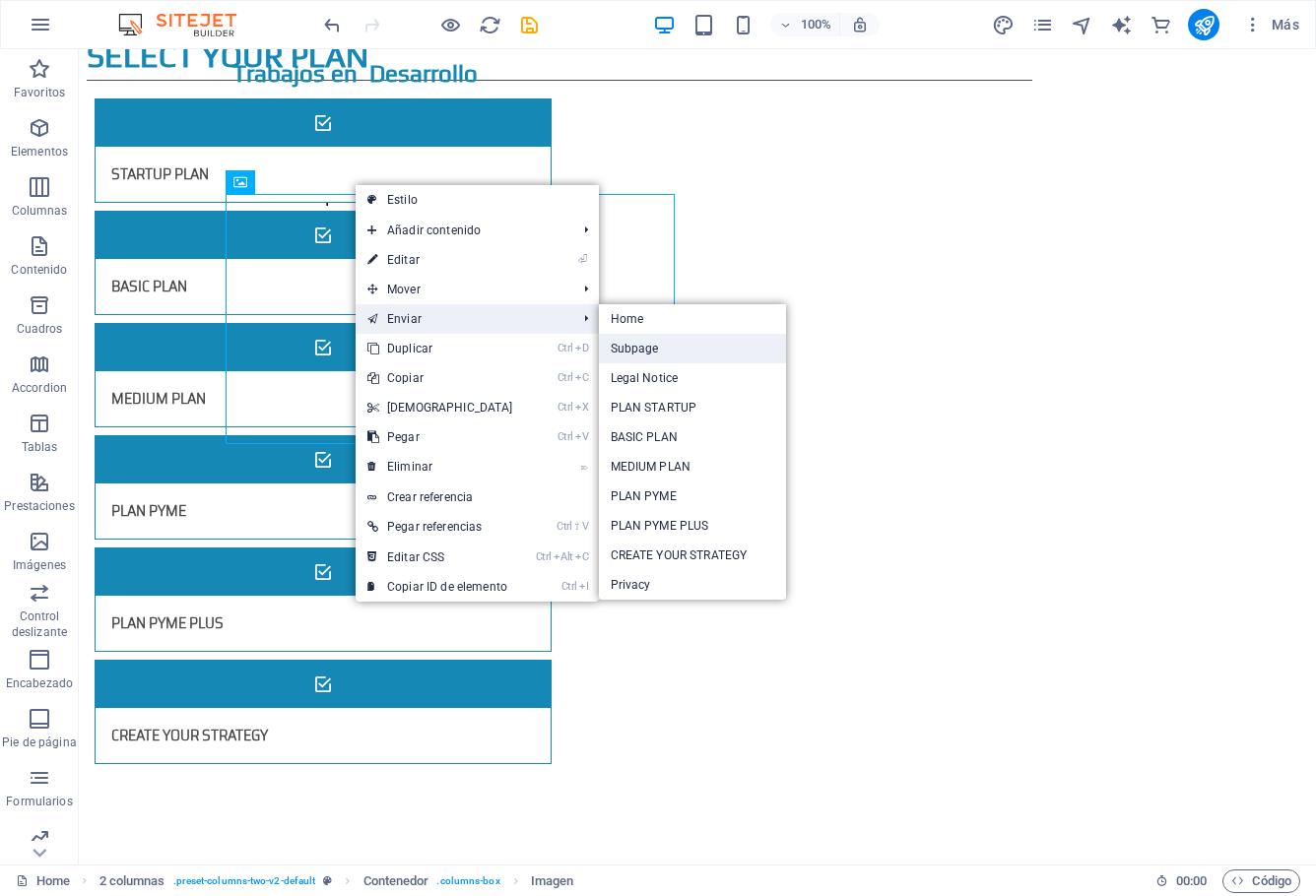 click on "Subpage" at bounding box center [692, 349] 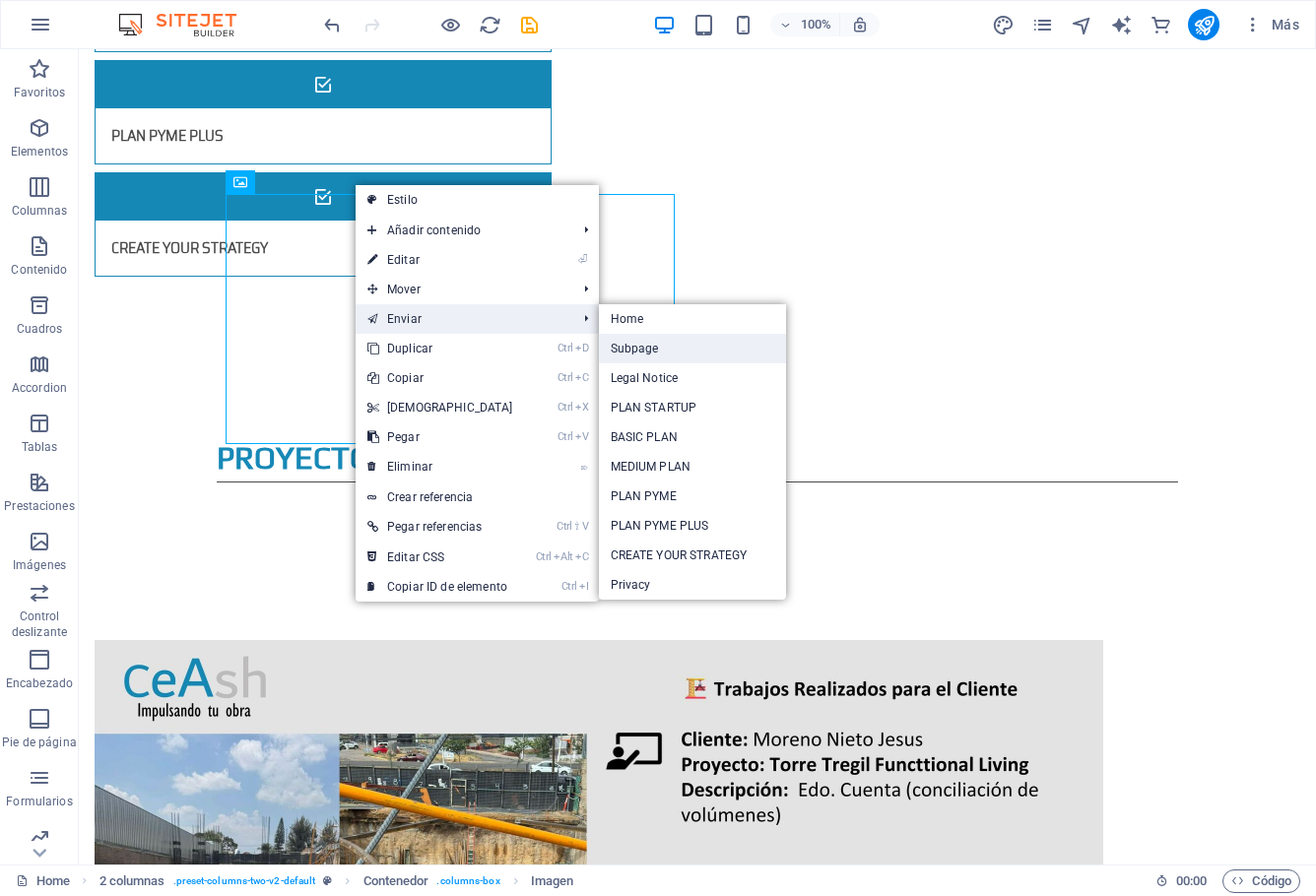 scroll, scrollTop: 0, scrollLeft: 0, axis: both 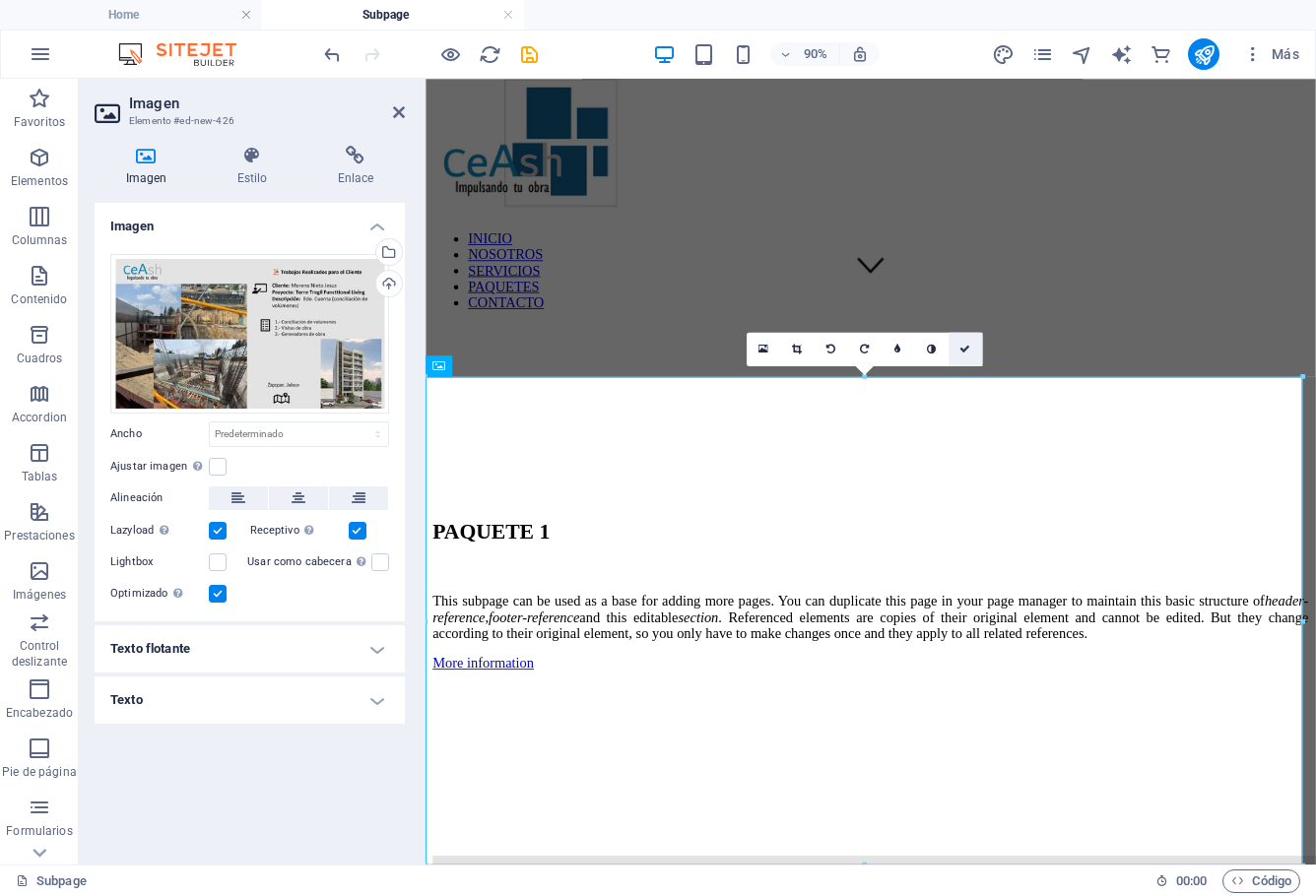 click at bounding box center [964, 349] 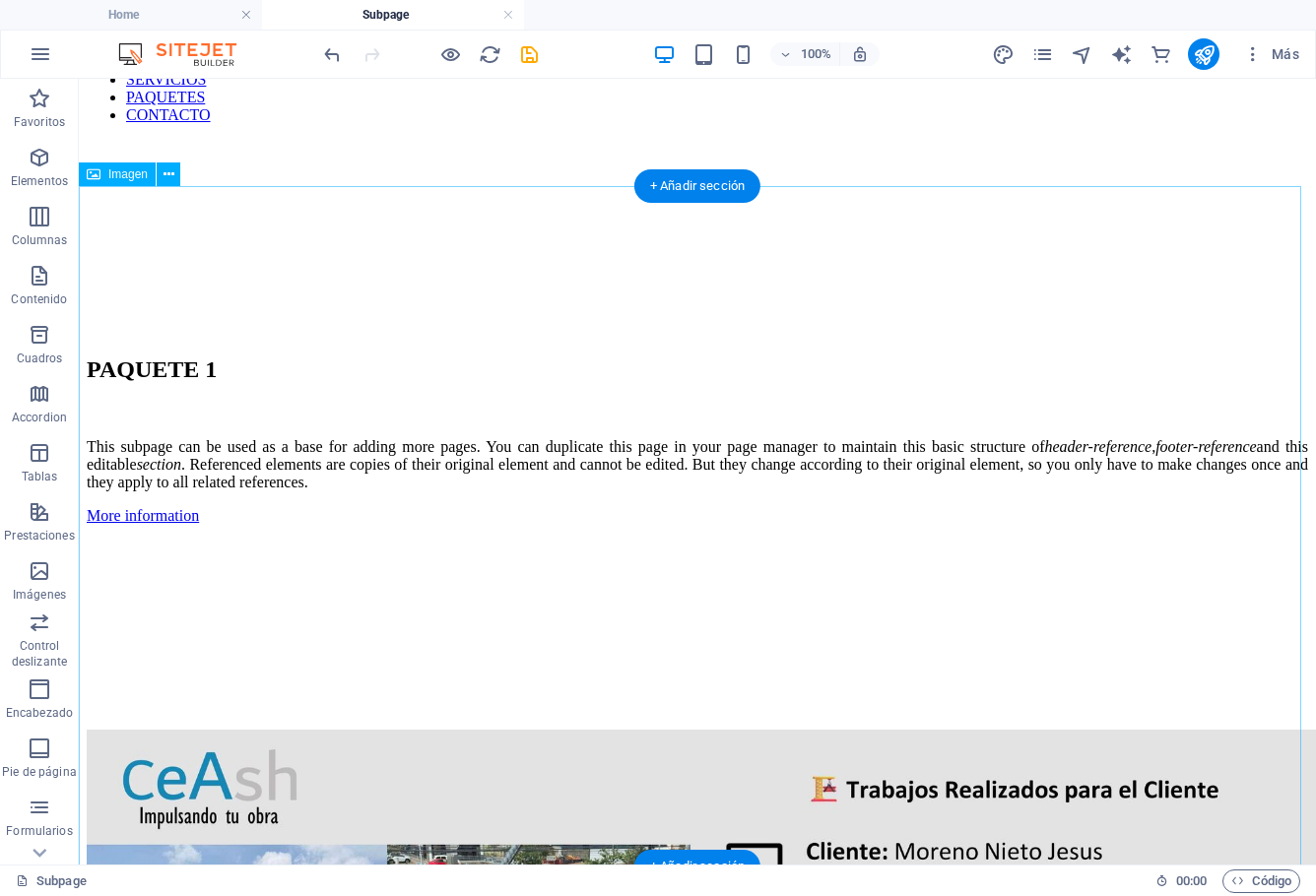 scroll, scrollTop: 859, scrollLeft: 0, axis: vertical 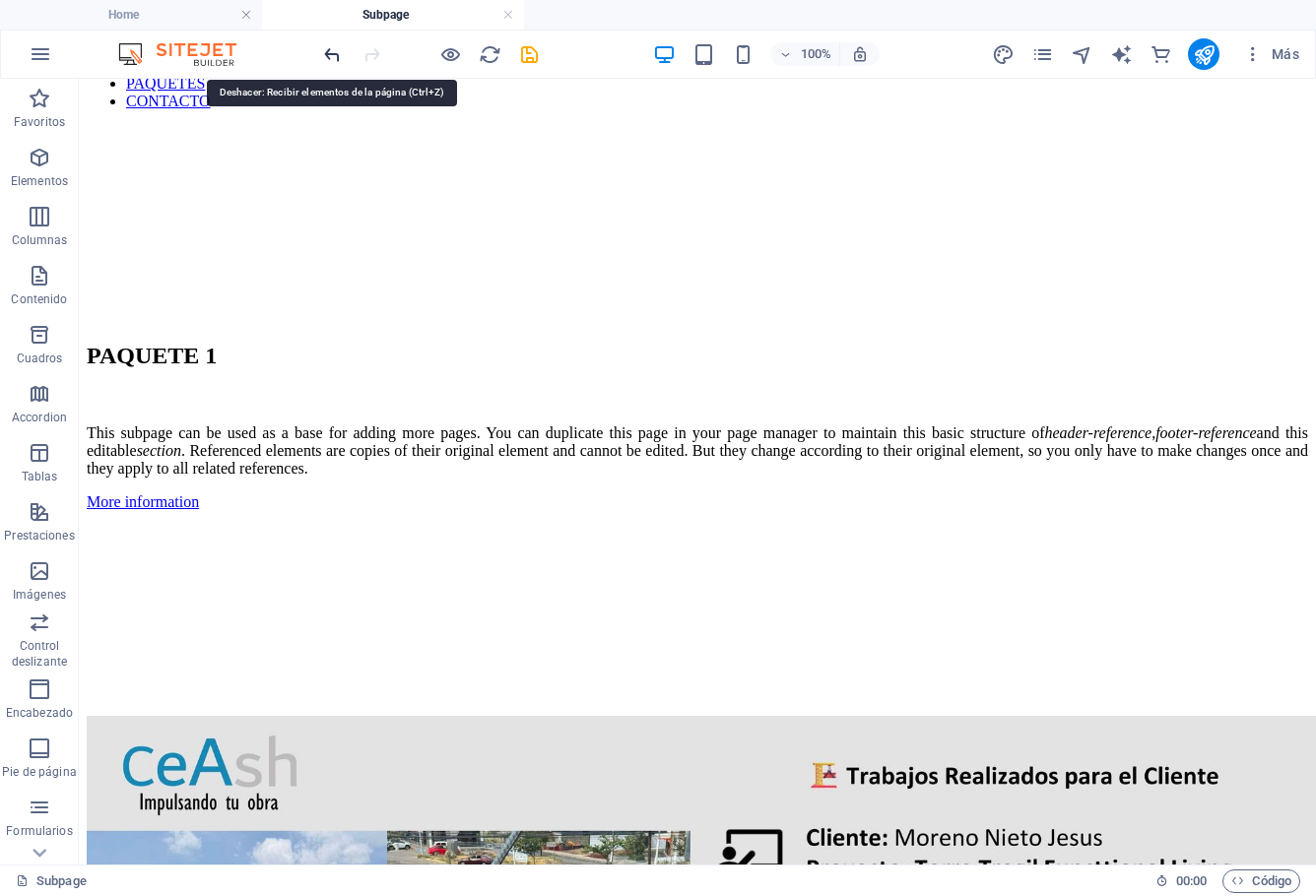 click at bounding box center (332, 54) 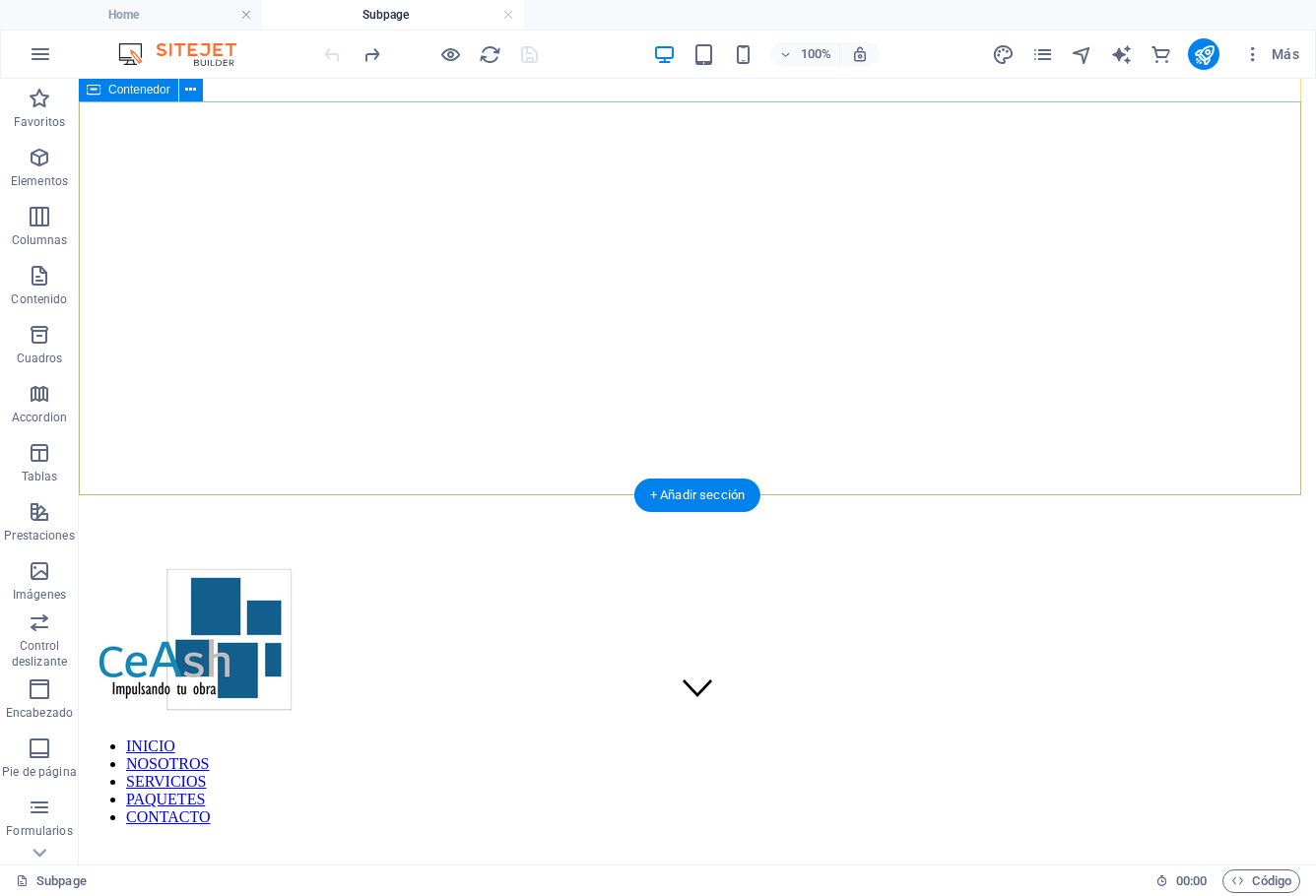 scroll, scrollTop: 178, scrollLeft: 0, axis: vertical 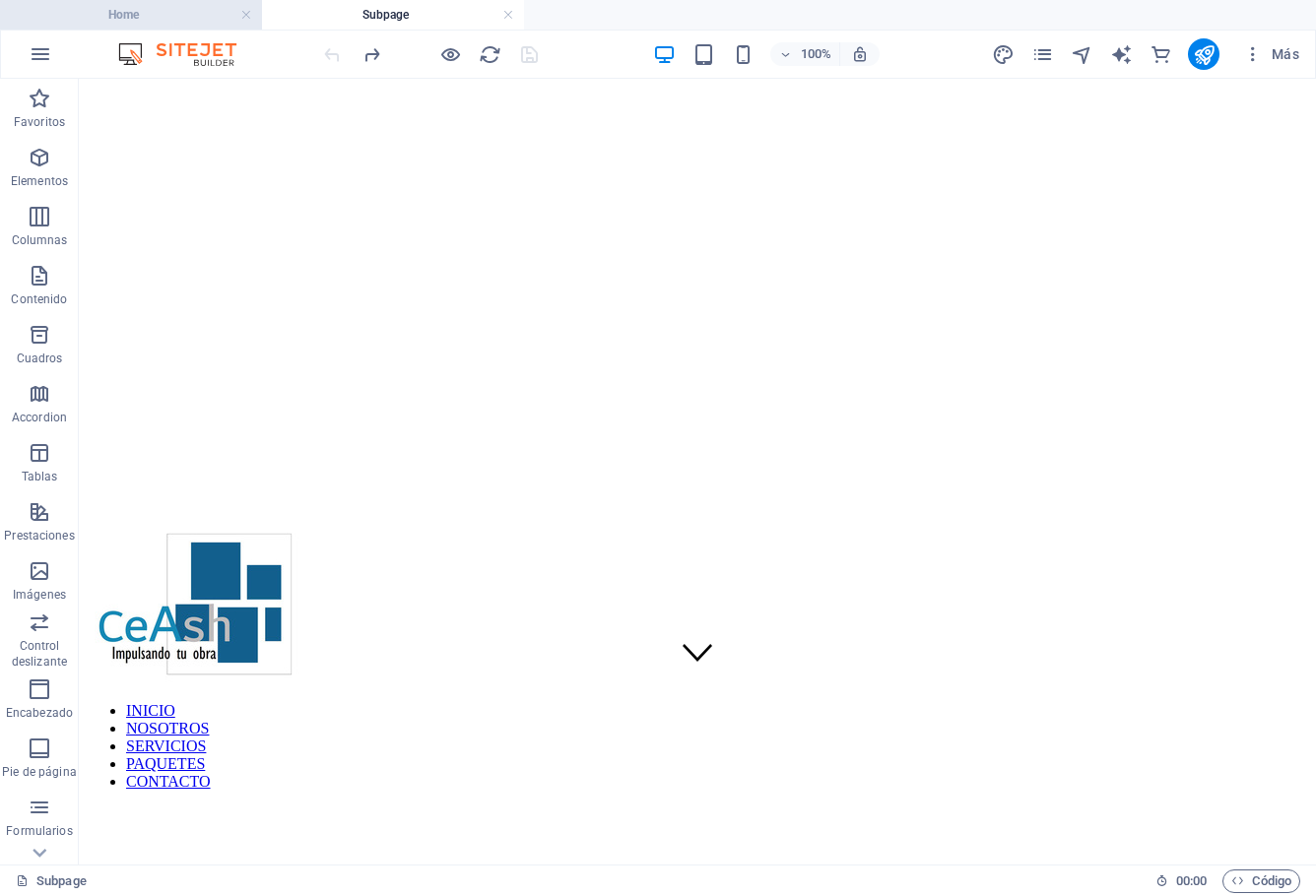 click on "Home" at bounding box center [131, 15] 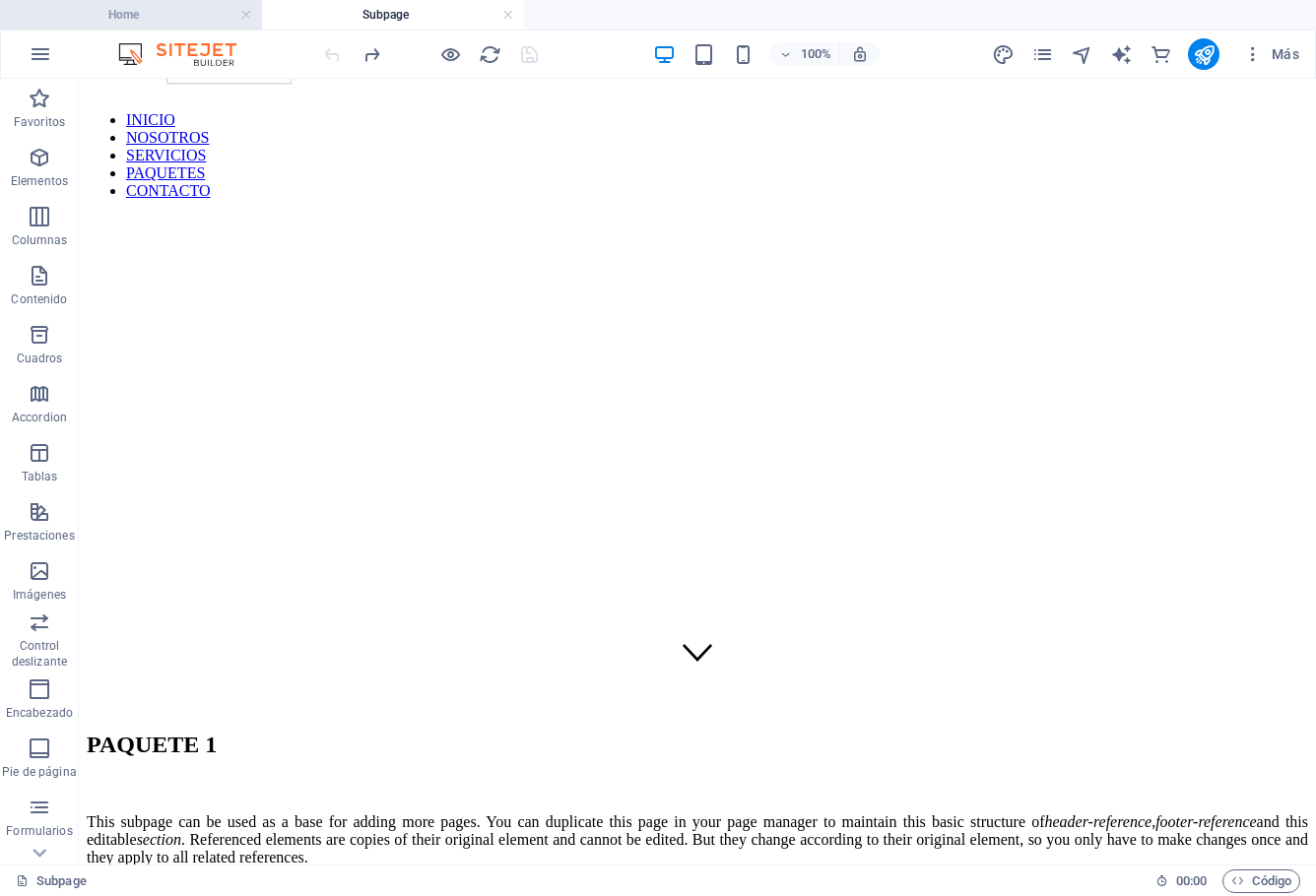 scroll, scrollTop: 0, scrollLeft: 0, axis: both 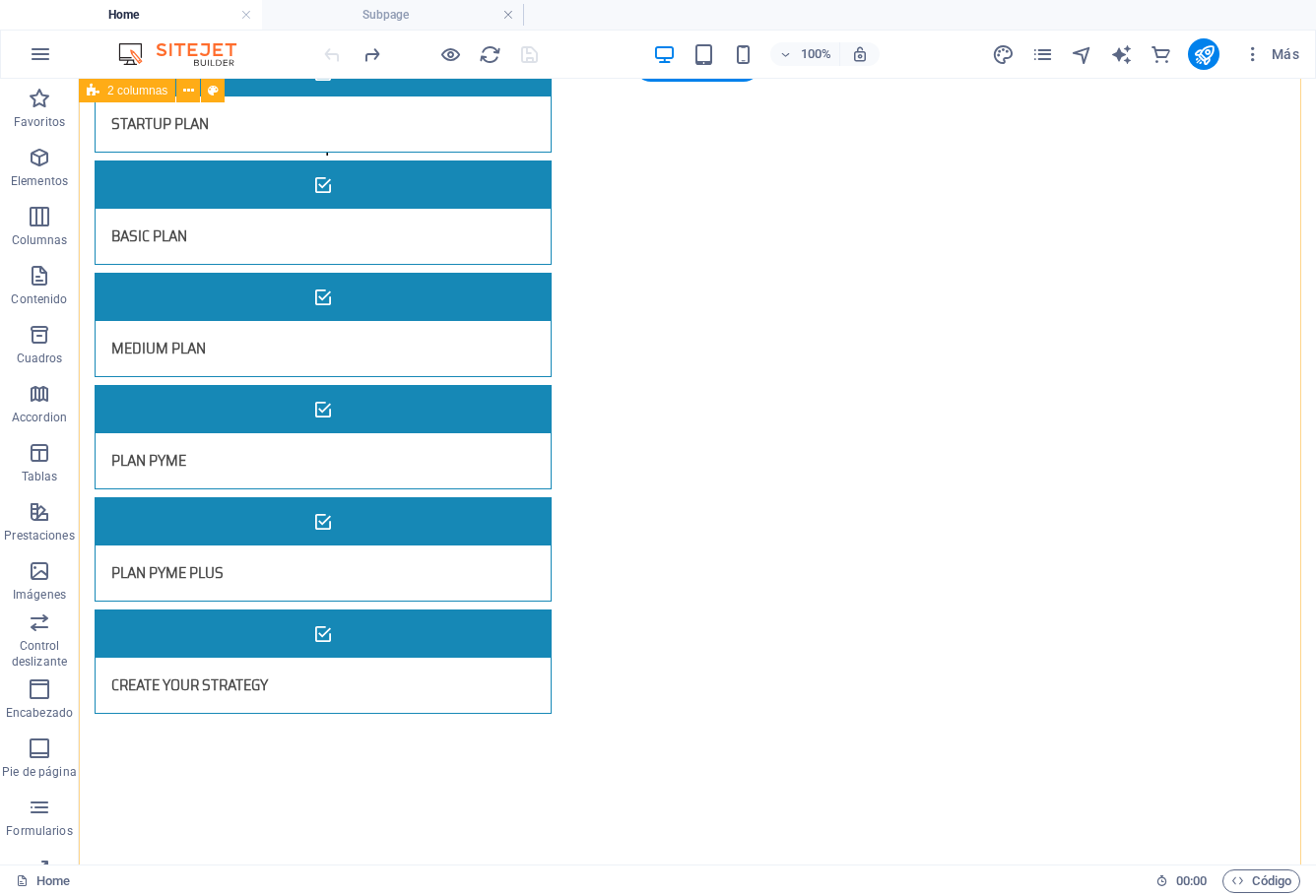 click on "Suelta el contenido aquí o  Añadir elementos  Pegar portapapeles" at bounding box center [697, 2884] 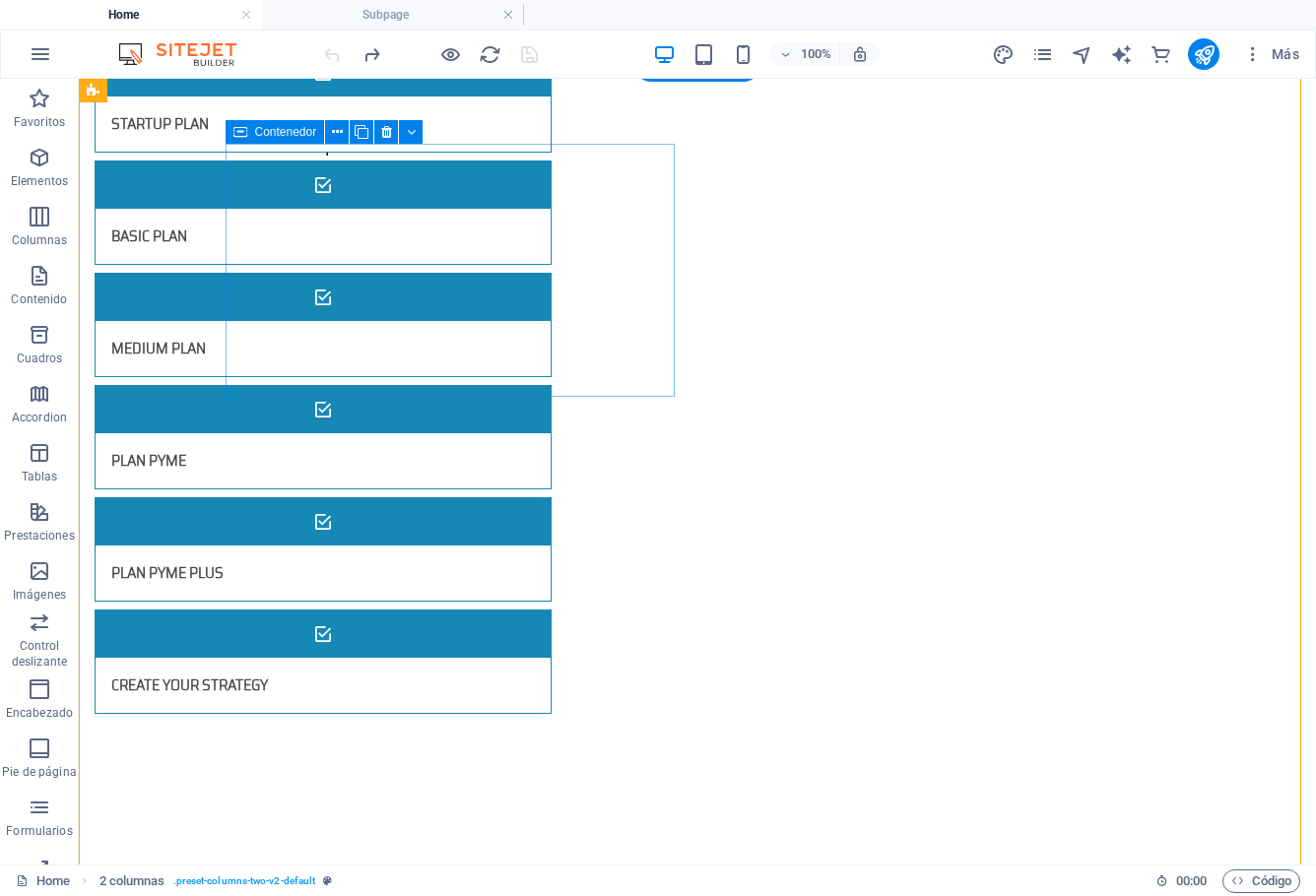 click on "Añadir elementos" at bounding box center (249, 1177) 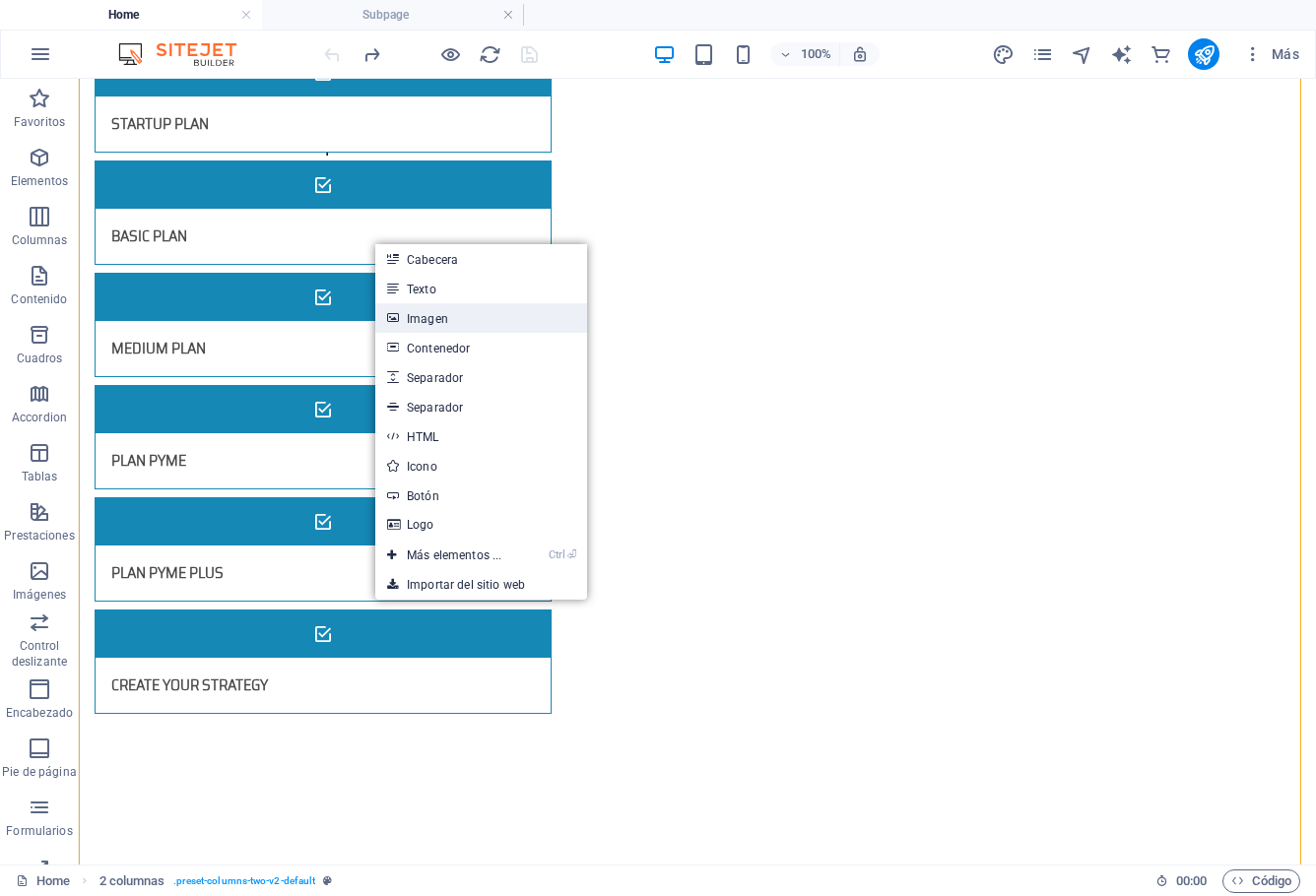 click on "Imagen" at bounding box center (481, 318) 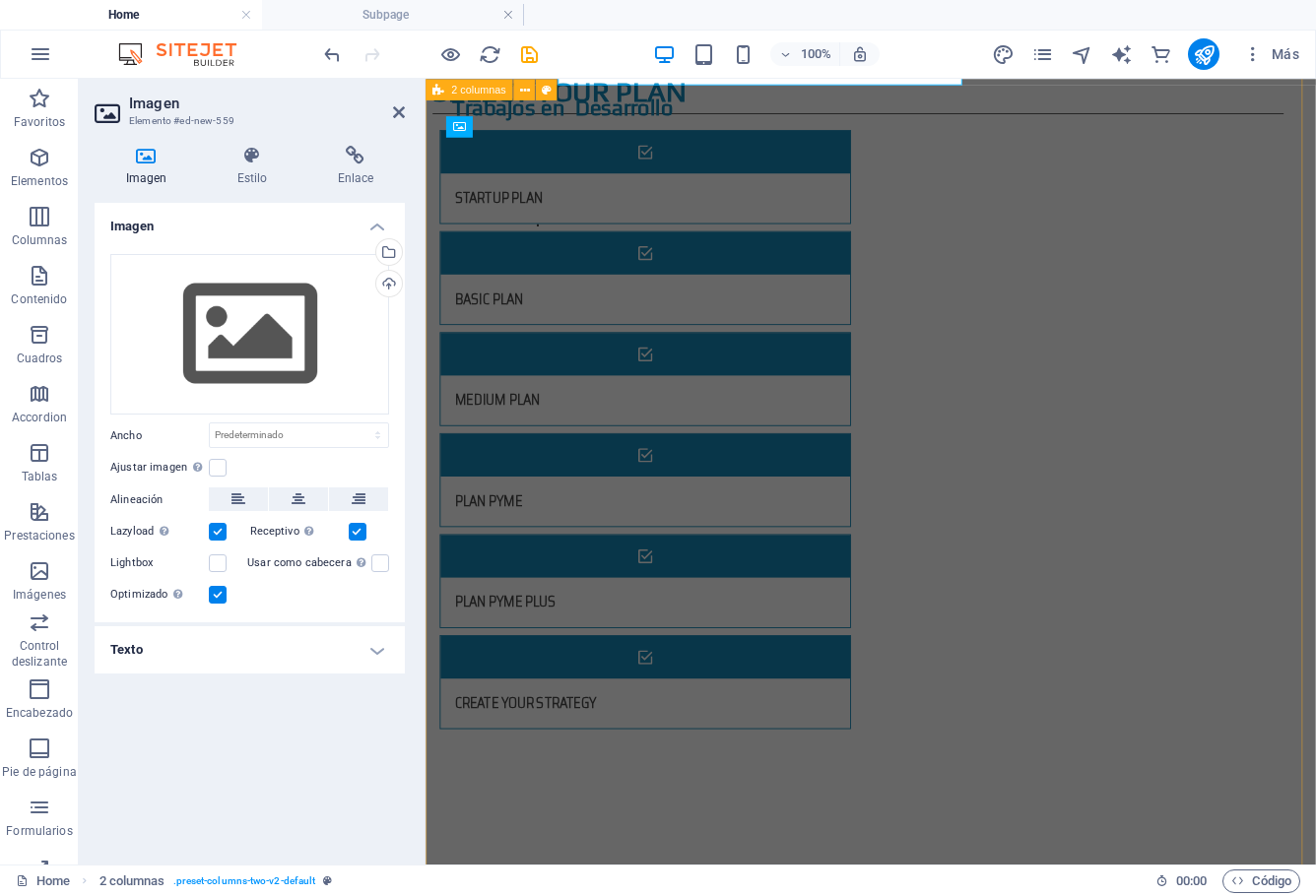 scroll, scrollTop: 3387, scrollLeft: 0, axis: vertical 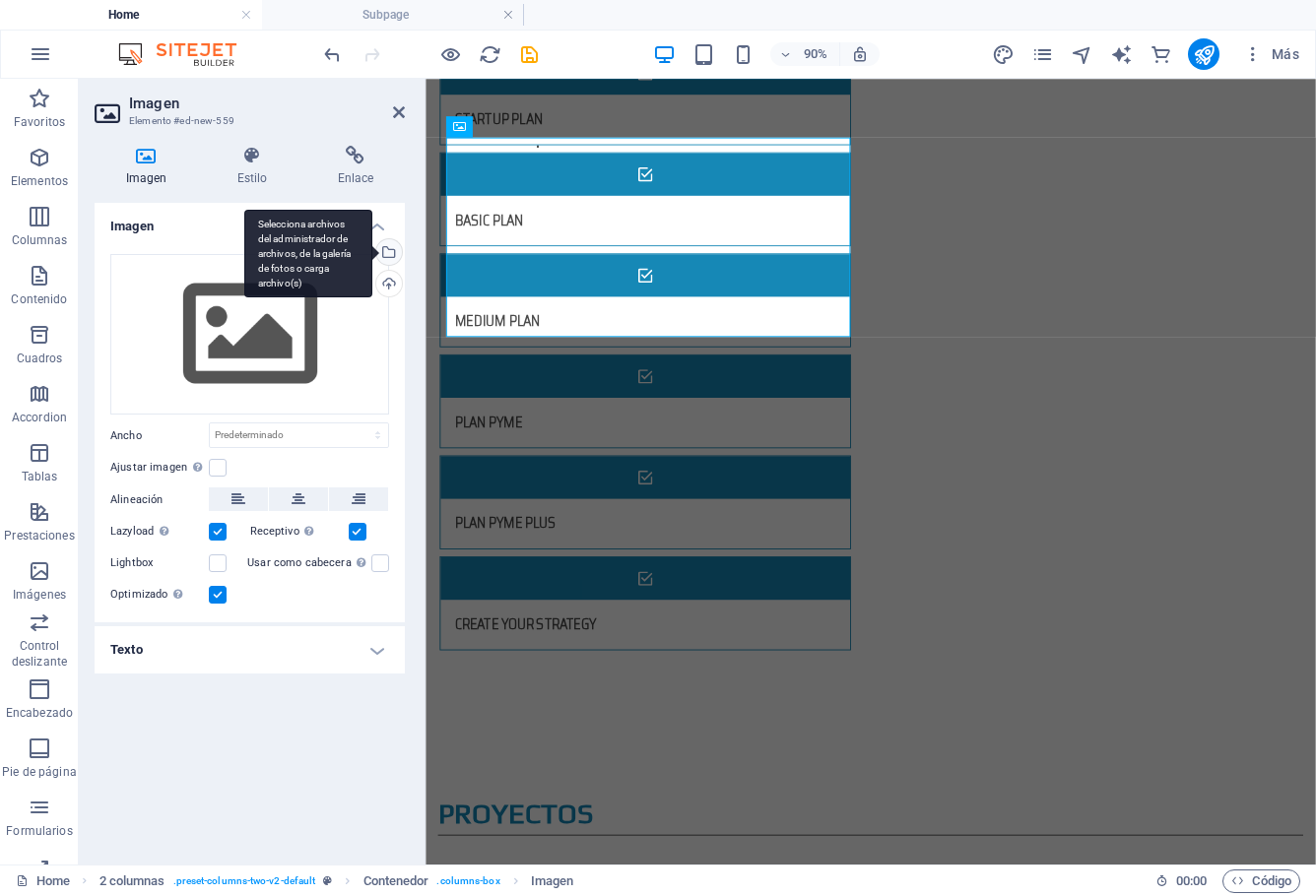 click on "Selecciona archivos del administrador de archivos, de la galería de fotos o carga archivo(s)" at bounding box center (387, 254) 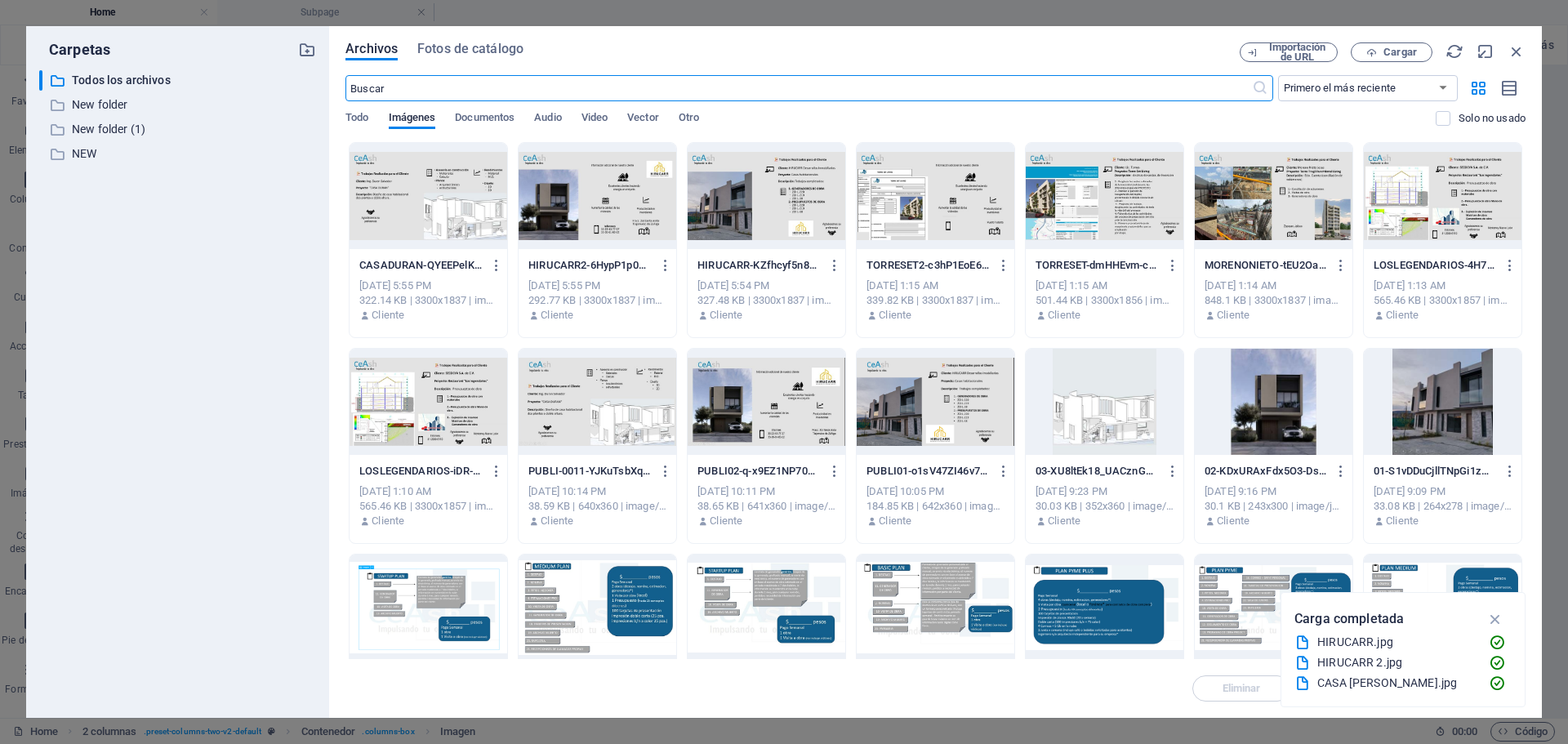 scroll, scrollTop: 2738, scrollLeft: 0, axis: vertical 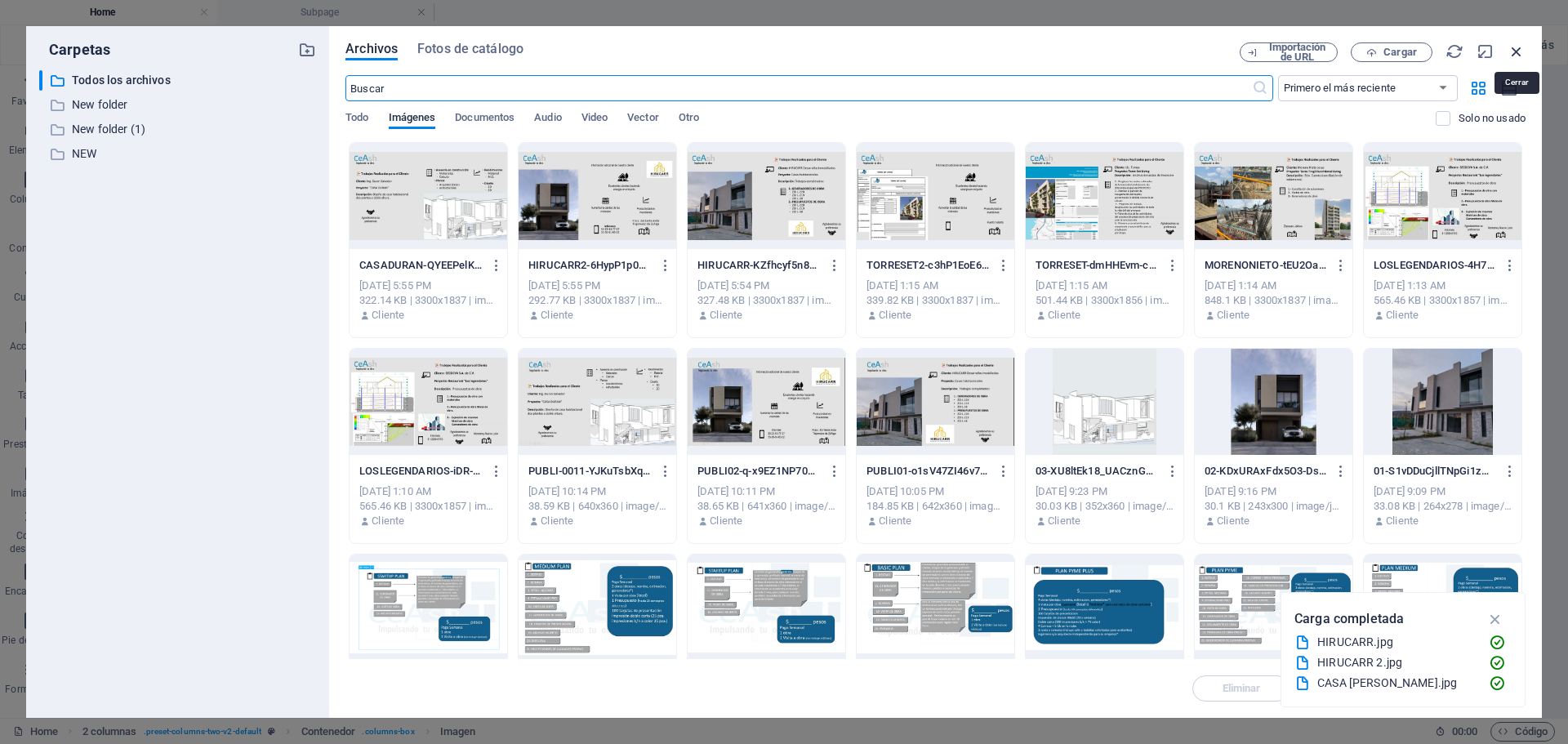 click at bounding box center [1517, 51] 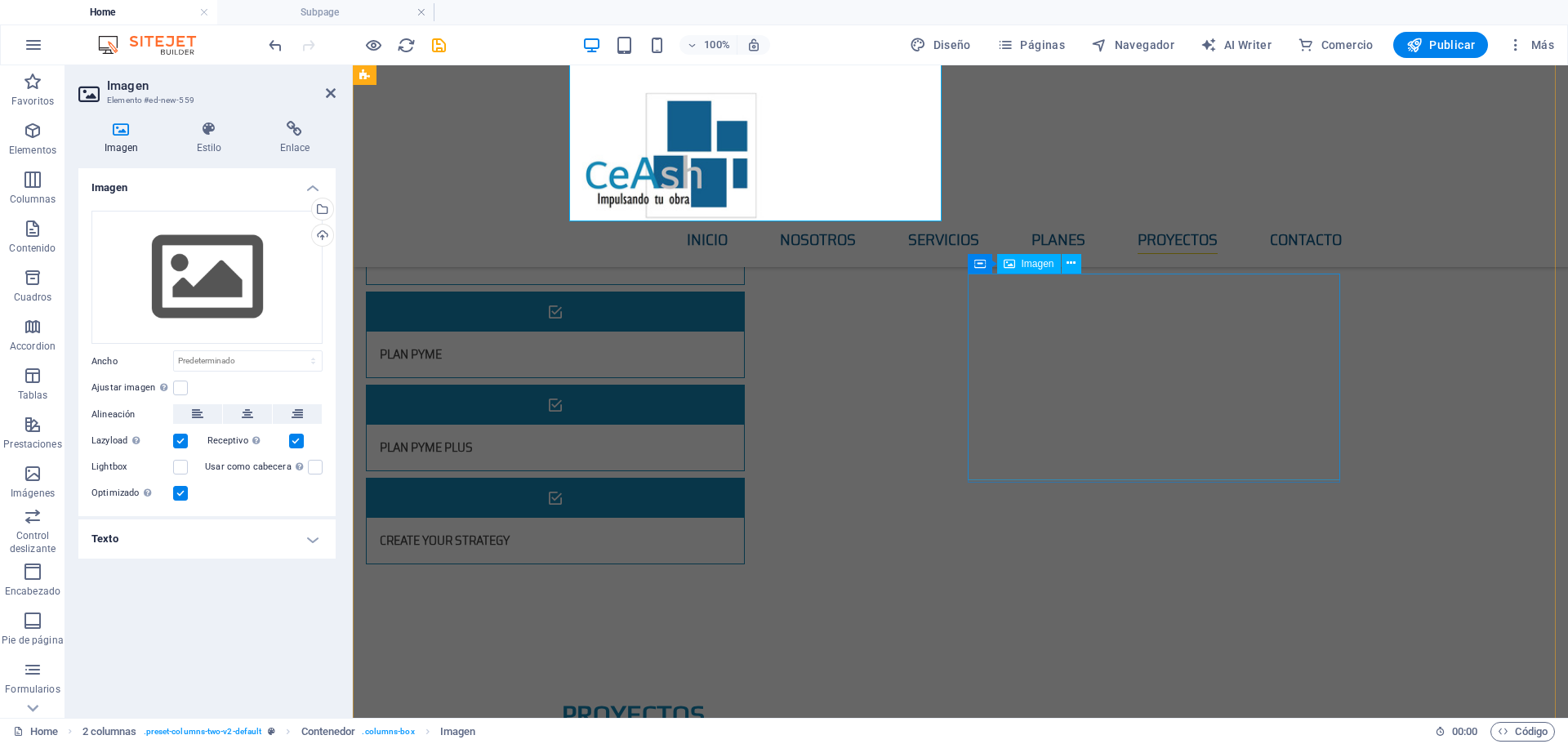 scroll, scrollTop: 2738, scrollLeft: 0, axis: vertical 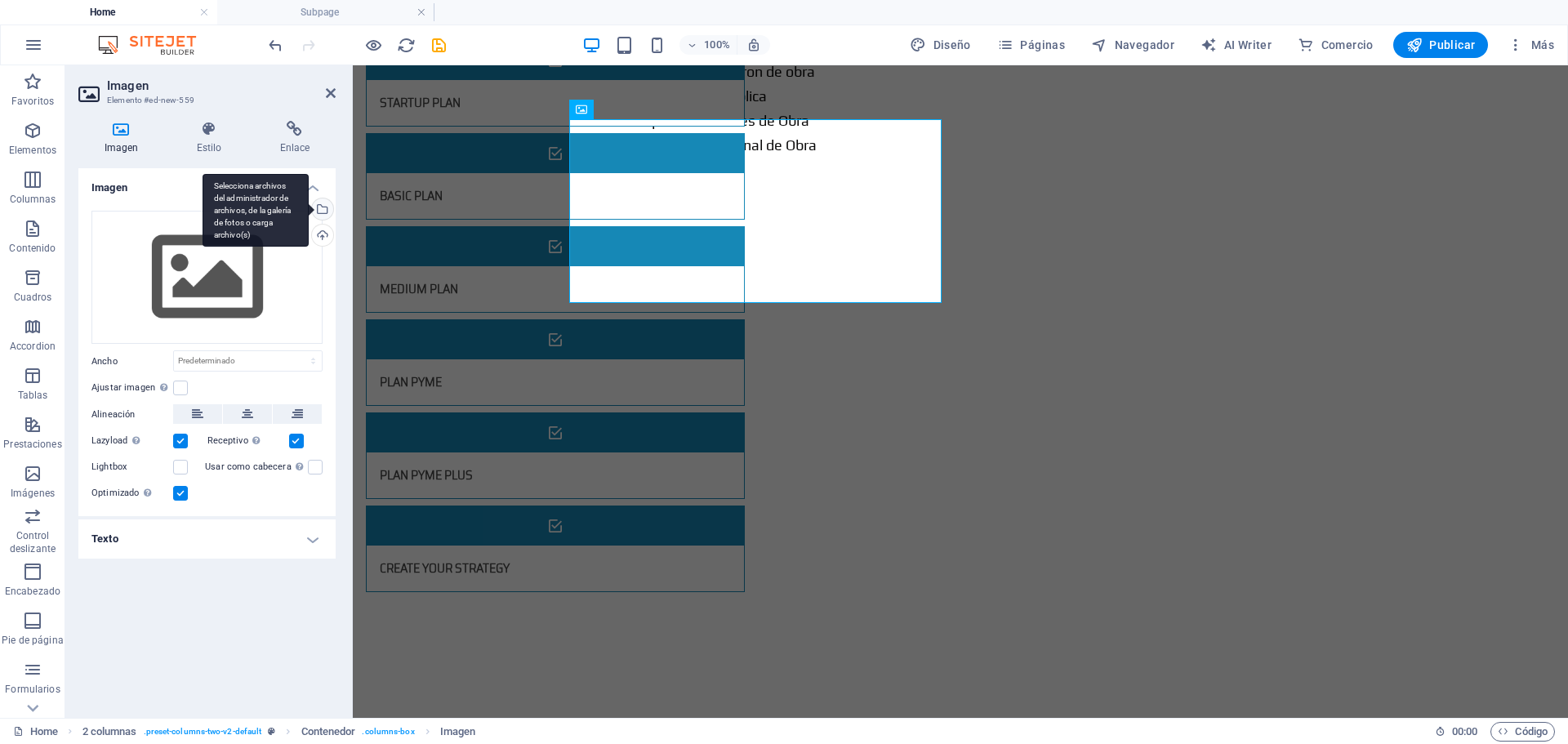 click on "Selecciona archivos del administrador de archivos, de la galería de fotos o carga archivo(s)" at bounding box center [321, 211] 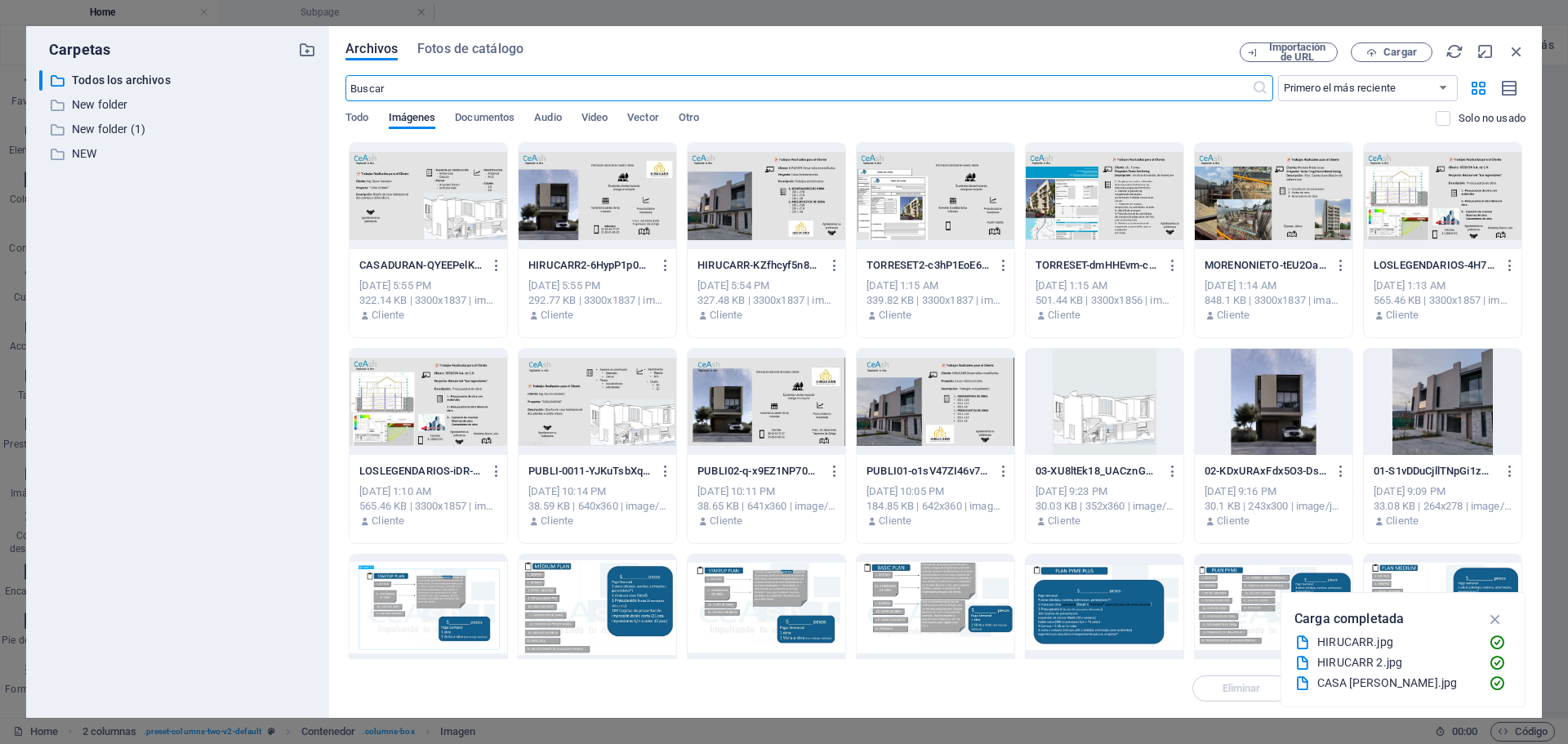 click at bounding box center (1273, 196) 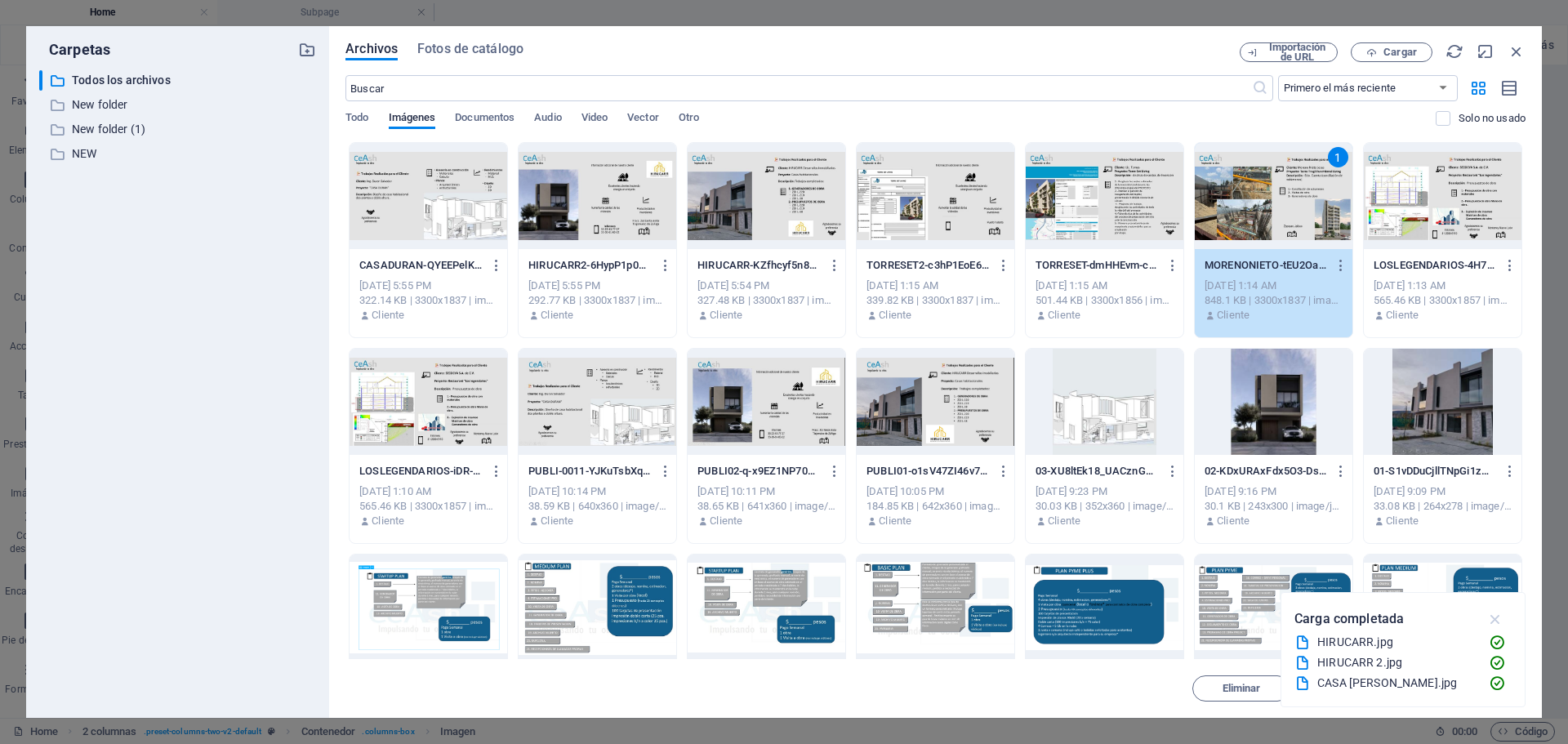 click at bounding box center [1495, 619] 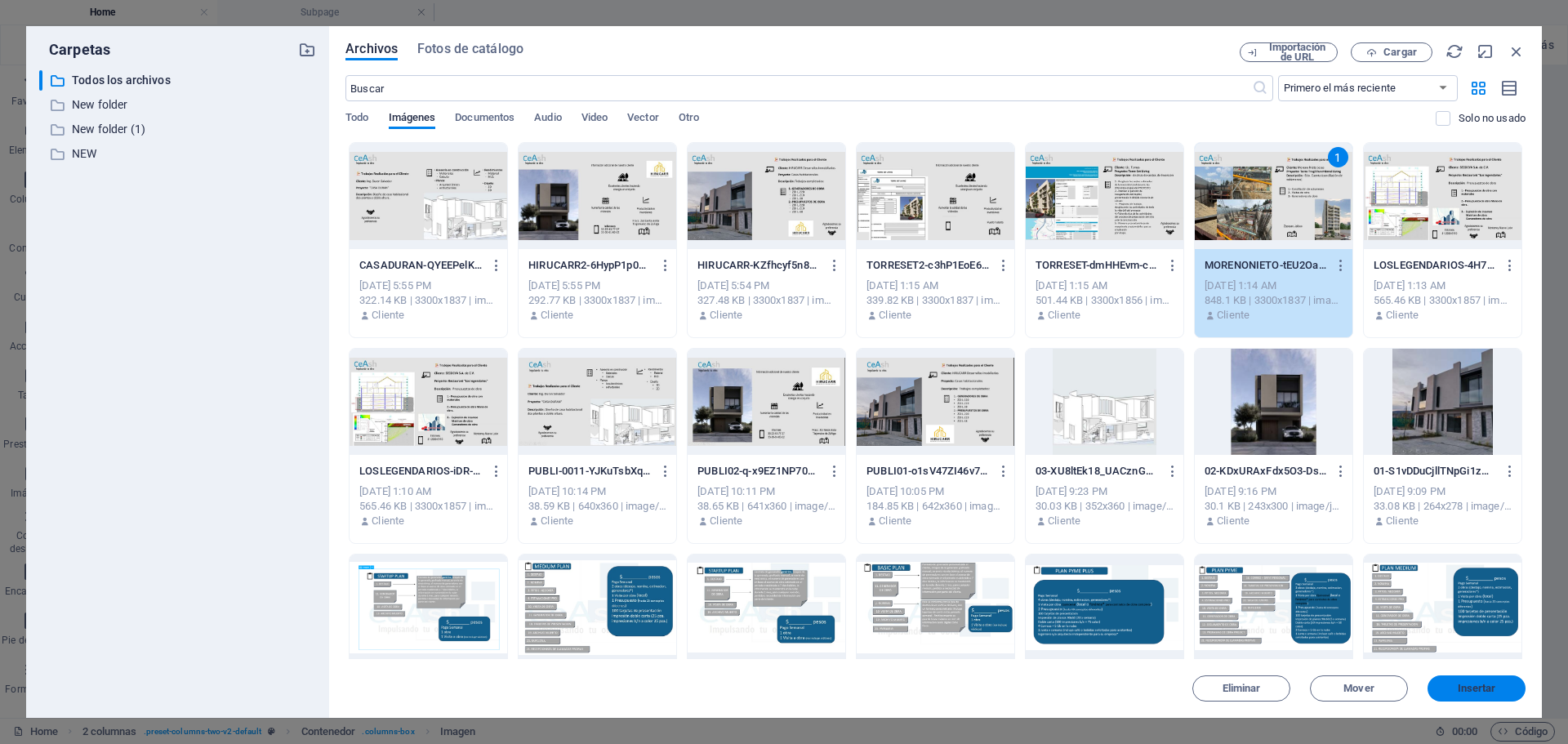 click on "Insertar" at bounding box center [1477, 688] 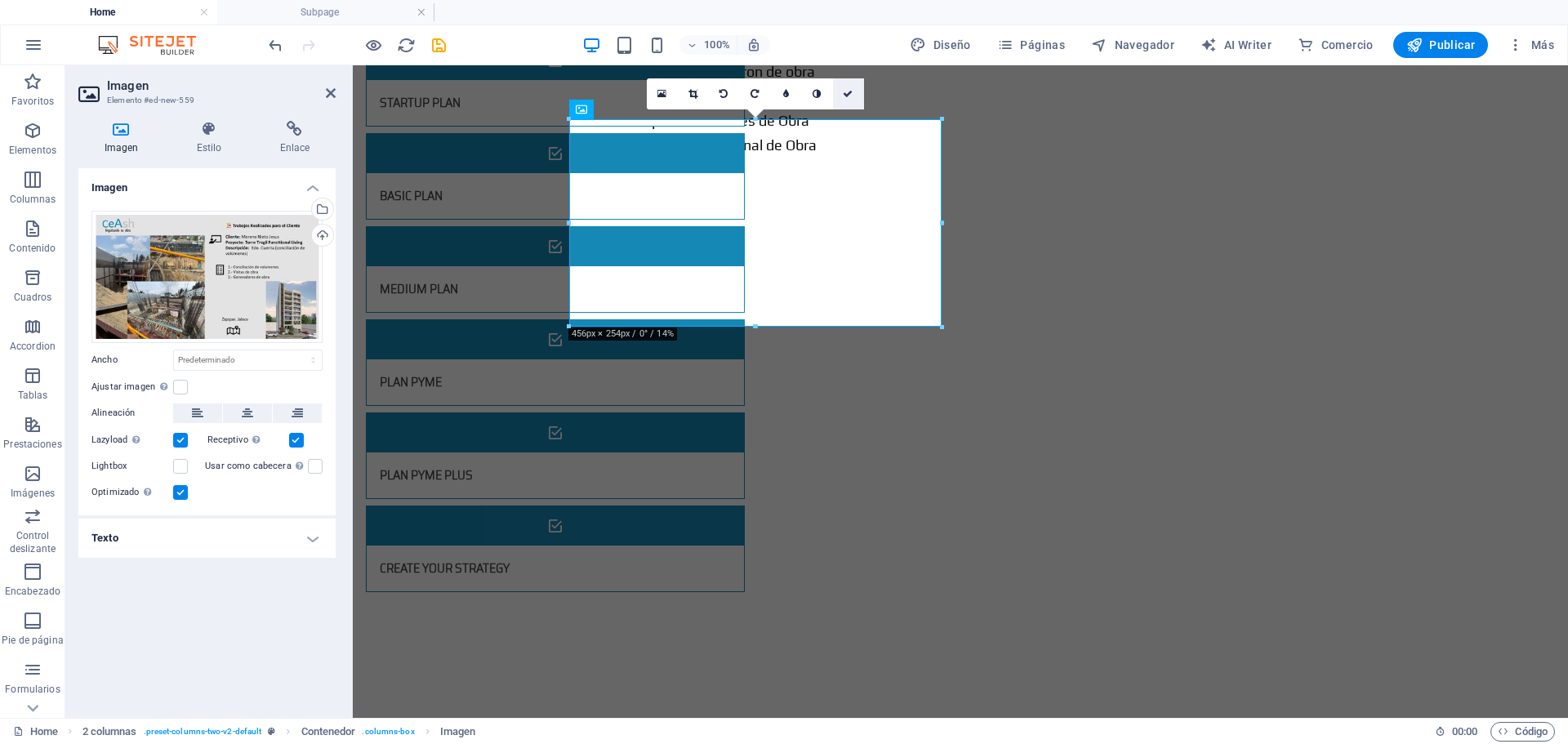 click at bounding box center (848, 94) 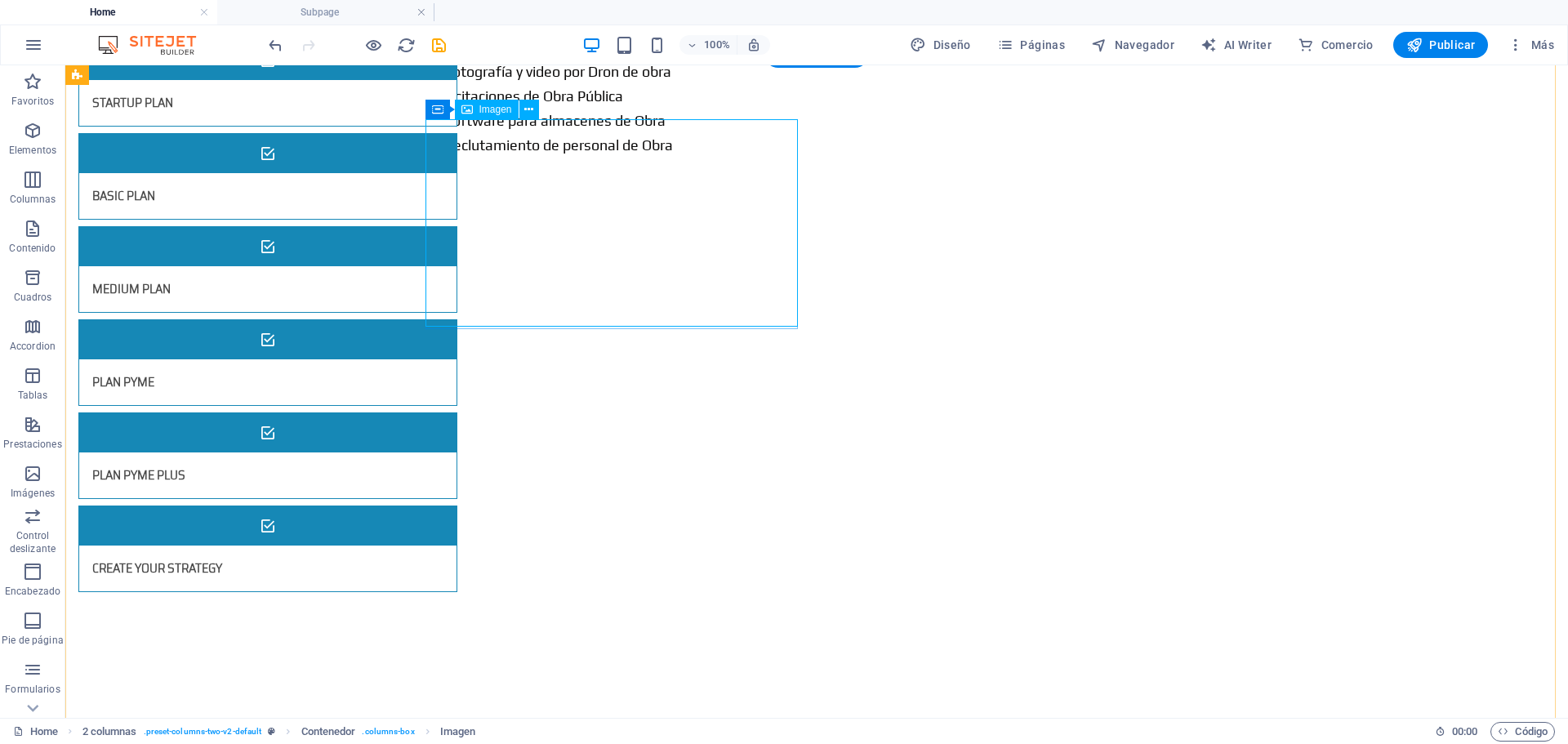 click at bounding box center (265, 1126) 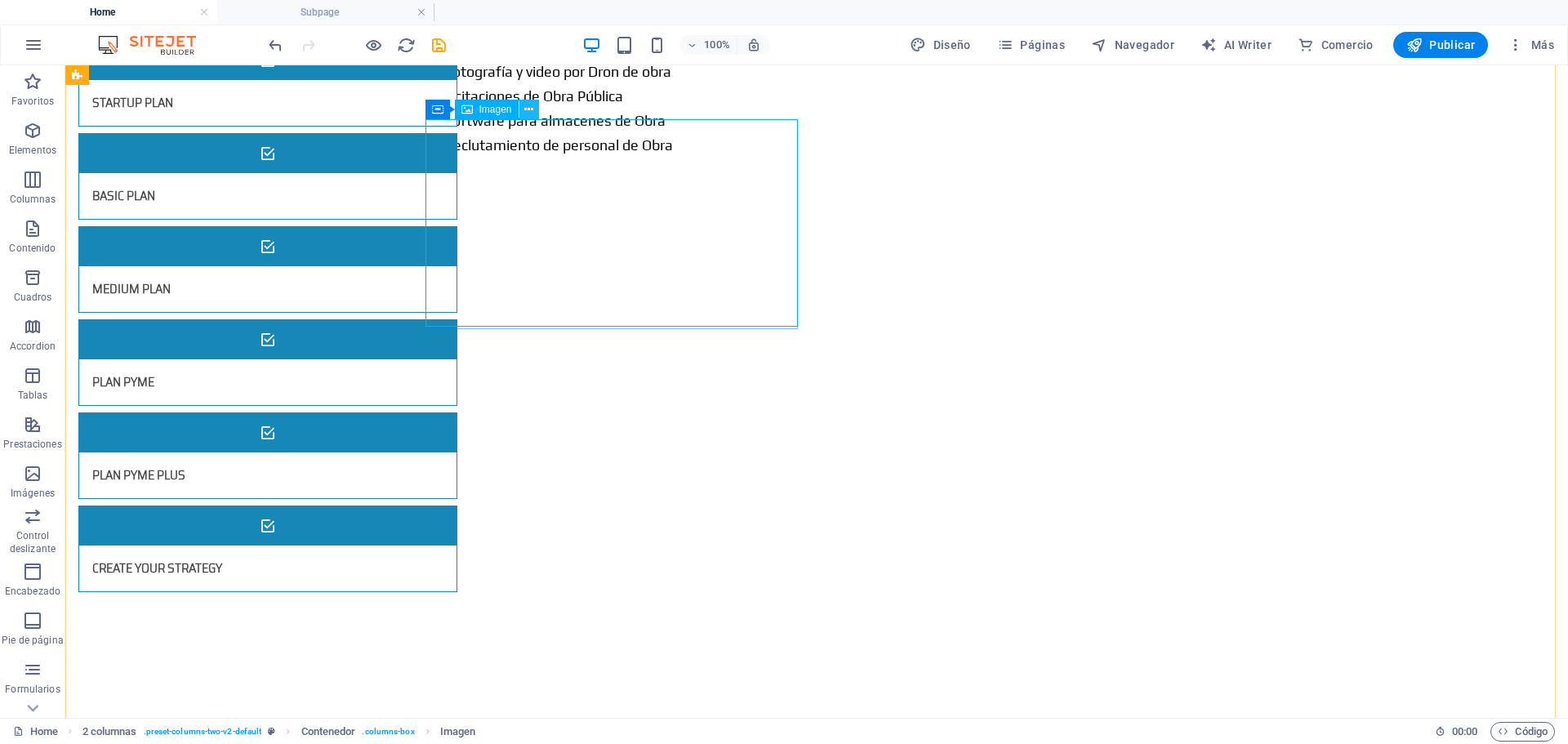 click at bounding box center (528, 109) 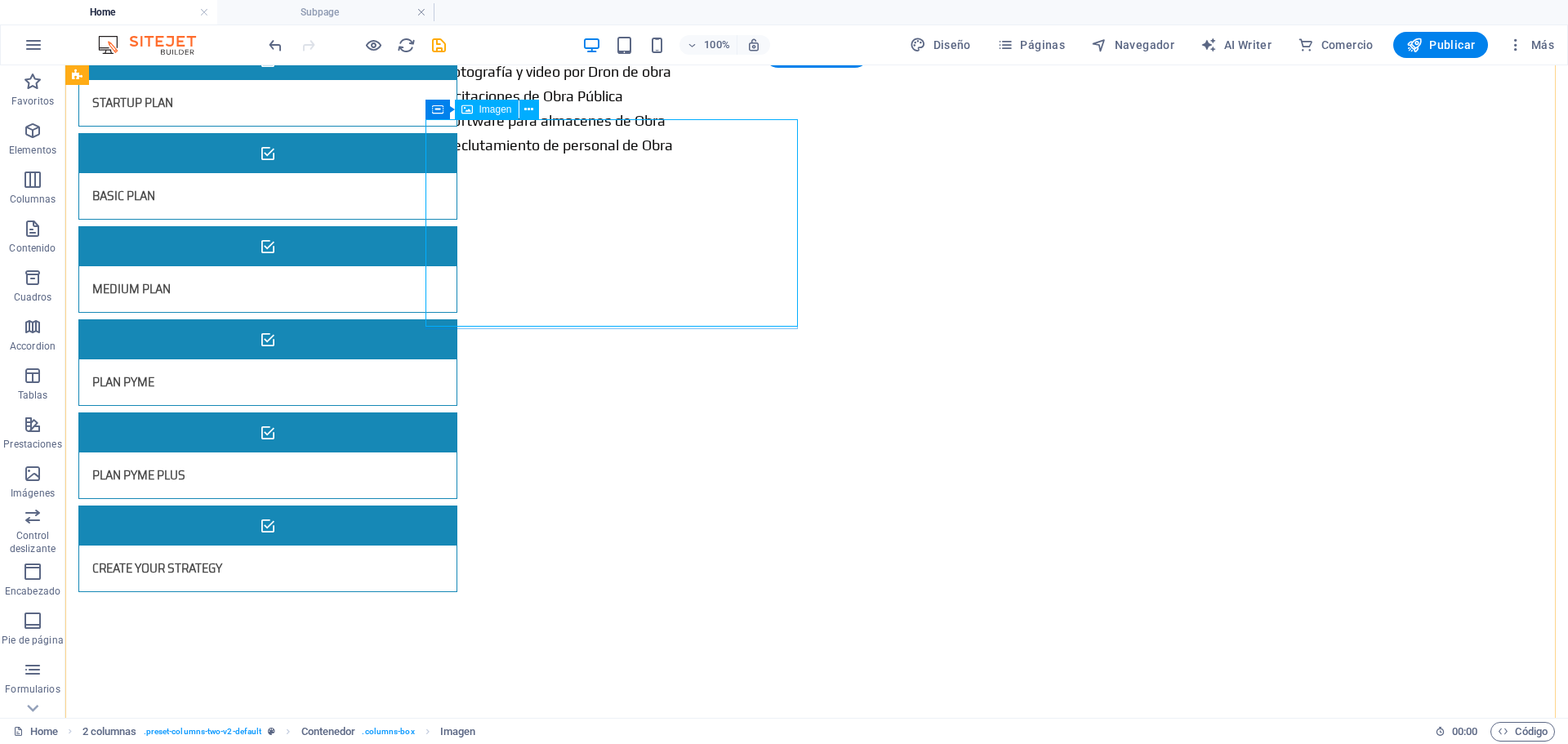 click at bounding box center [265, 1126] 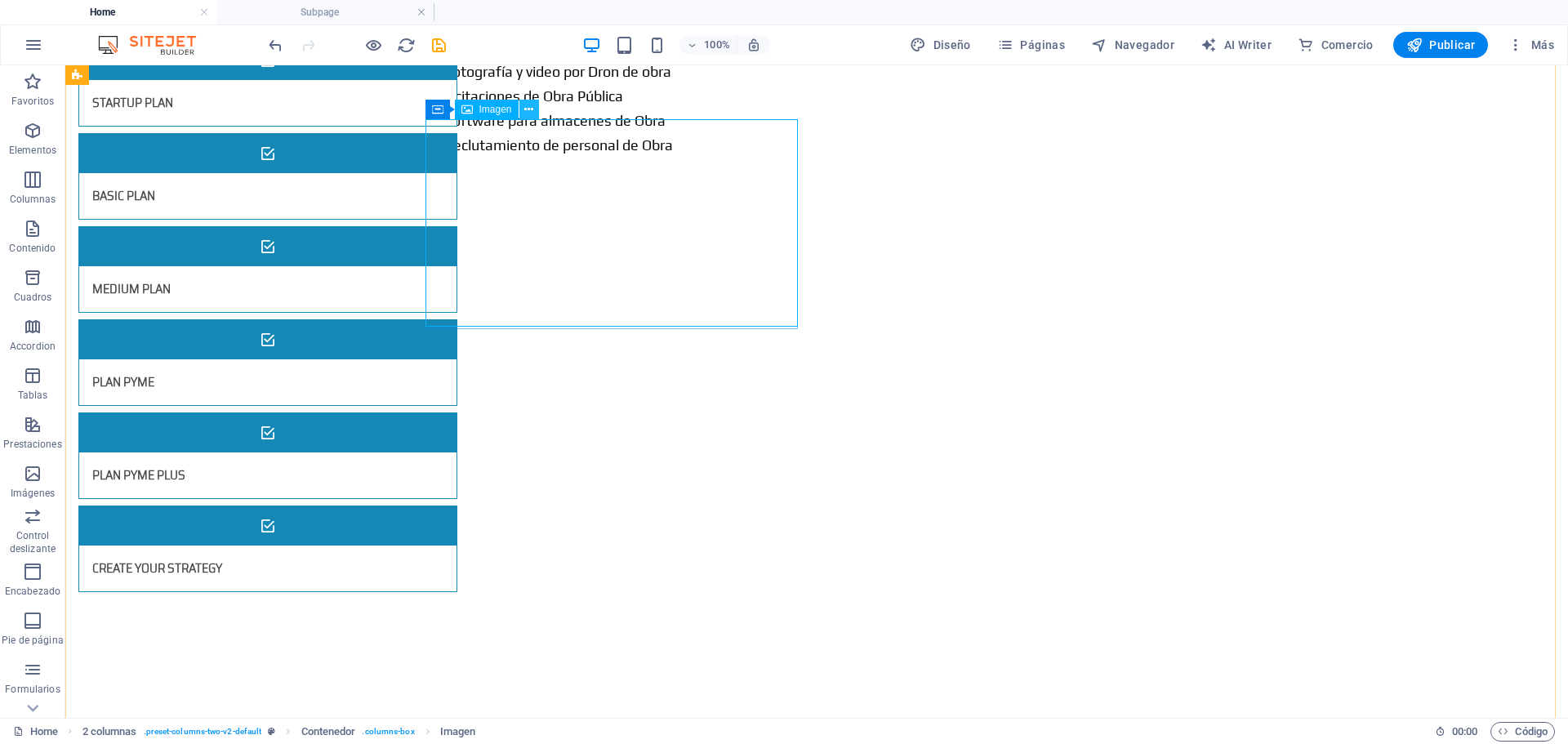 click at bounding box center [529, 109] 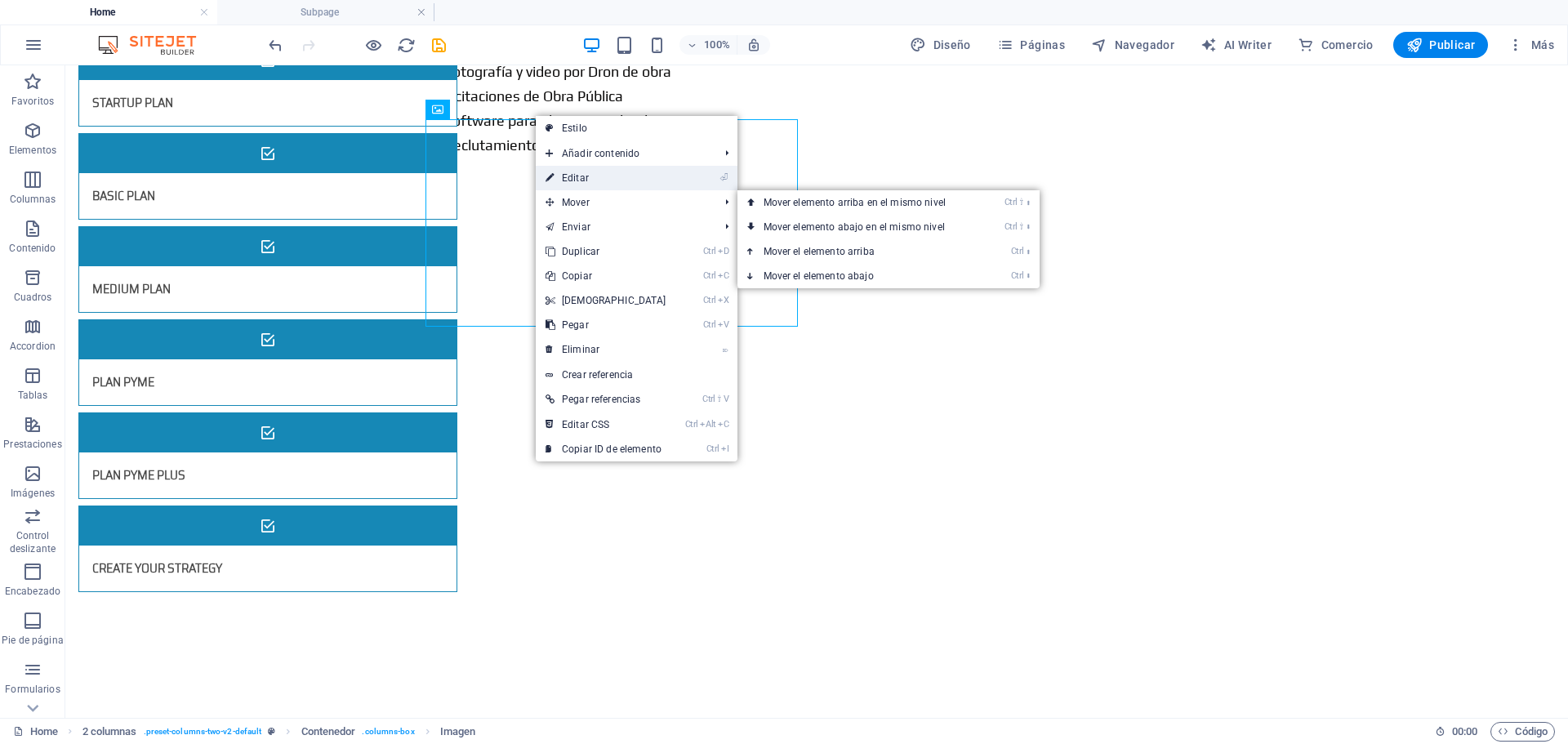 drag, startPoint x: 581, startPoint y: 176, endPoint x: 229, endPoint y: 110, distance: 358.13405 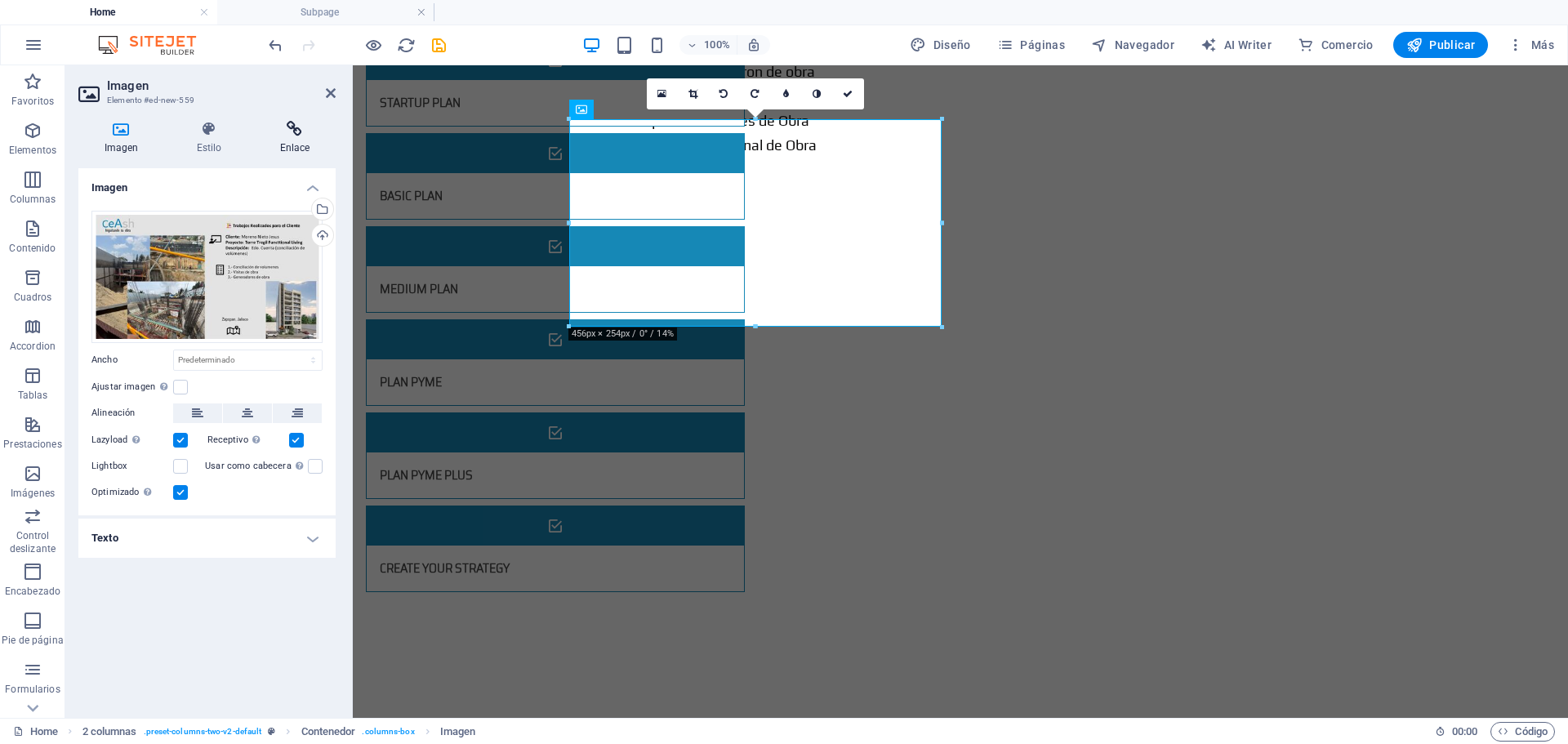 click at bounding box center [295, 129] 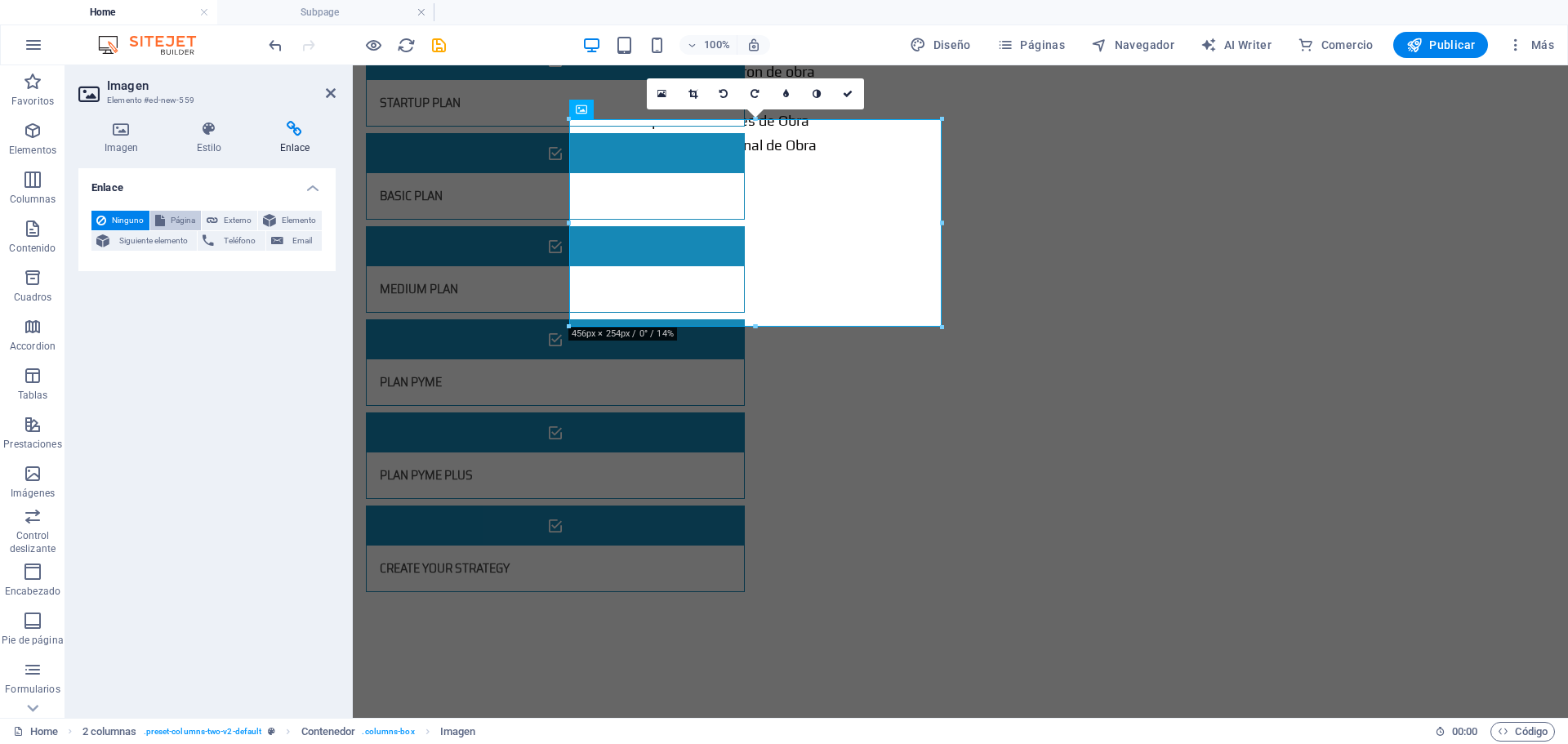 click on "Página" at bounding box center (183, 221) 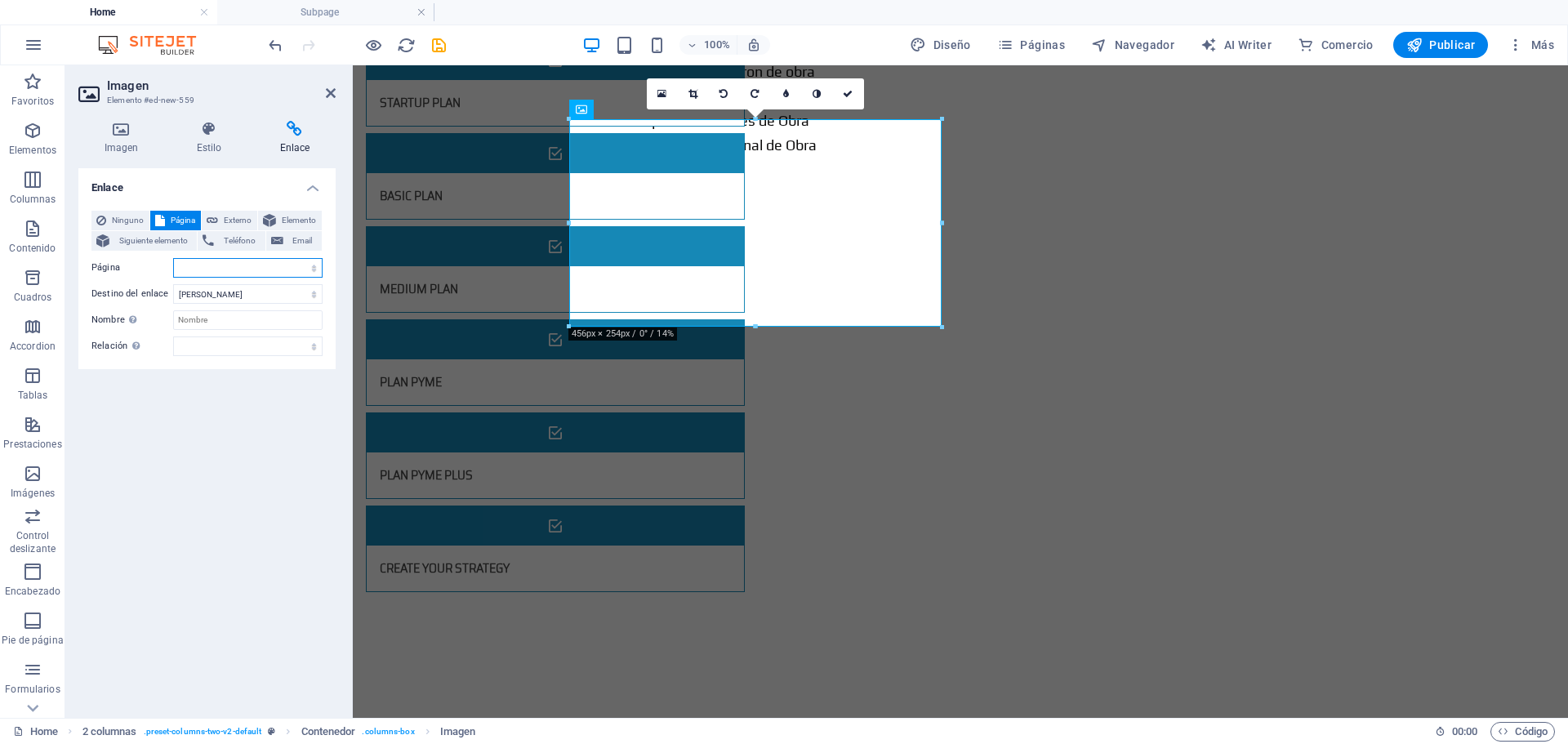 click on "Home Subpage Legal Notice PLAN STARTUP BASIC PLAN MEDIUM PLAN PLAN PYME PLAN PYME PLUS CREATE YOUR STRATEGY Privacy" at bounding box center [247, 268] 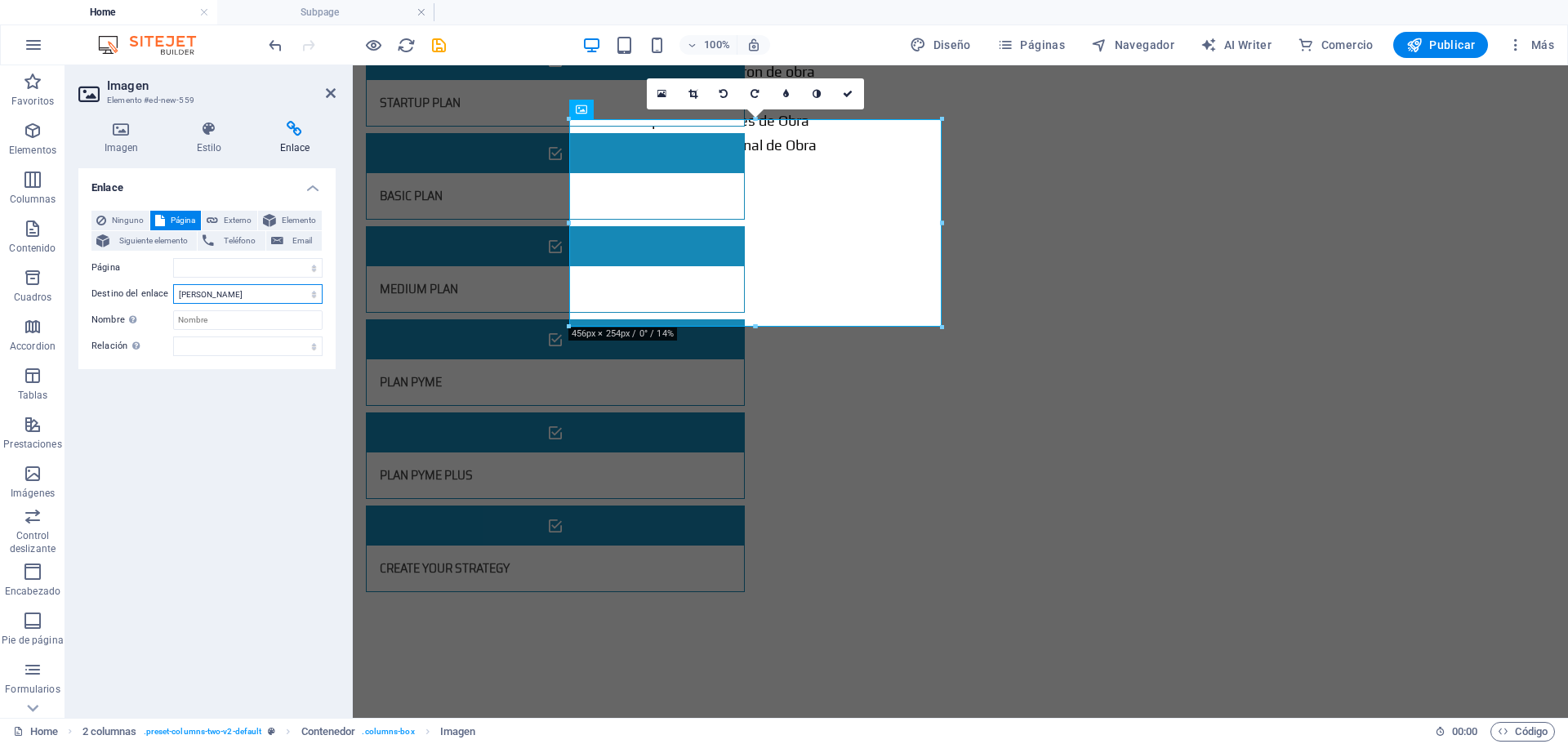 click on "Nueva pestaña Misma pestaña Superposición" at bounding box center [247, 294] 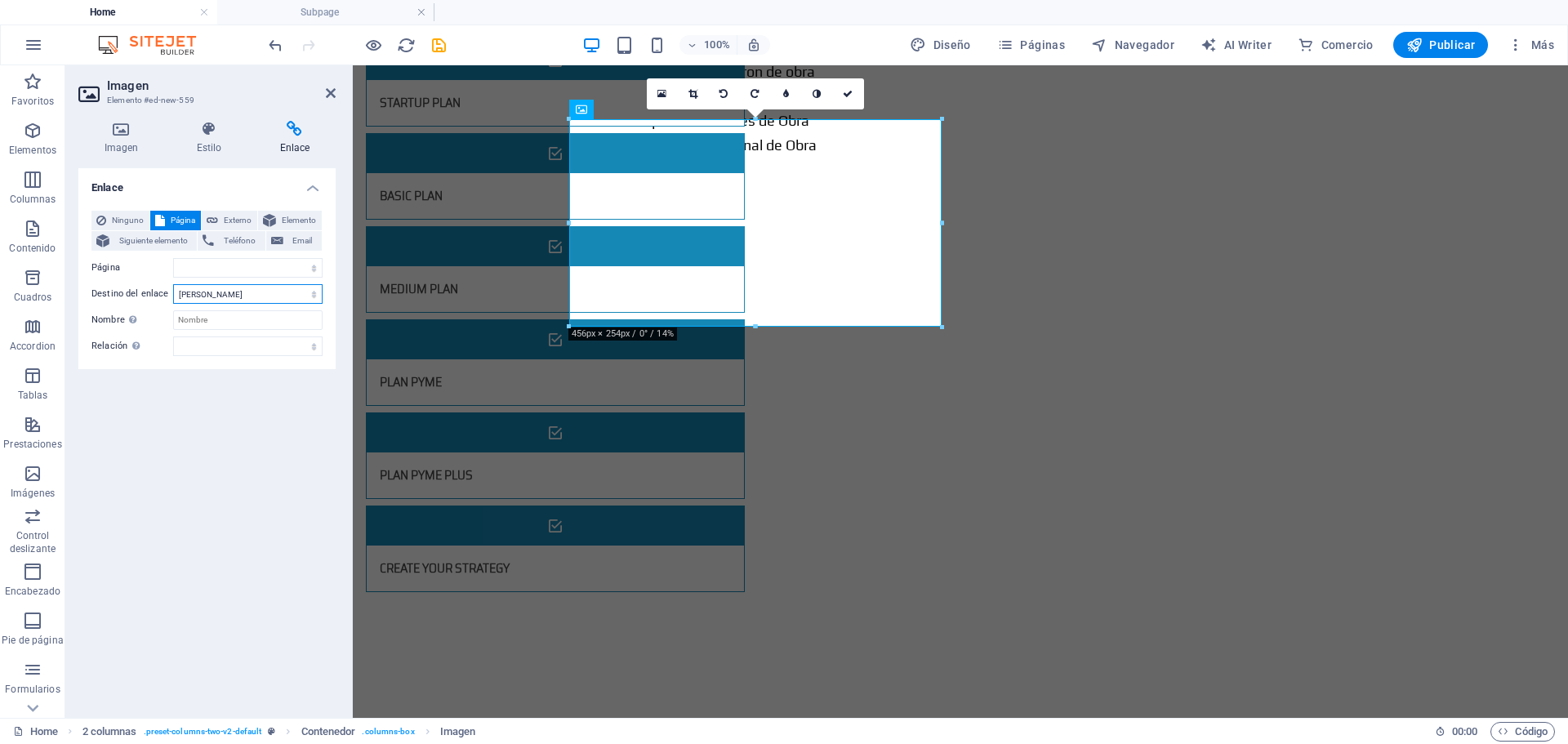 select on "overlay" 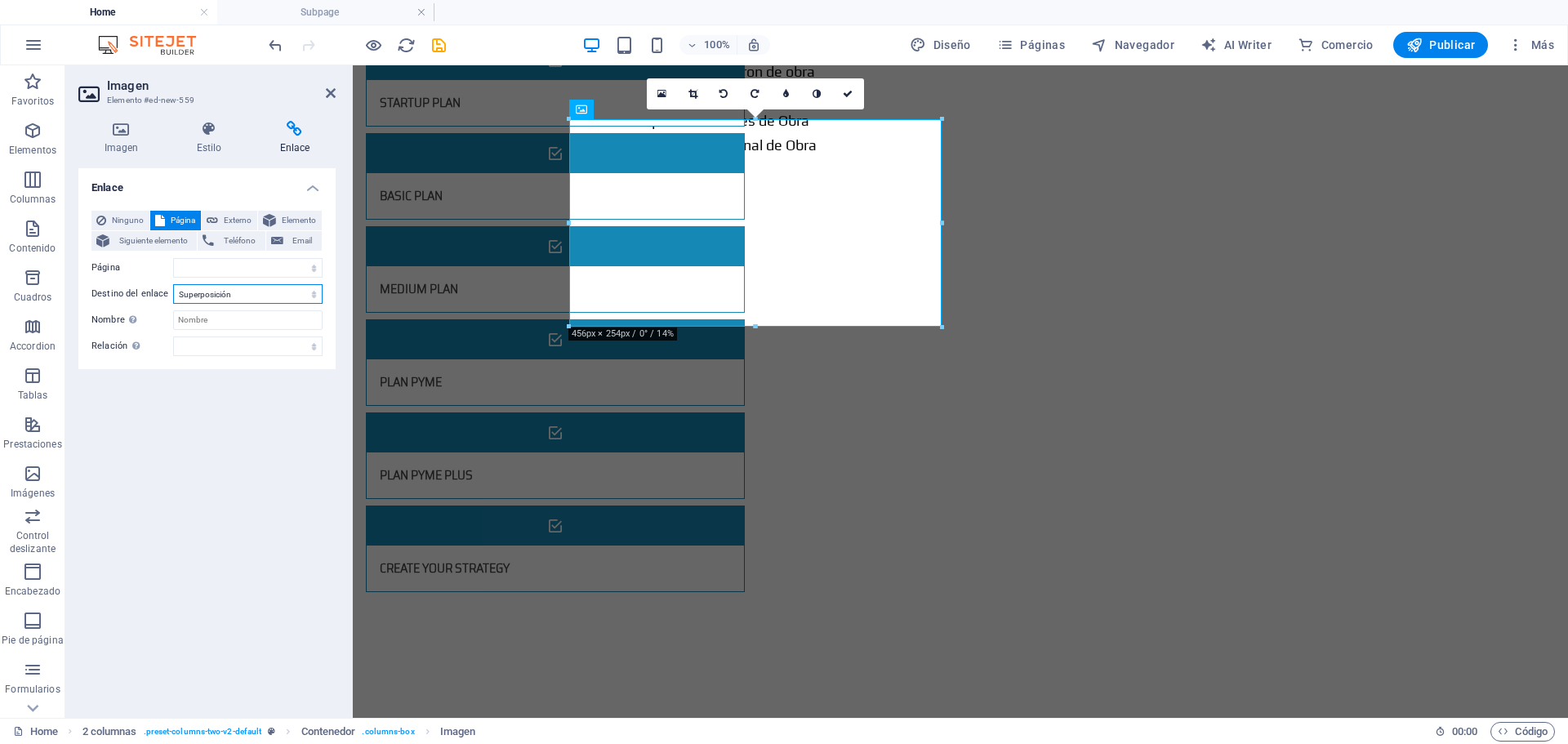 click on "Nueva pestaña Misma pestaña Superposición" at bounding box center [247, 294] 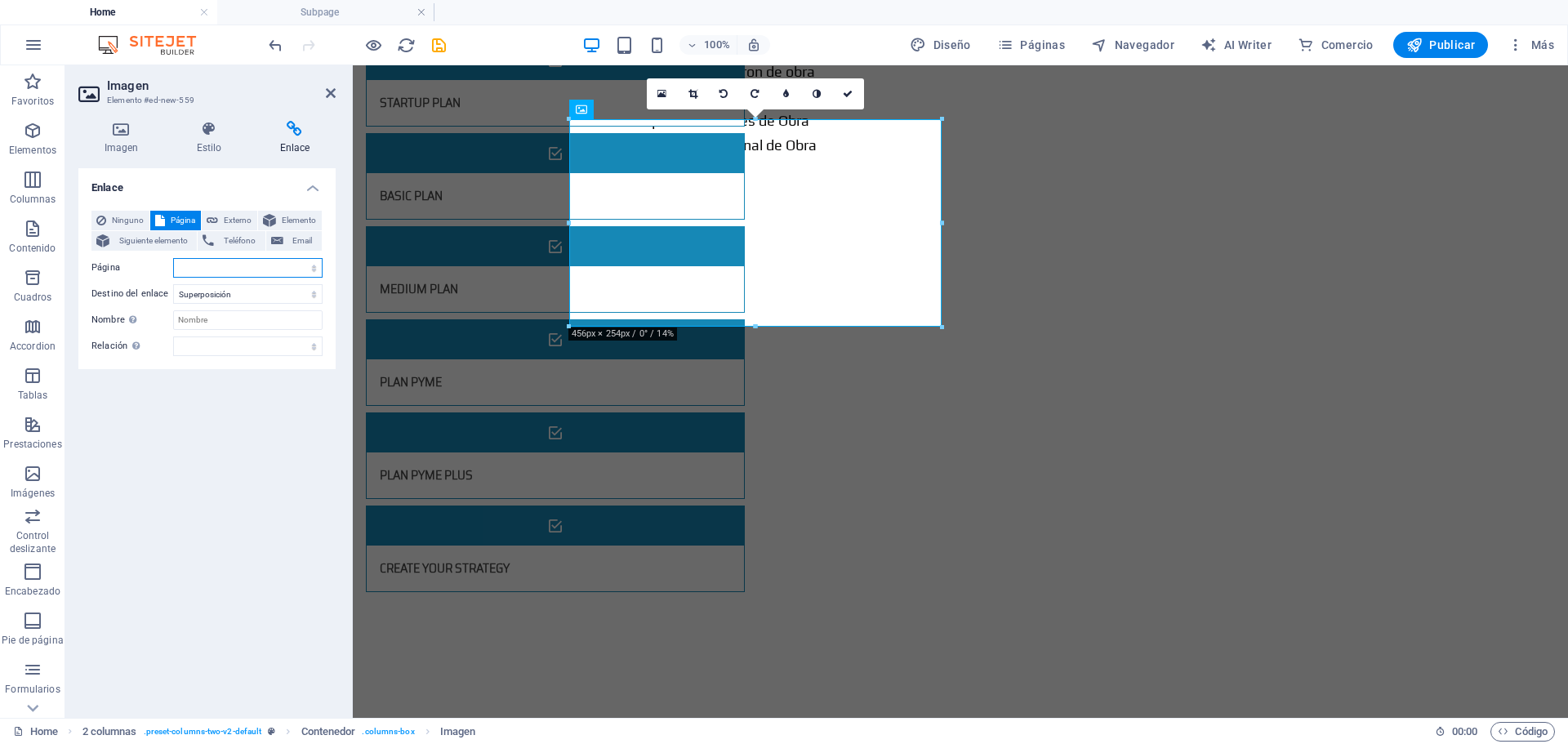 click on "Home Subpage Legal Notice PLAN STARTUP BASIC PLAN MEDIUM PLAN PLAN PYME PLAN PYME PLUS CREATE YOUR STRATEGY Privacy" at bounding box center (247, 268) 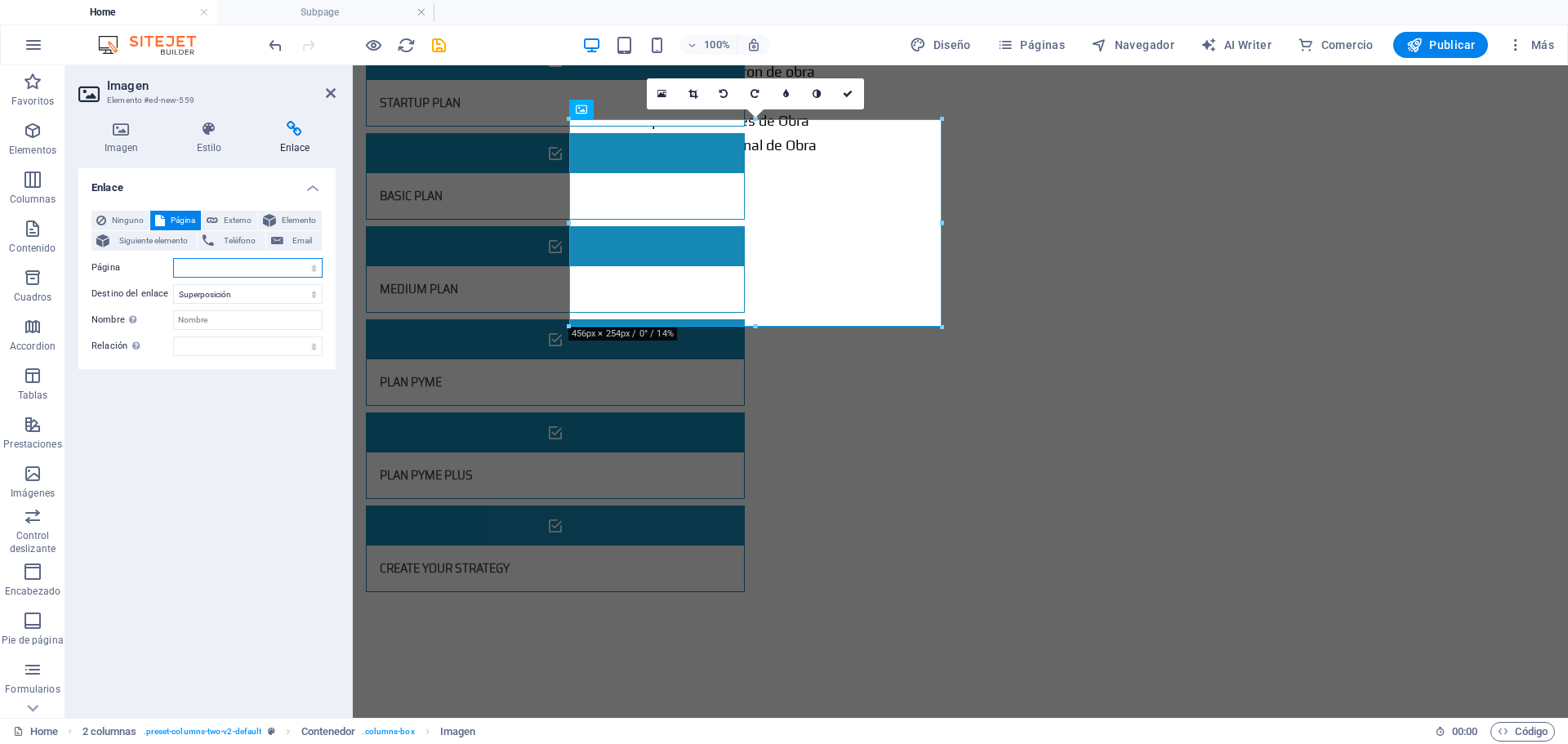 select on "0" 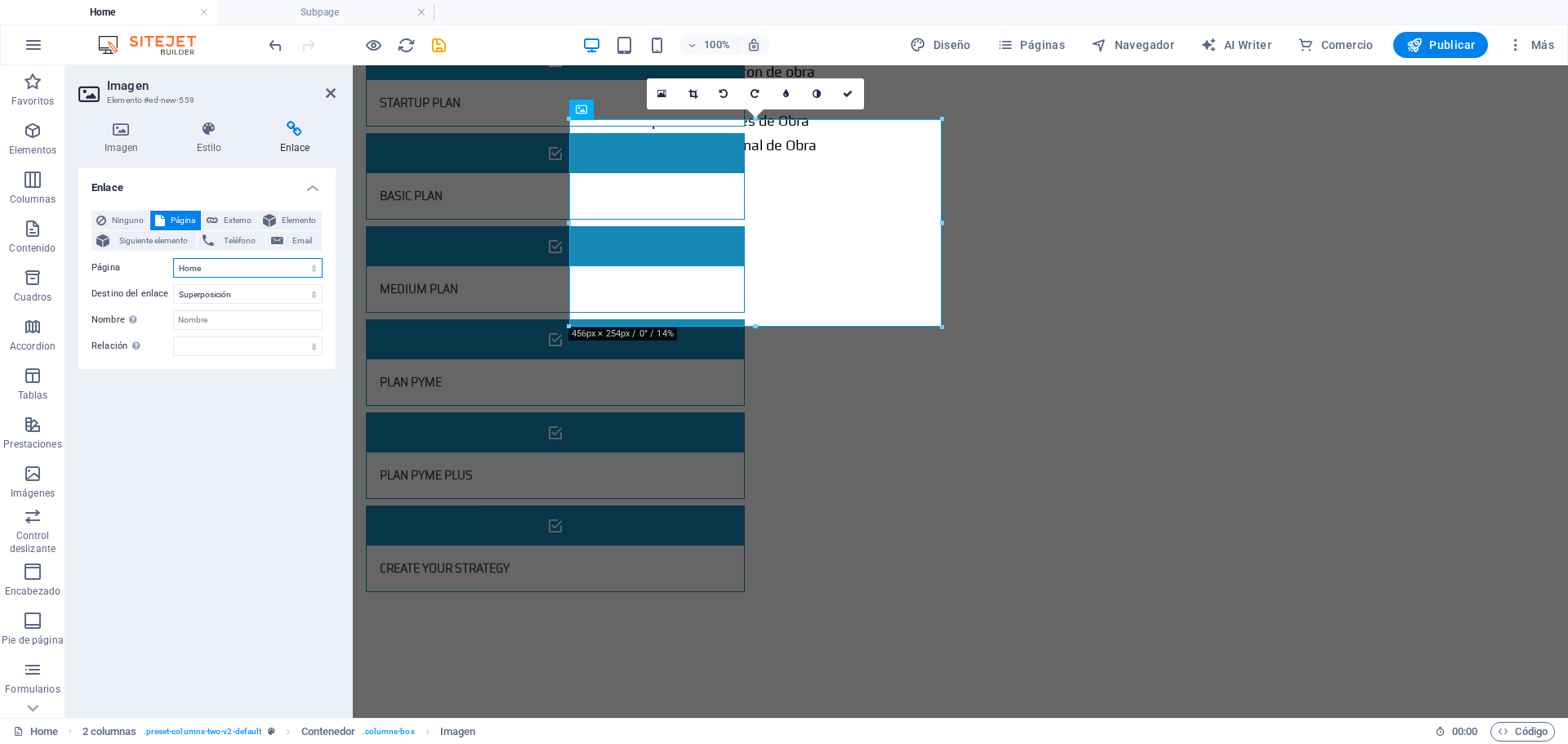 click on "Home Subpage Legal Notice PLAN STARTUP BASIC PLAN MEDIUM PLAN PLAN PYME PLAN PYME PLUS CREATE YOUR STRATEGY Privacy" at bounding box center (247, 268) 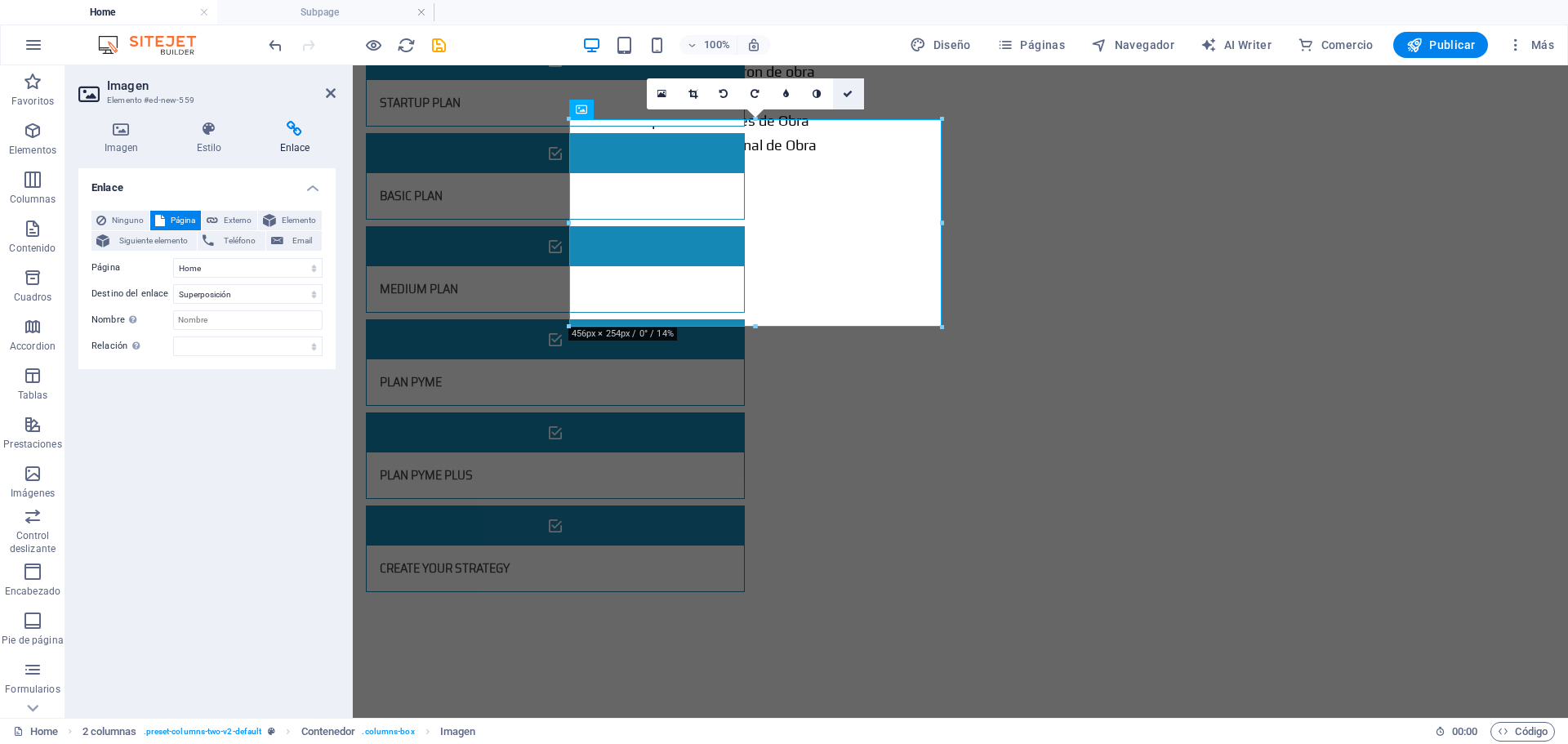 click at bounding box center [848, 94] 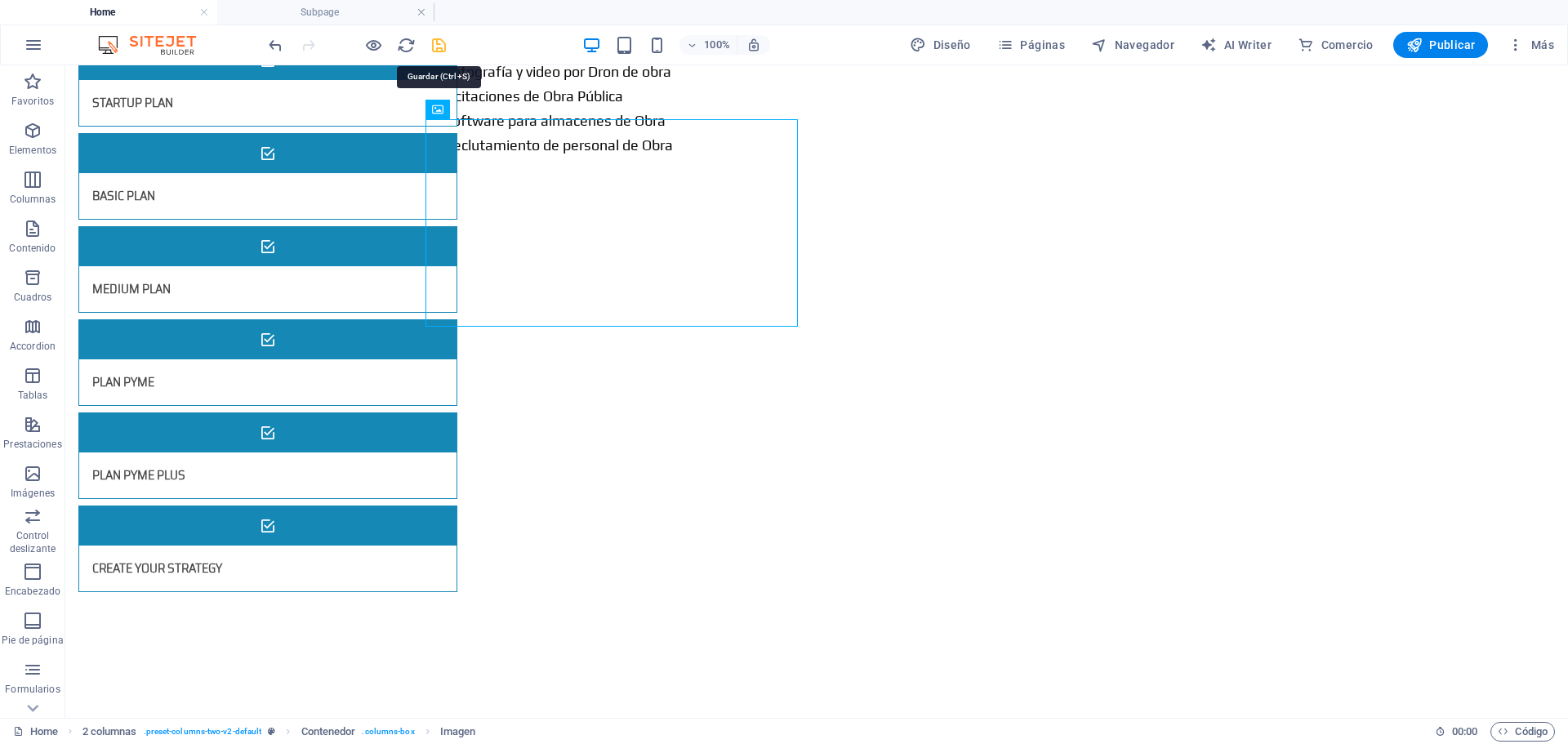 click at bounding box center (439, 45) 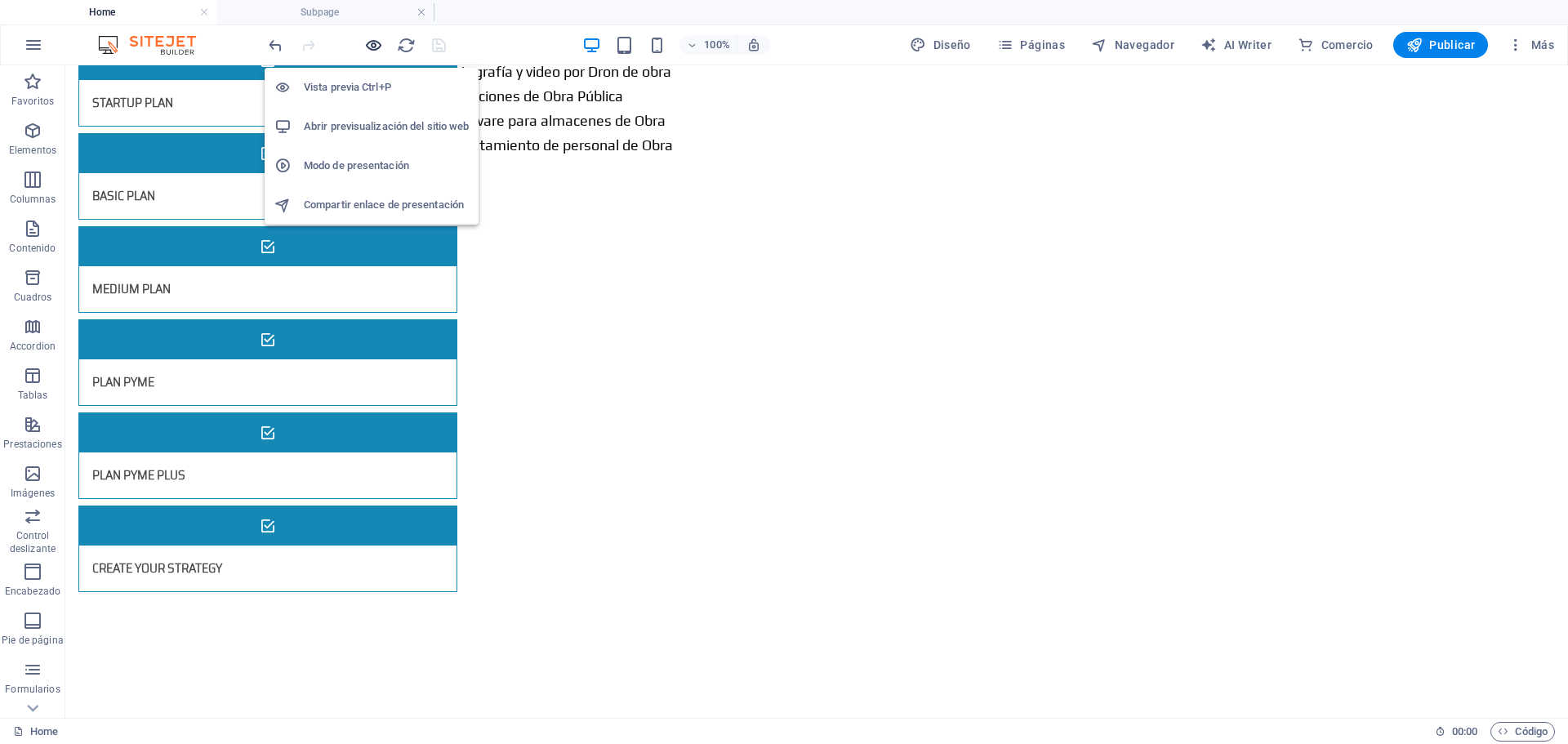 click at bounding box center [373, 45] 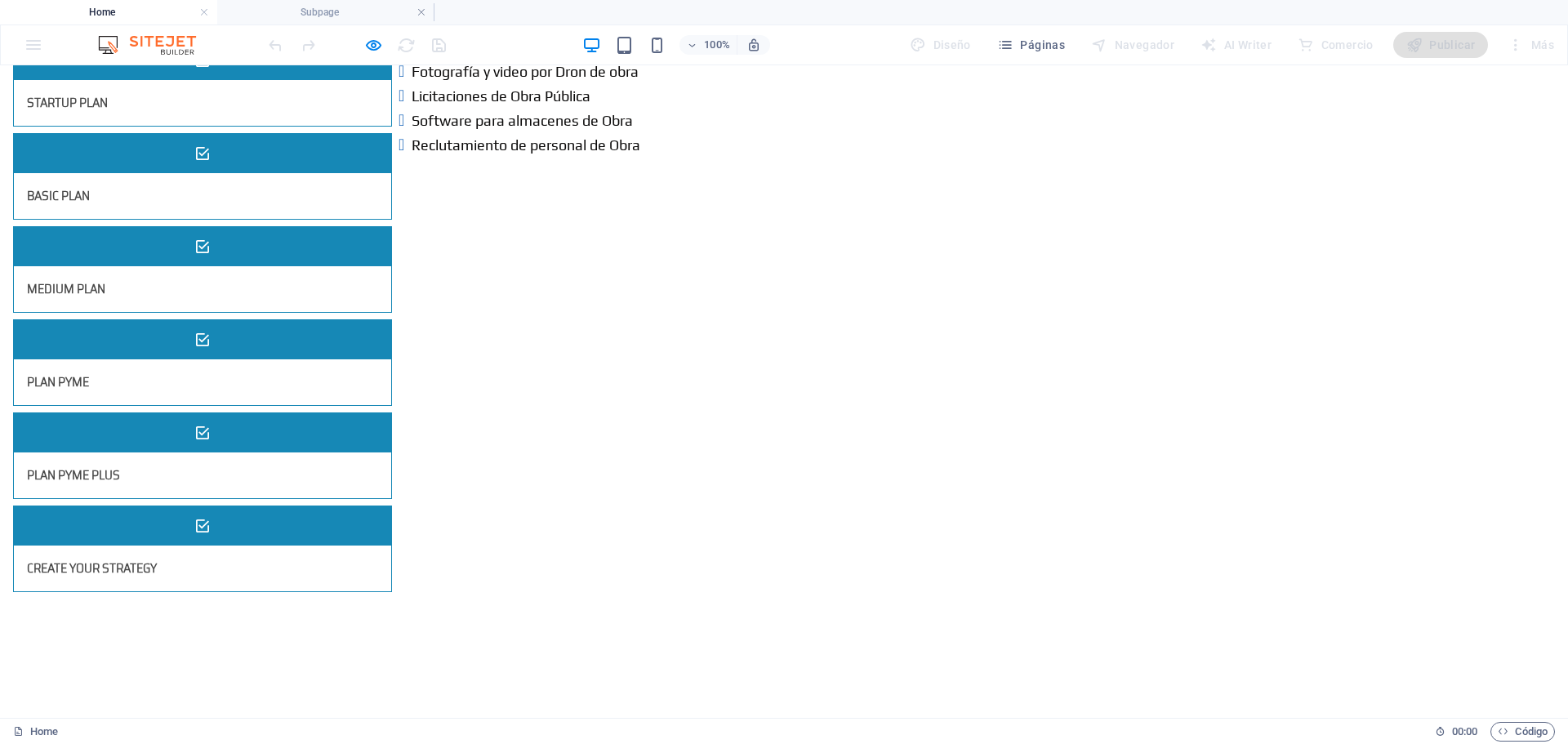 click at bounding box center (431, 1126) 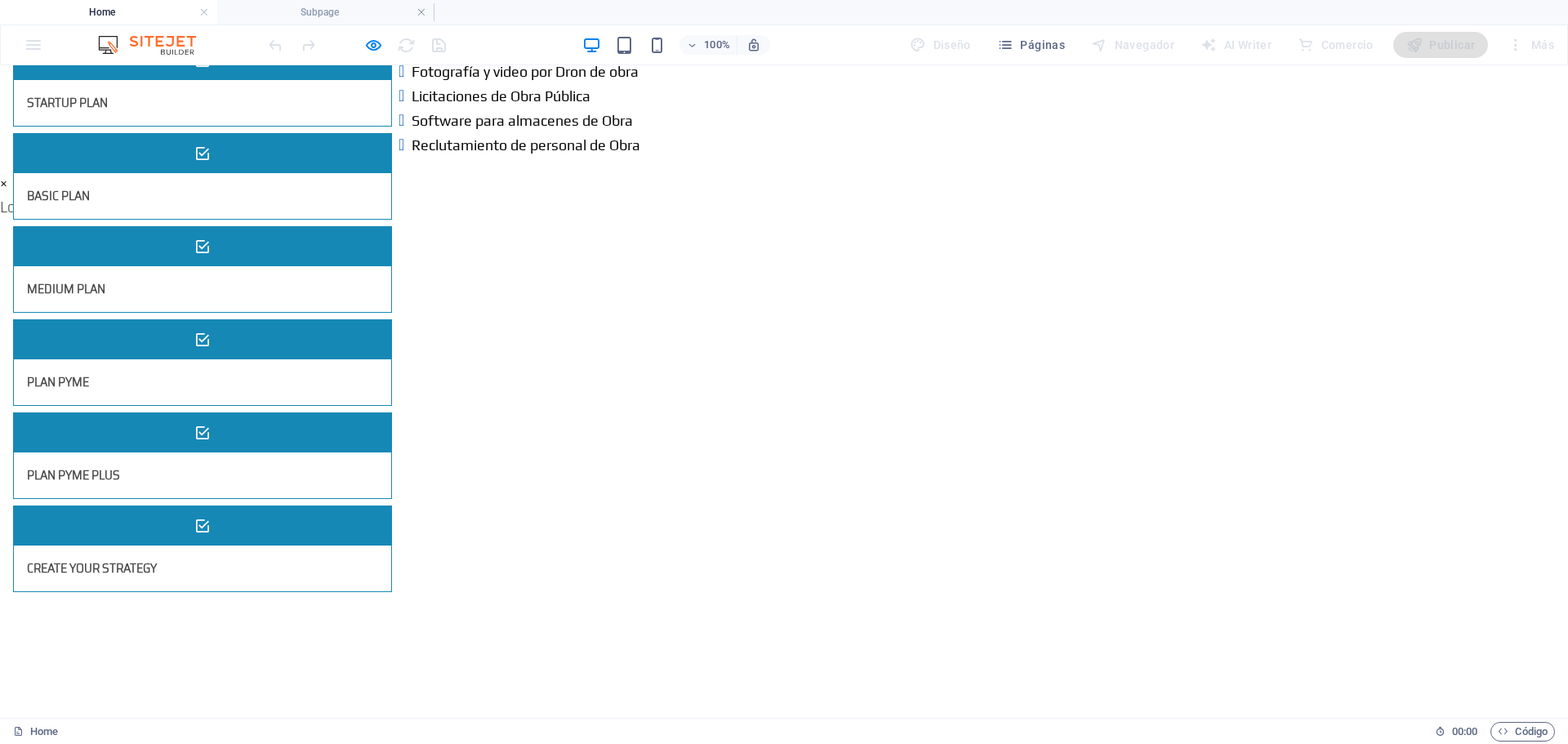 scroll, scrollTop: 4410, scrollLeft: 0, axis: vertical 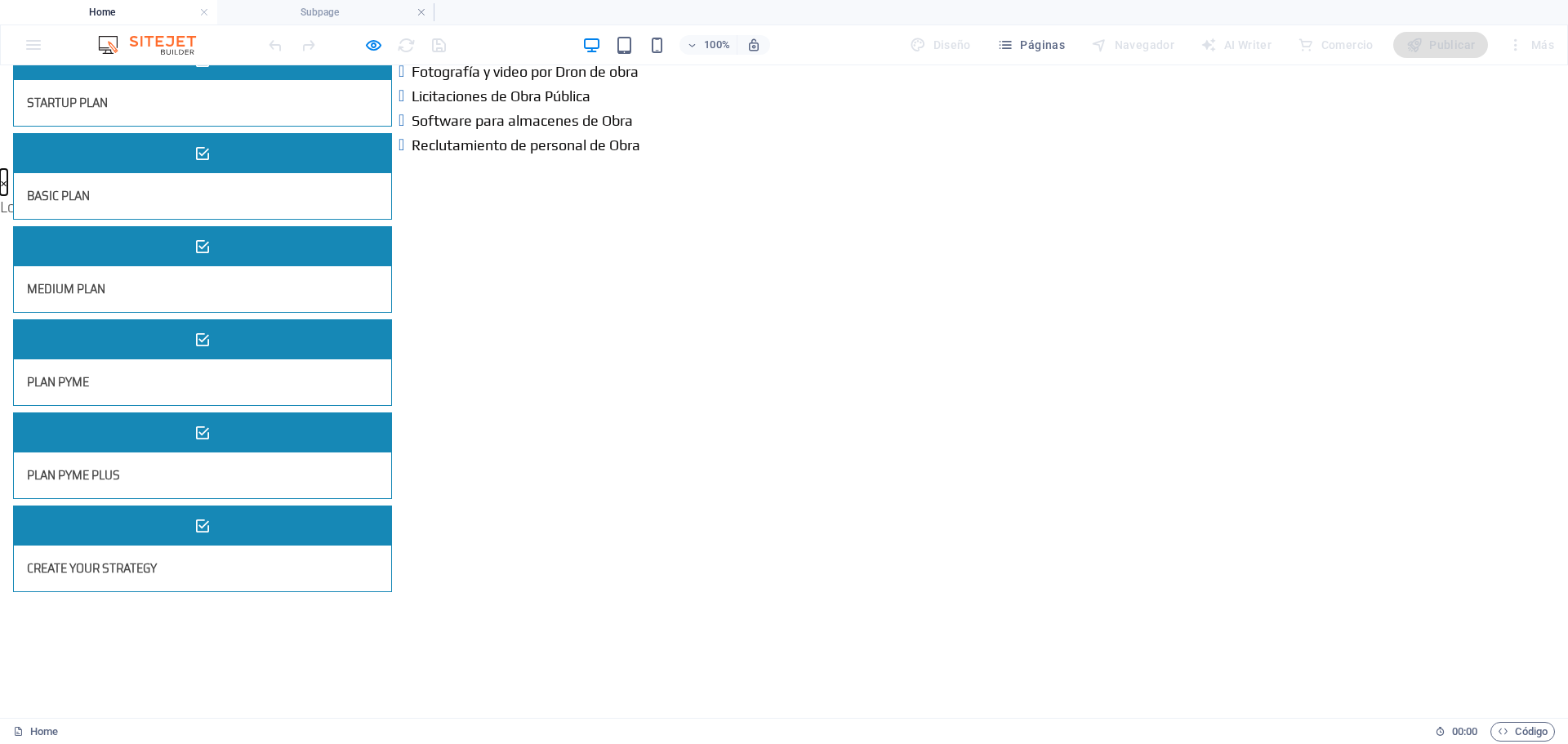 click on "×" at bounding box center [3, 182] 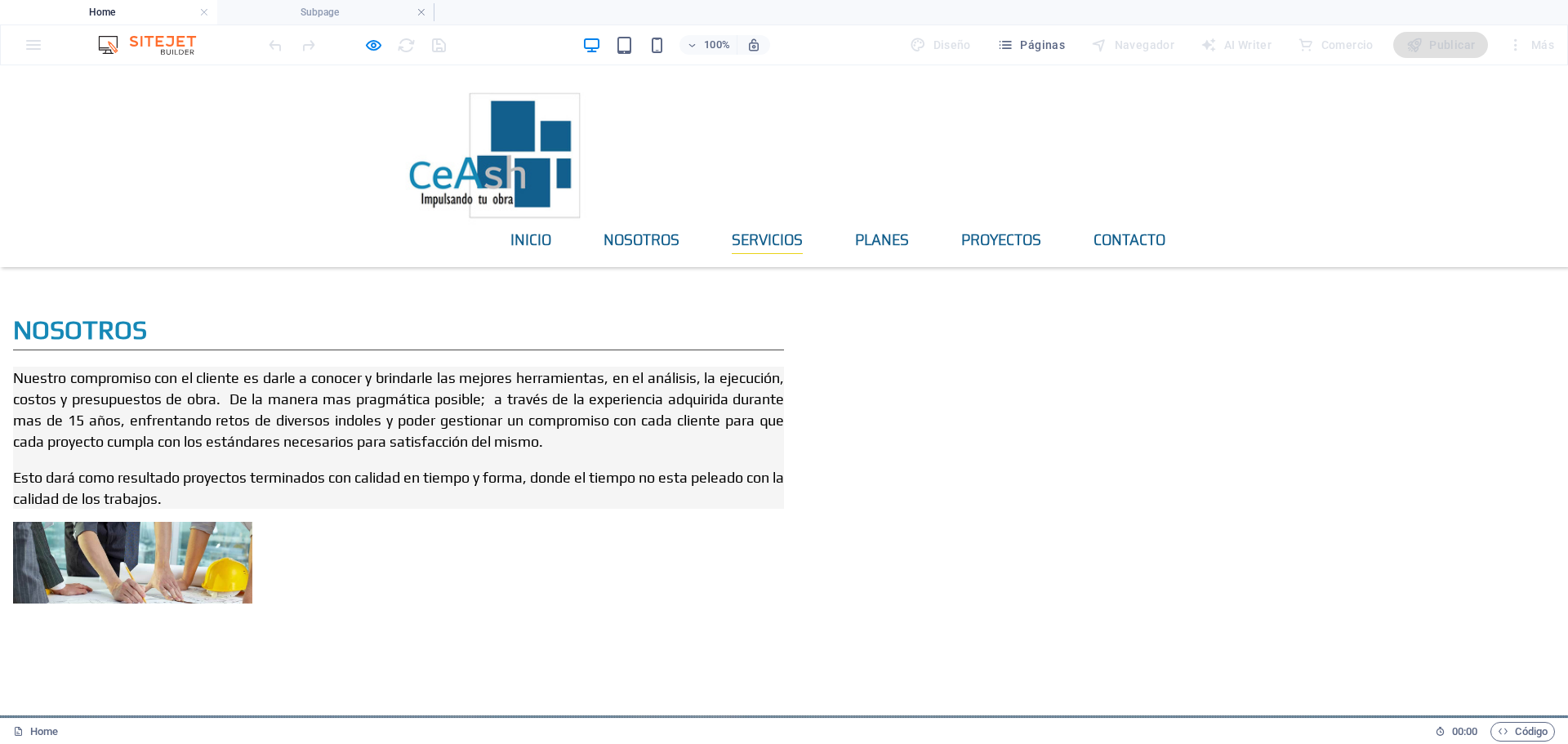 scroll, scrollTop: 0, scrollLeft: 0, axis: both 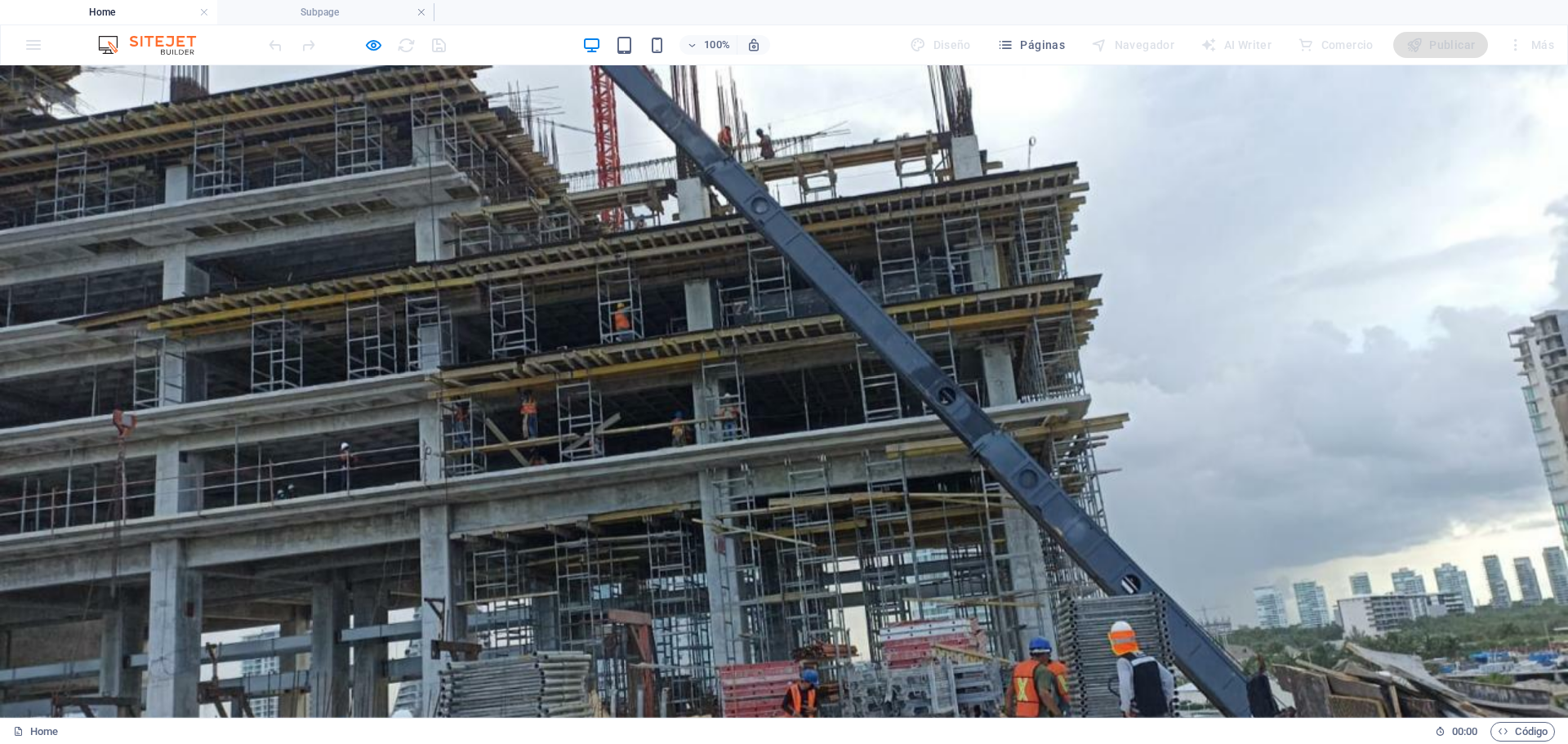 click on "PROYECTOS" at bounding box center [1001, 883] 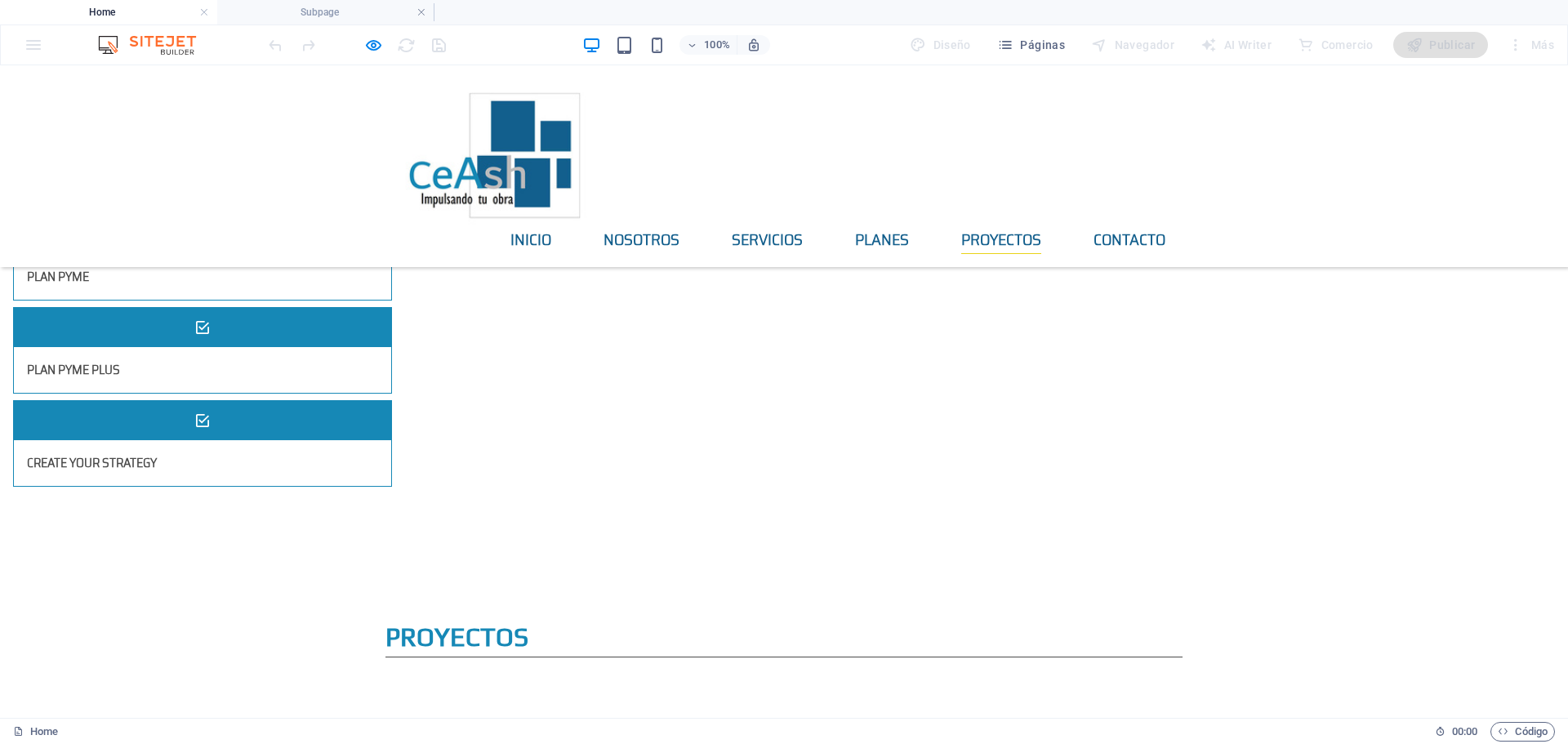 scroll, scrollTop: 2555, scrollLeft: 0, axis: vertical 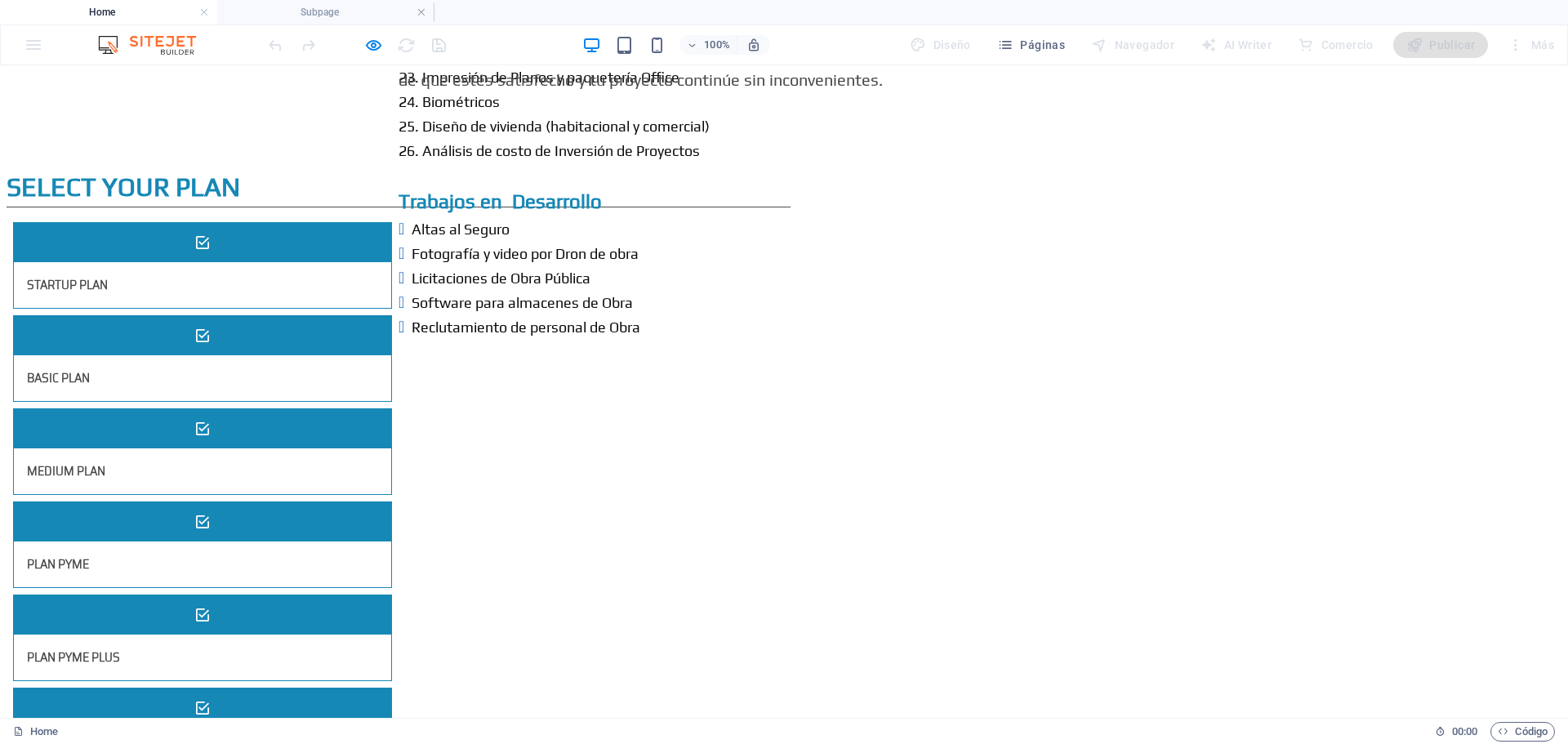 click at bounding box center [431, 1308] 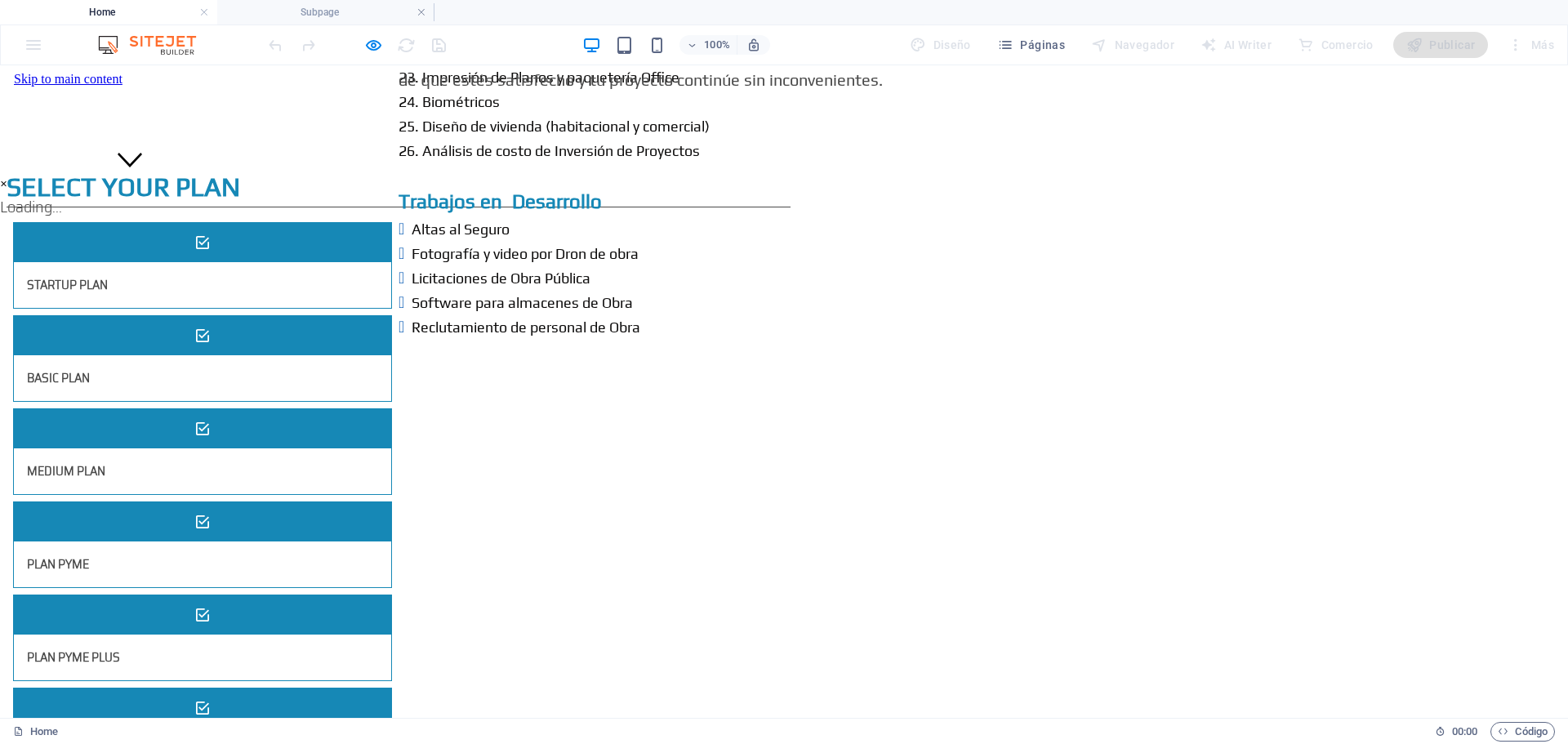 scroll, scrollTop: 0, scrollLeft: 0, axis: both 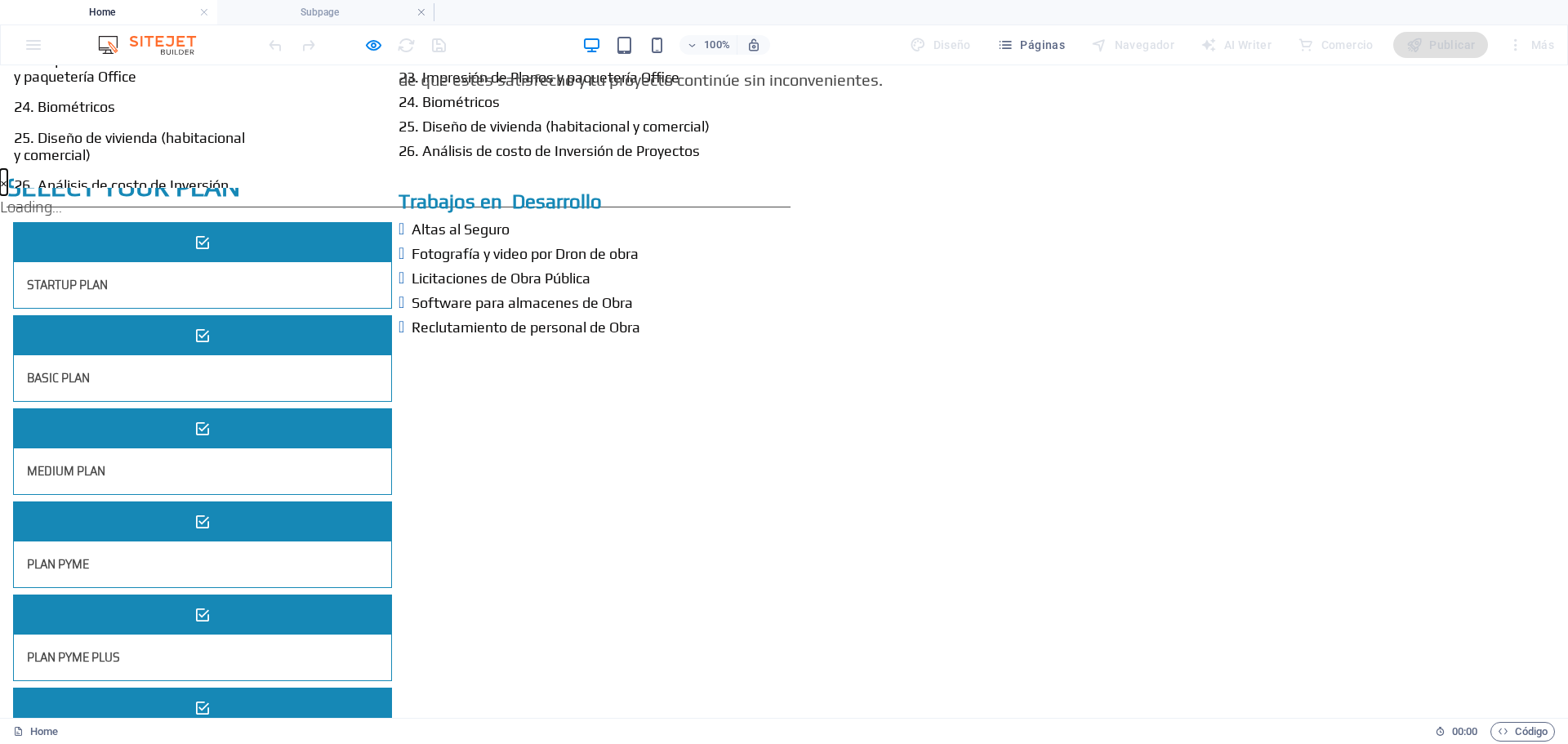 click on "×" at bounding box center (3, 182) 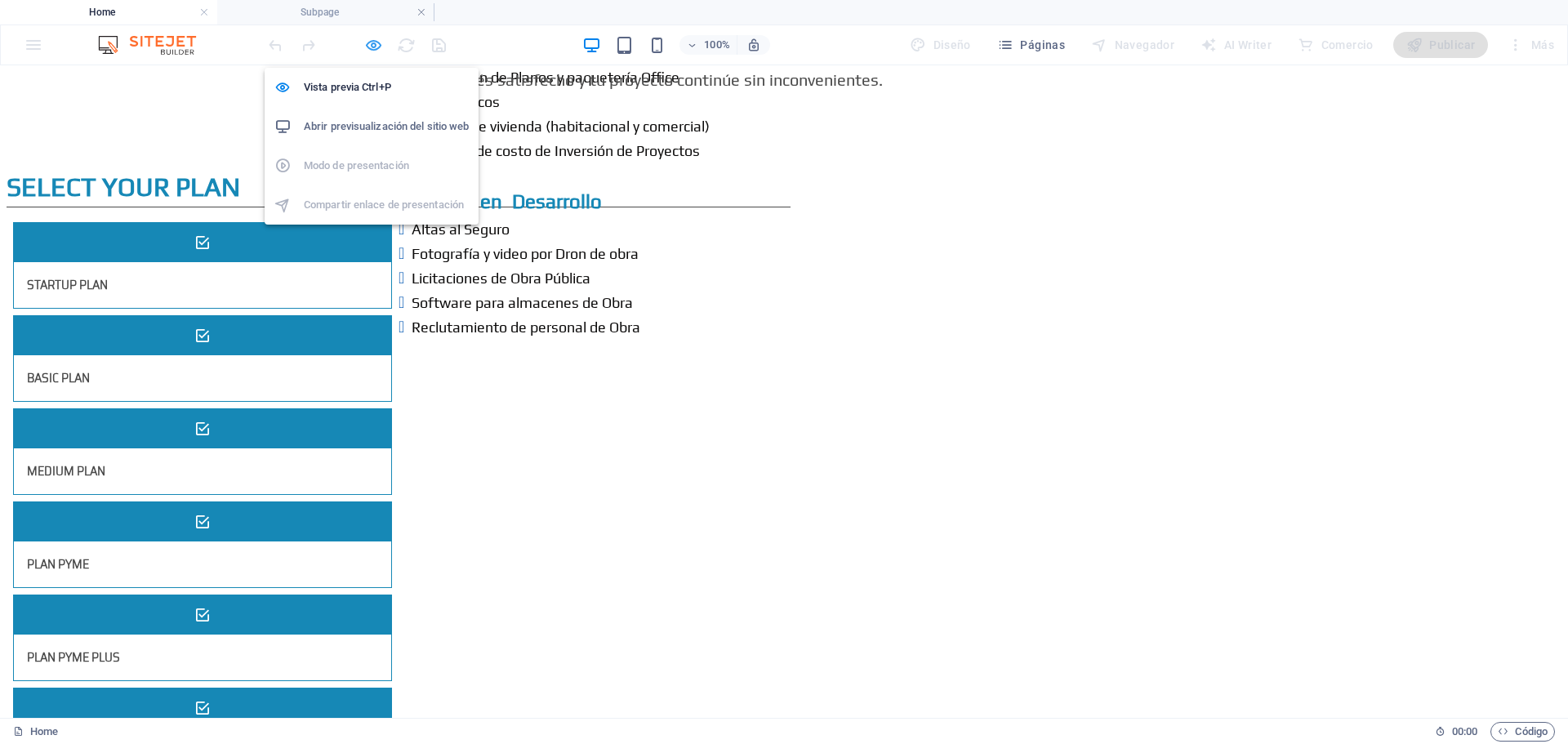 click at bounding box center (373, 45) 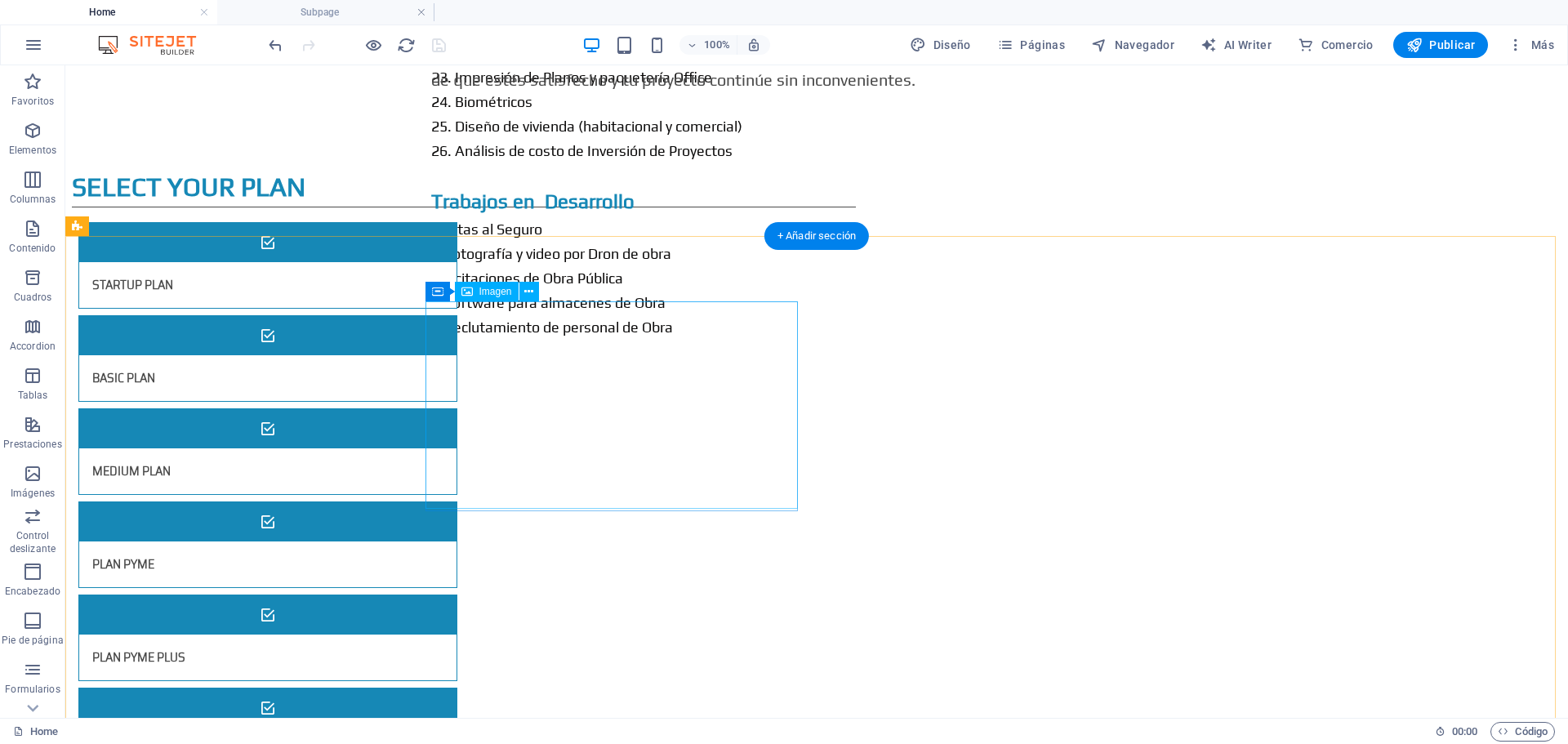 click at bounding box center [265, 1308] 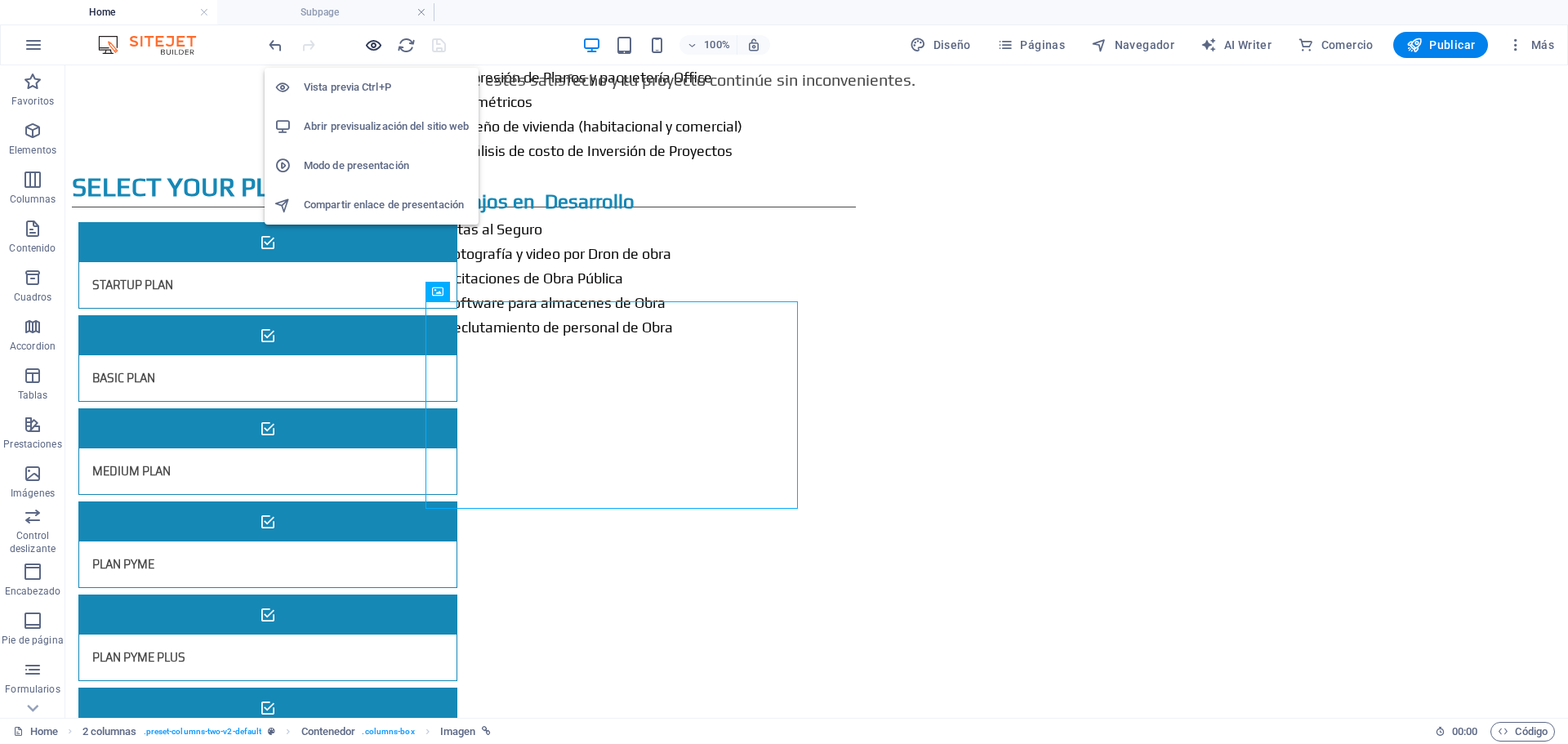 click at bounding box center [373, 45] 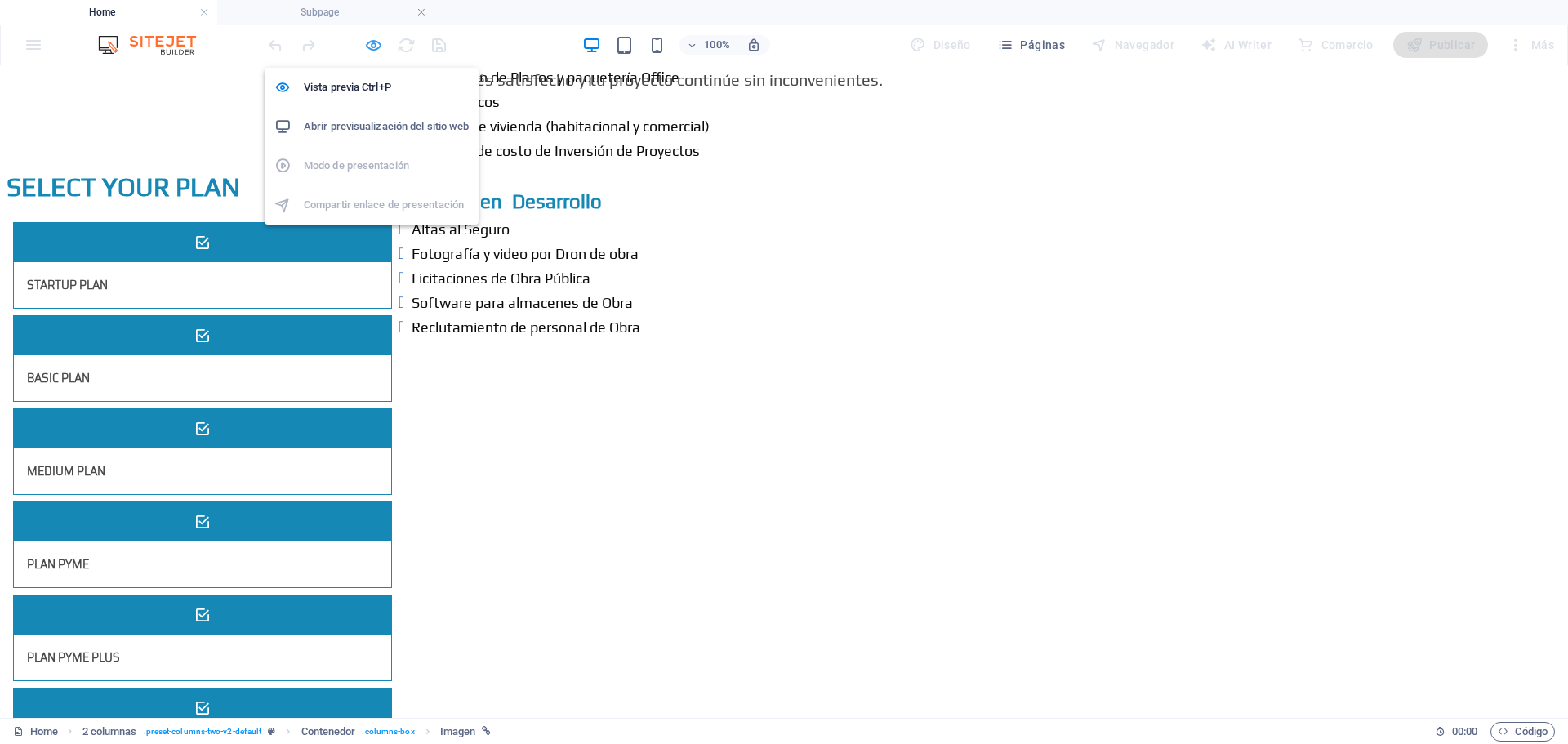 click at bounding box center (373, 45) 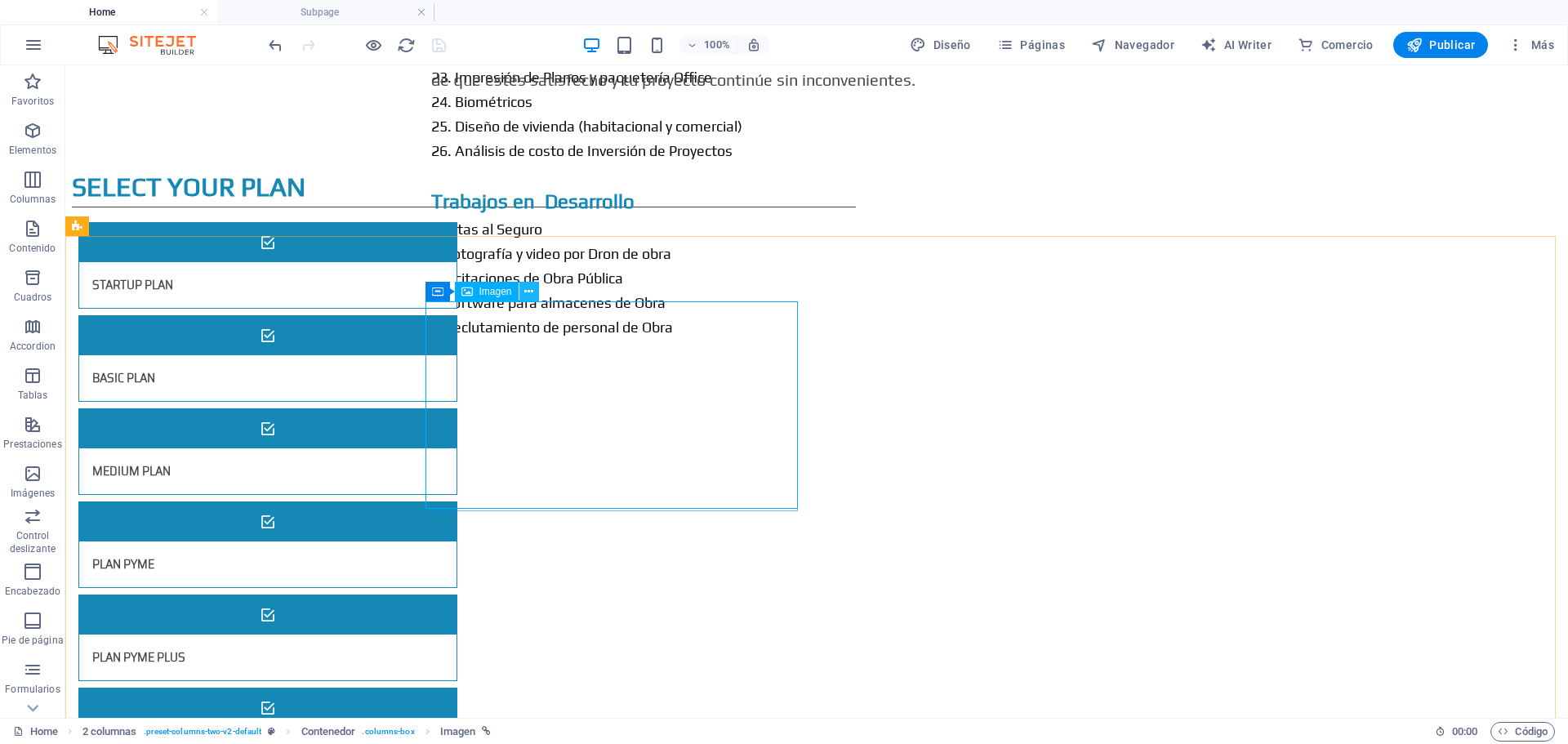 click at bounding box center (528, 292) 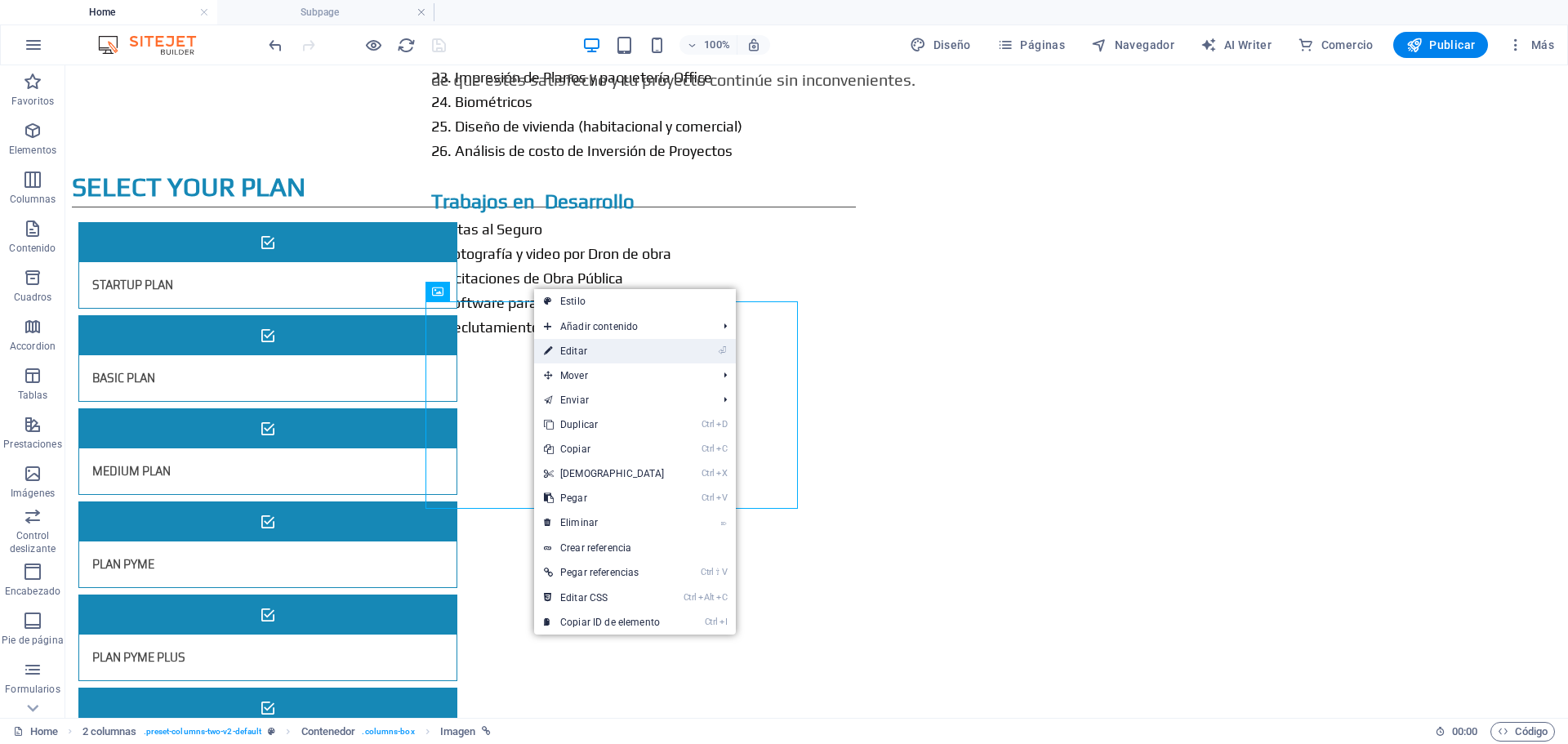 click on "⏎  Editar" at bounding box center [604, 351] 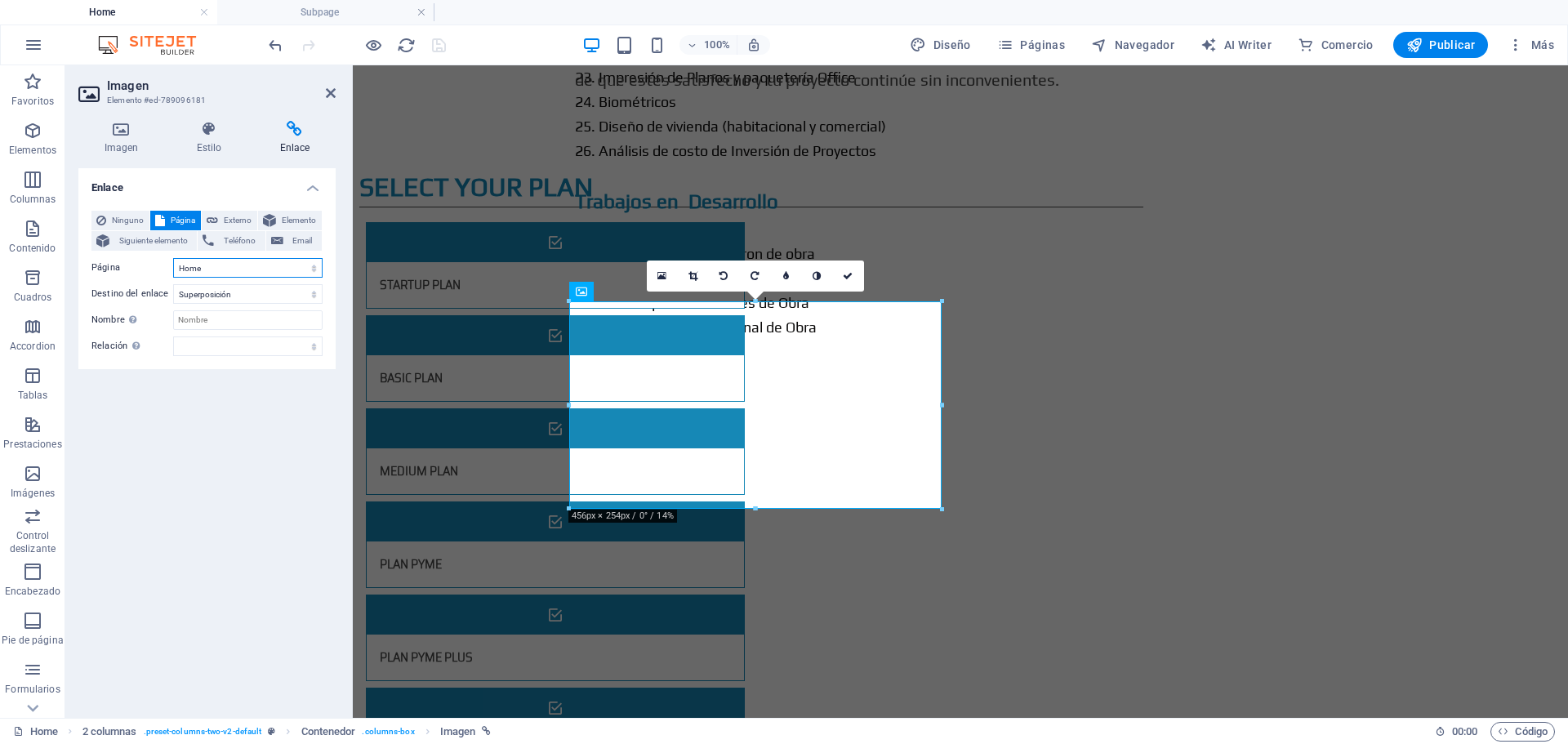 click on "Home Subpage Legal Notice PLAN STARTUP BASIC PLAN MEDIUM PLAN PLAN PYME PLAN PYME PLUS CREATE YOUR STRATEGY Privacy" at bounding box center [247, 268] 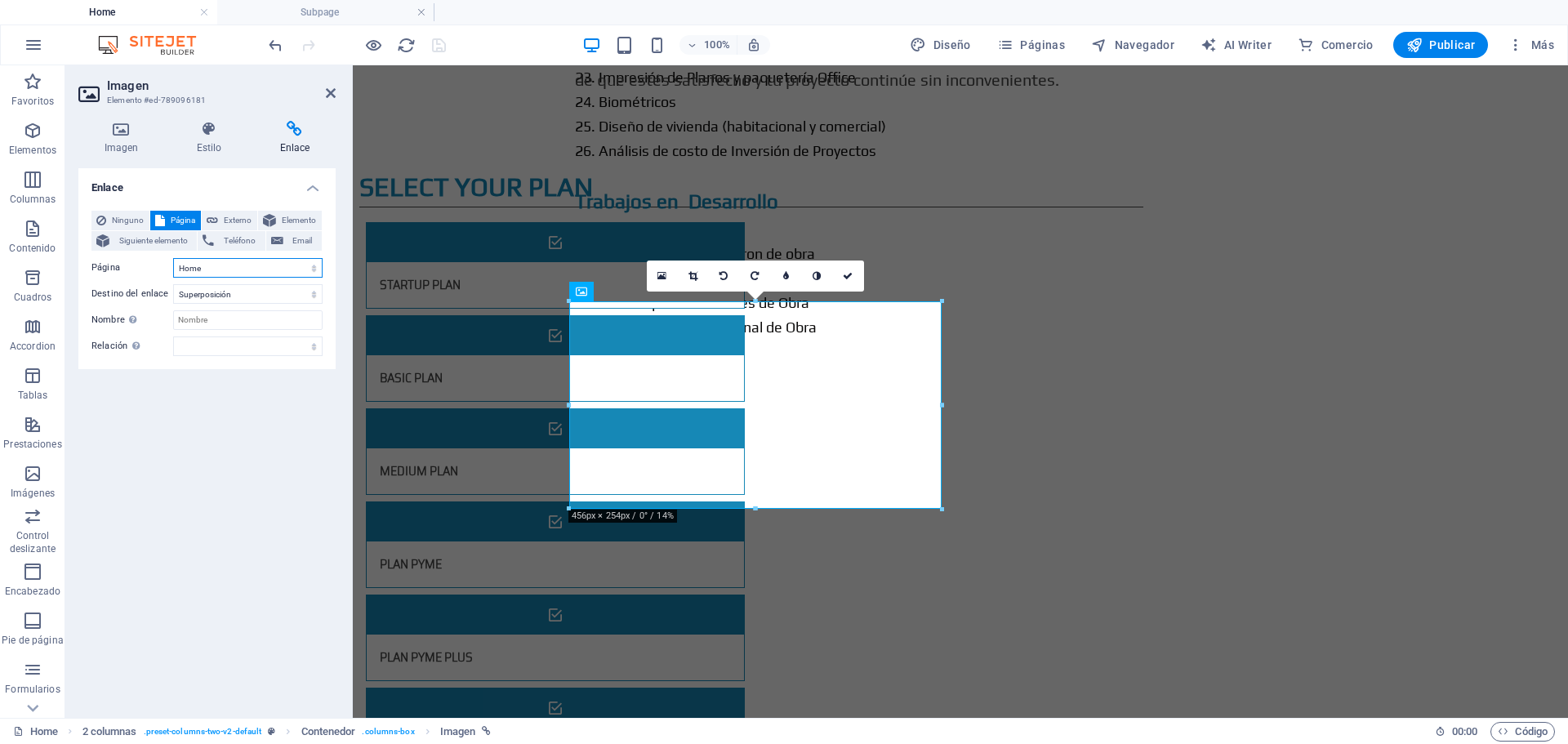 click on "Home Subpage Legal Notice PLAN STARTUP BASIC PLAN MEDIUM PLAN PLAN PYME PLAN PYME PLUS CREATE YOUR STRATEGY Privacy" at bounding box center (247, 268) 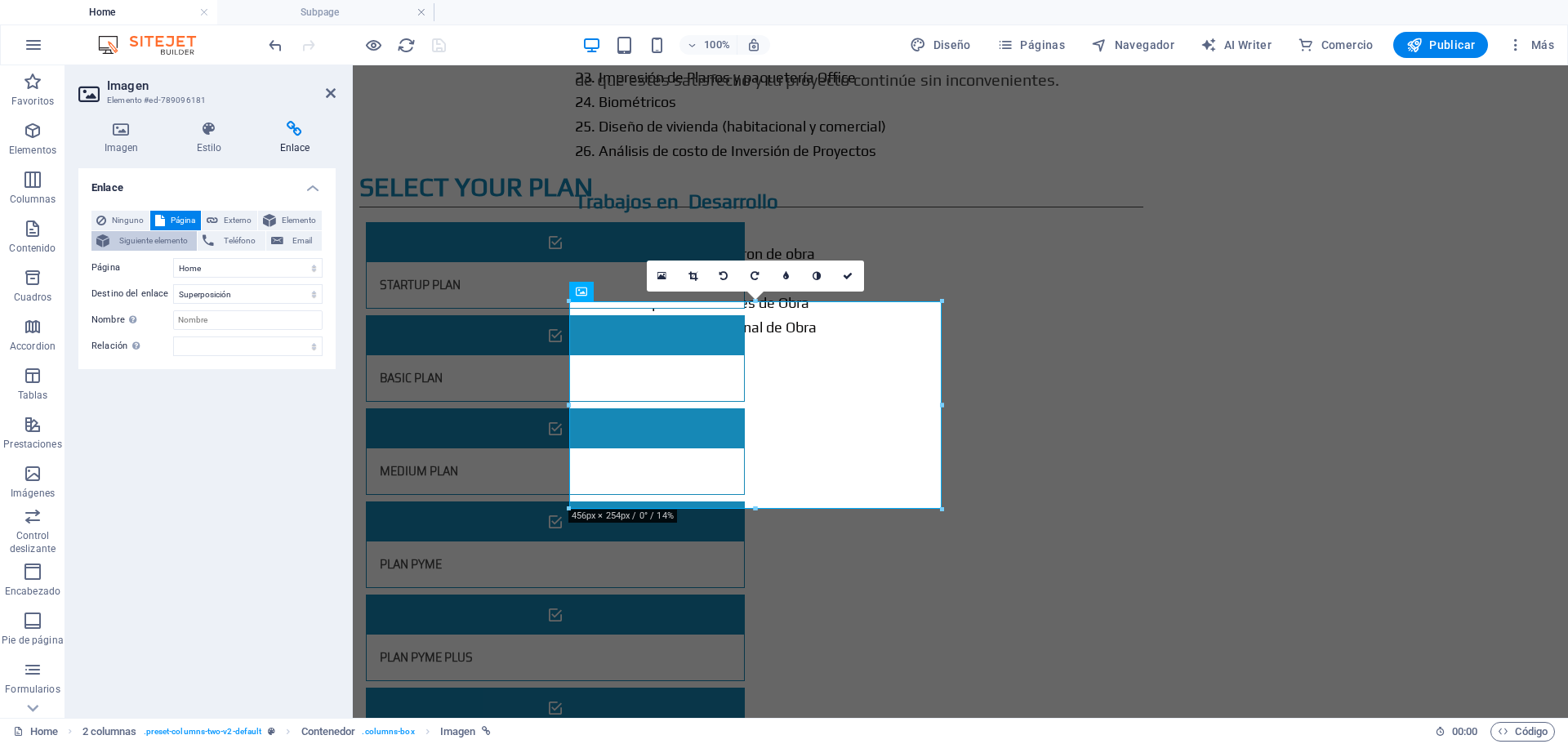 click on "Siguiente elemento" at bounding box center (153, 241) 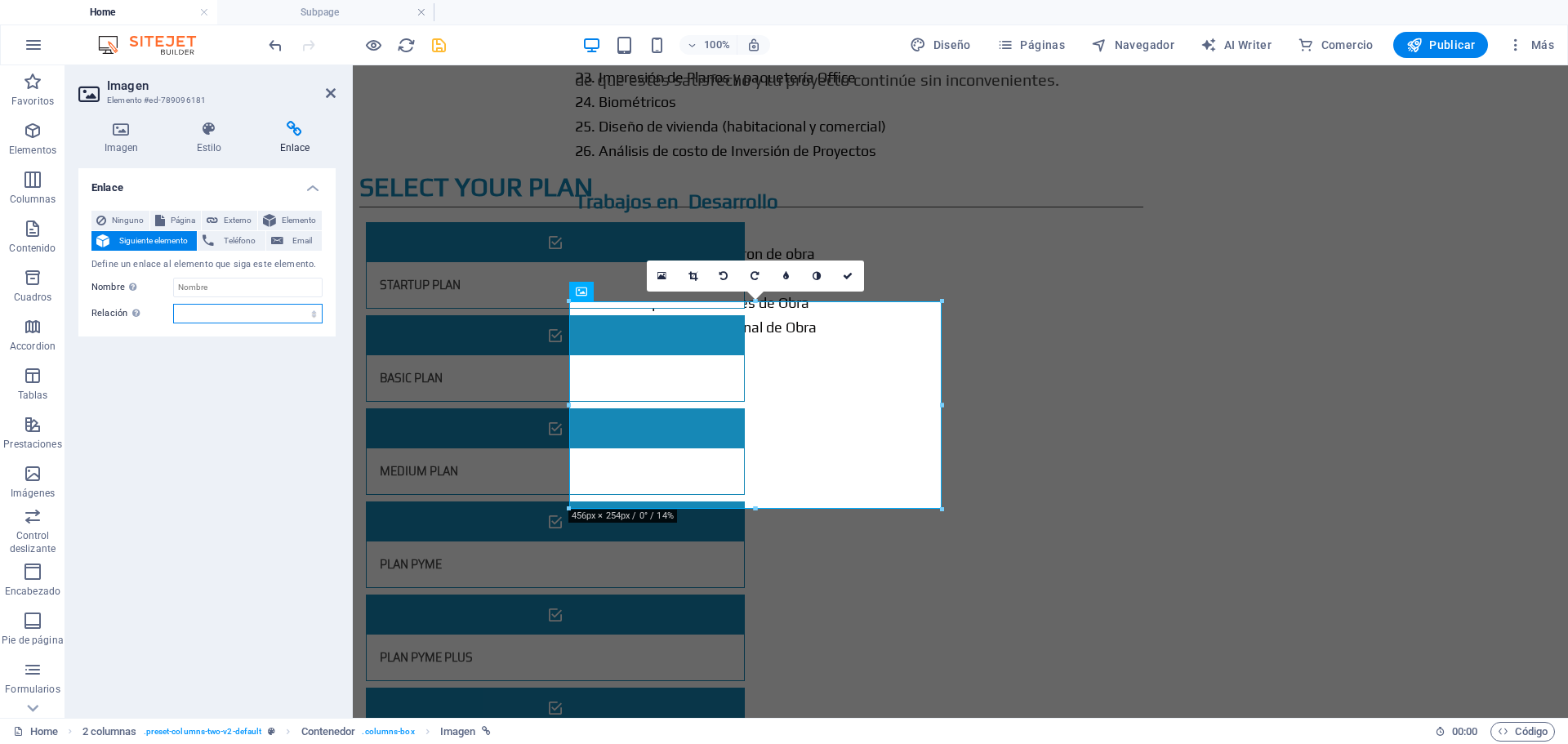 click on "alternativo autor marcador externo ayuda licencia siguiente nofollow noreferrer noopener ant buscar etiqueta" at bounding box center (247, 314) 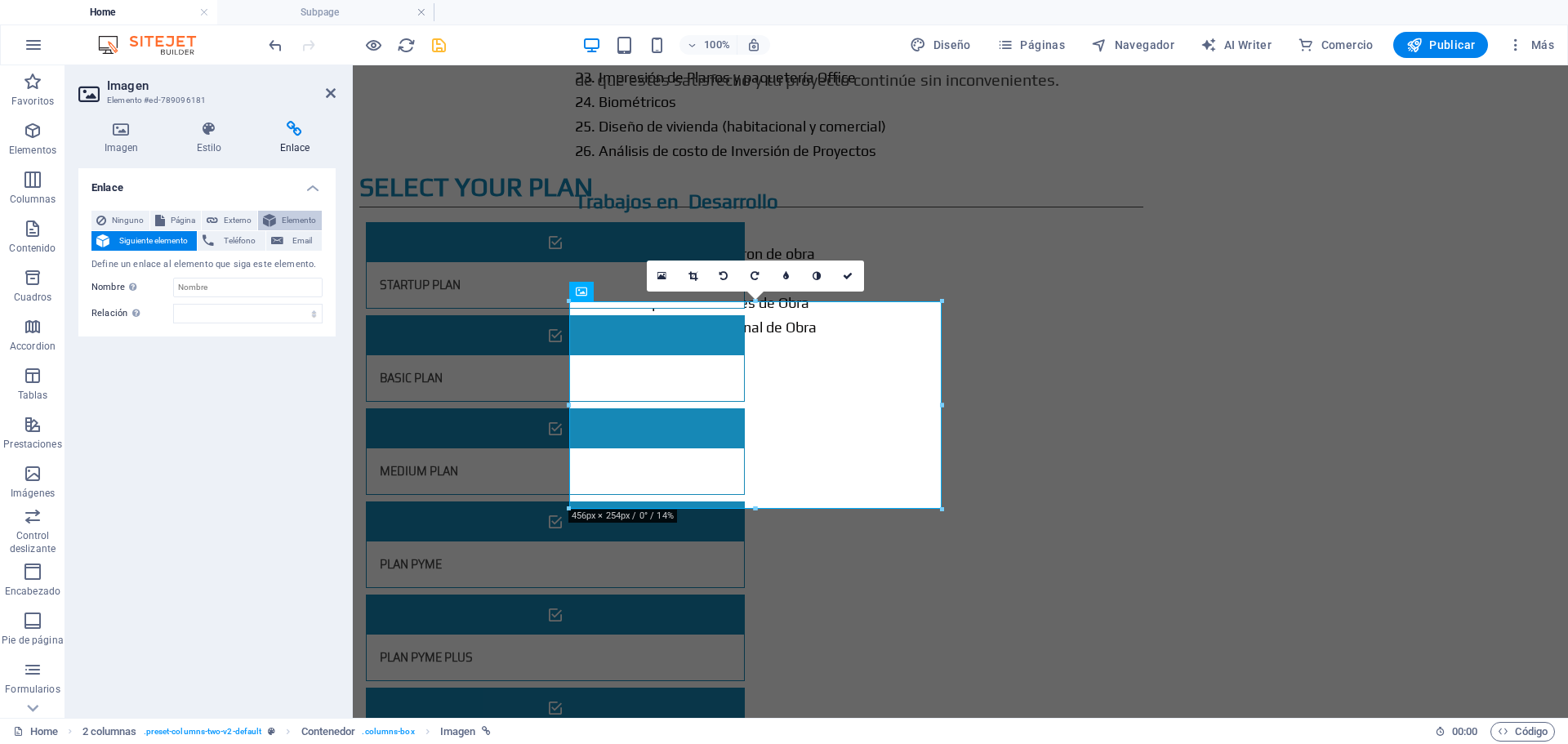 click on "Elemento" at bounding box center [299, 221] 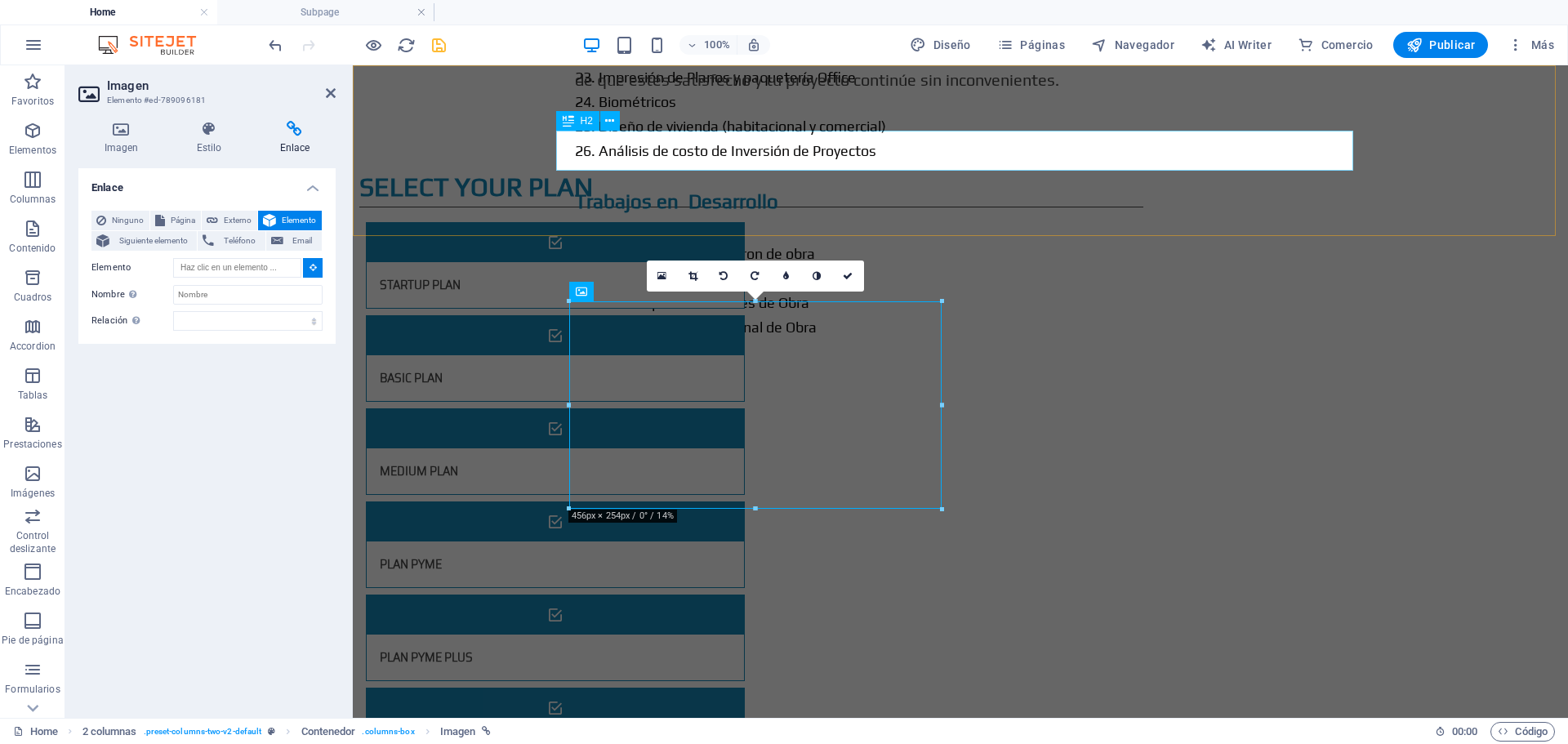 click on "PROYECTOS" at bounding box center [960, 924] 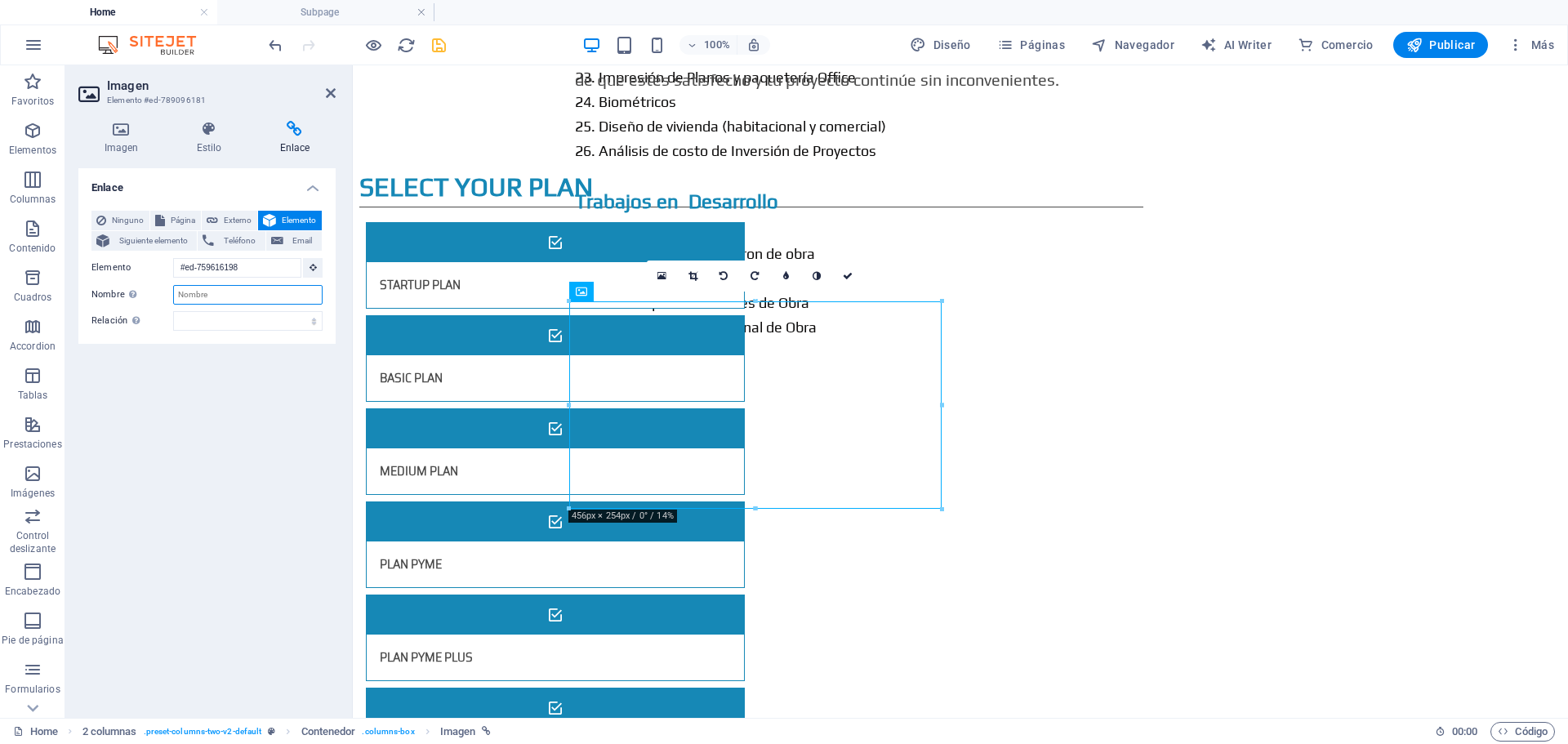 click on "Nombre Una descripción adicional del enlace no debería ser igual al texto del enlace. El título suele mostrarse como un texto de información cuando se mueve el ratón por encima del elemento. Déjalo en blanco en caso de dudas." at bounding box center [247, 295] 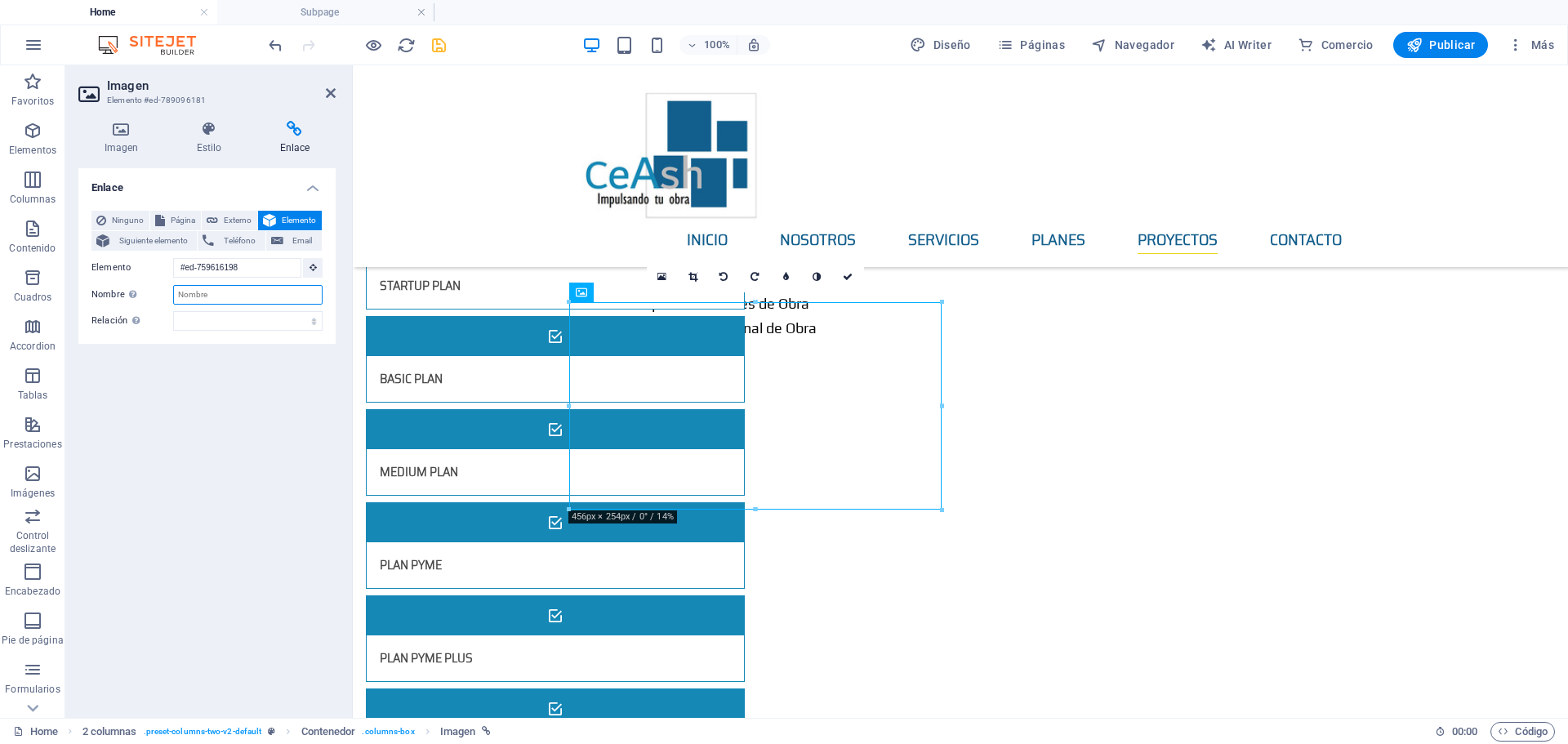scroll, scrollTop: 2555, scrollLeft: 0, axis: vertical 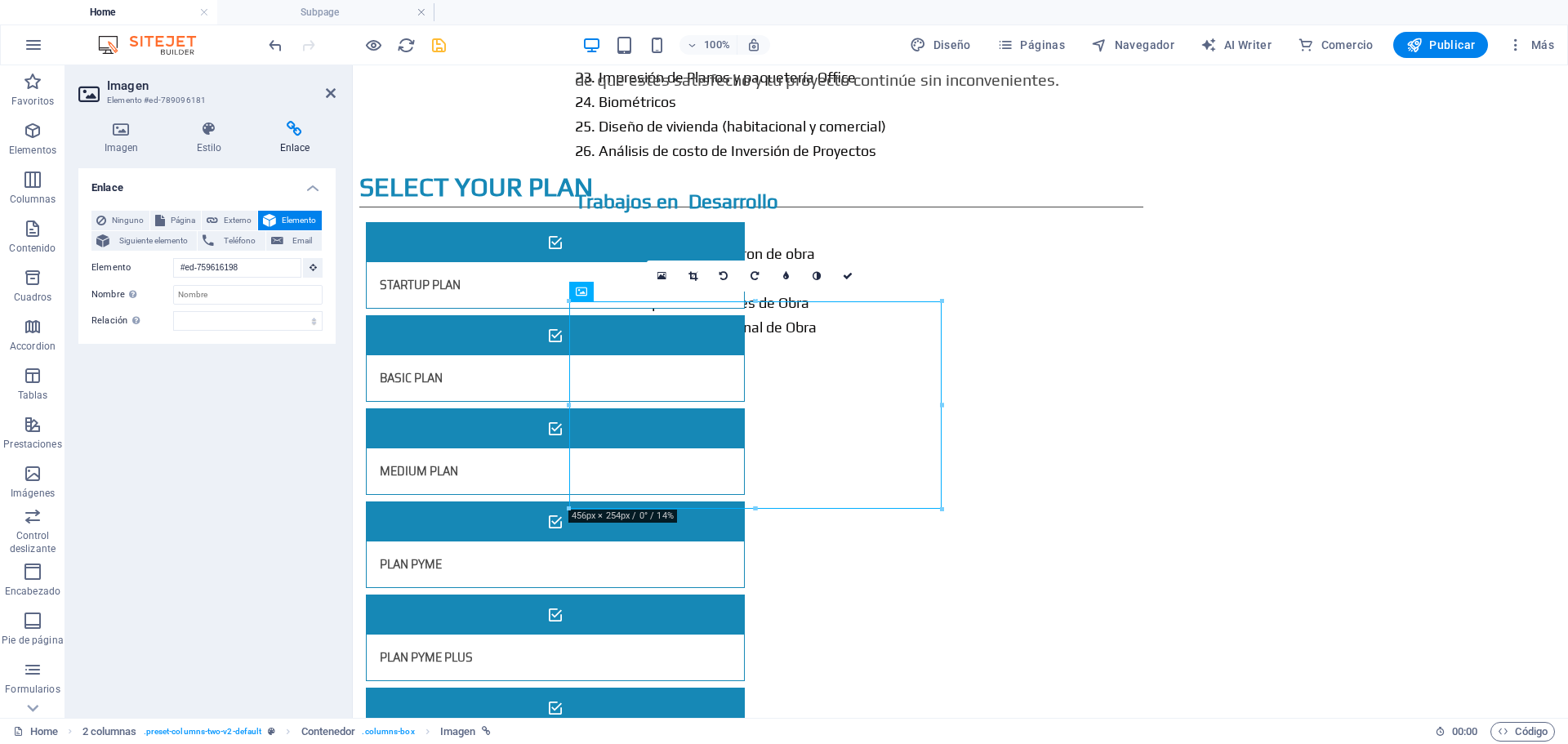 click on "Elemento" at bounding box center [299, 221] 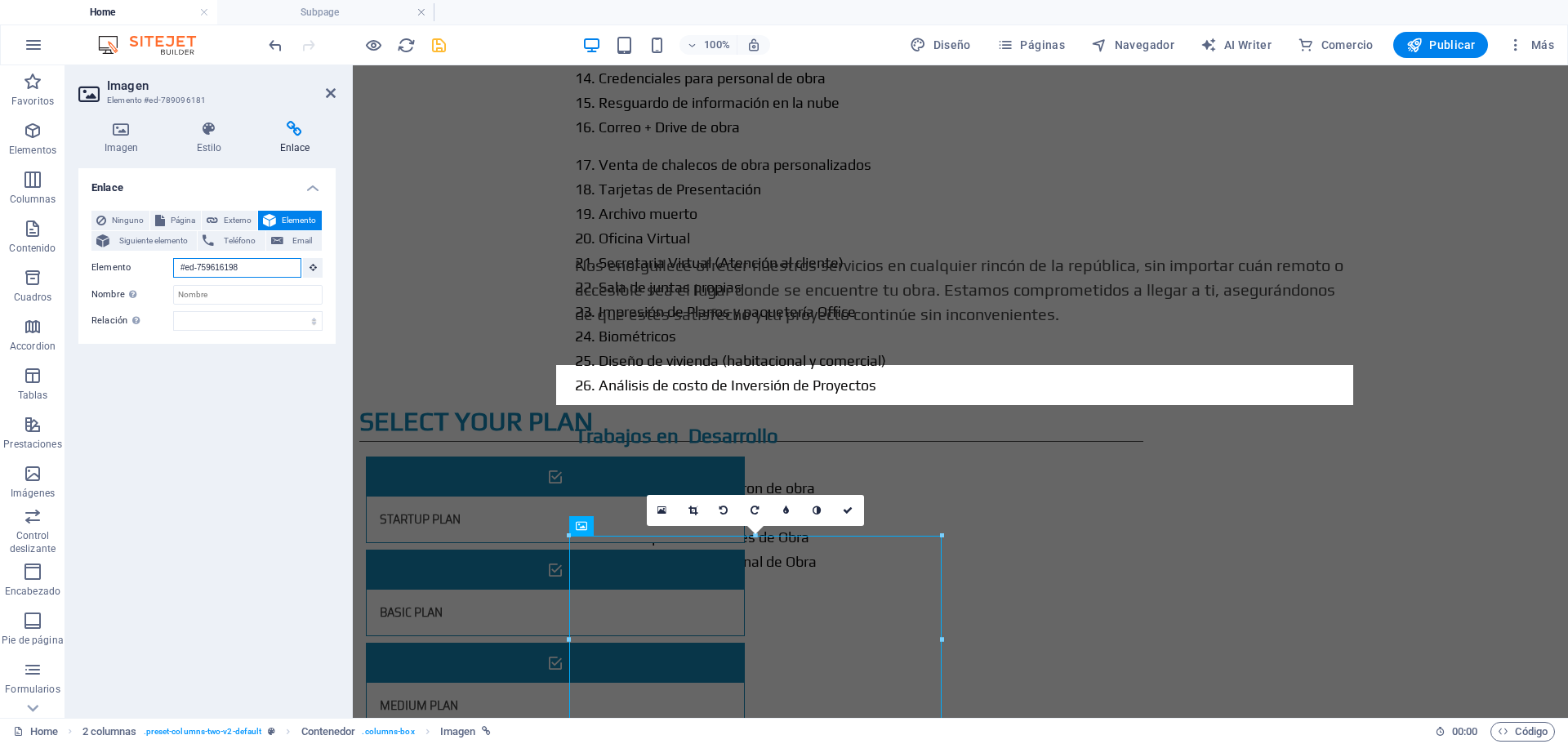 click on "#ed-759616198" at bounding box center (237, 268) 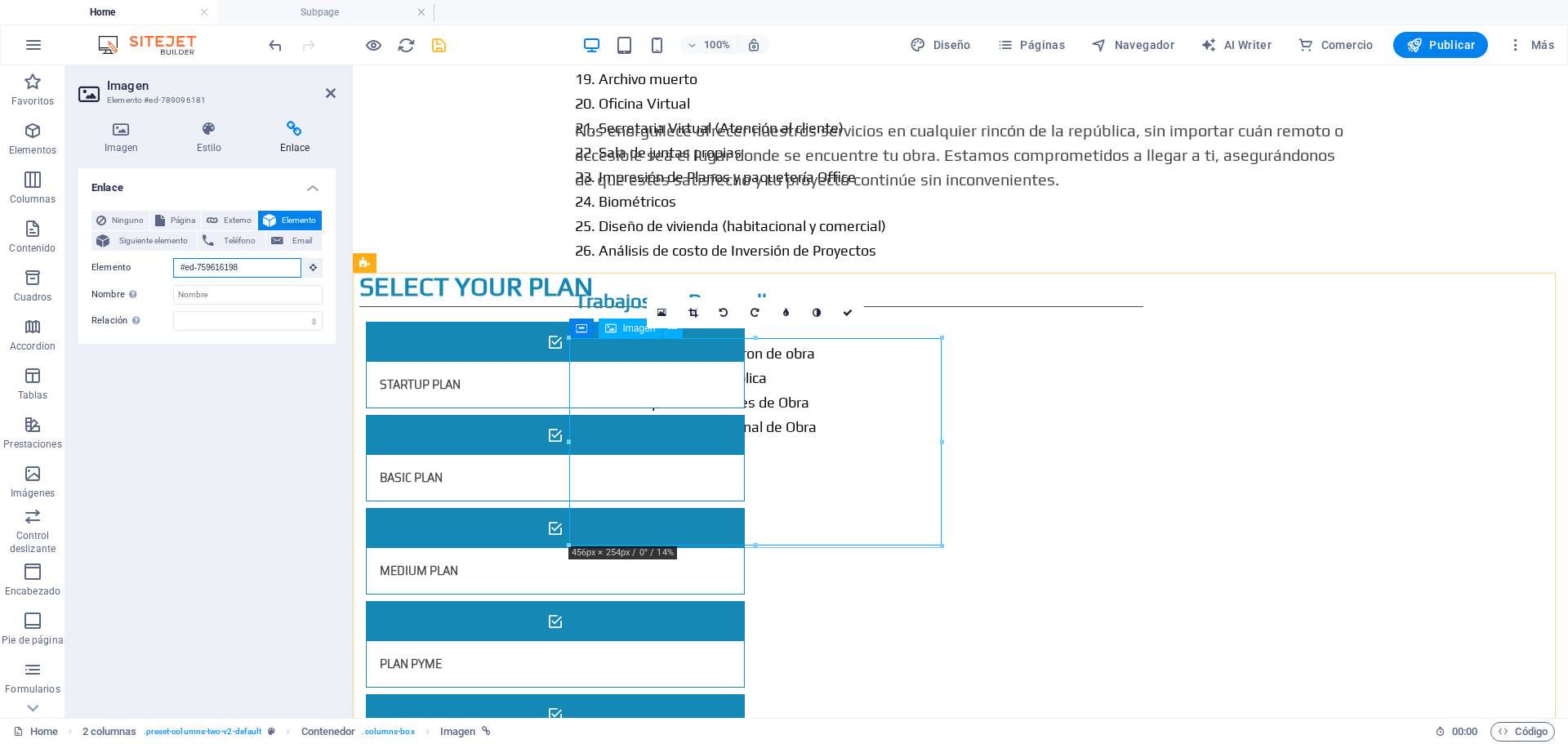 scroll, scrollTop: 2555, scrollLeft: 0, axis: vertical 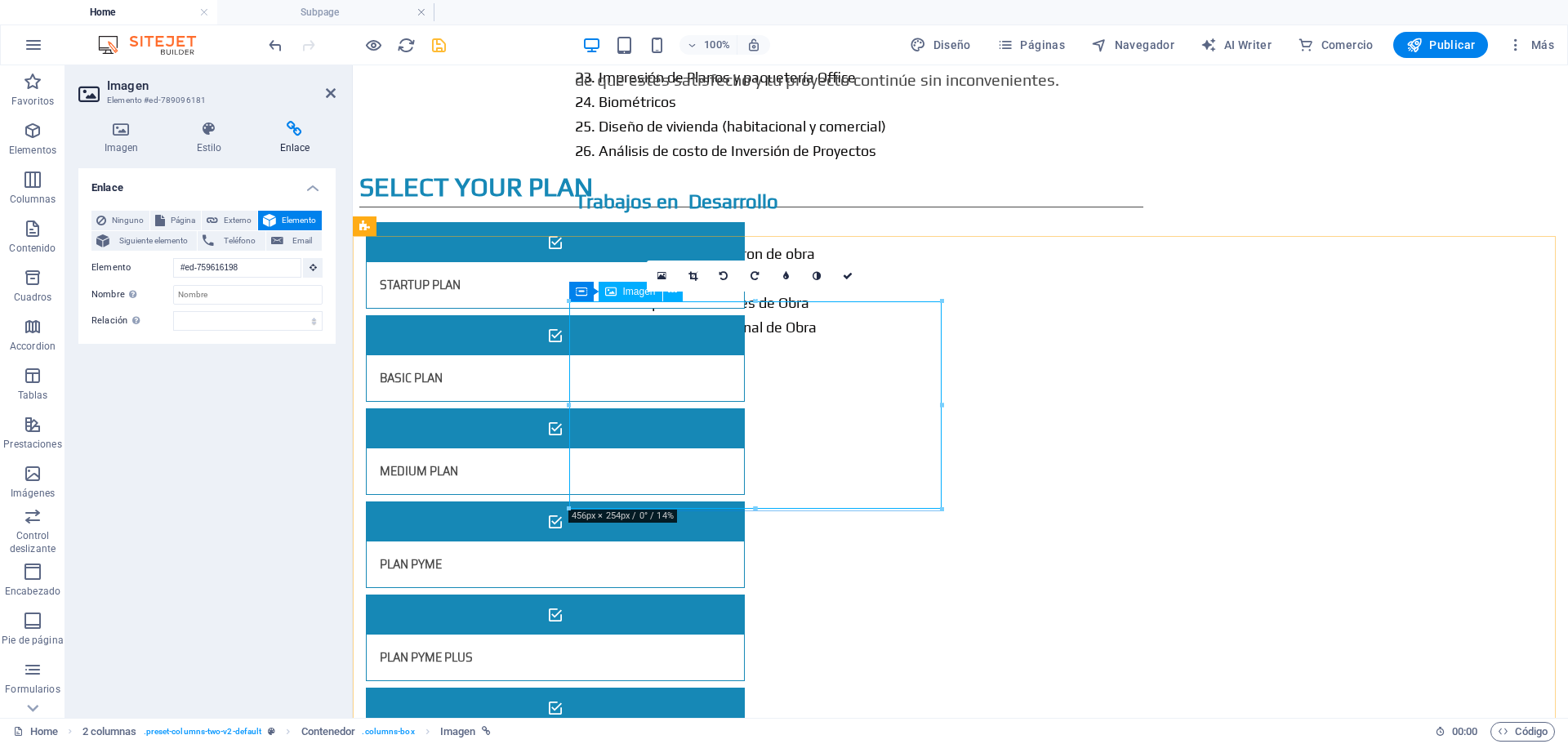 click at bounding box center (552, 1308) 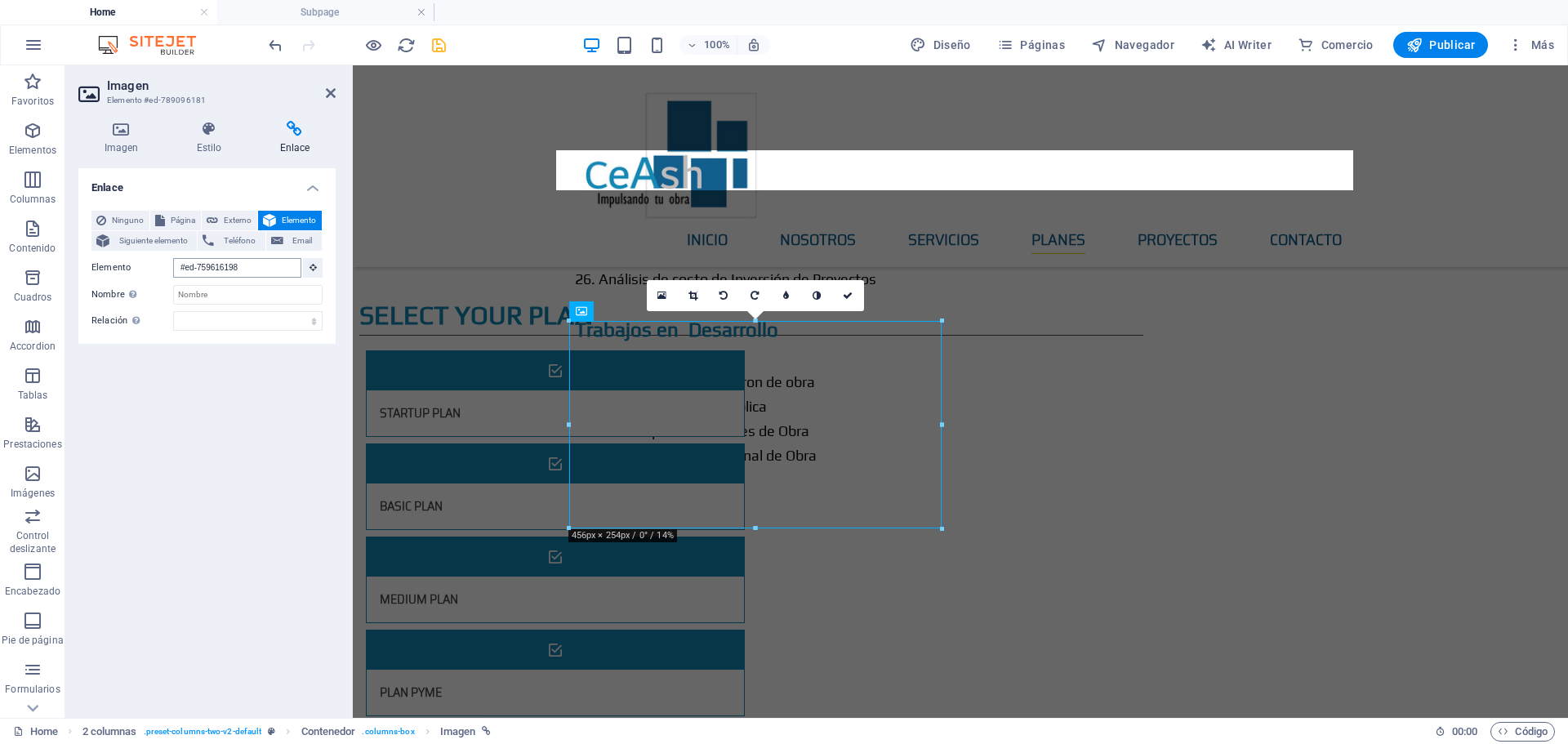 scroll, scrollTop: 2321, scrollLeft: 0, axis: vertical 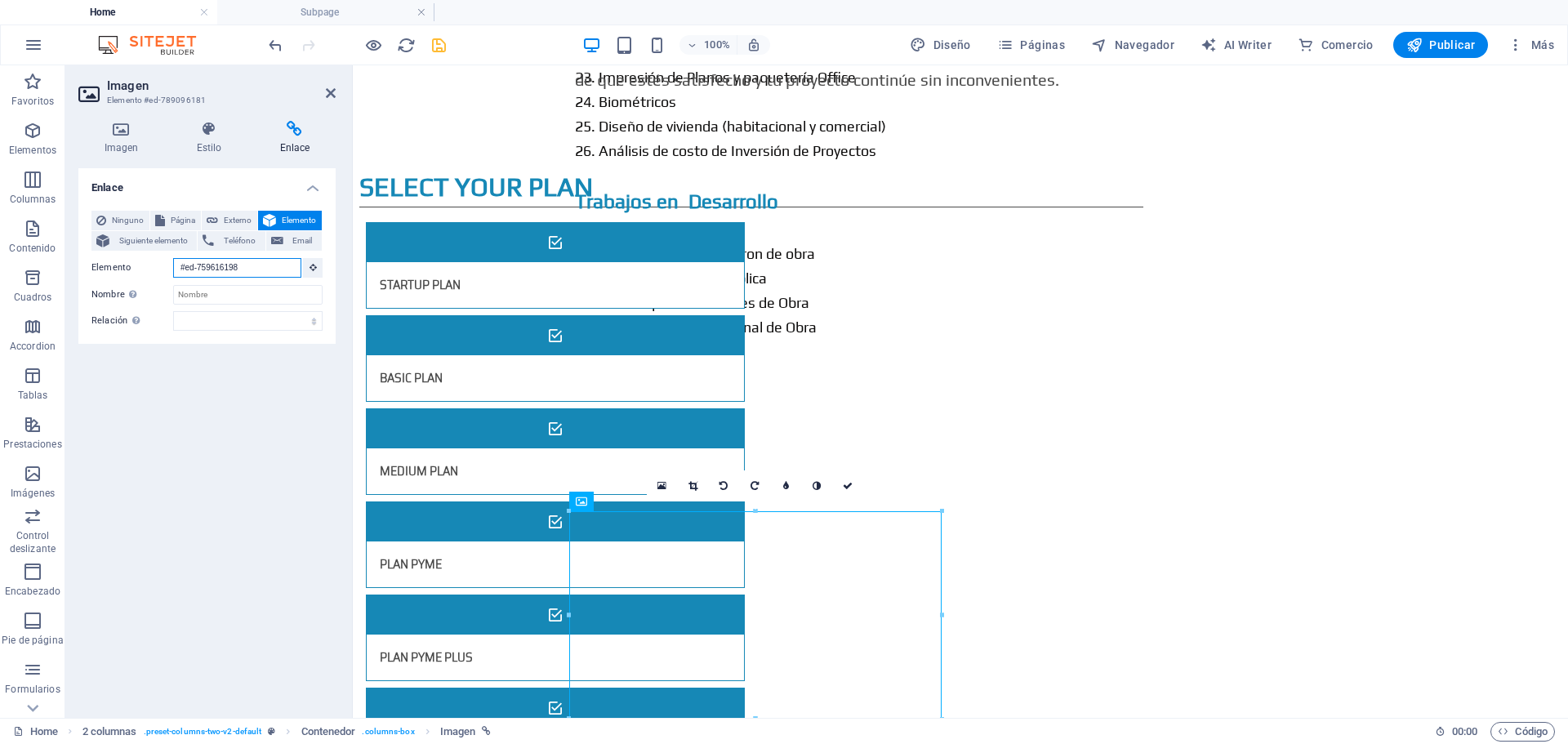 drag, startPoint x: 270, startPoint y: 266, endPoint x: 118, endPoint y: 288, distance: 153.58385 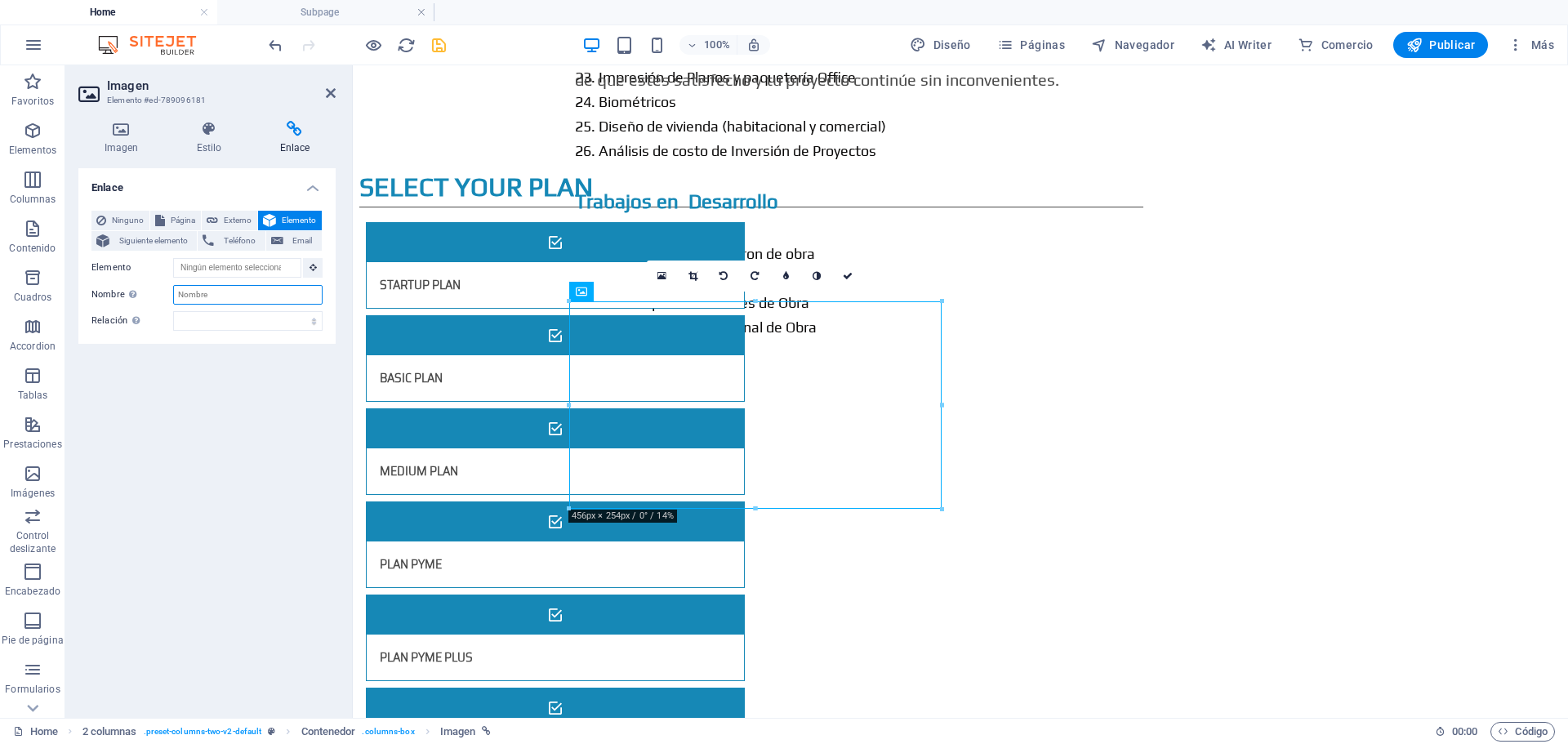click on "Nombre Una descripción adicional del enlace no debería ser igual al texto del enlace. El título suele mostrarse como un texto de información cuando se mueve el ratón por encima del elemento. Déjalo en blanco en caso de dudas." at bounding box center (247, 295) 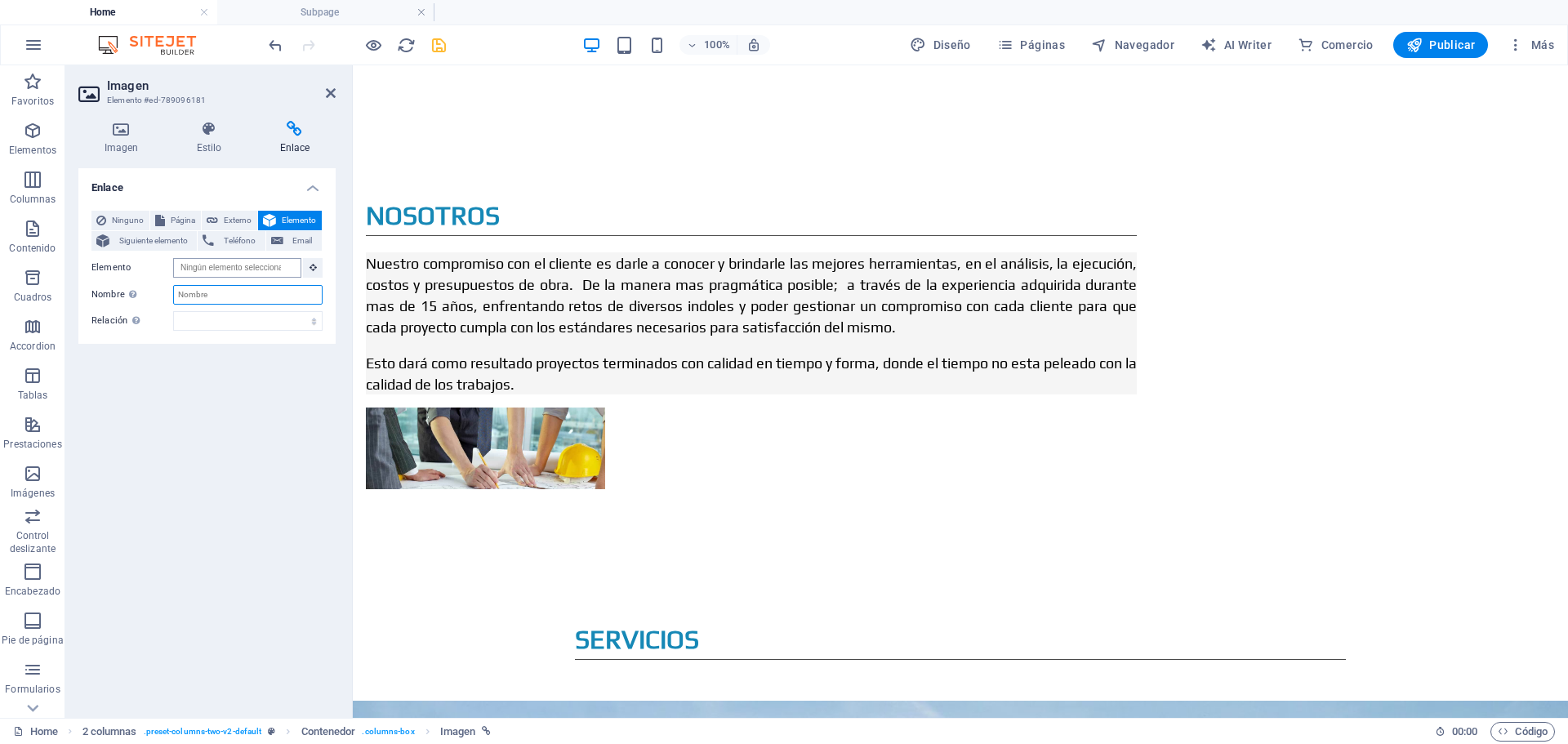 scroll, scrollTop: 0, scrollLeft: 0, axis: both 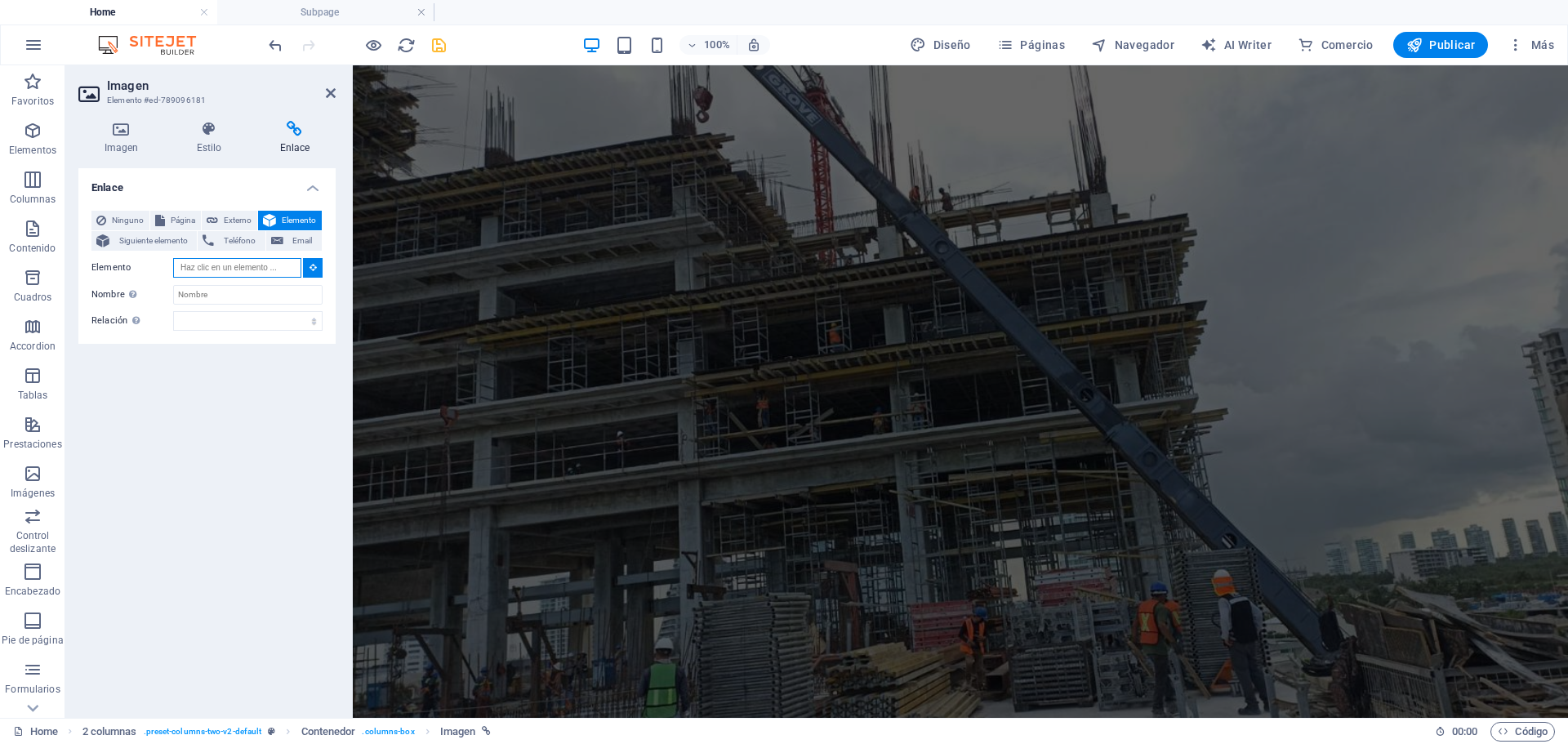 click on "Elemento" at bounding box center (237, 268) 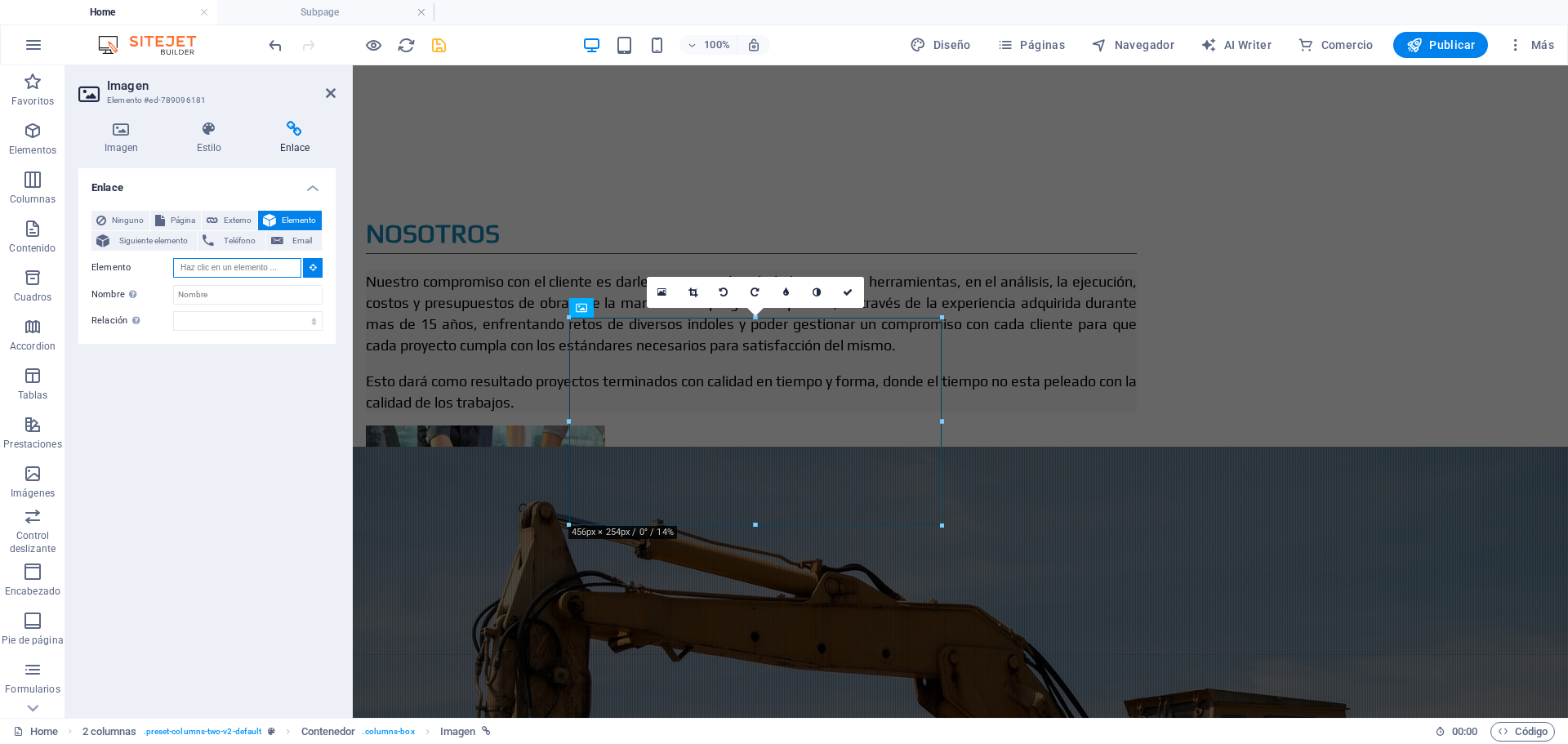 scroll, scrollTop: 0, scrollLeft: 0, axis: both 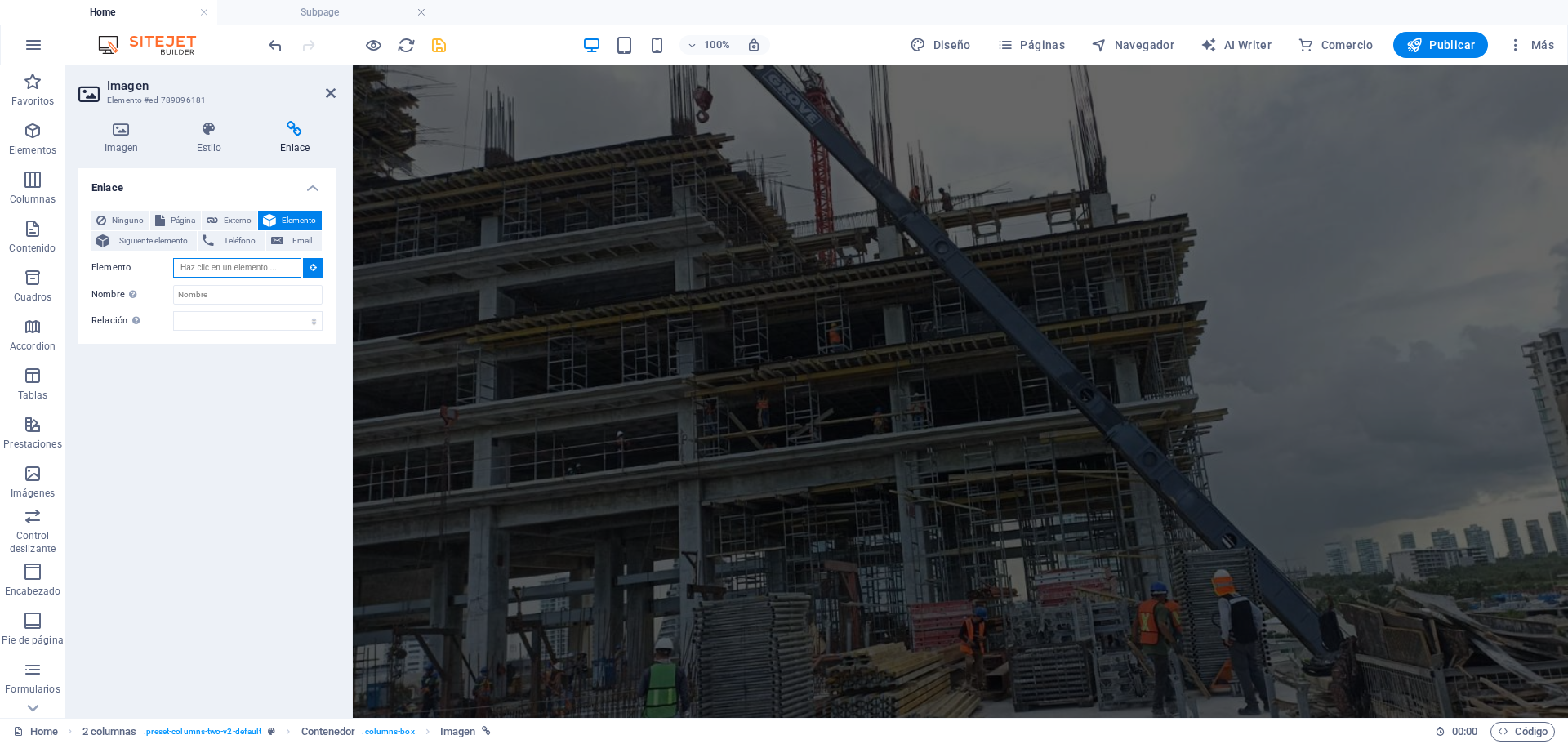 click on "Elemento" at bounding box center (237, 268) 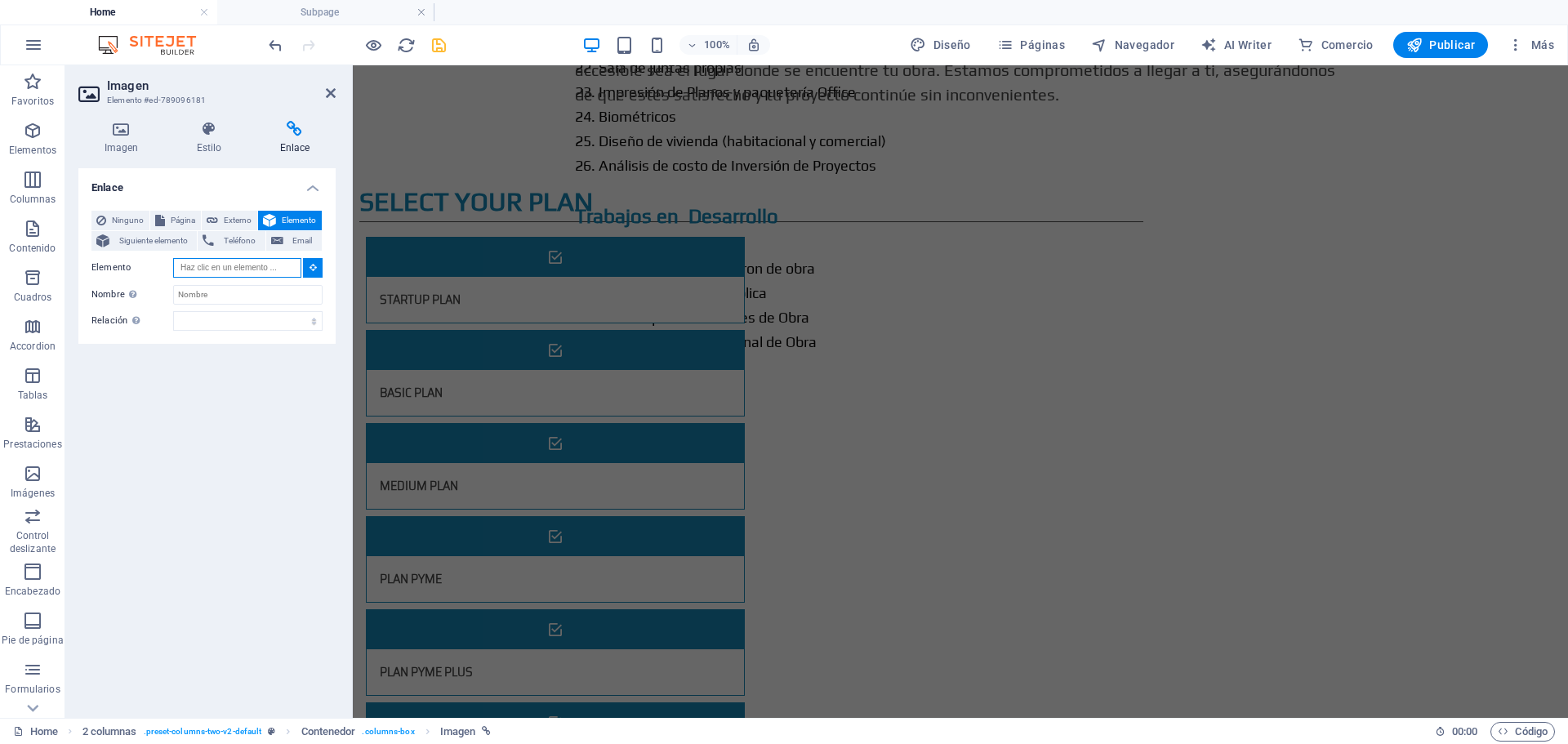 scroll, scrollTop: 2555, scrollLeft: 0, axis: vertical 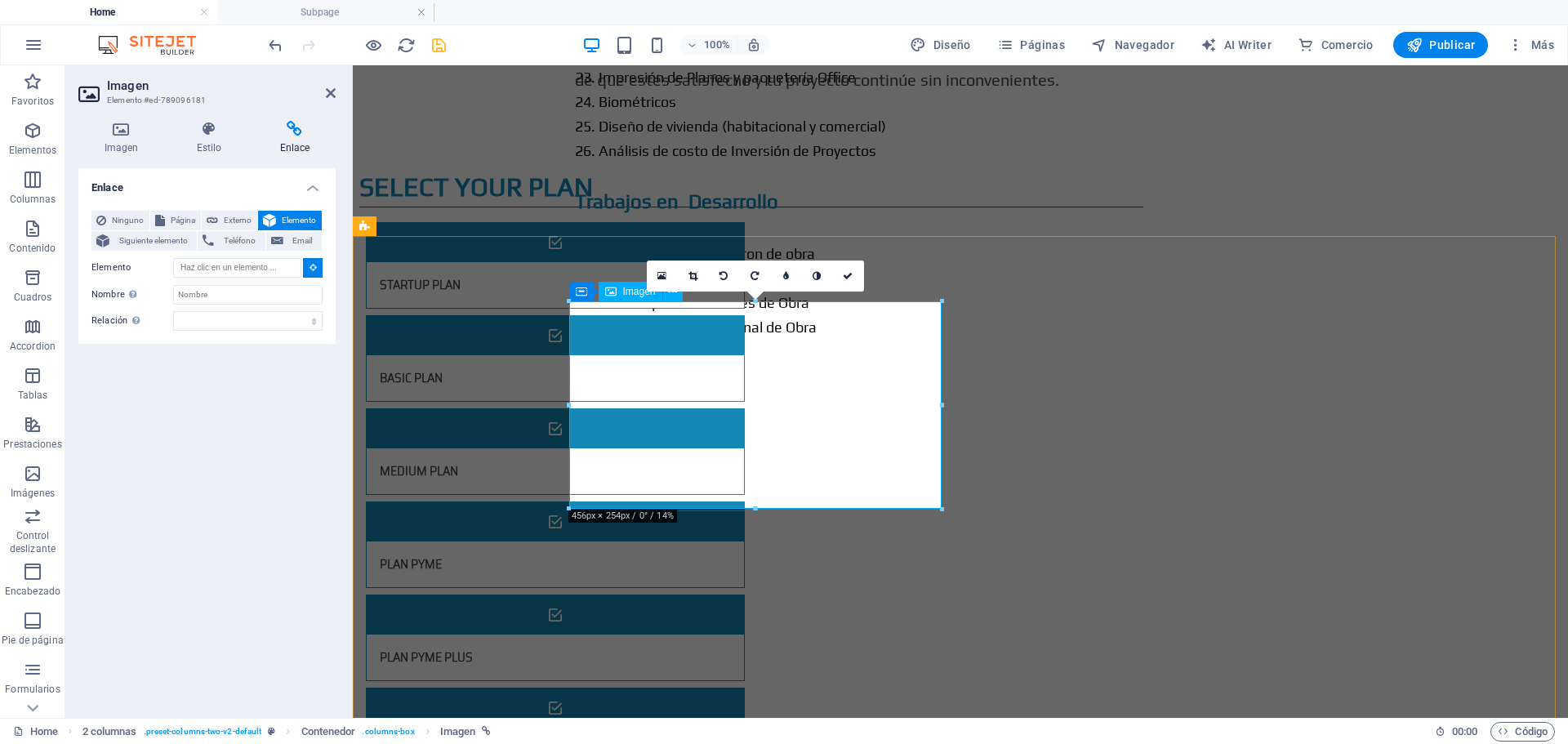 click at bounding box center (552, 1308) 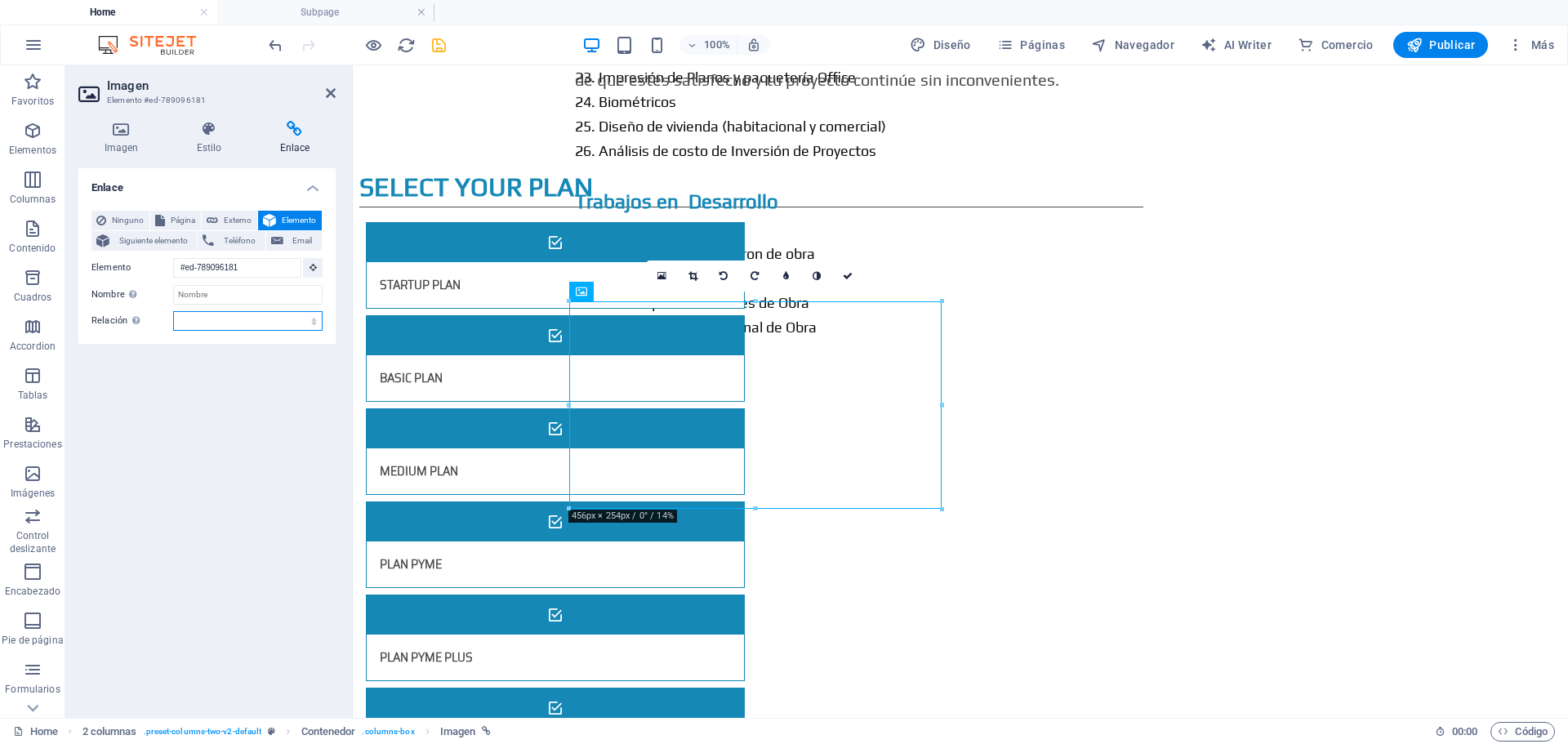 click on "alternativo autor marcador externo ayuda licencia siguiente nofollow noreferrer noopener ant buscar etiqueta" at bounding box center [247, 321] 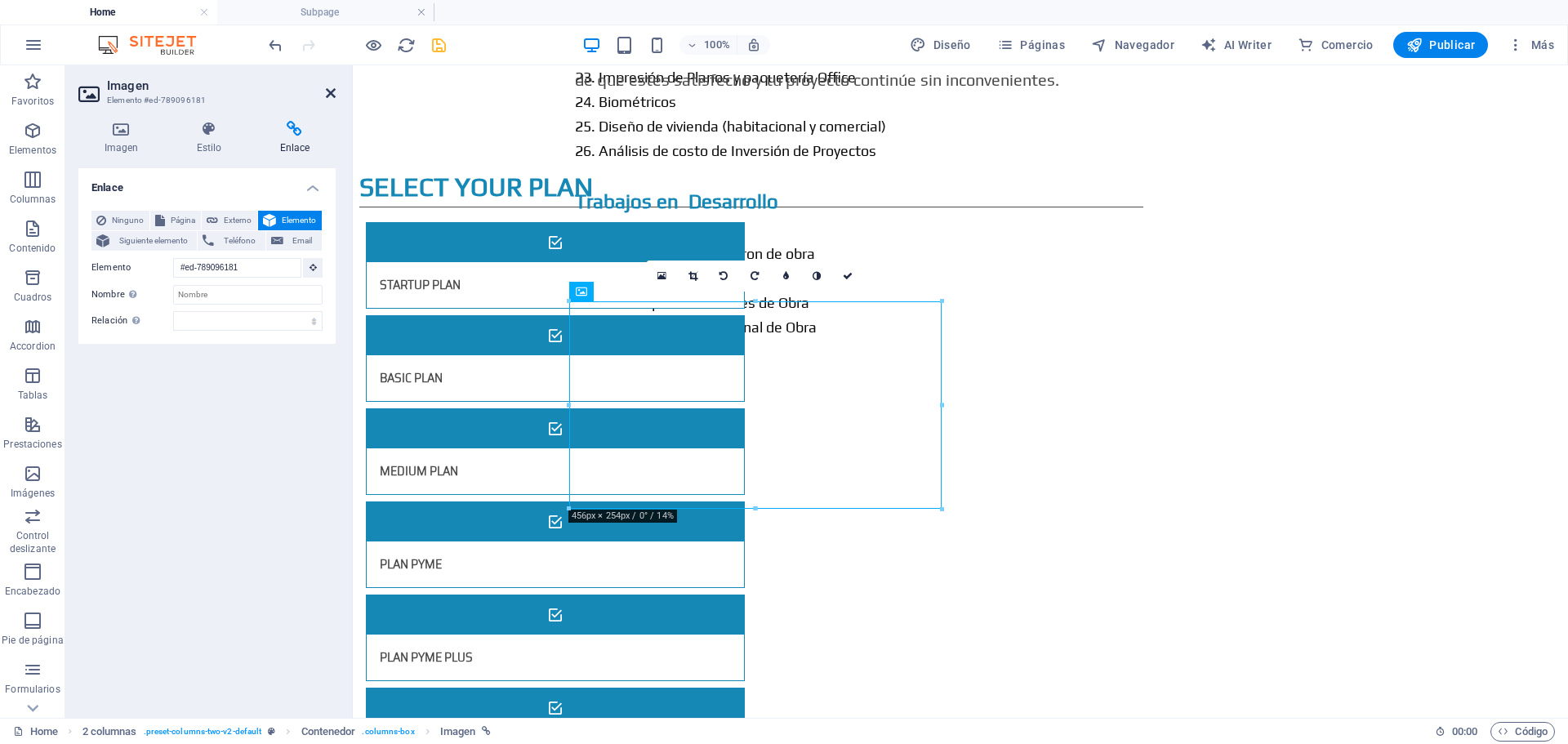 click at bounding box center (331, 93) 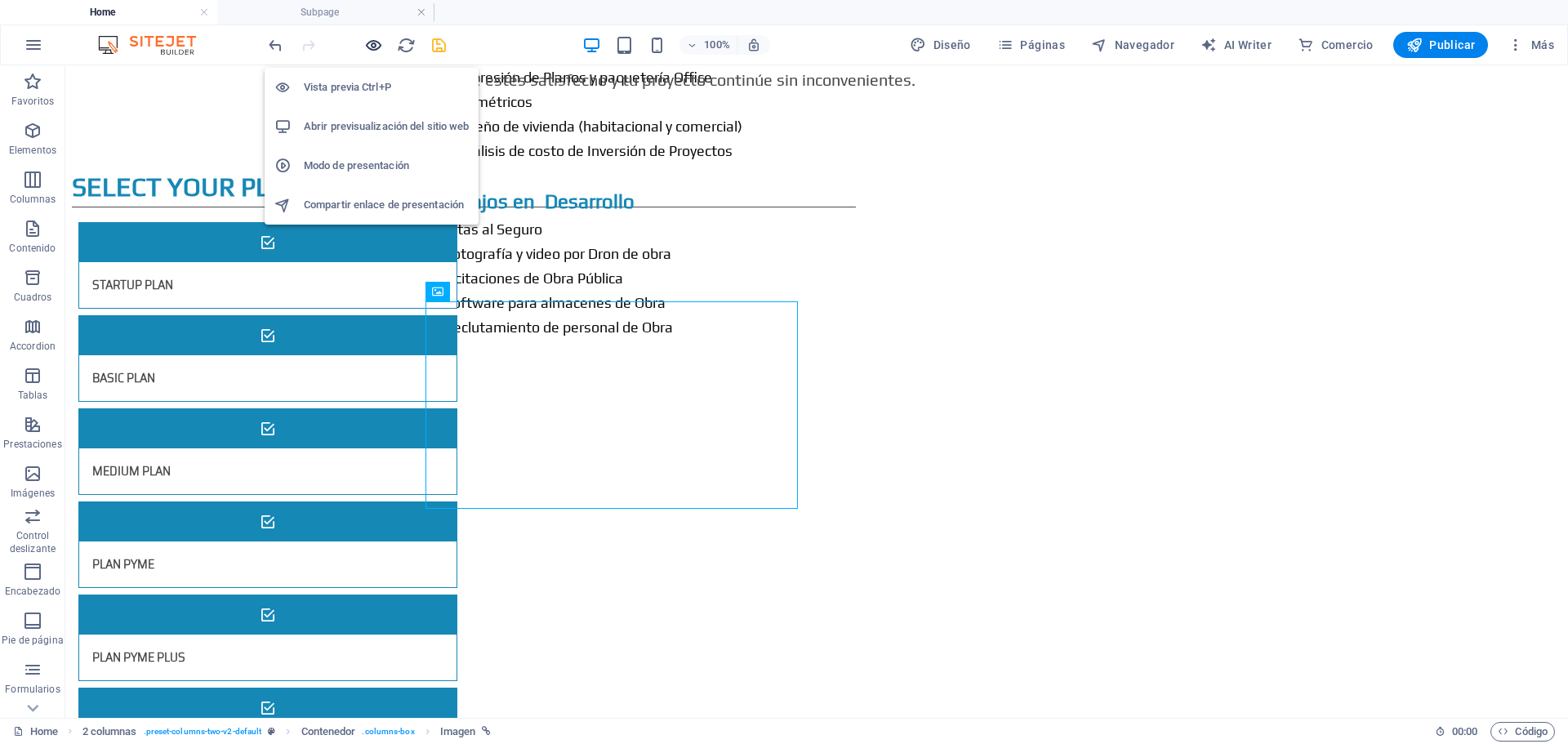 click at bounding box center [373, 45] 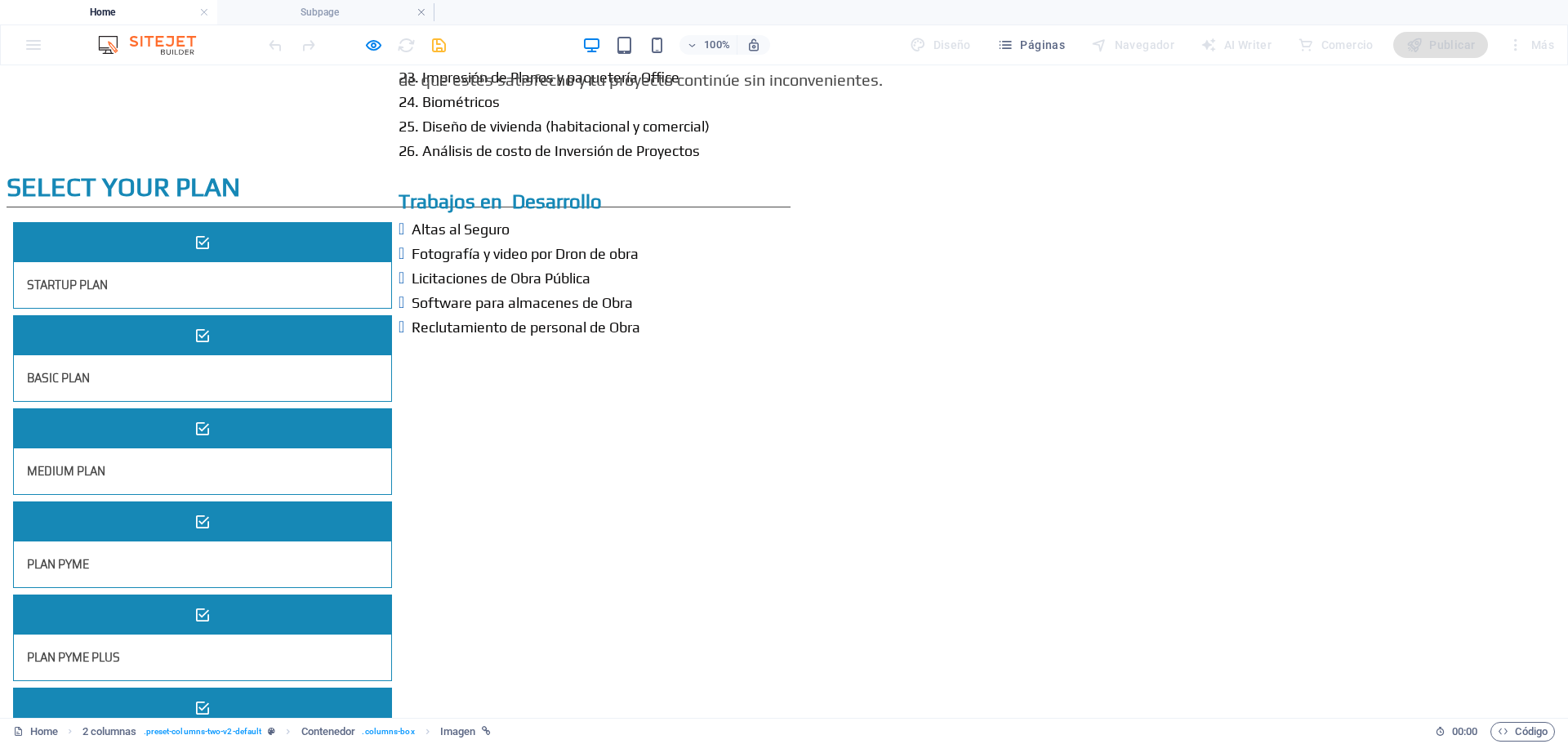 click at bounding box center [431, 1308] 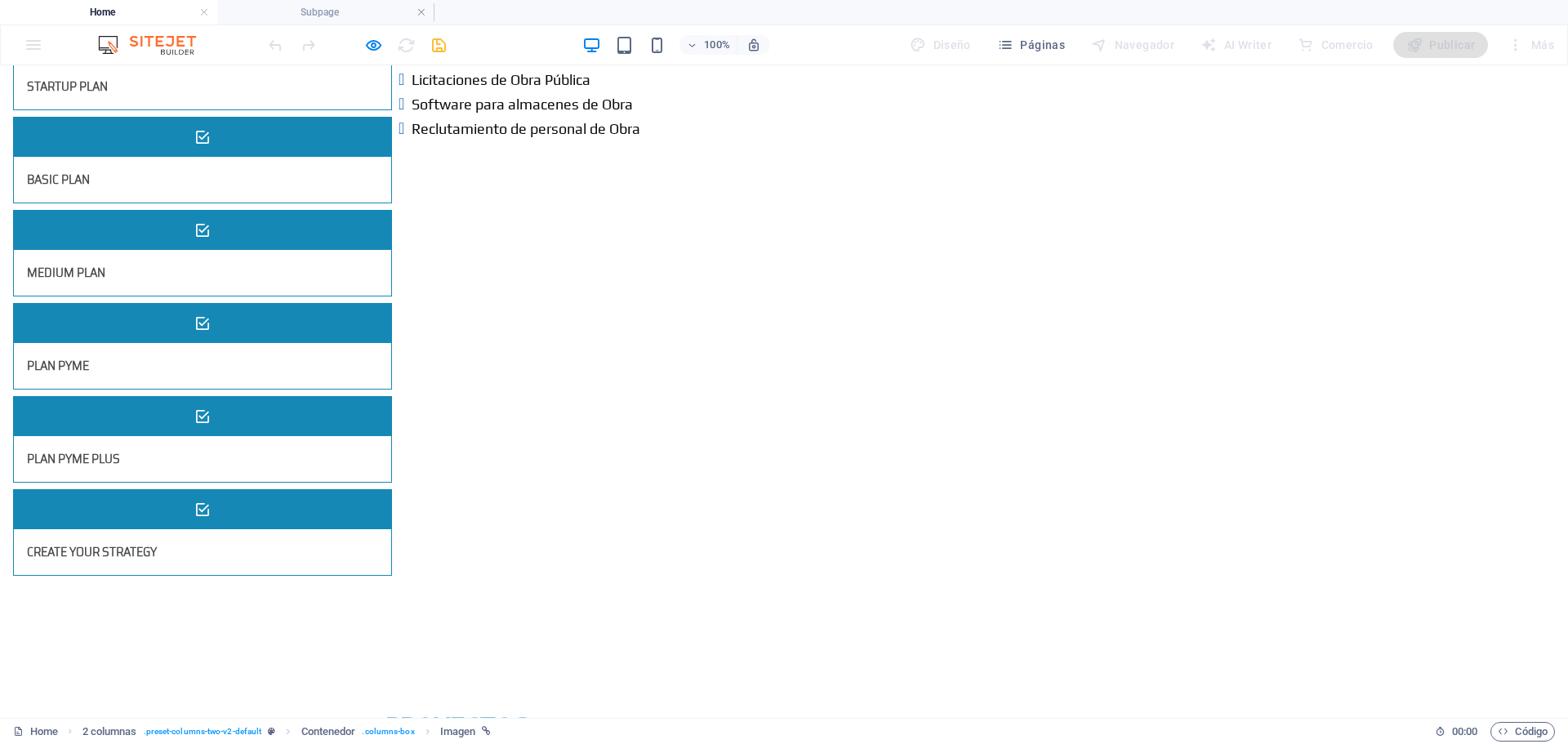 scroll, scrollTop: 2791, scrollLeft: 0, axis: vertical 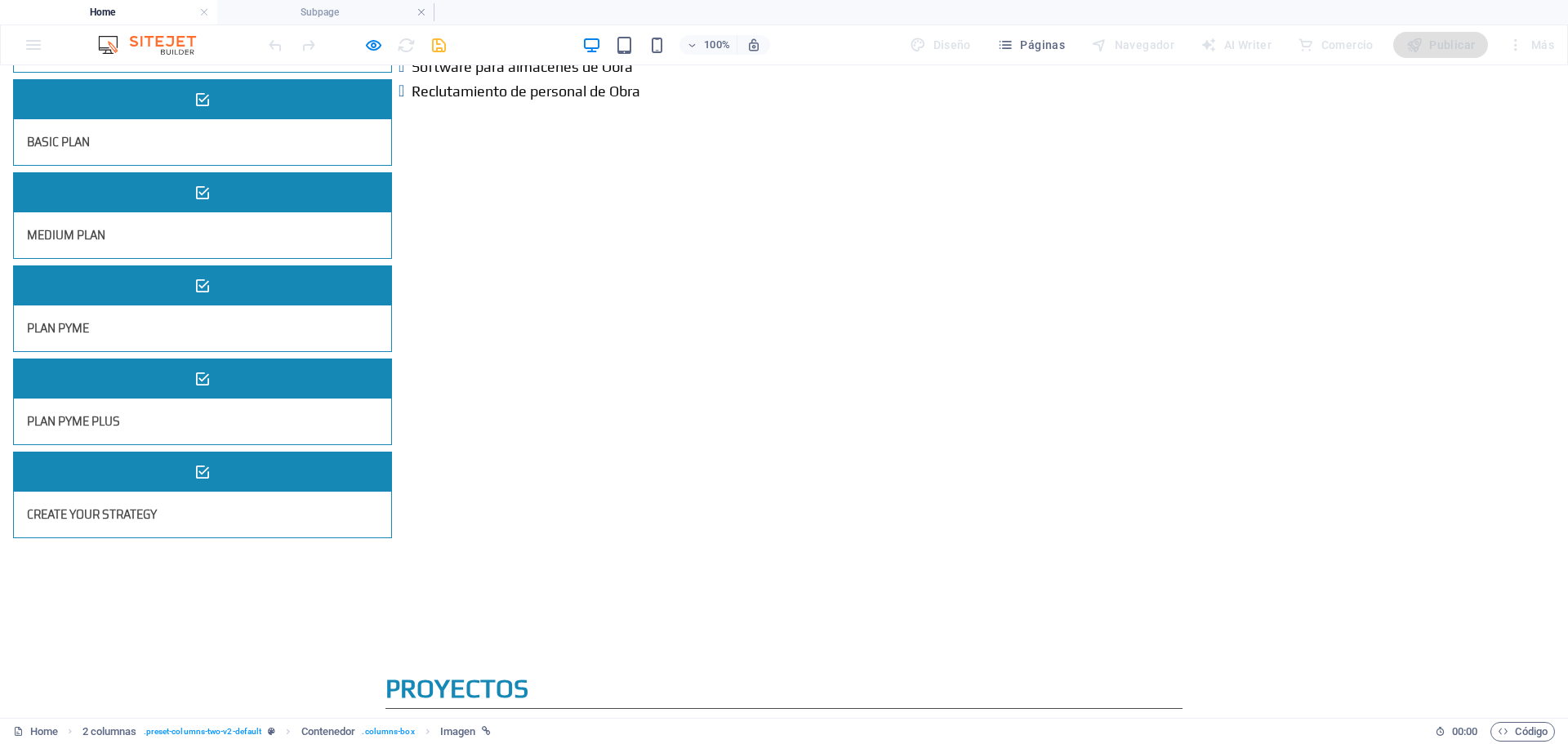 click at bounding box center [431, 1072] 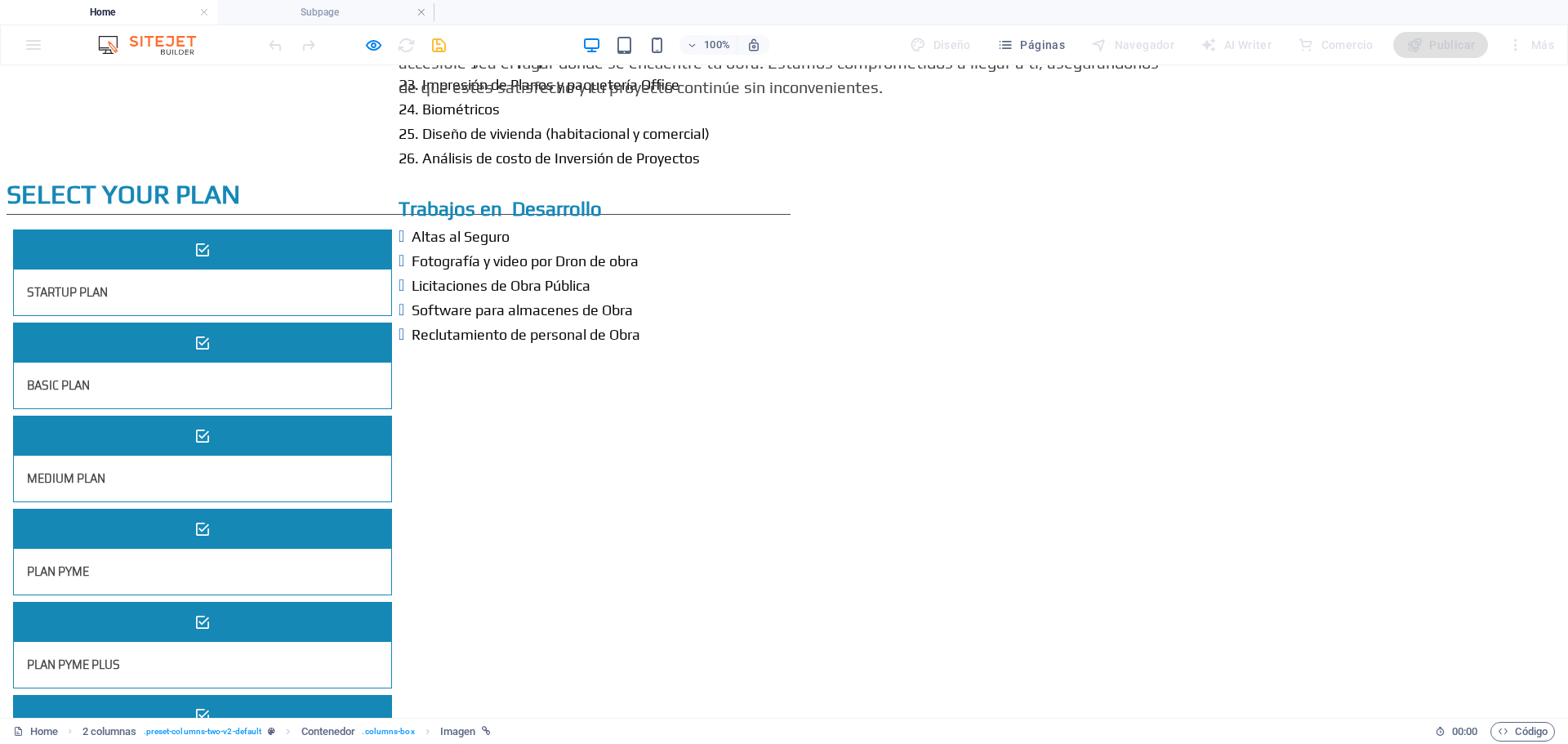 scroll, scrollTop: 2546, scrollLeft: 0, axis: vertical 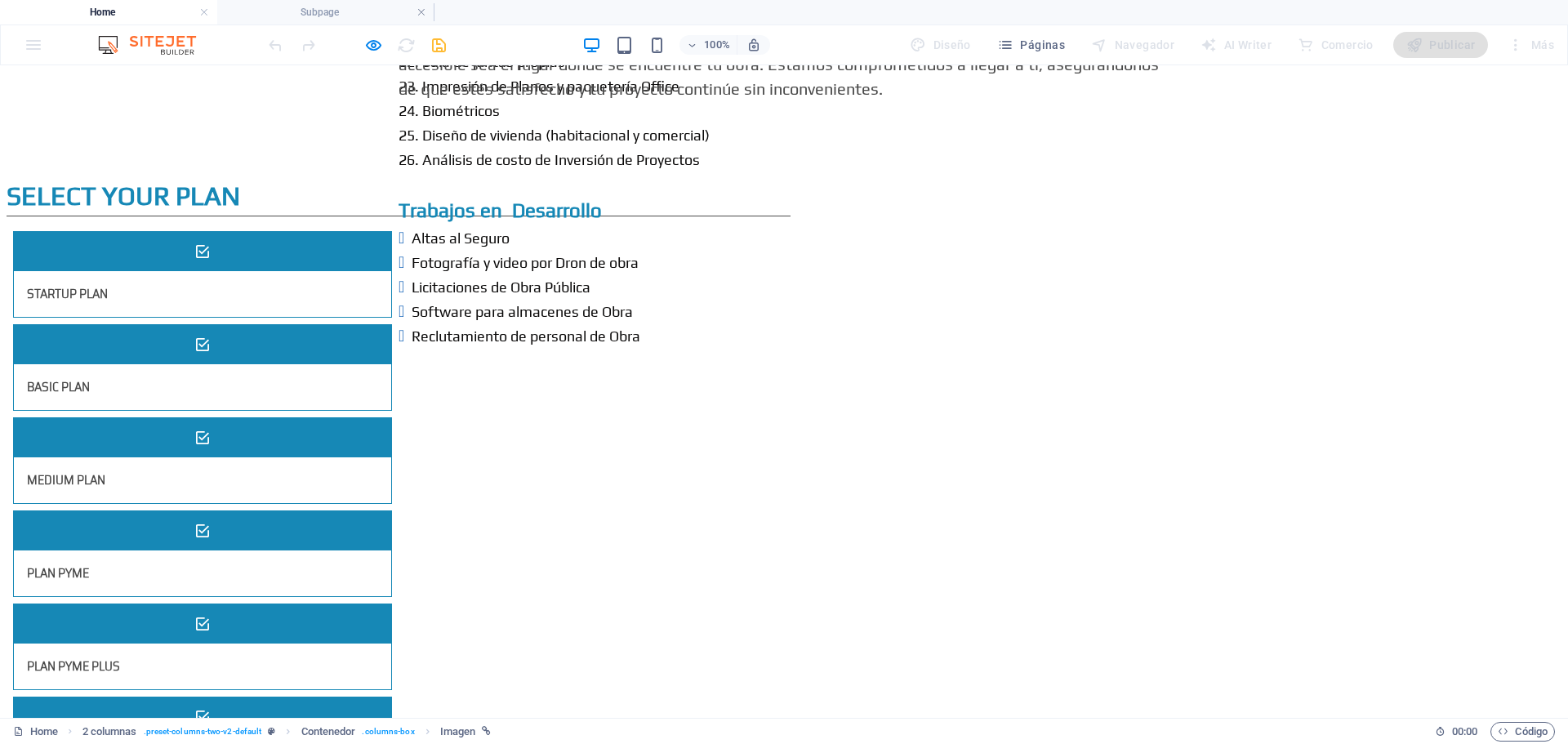 click at bounding box center [431, 1317] 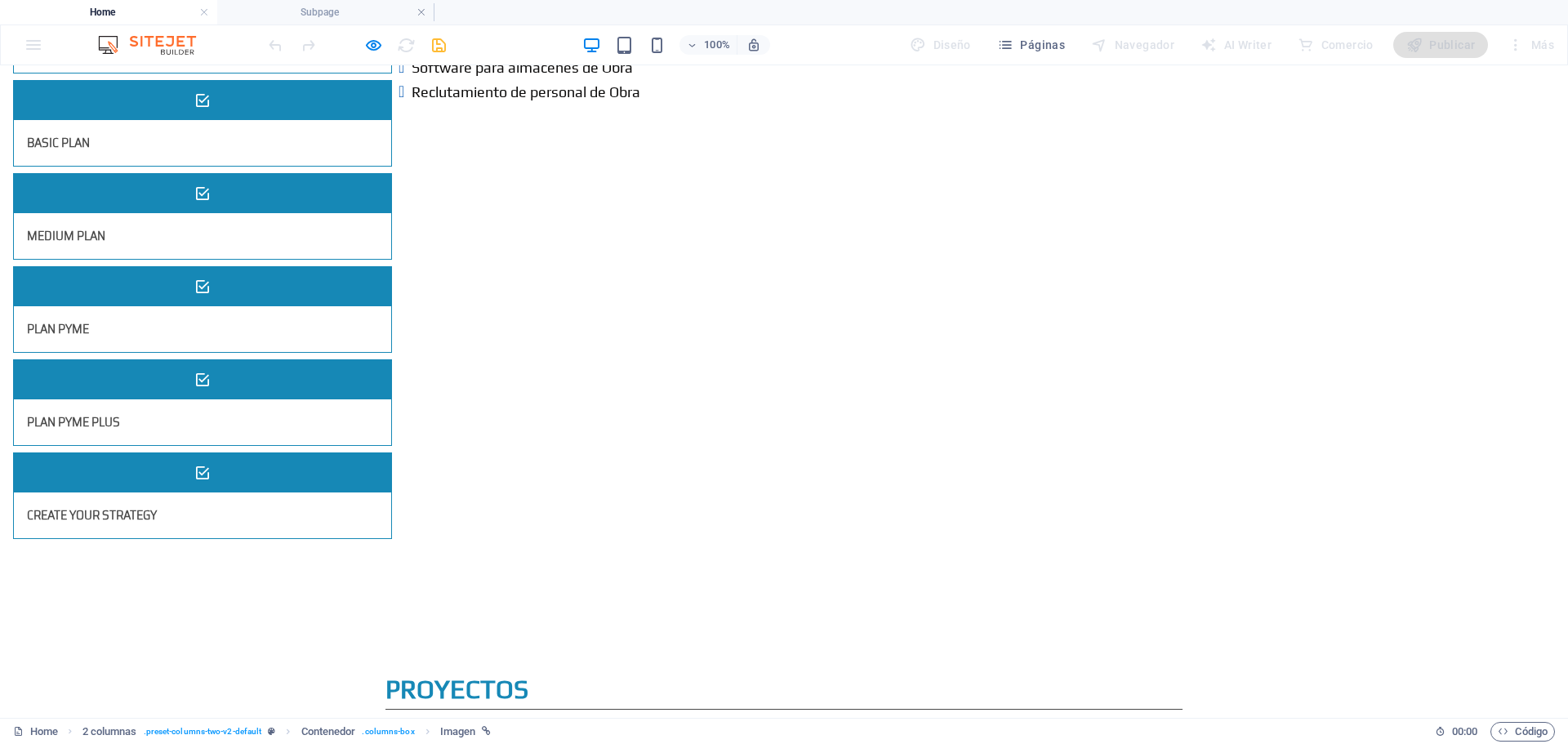 scroll, scrollTop: 2791, scrollLeft: 0, axis: vertical 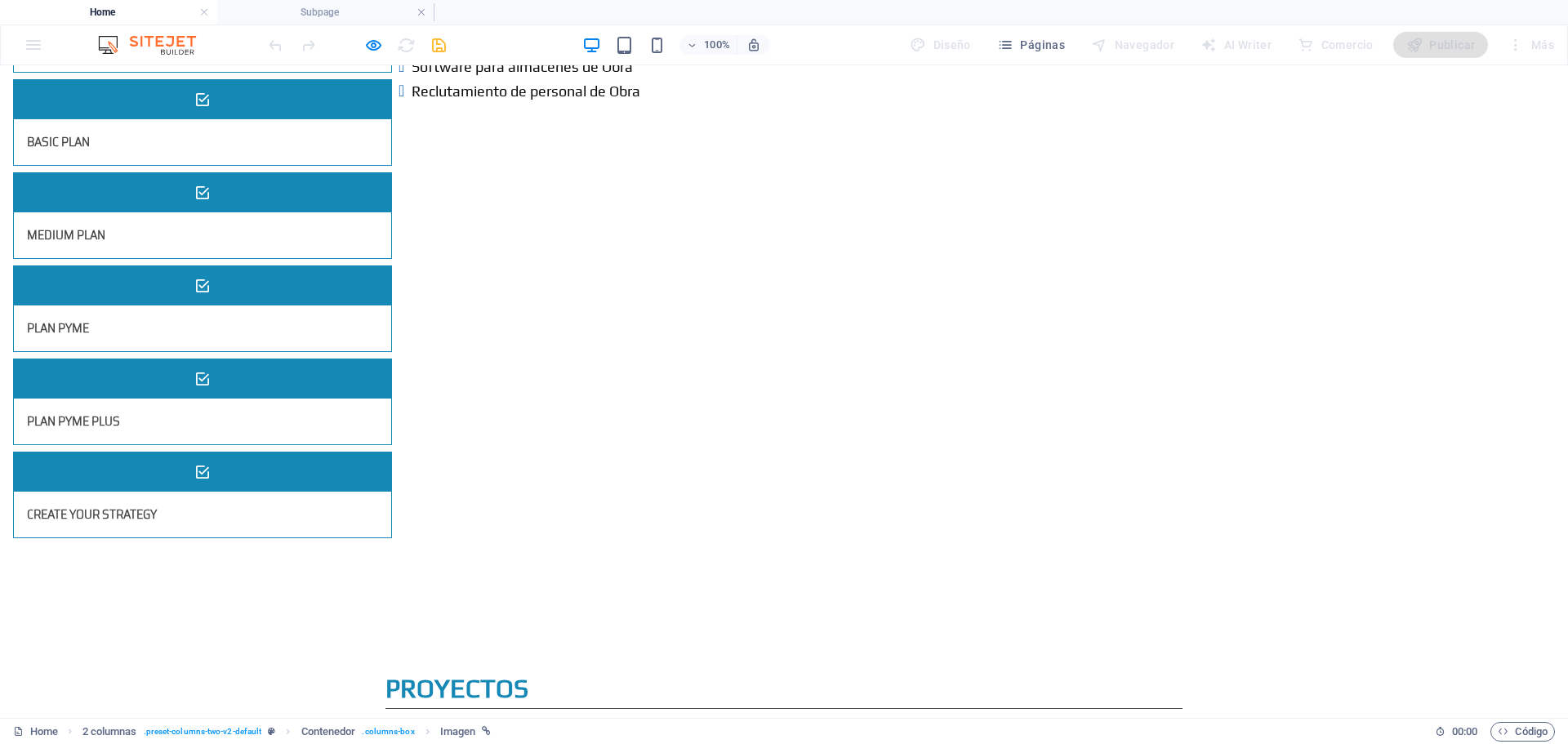 click at bounding box center [431, 1072] 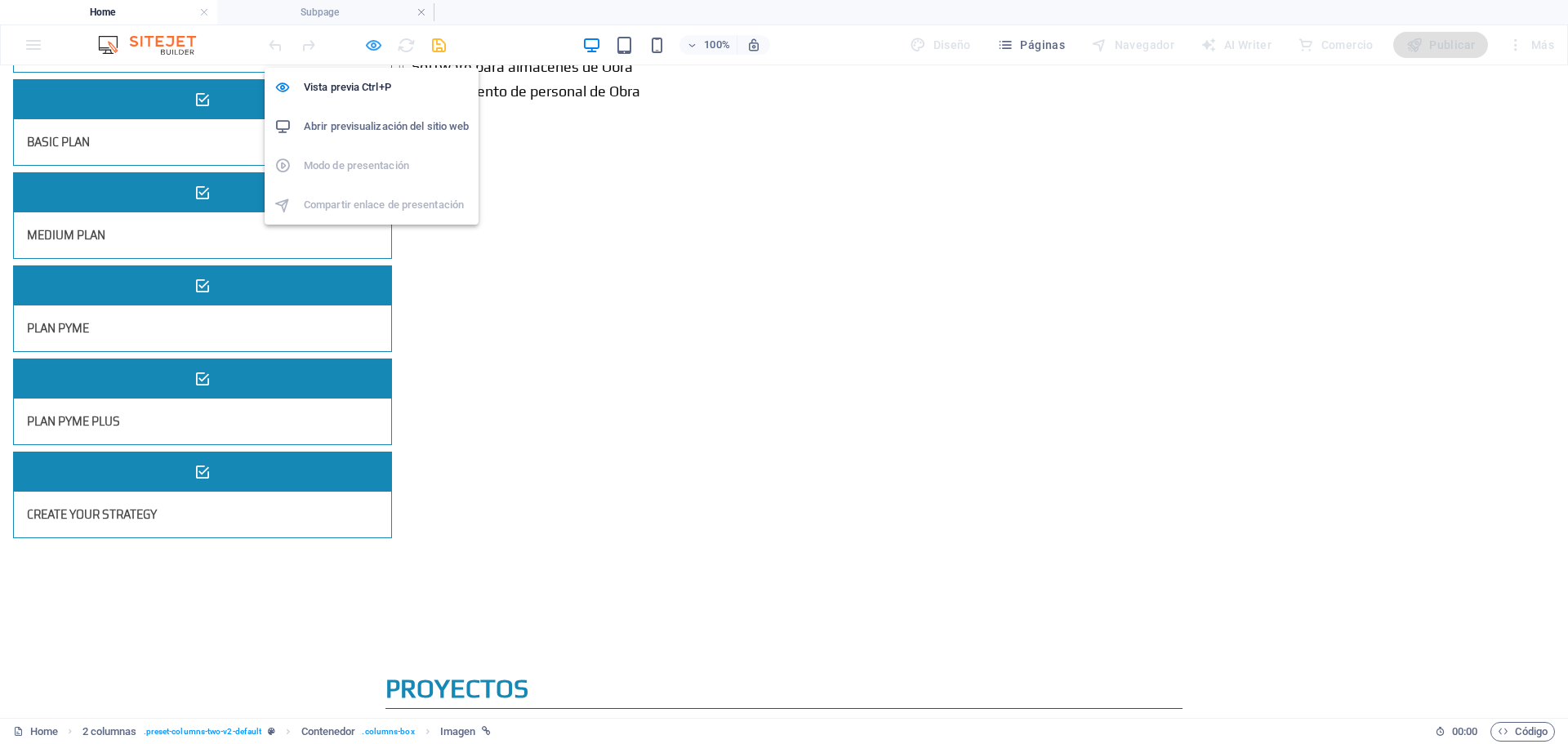 click at bounding box center [373, 45] 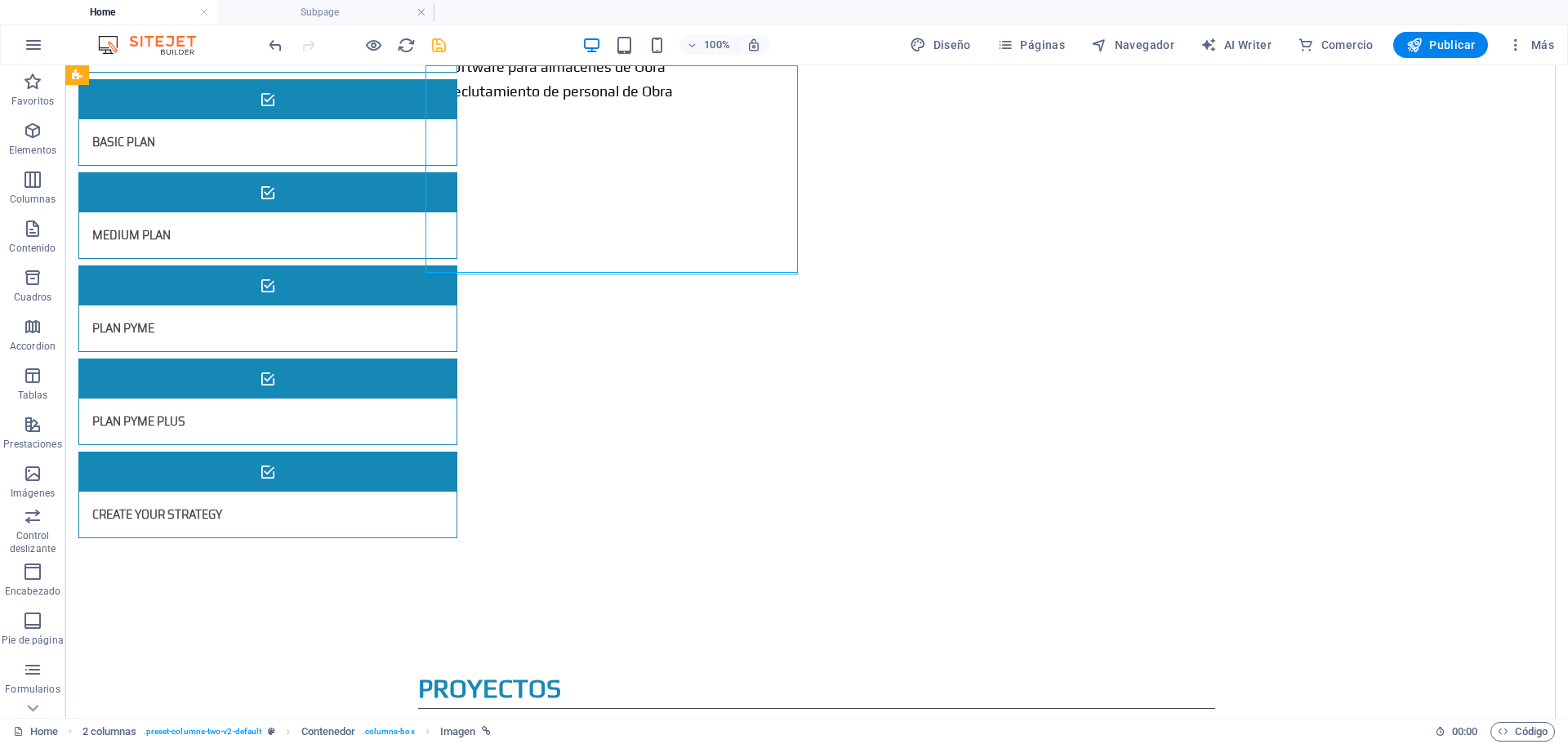 click at bounding box center [265, 1072] 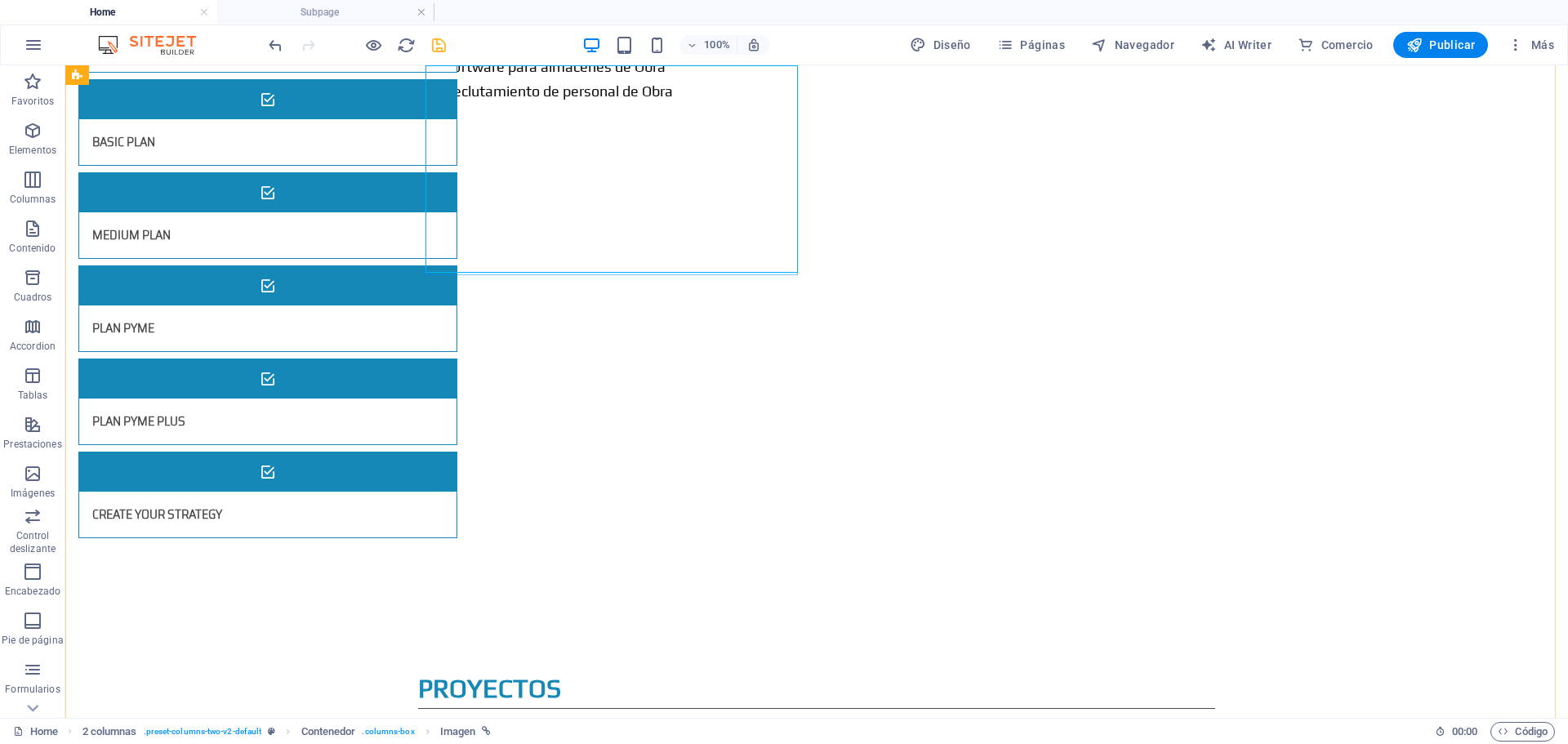 click at bounding box center [265, 1072] 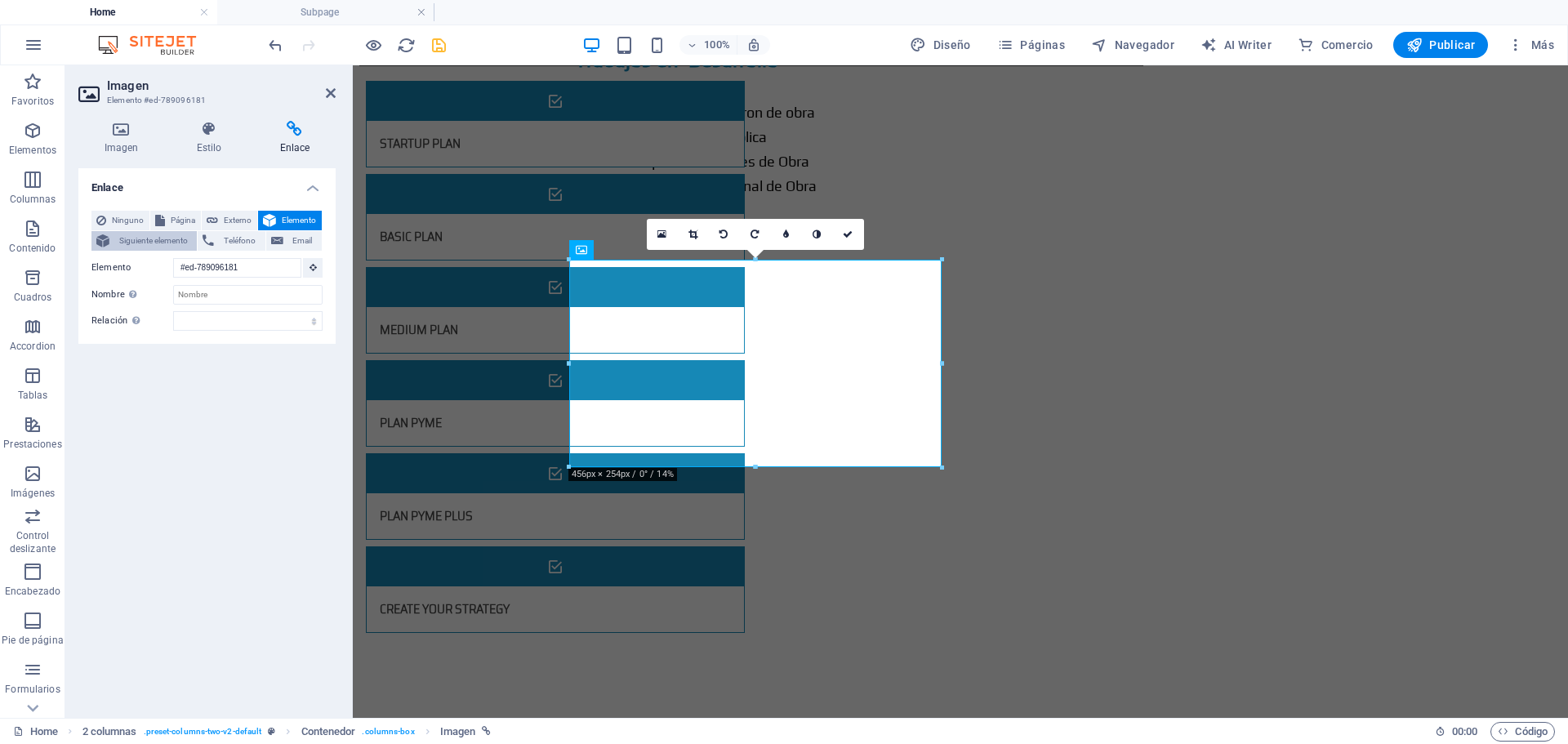 scroll, scrollTop: 2791, scrollLeft: 0, axis: vertical 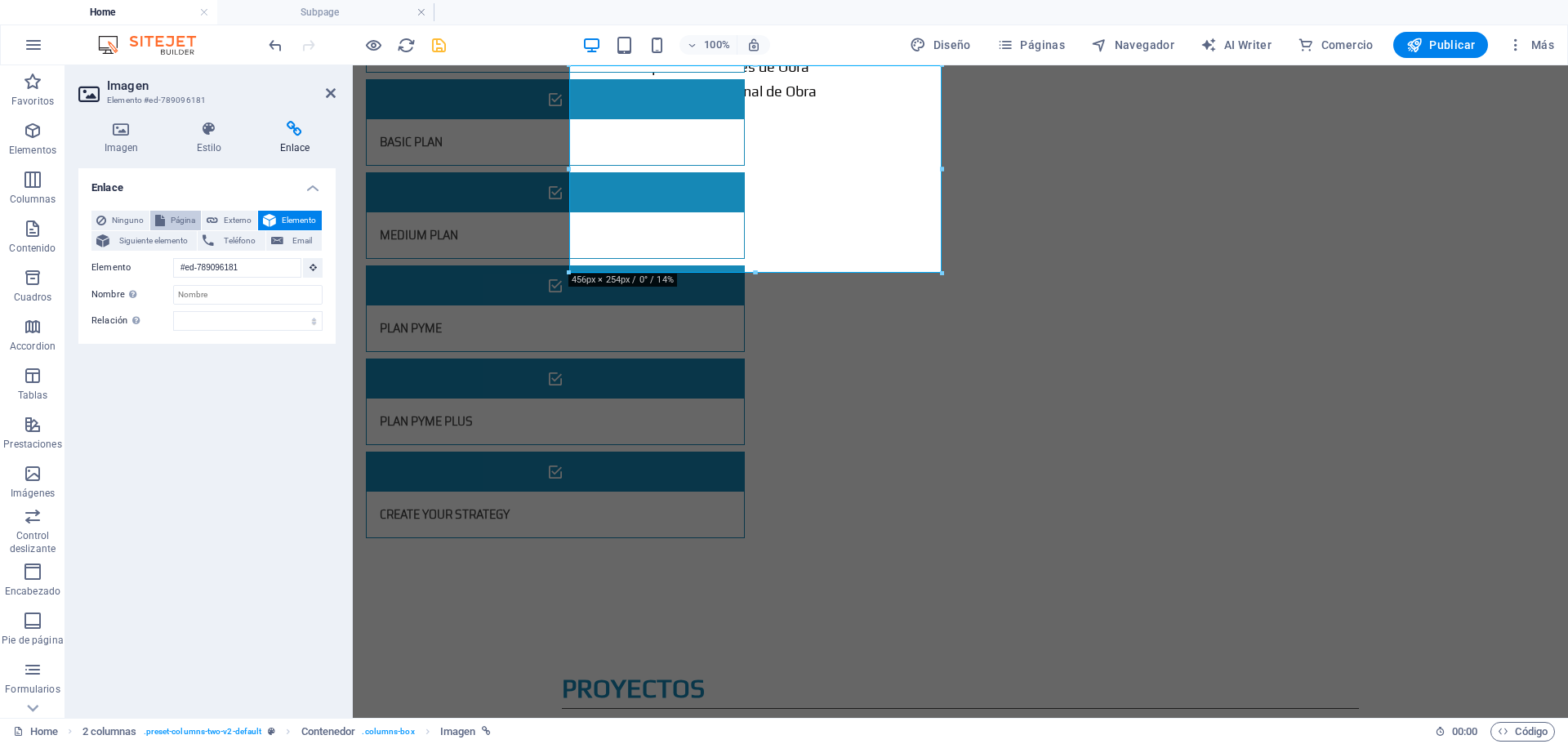 click on "Página" at bounding box center (183, 221) 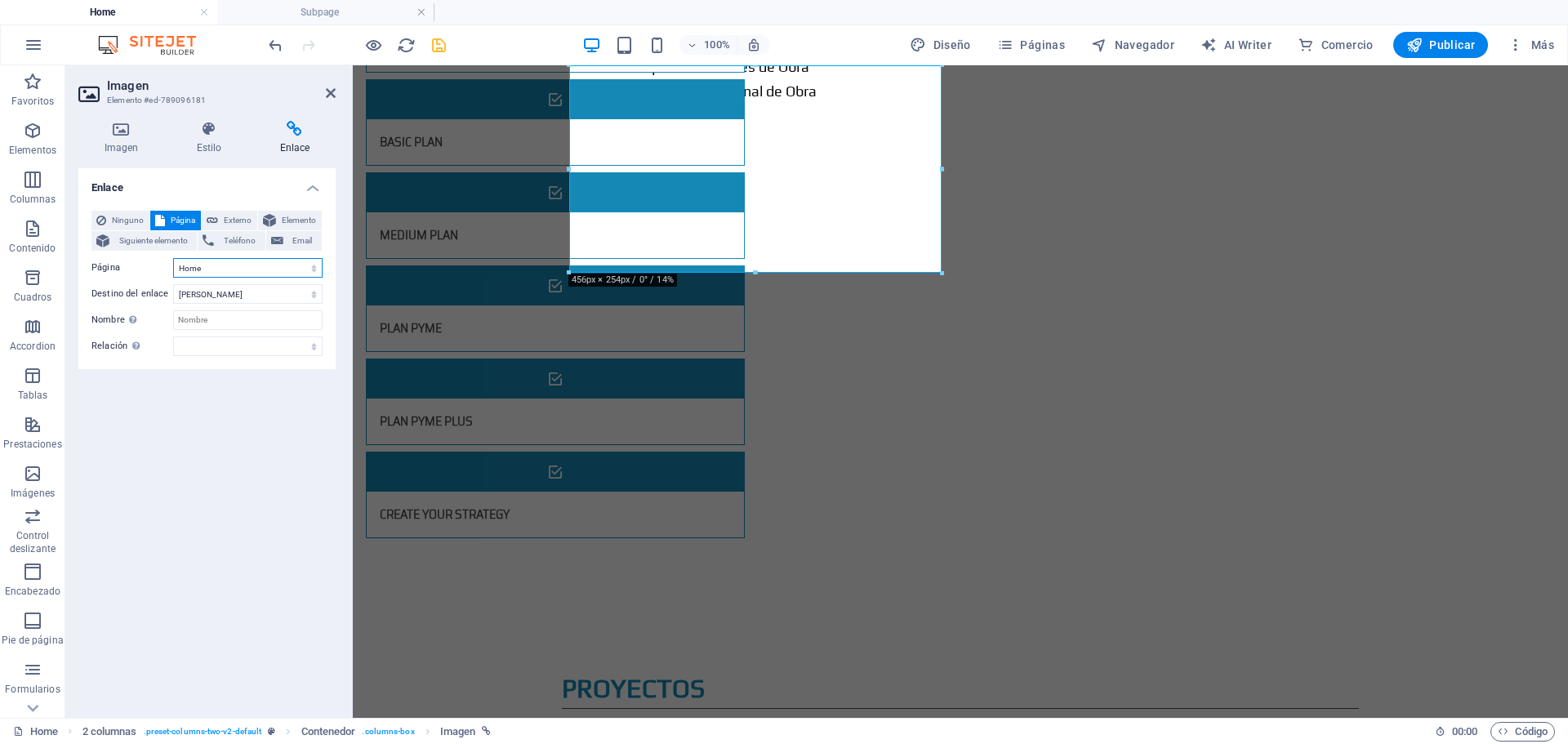 click on "Home Subpage Legal Notice PLAN STARTUP BASIC PLAN MEDIUM PLAN PLAN PYME PLAN PYME PLUS CREATE YOUR STRATEGY Privacy" at bounding box center [247, 268] 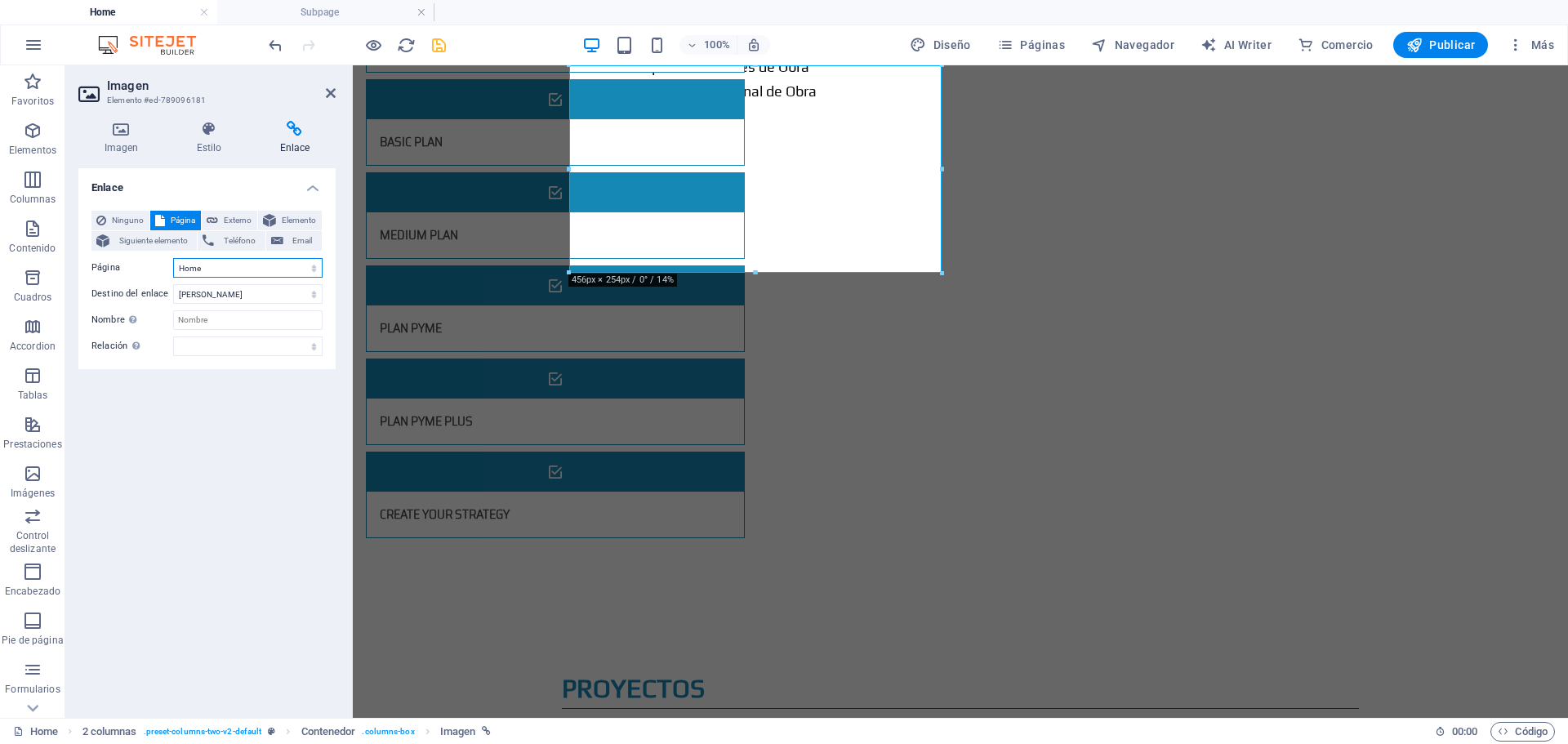 click on "Home Subpage Legal Notice PLAN STARTUP BASIC PLAN MEDIUM PLAN PLAN PYME PLAN PYME PLUS CREATE YOUR STRATEGY Privacy" at bounding box center (247, 268) 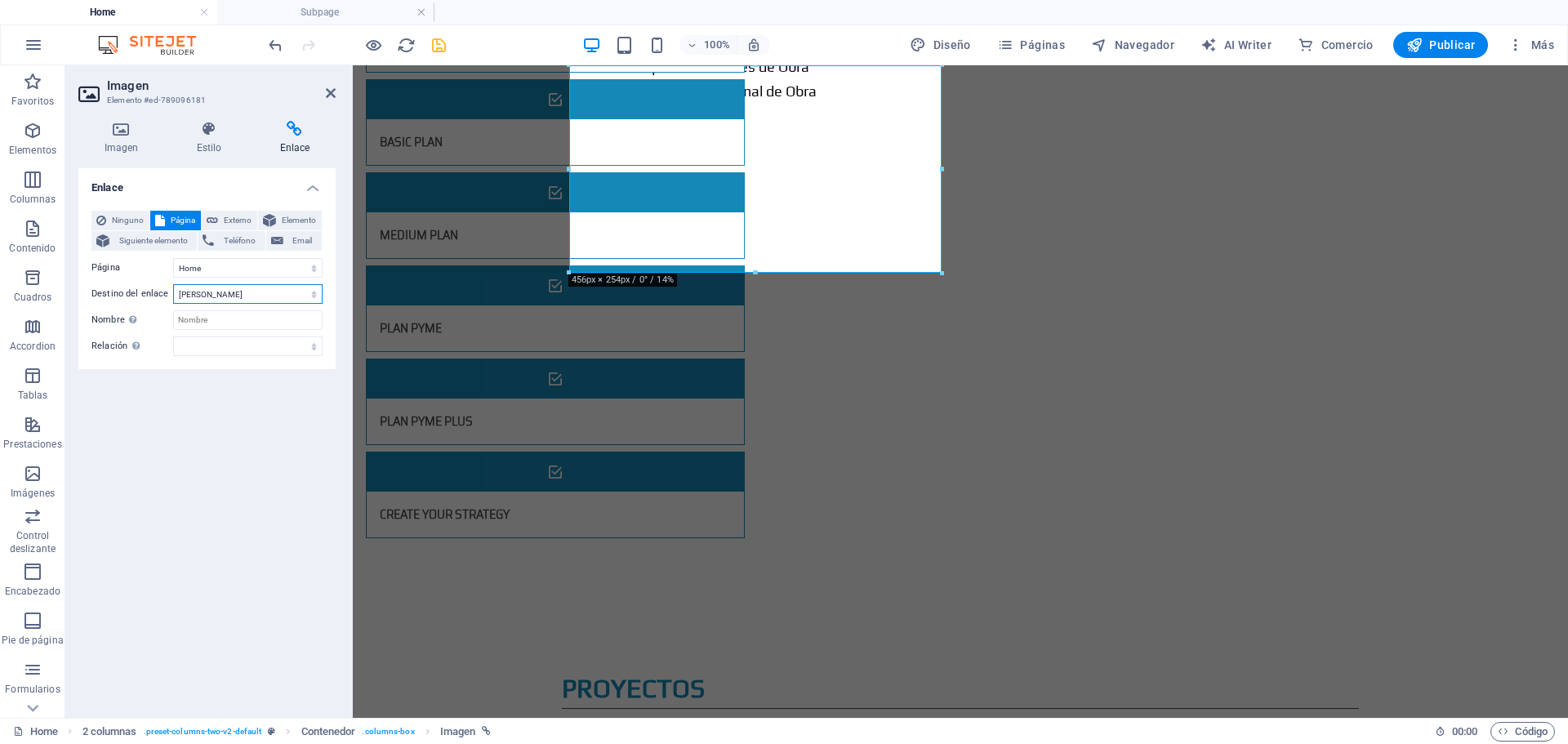 click on "Nueva pestaña Misma pestaña Superposición" at bounding box center [247, 294] 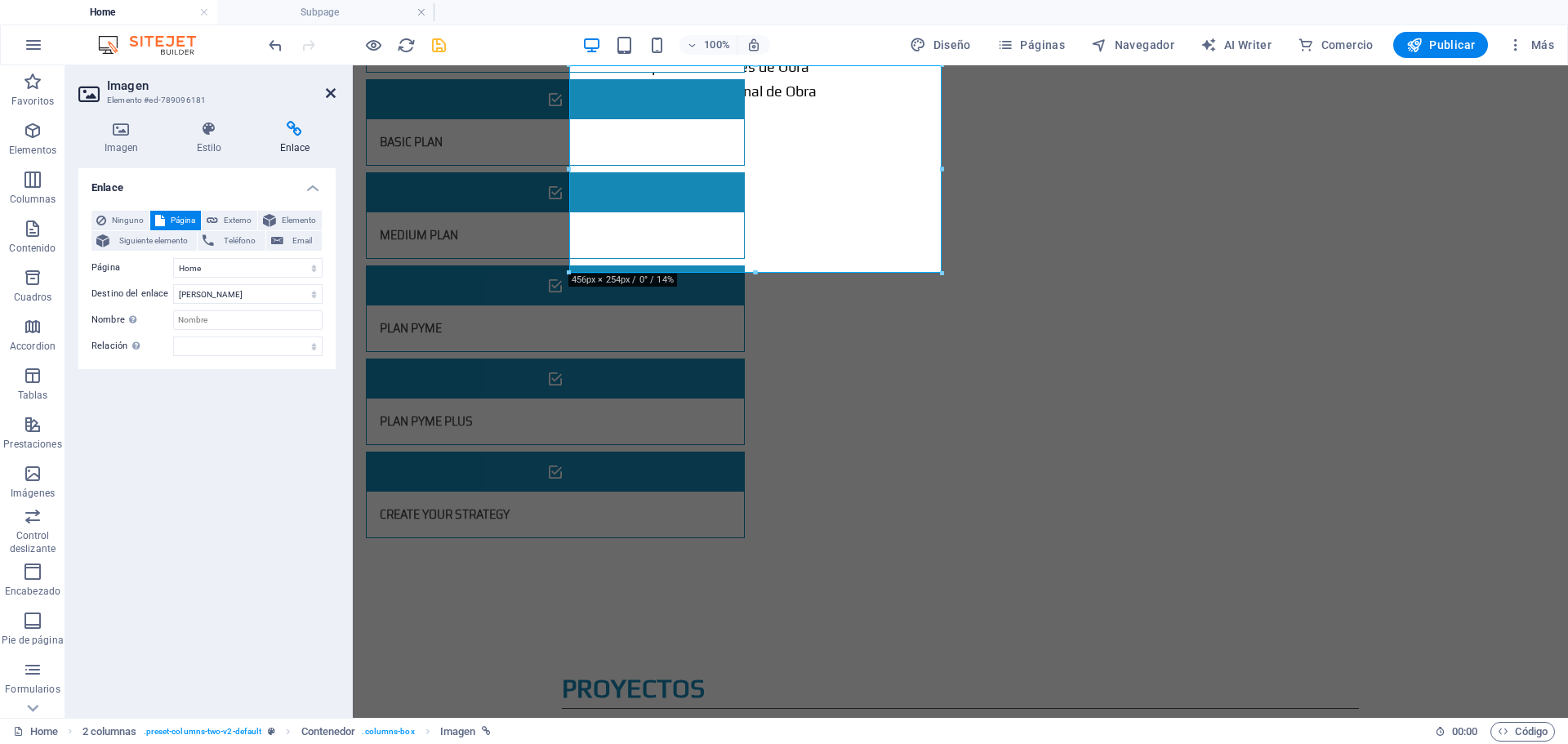 click at bounding box center [331, 93] 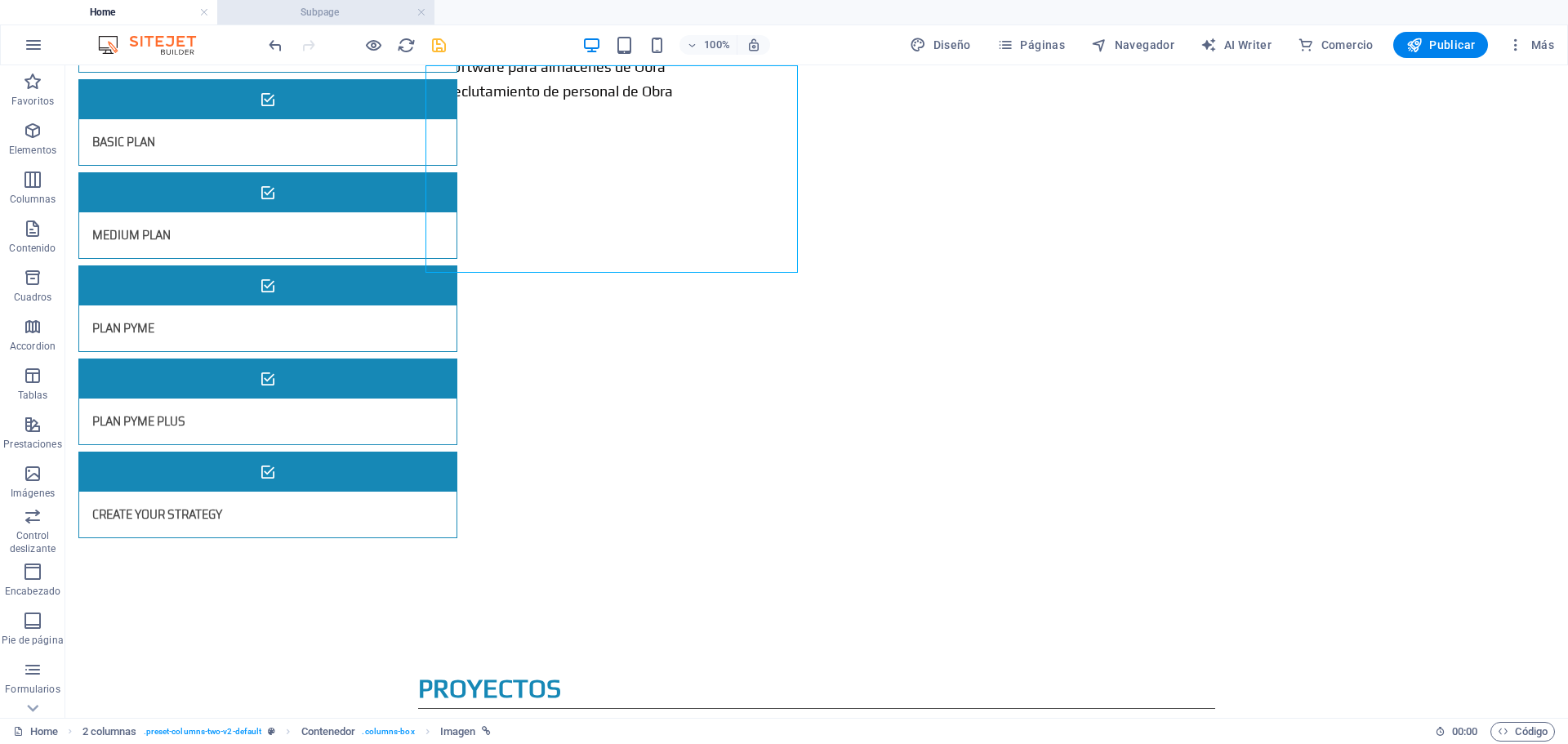 click on "Subpage" at bounding box center [326, 12] 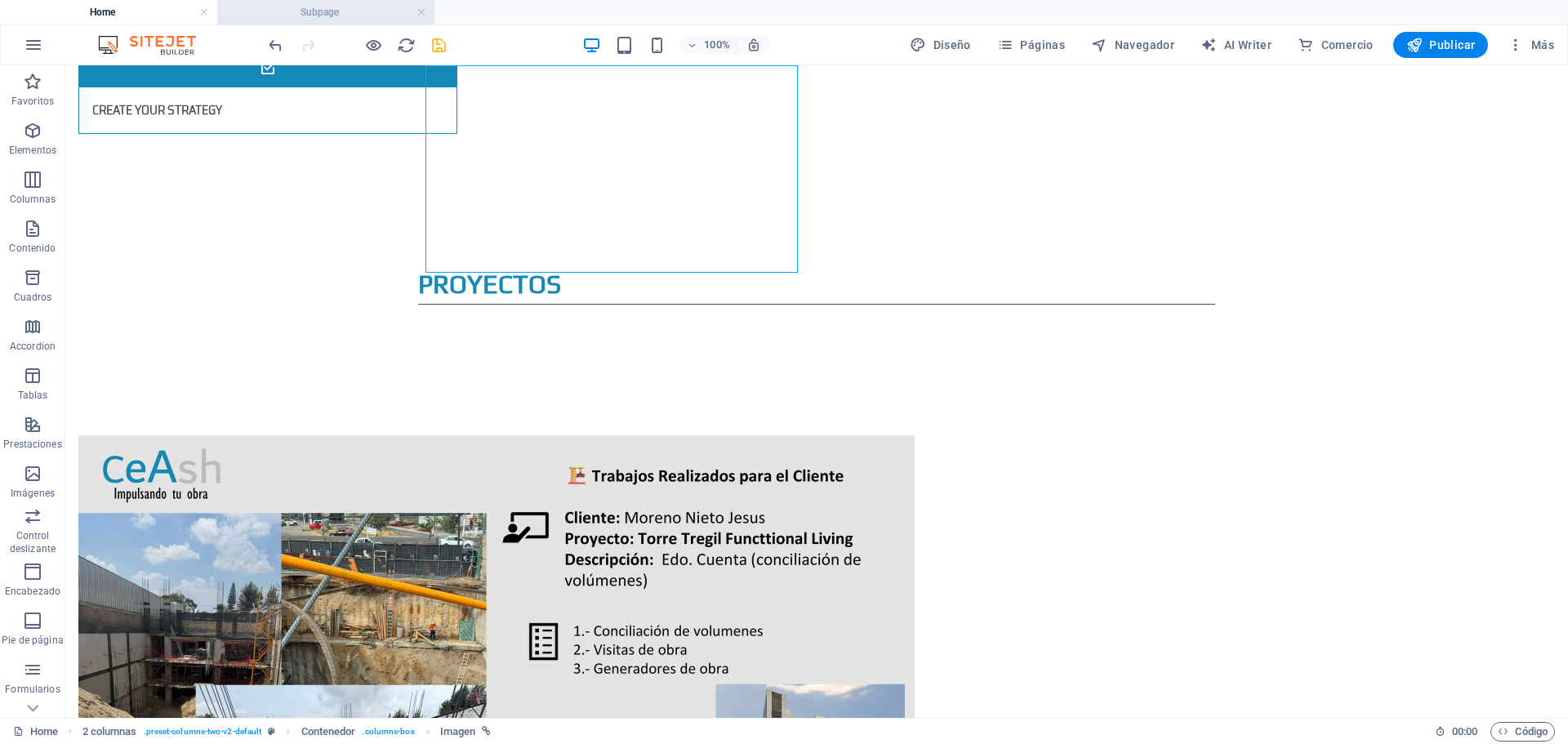scroll, scrollTop: 147, scrollLeft: 0, axis: vertical 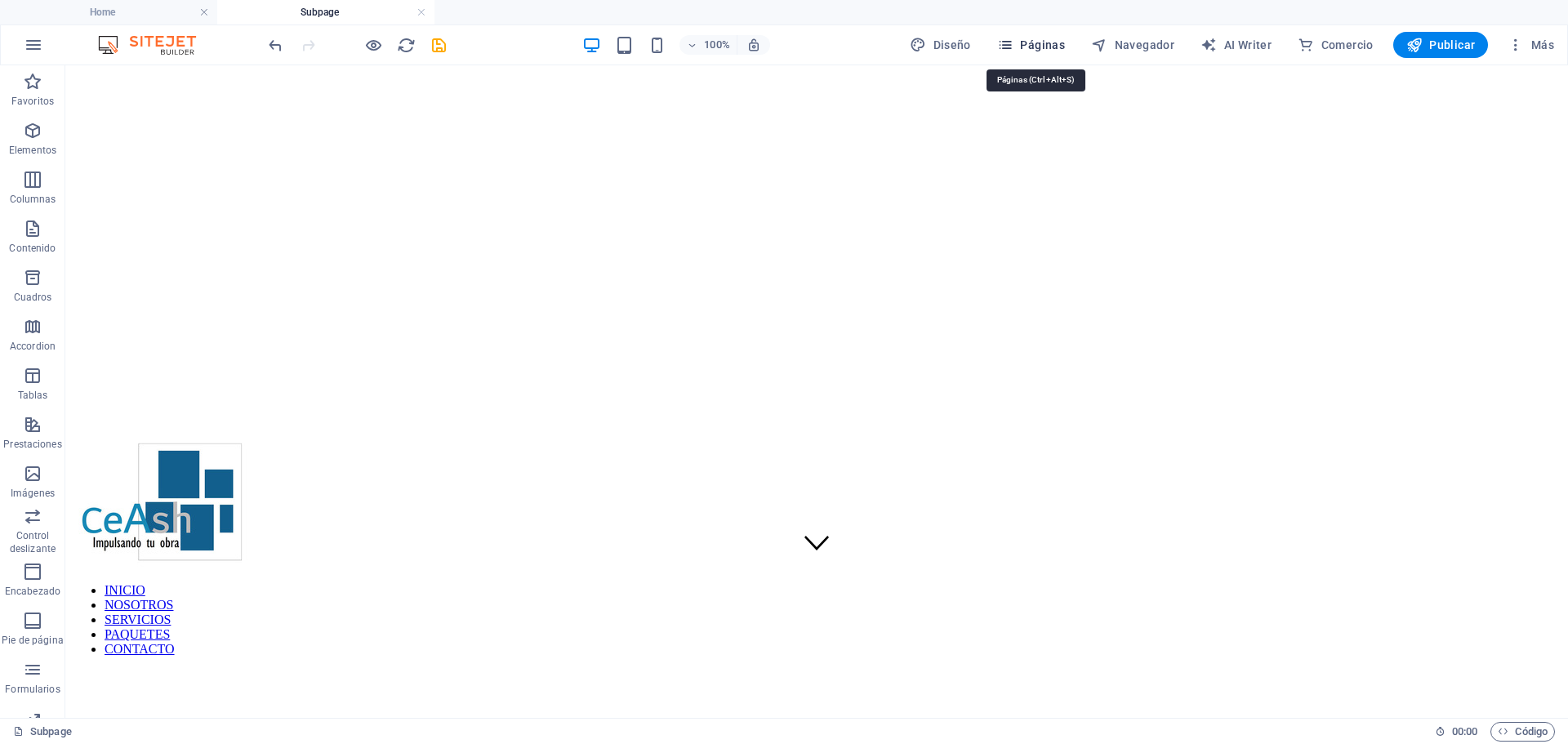 click on "Páginas" at bounding box center (1031, 45) 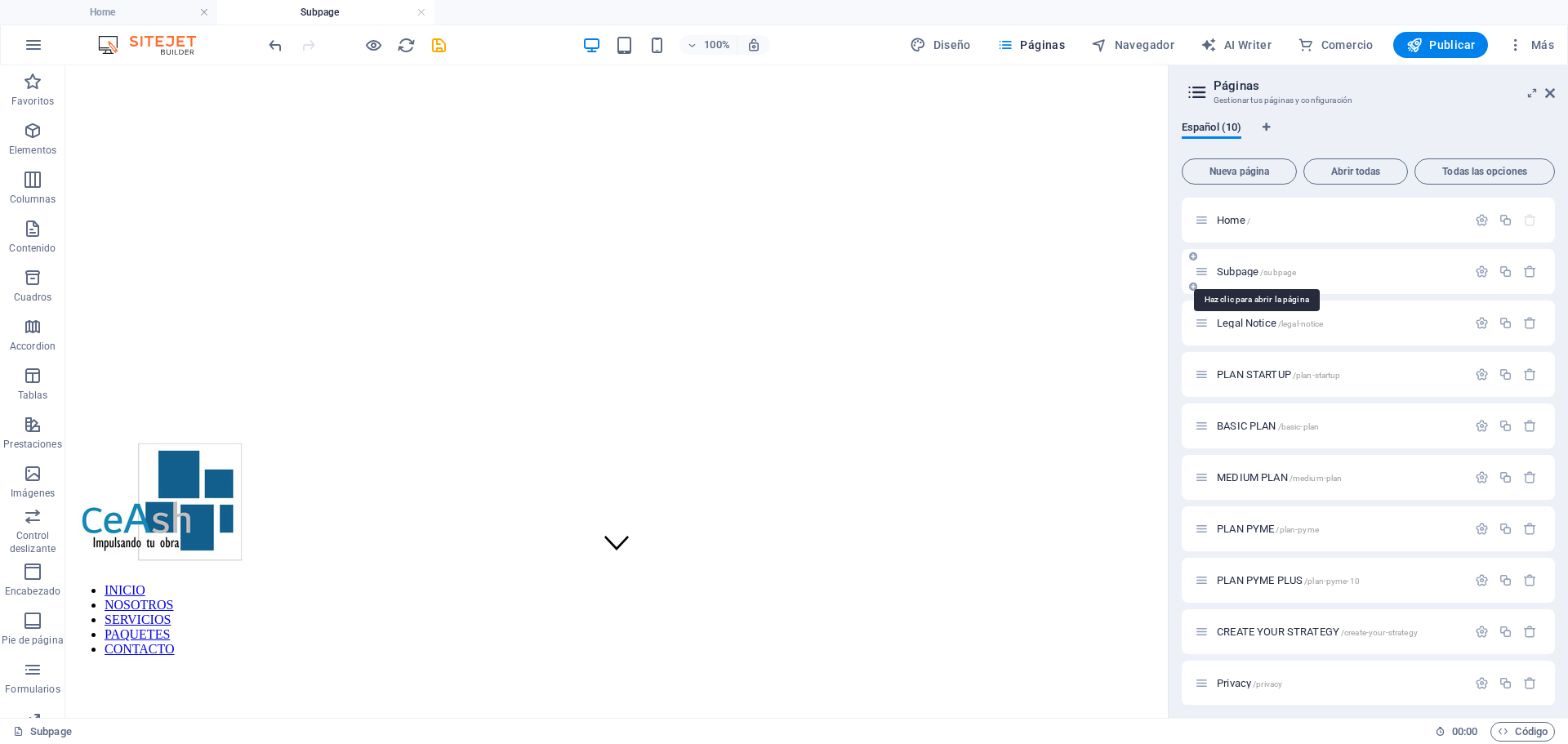click on "Subpage /subpage" at bounding box center (1256, 271) 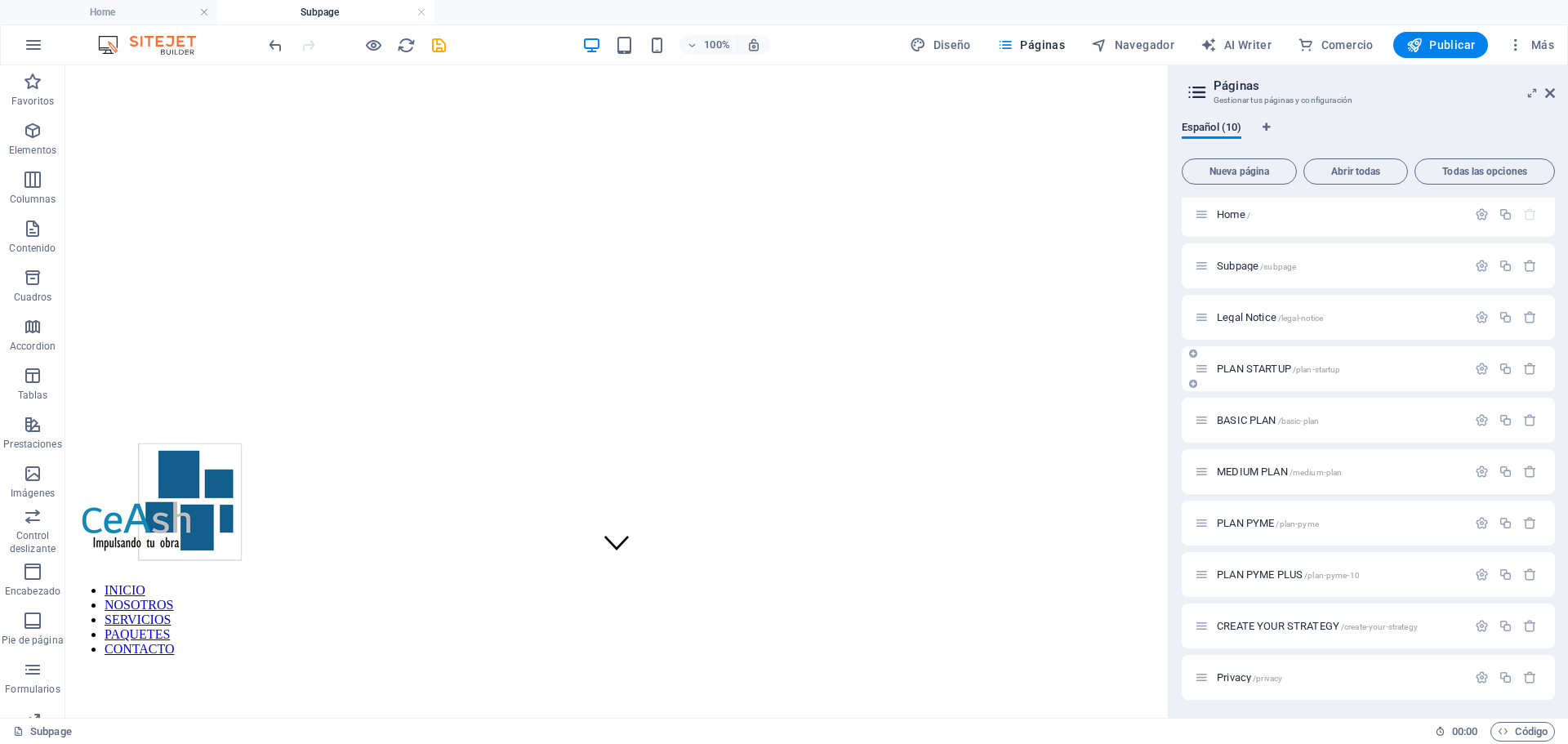 scroll, scrollTop: 7, scrollLeft: 0, axis: vertical 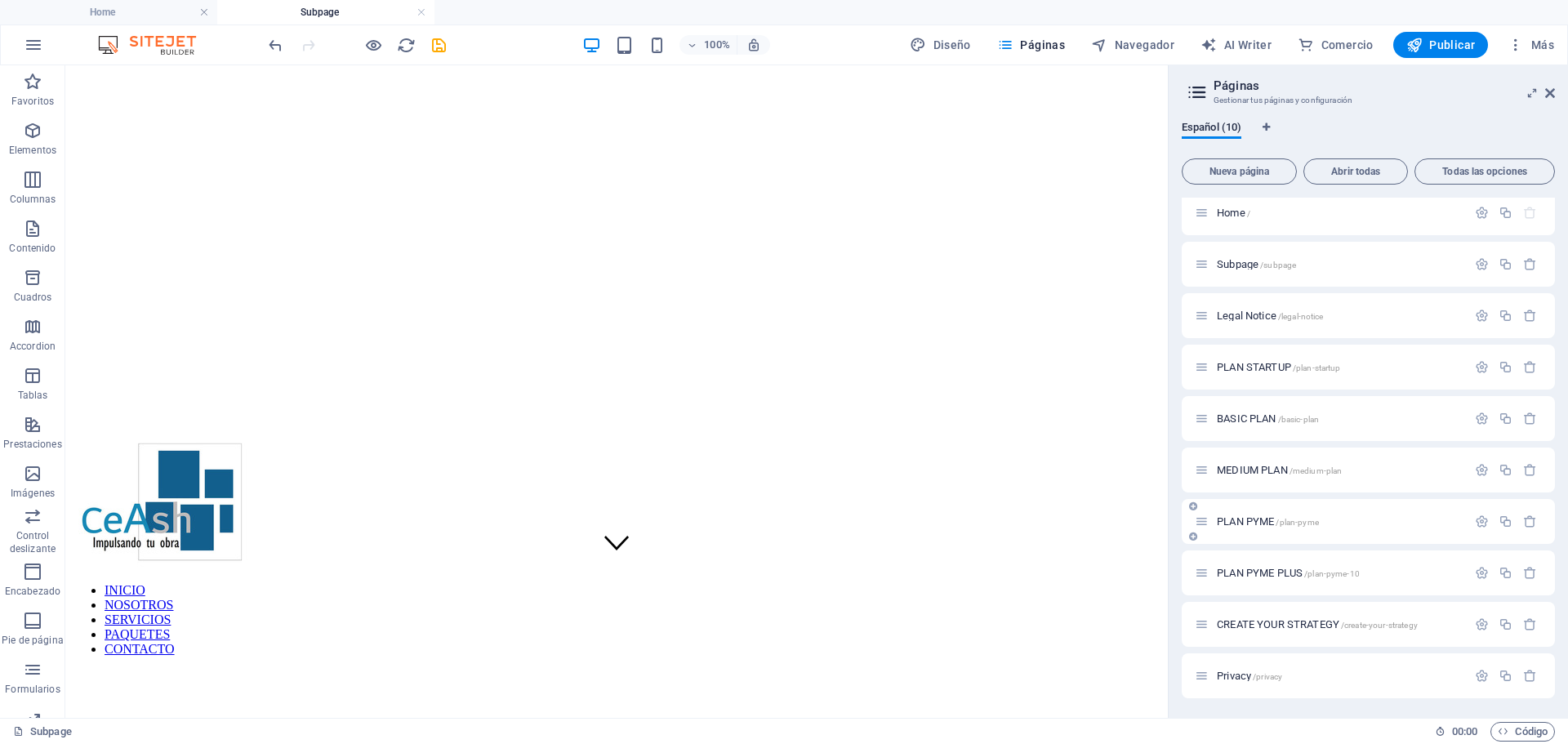 click on "PLAN PYME /plan-pyme" at bounding box center (1330, 521) 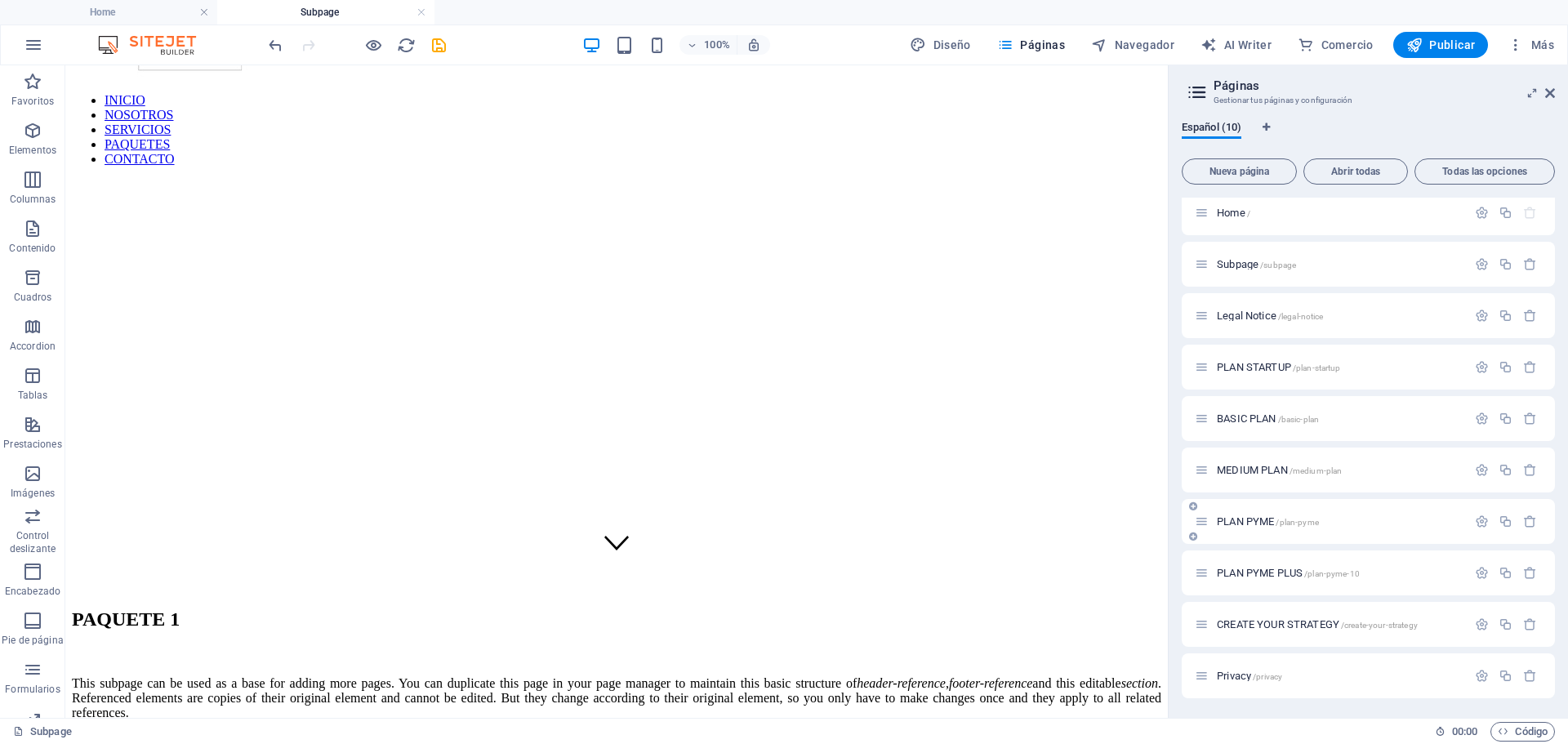 scroll, scrollTop: 0, scrollLeft: 0, axis: both 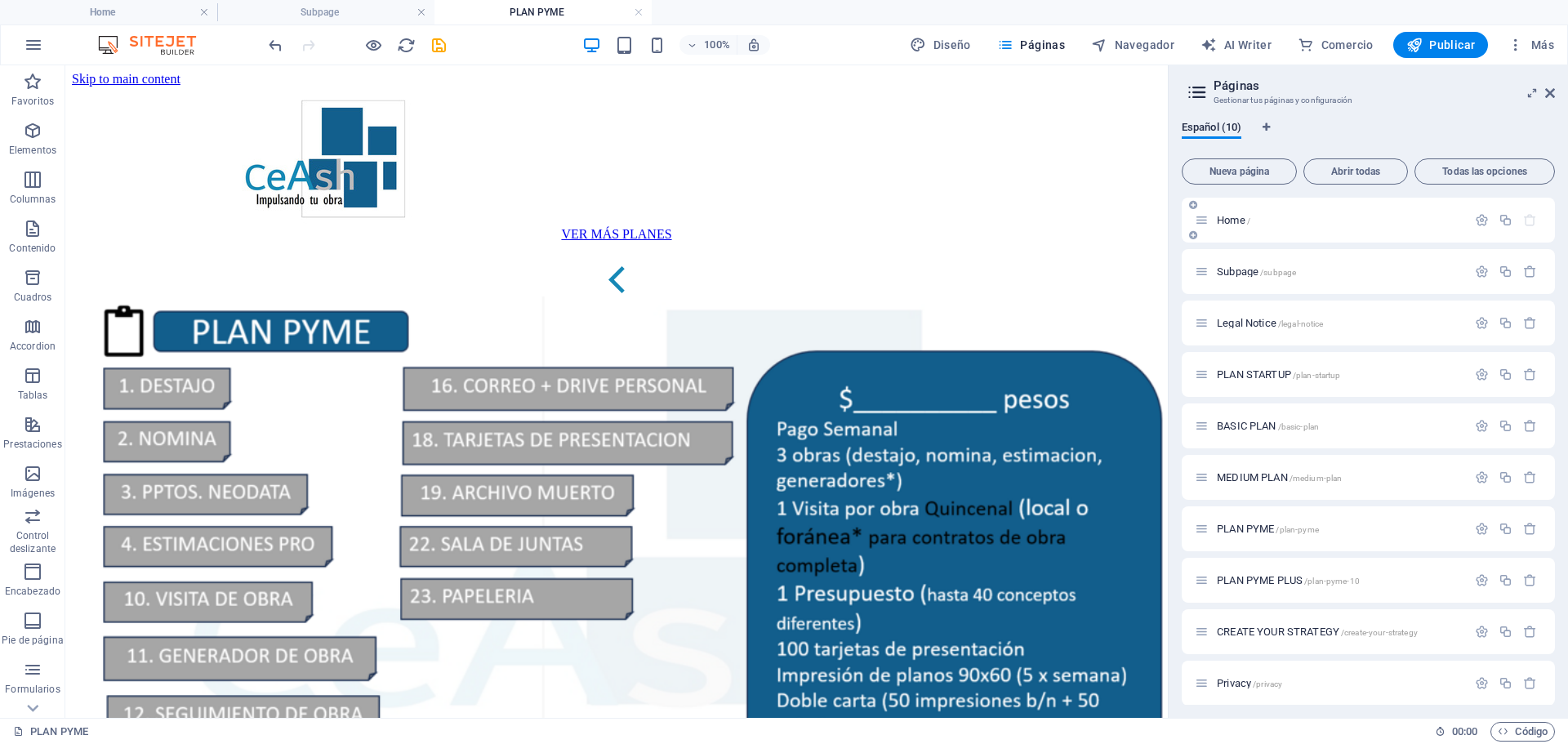 click on "Home /" at bounding box center (1233, 220) 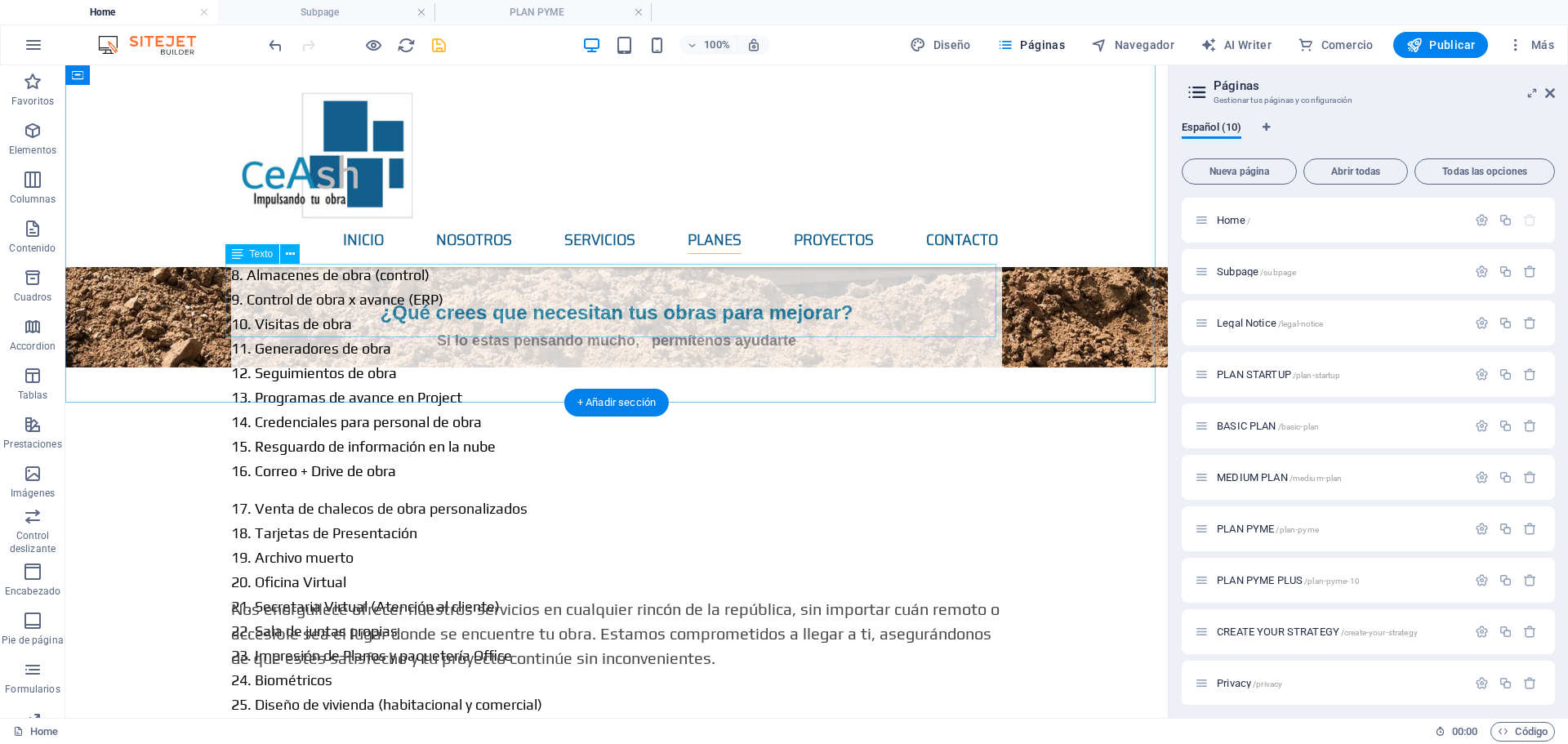 scroll, scrollTop: 1893, scrollLeft: 0, axis: vertical 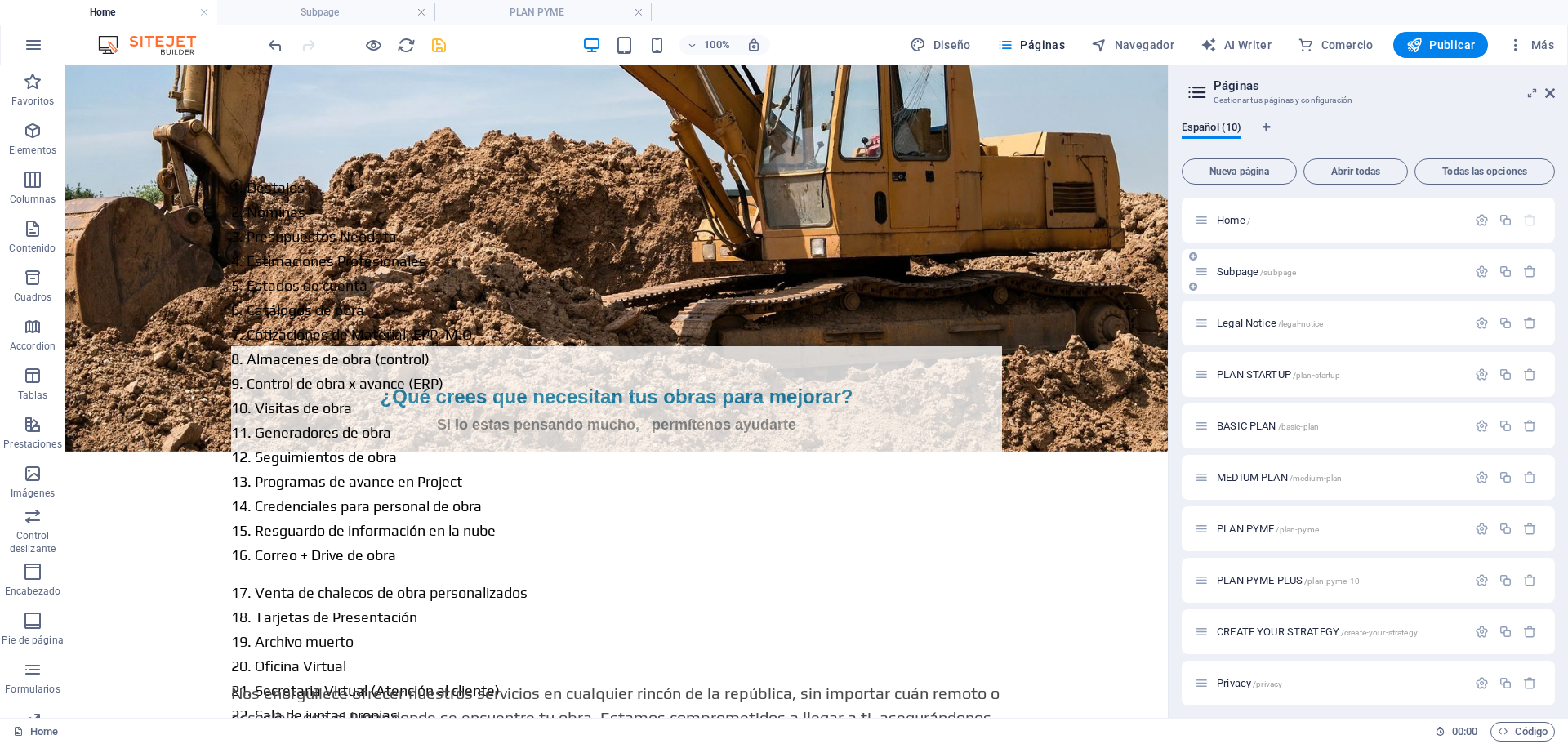 click on "Subpage /subpage" at bounding box center [1256, 271] 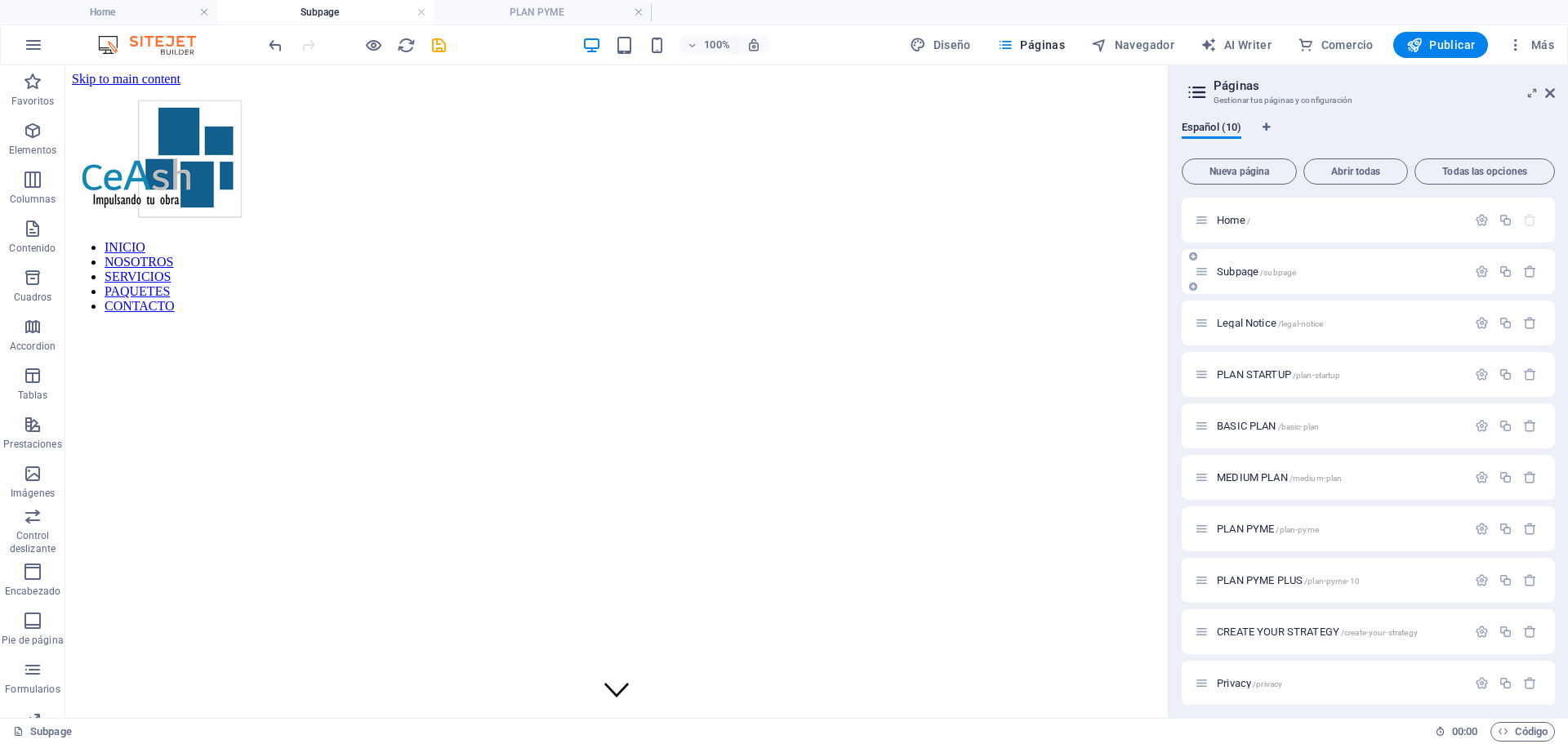 scroll, scrollTop: 81, scrollLeft: 0, axis: vertical 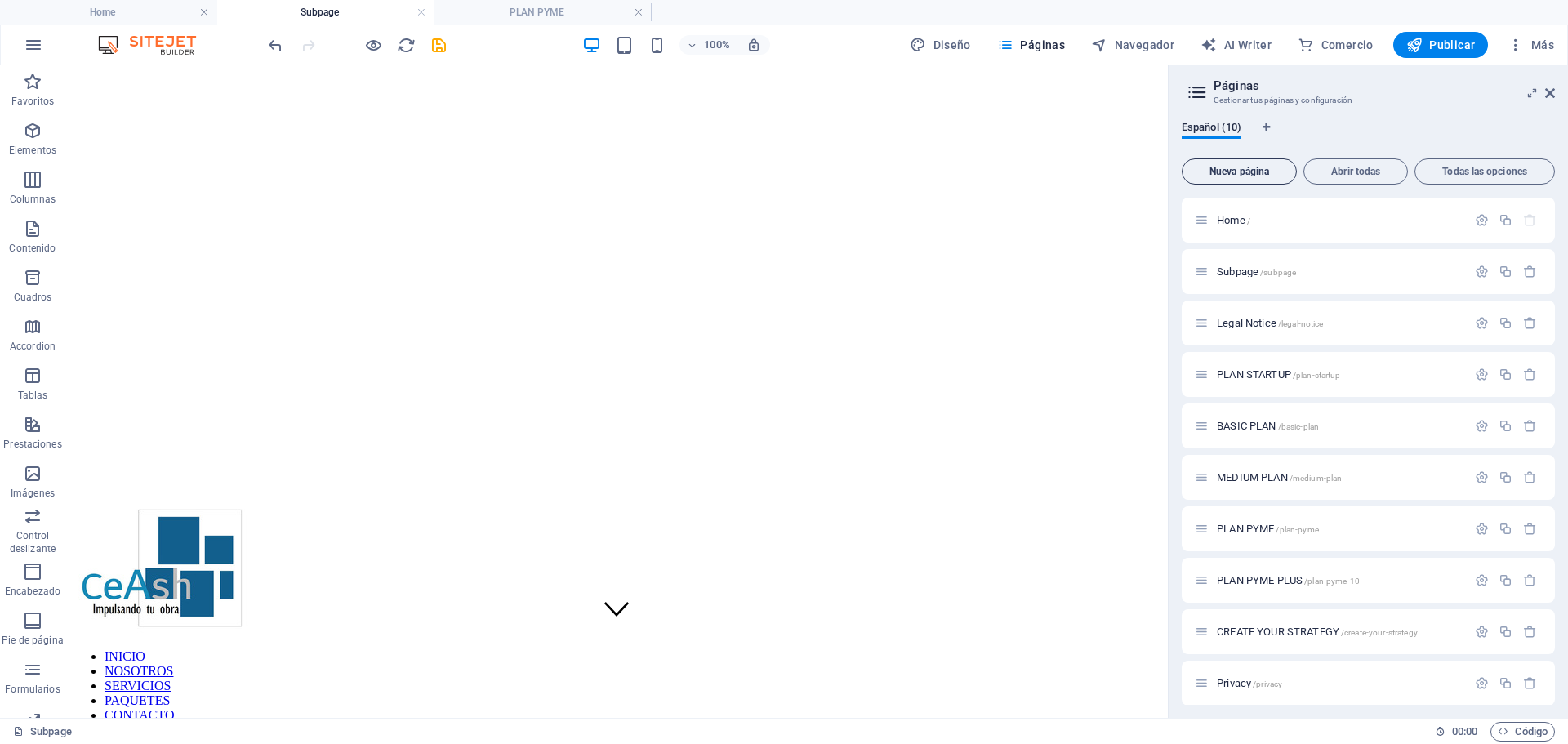click on "Nueva página" at bounding box center (1239, 172) 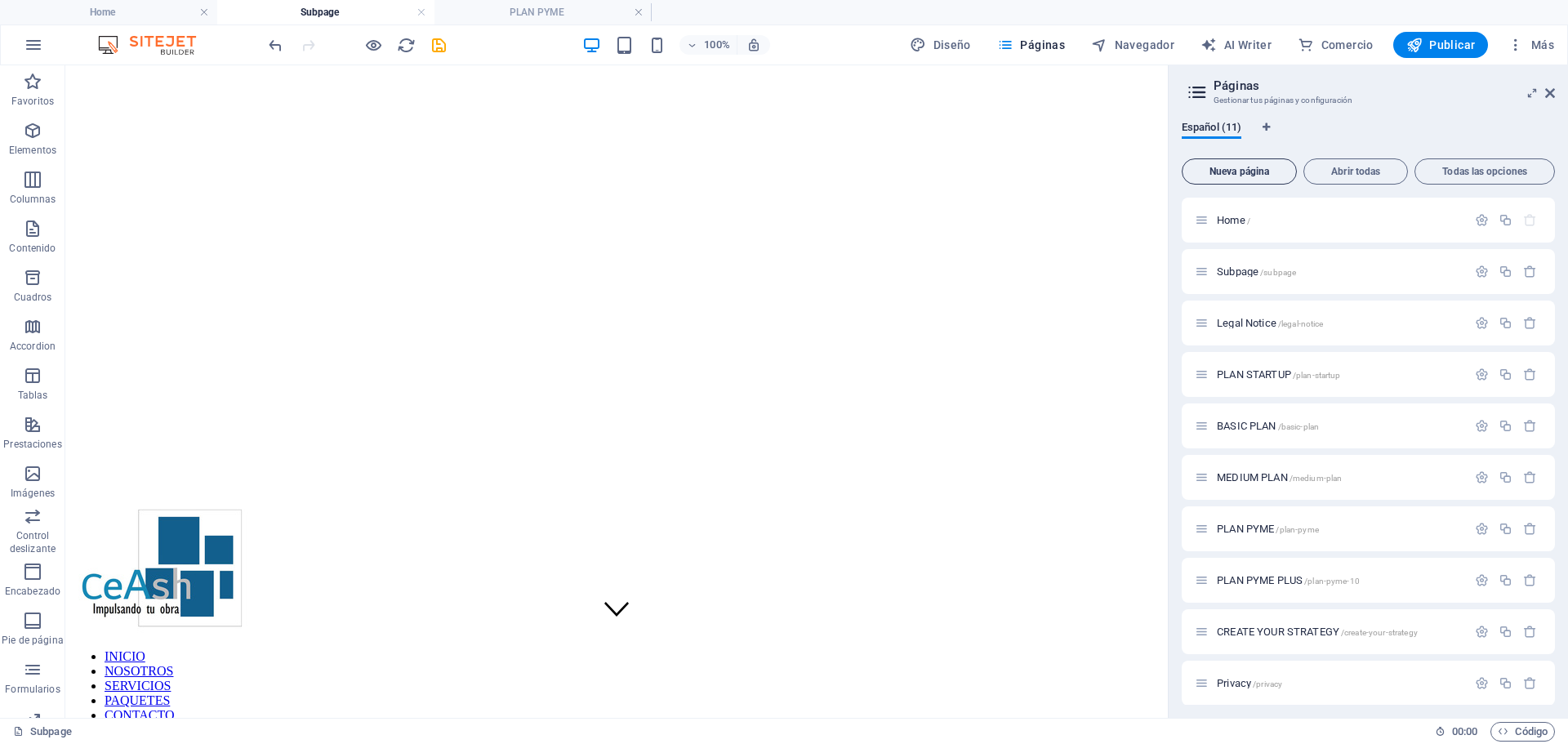 scroll, scrollTop: 345, scrollLeft: 0, axis: vertical 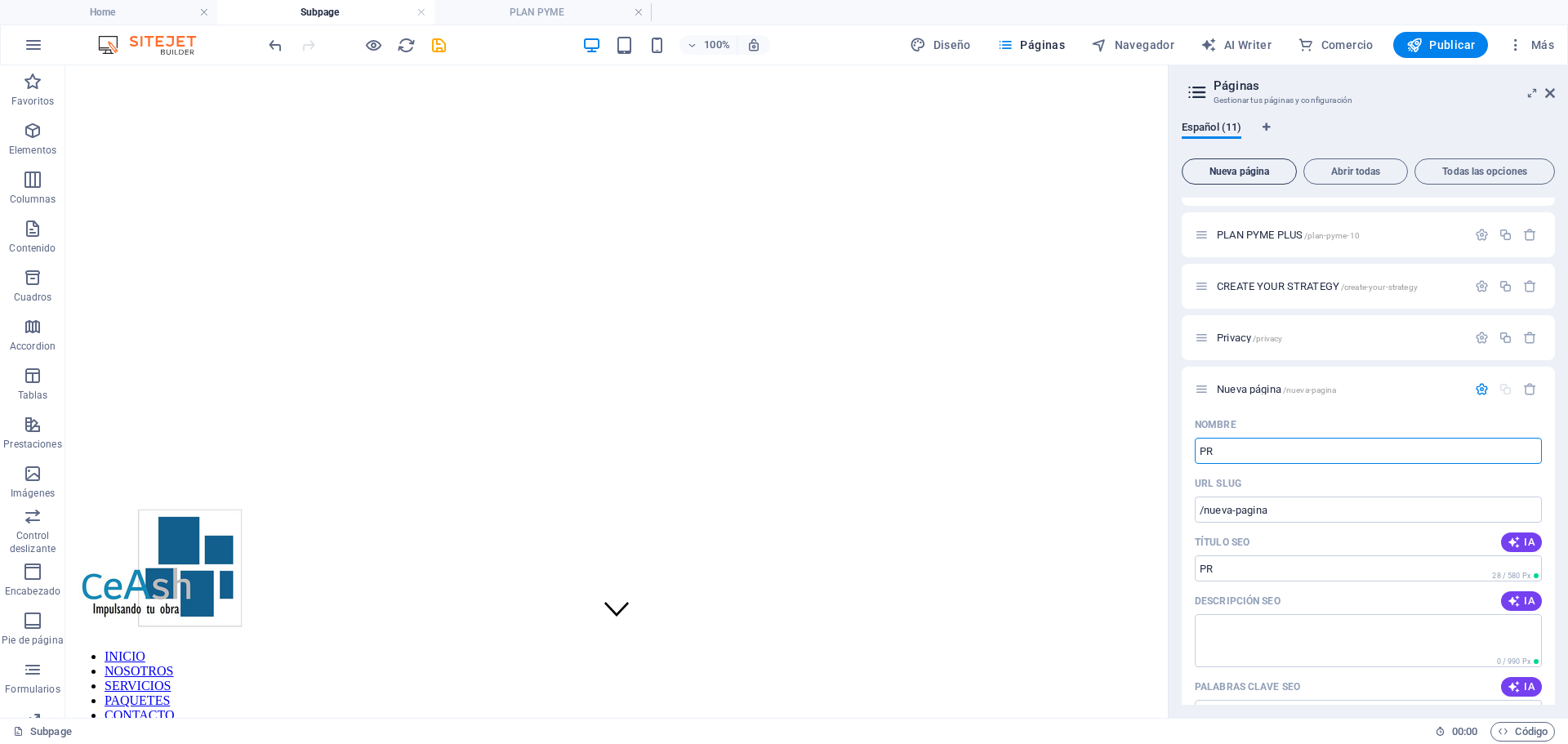 type on "PR" 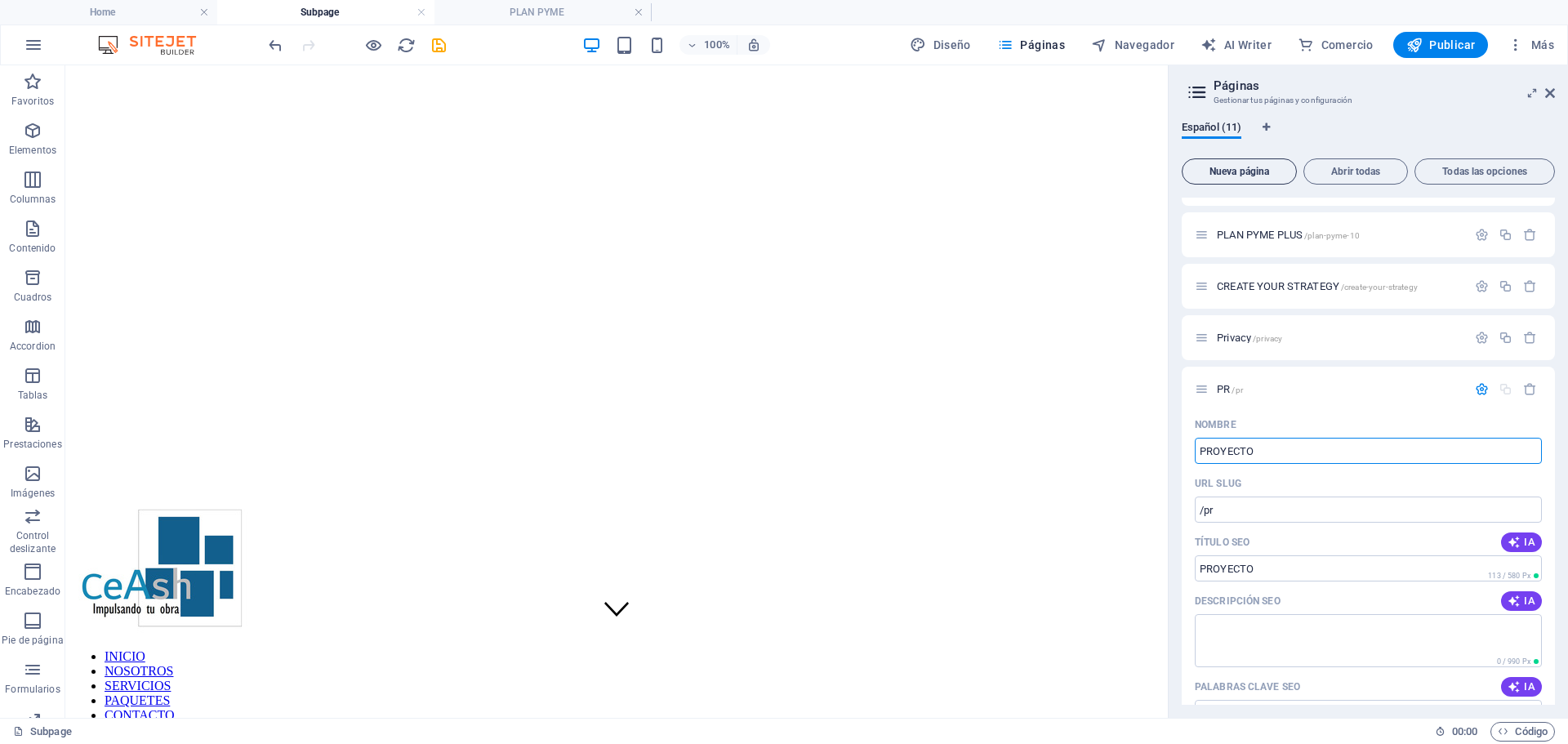 type on "PROYECTO" 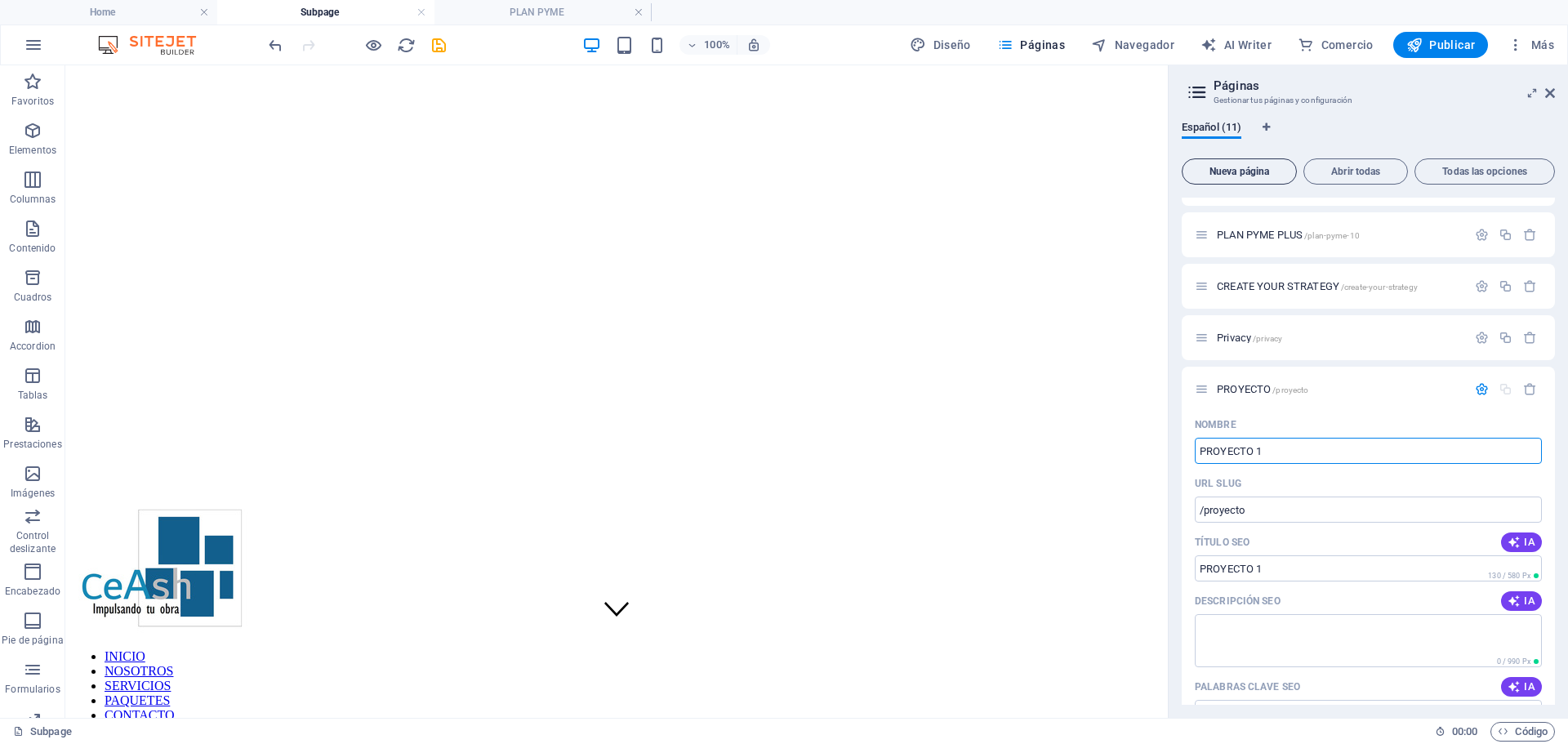 type on "PROYECTO 1" 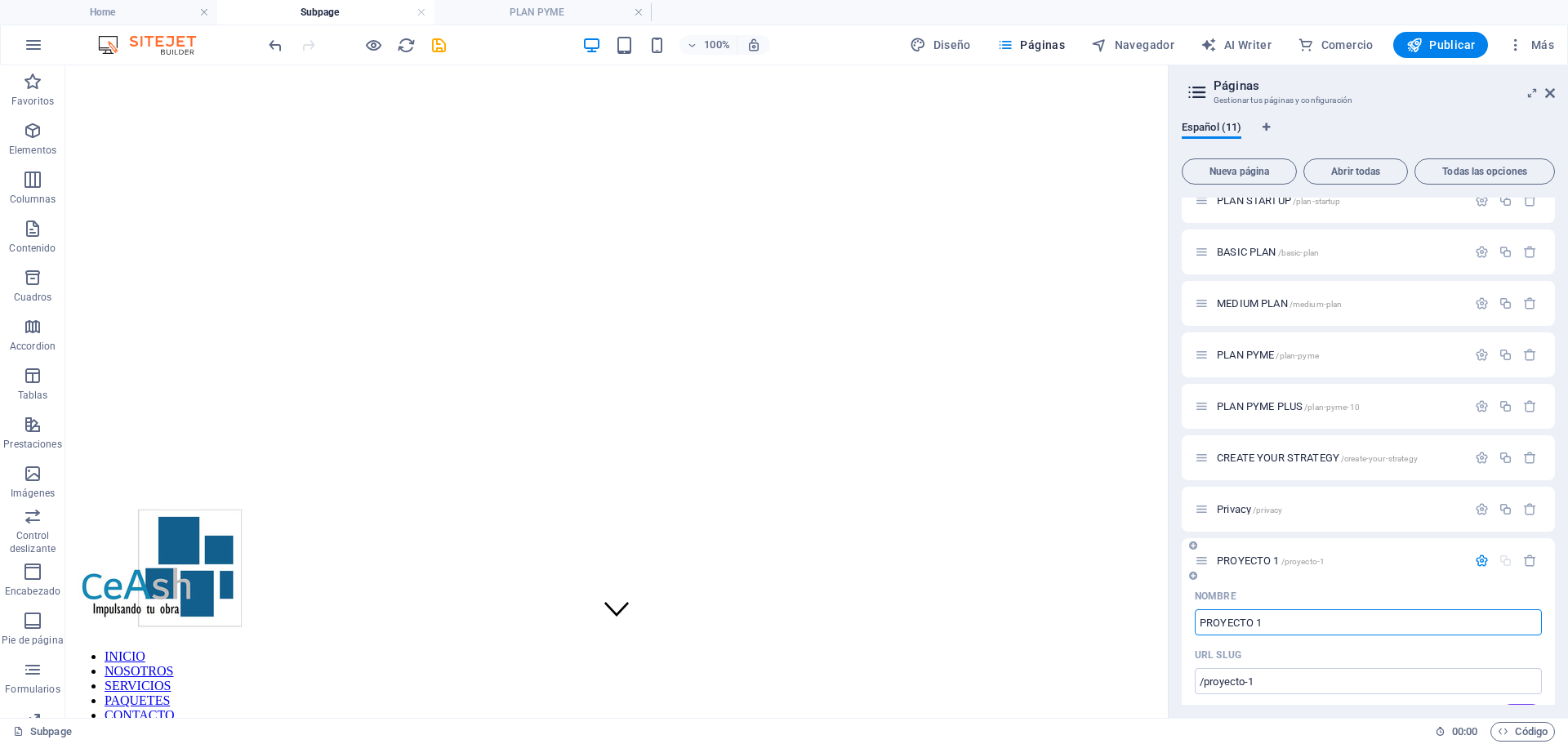 scroll, scrollTop: 383, scrollLeft: 0, axis: vertical 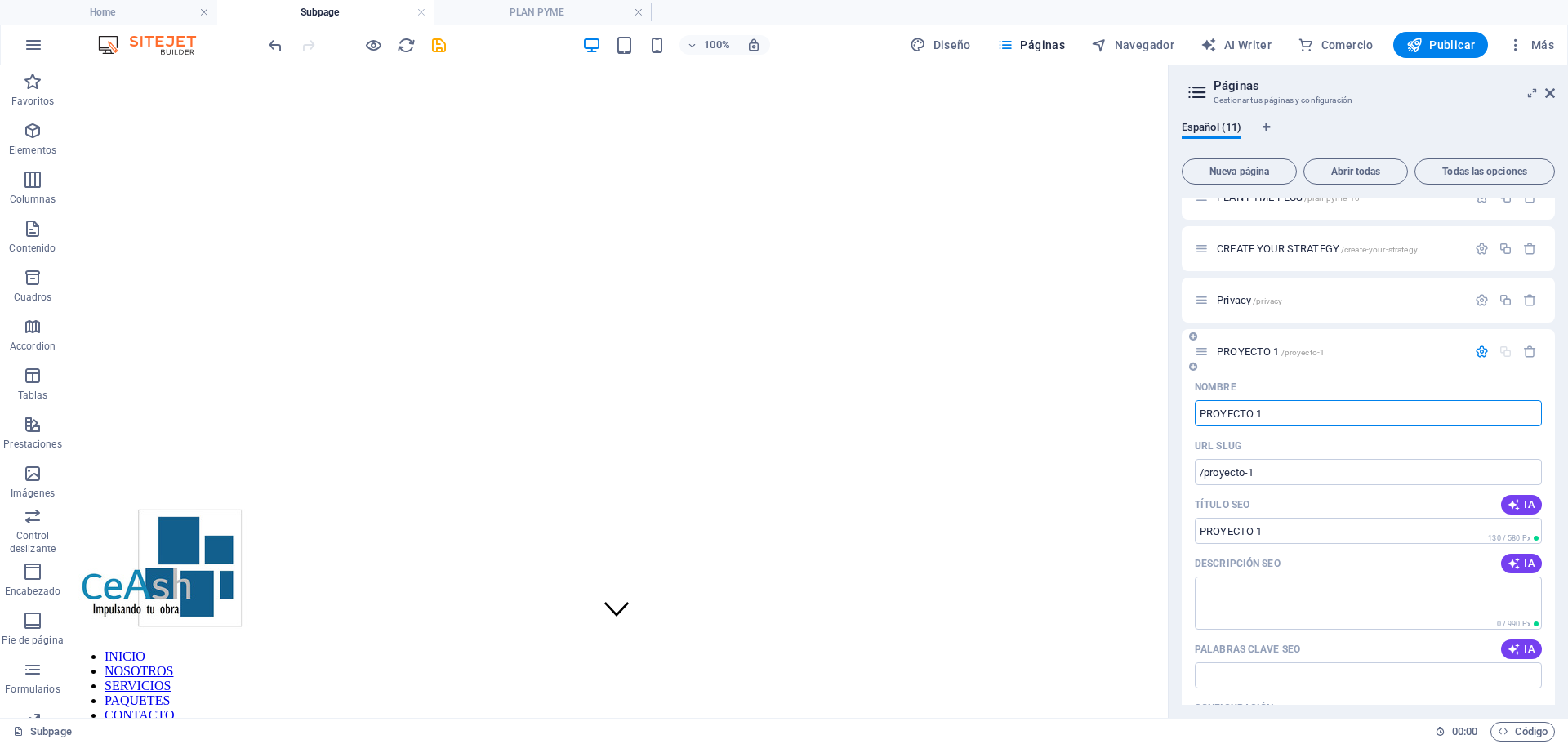 type on "PROYECTO 1" 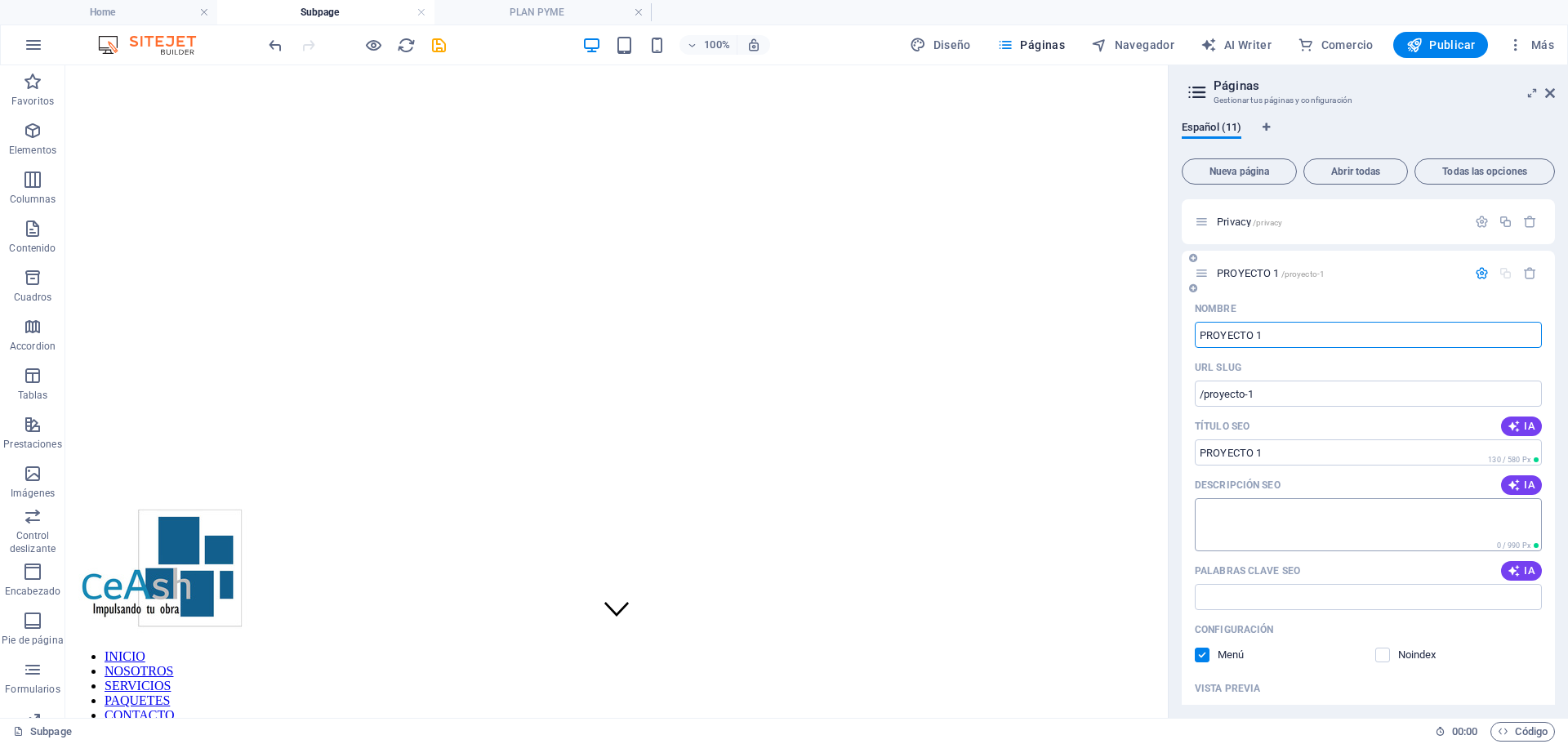 scroll, scrollTop: 628, scrollLeft: 0, axis: vertical 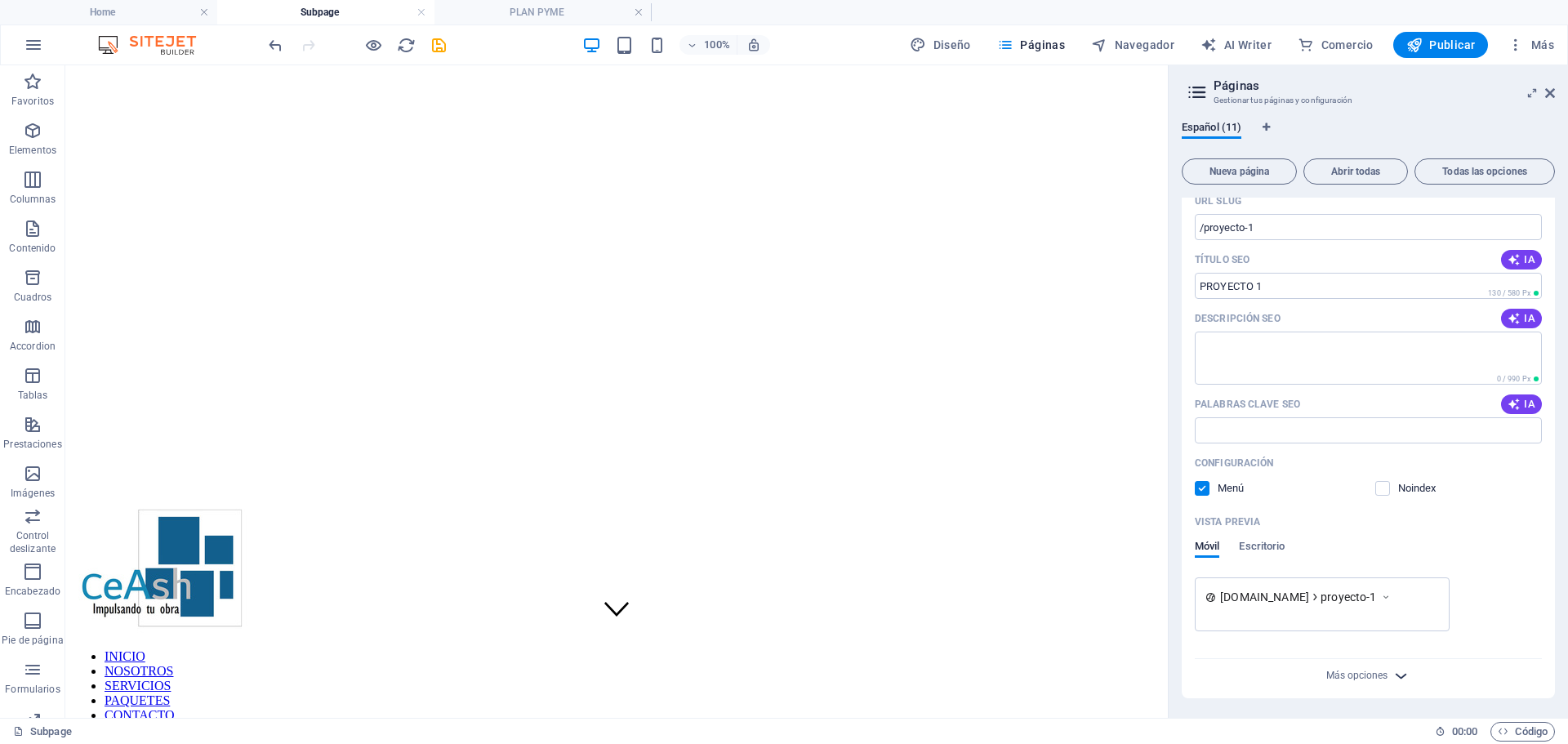 click on "Más opciones" at bounding box center [1369, 675] 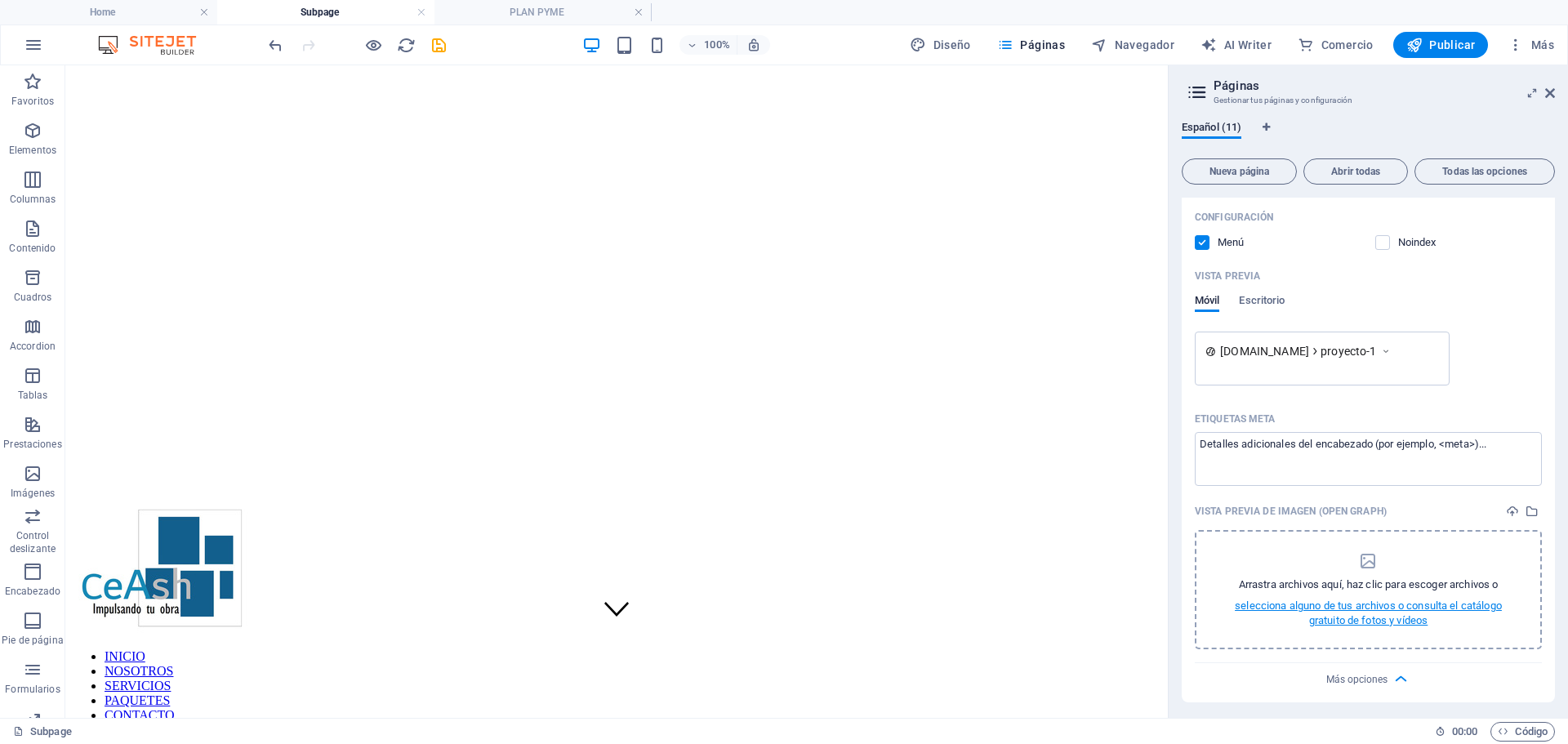 scroll, scrollTop: 878, scrollLeft: 0, axis: vertical 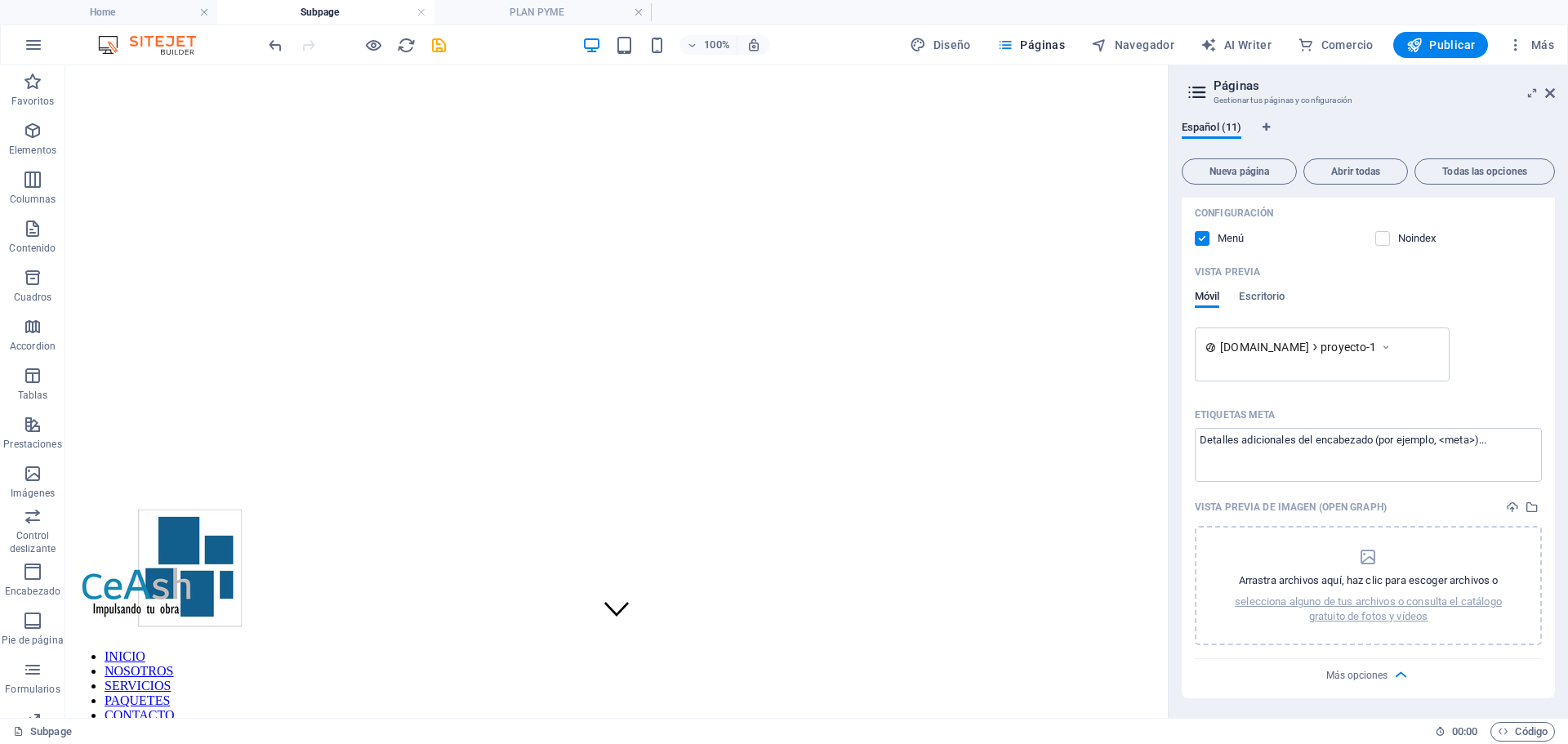 click on "[DOMAIN_NAME] proyecto-1" at bounding box center (1368, 354) 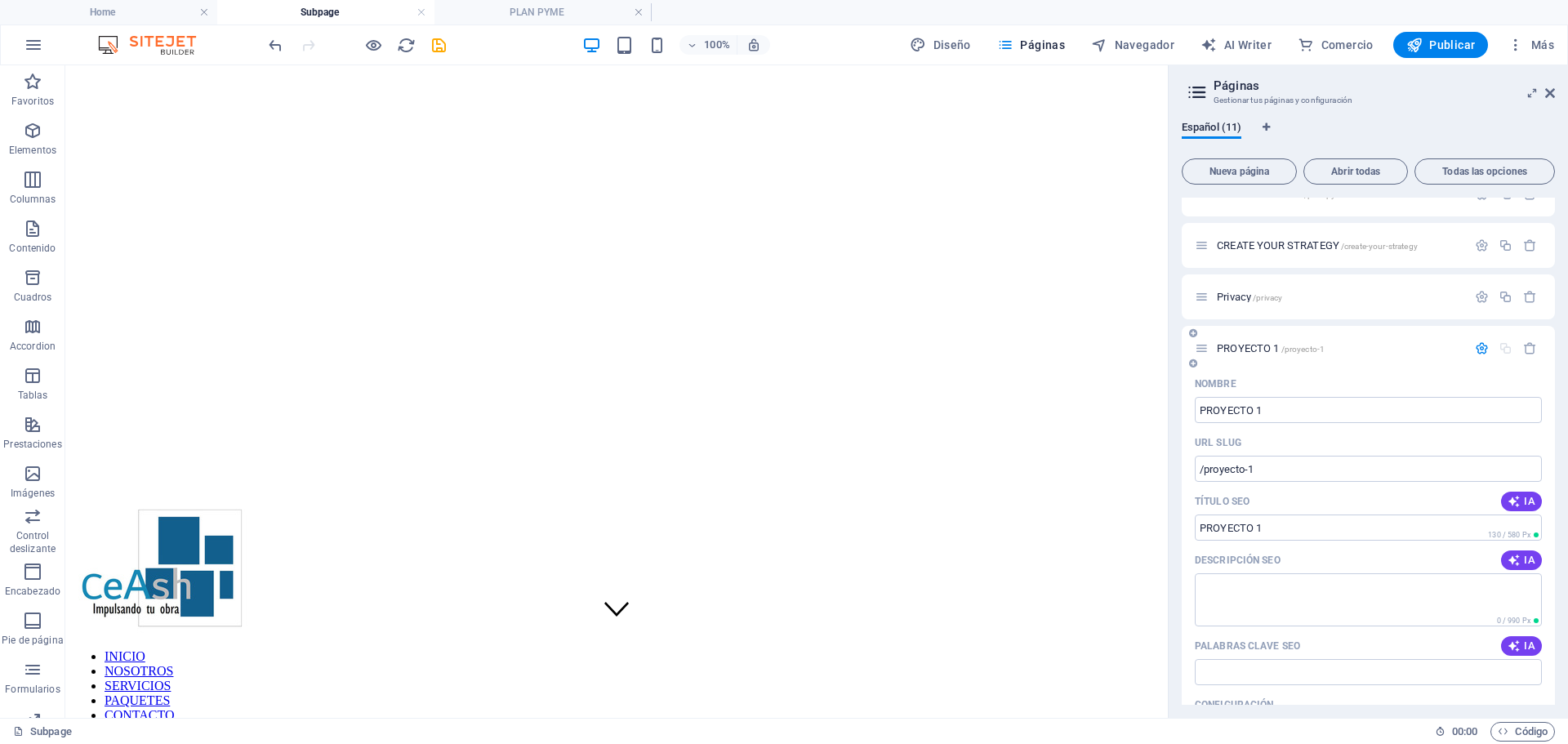 scroll, scrollTop: 388, scrollLeft: 0, axis: vertical 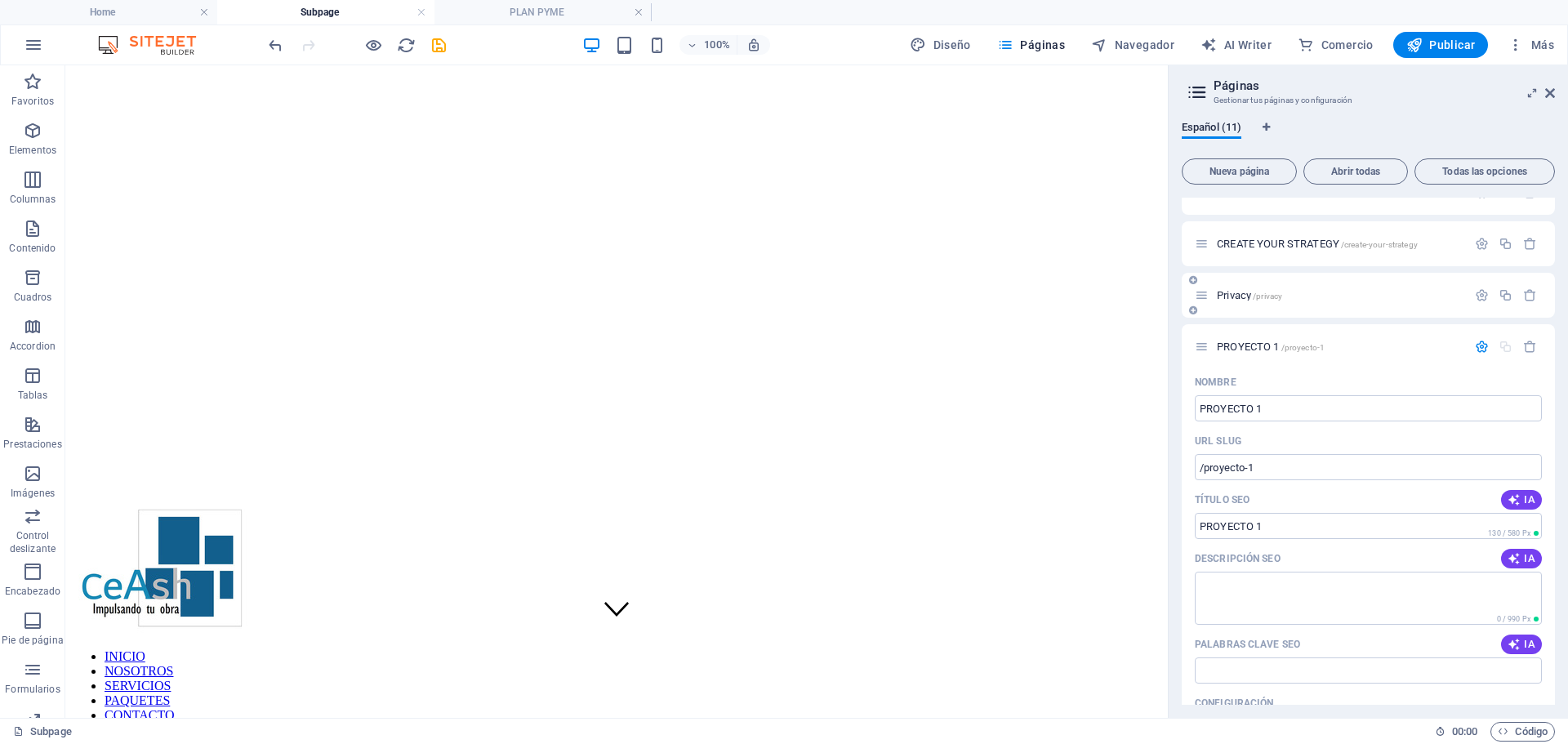 click on "/privacy" at bounding box center [1267, 296] 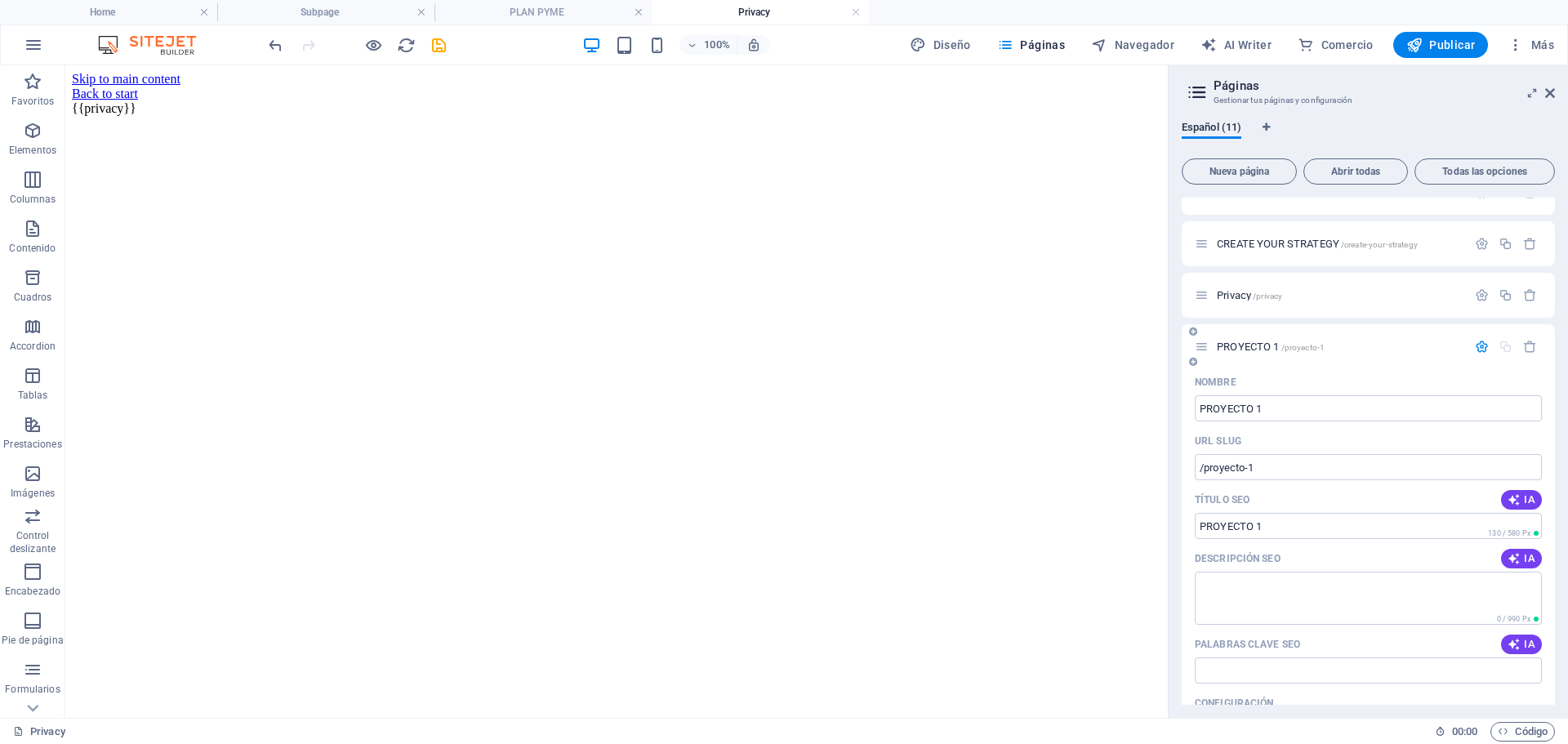 scroll, scrollTop: 0, scrollLeft: 0, axis: both 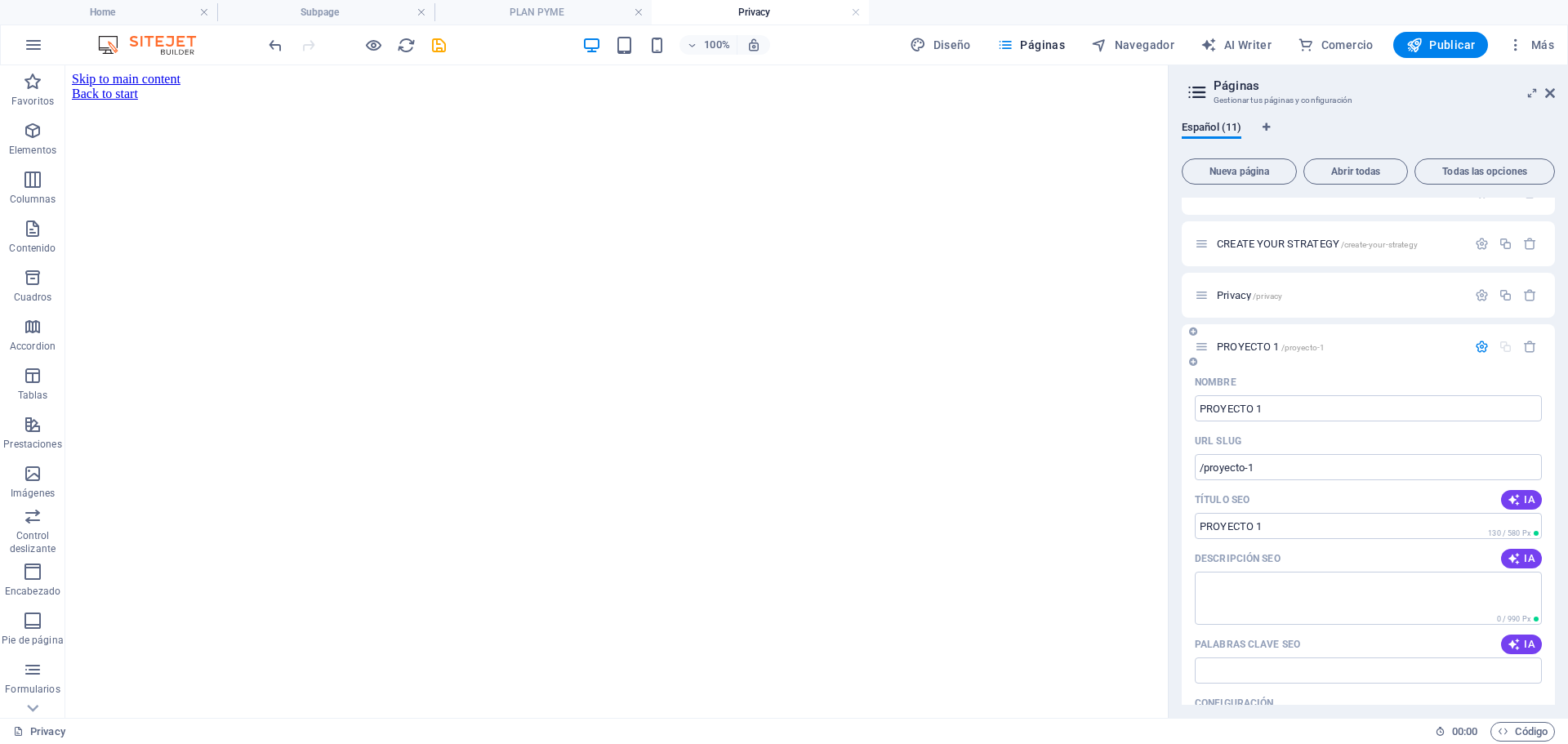 click on "PROYECTO 1 /proyecto-1" at bounding box center (1271, 346) 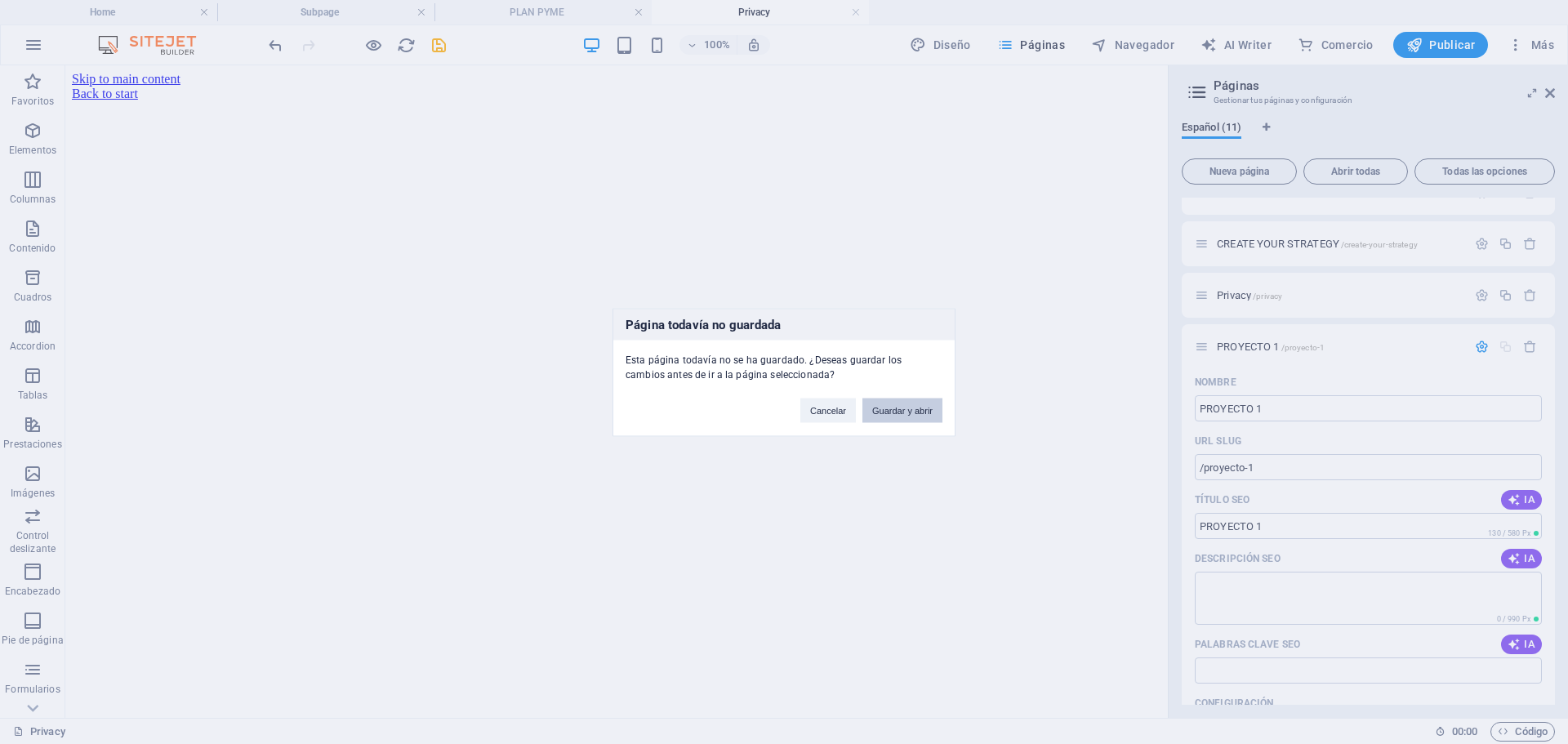 click on "Guardar y abrir" at bounding box center [902, 410] 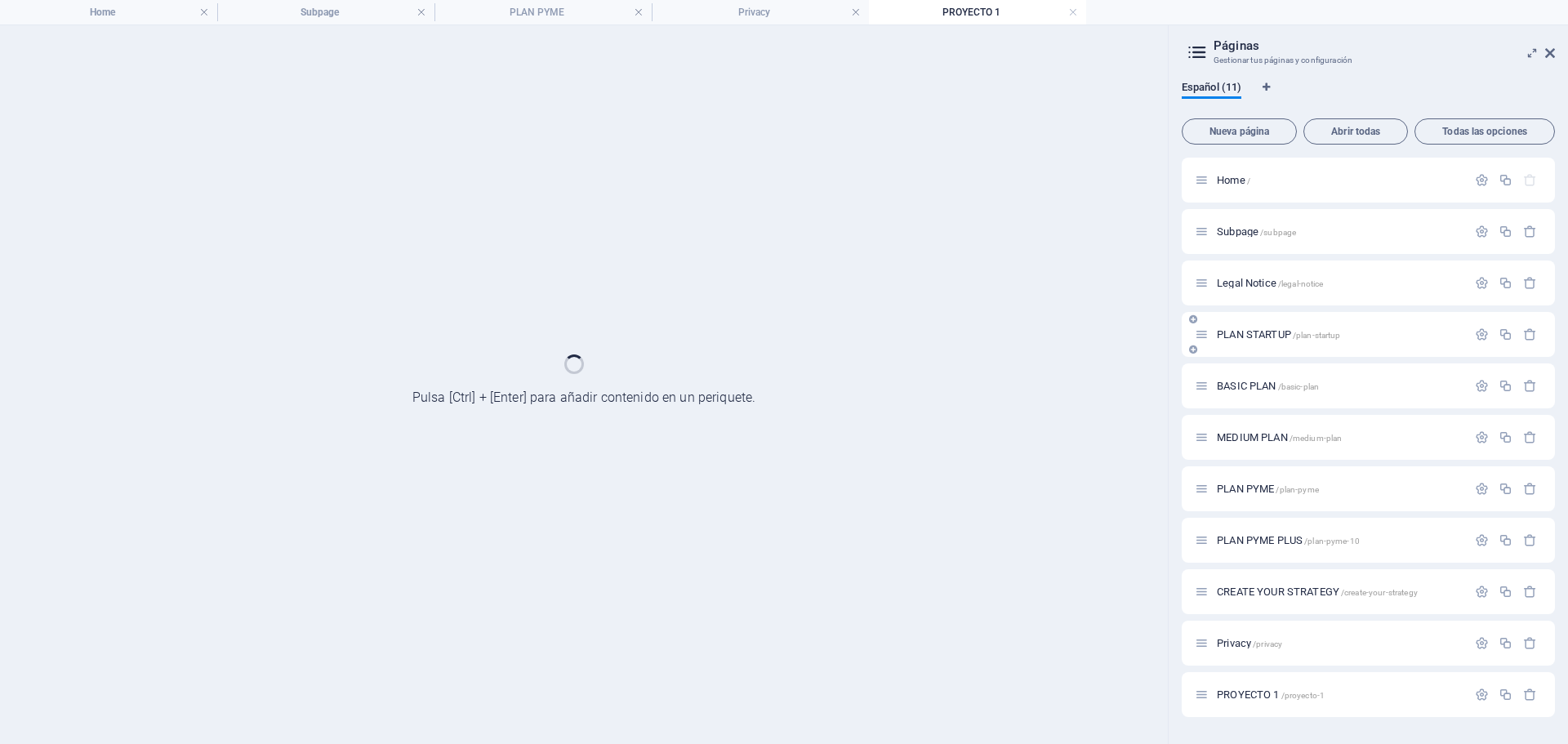 scroll, scrollTop: 0, scrollLeft: 0, axis: both 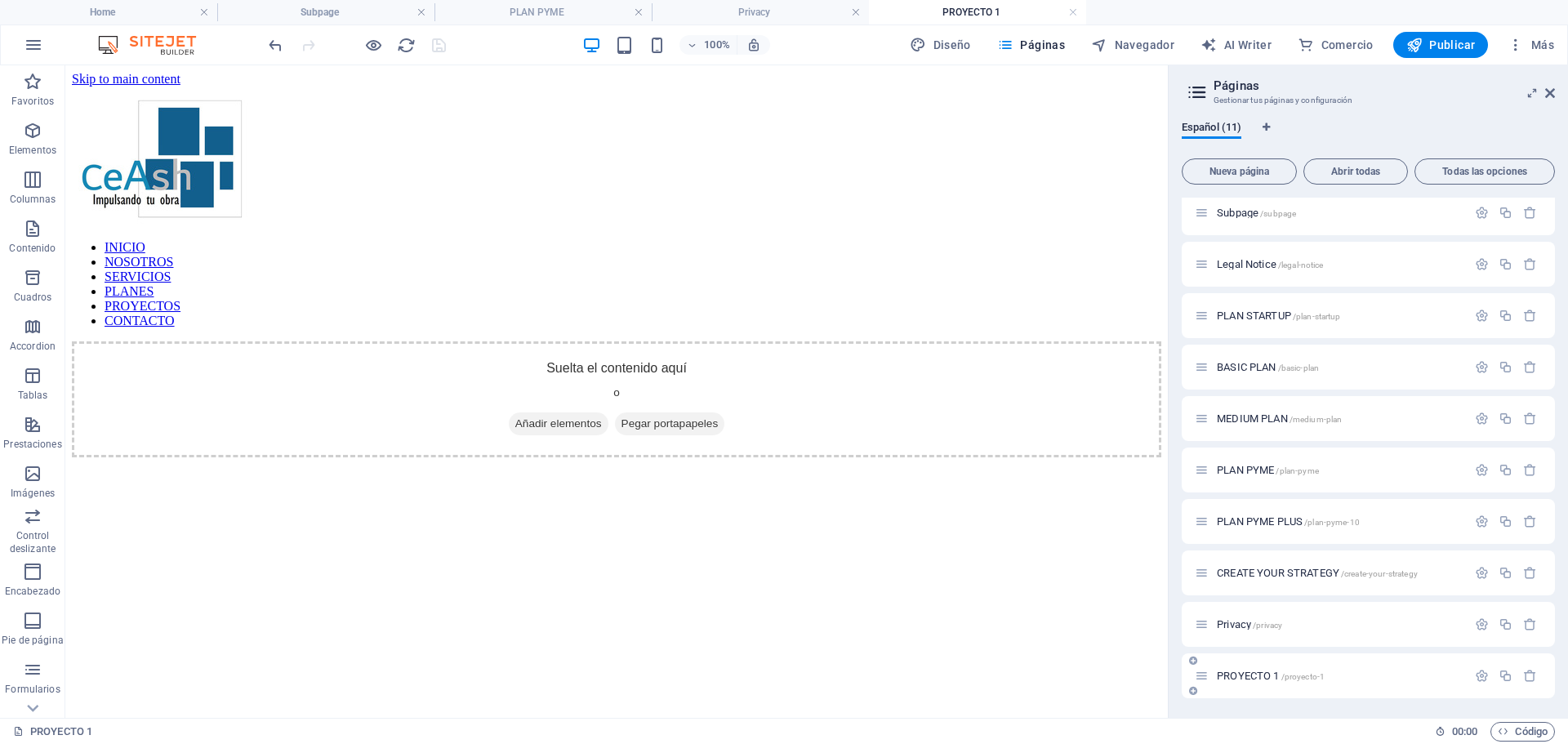 click on "PROYECTO 1 /proyecto-1" at bounding box center [1271, 675] 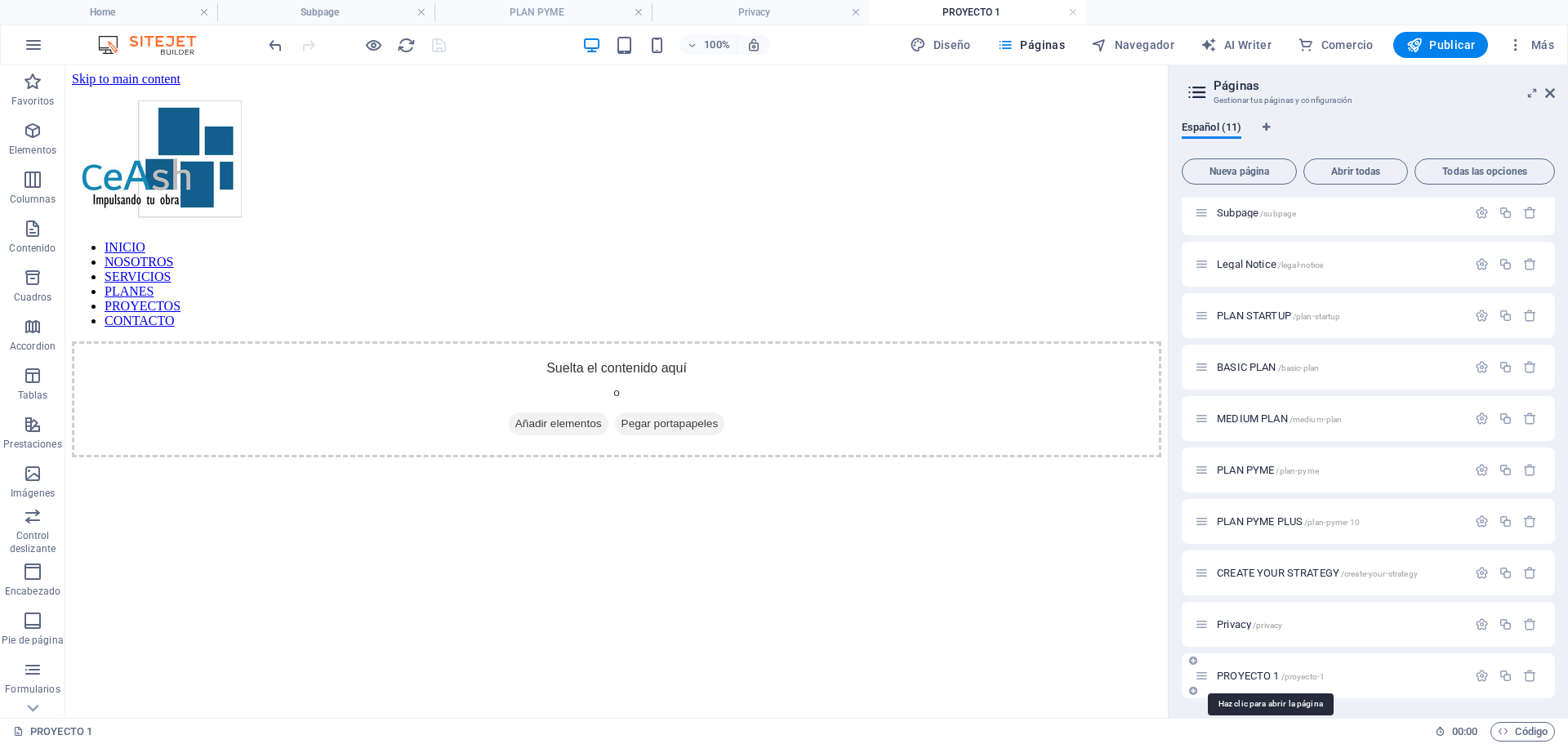 click on "PROYECTO 1 /proyecto-1" at bounding box center [1271, 675] 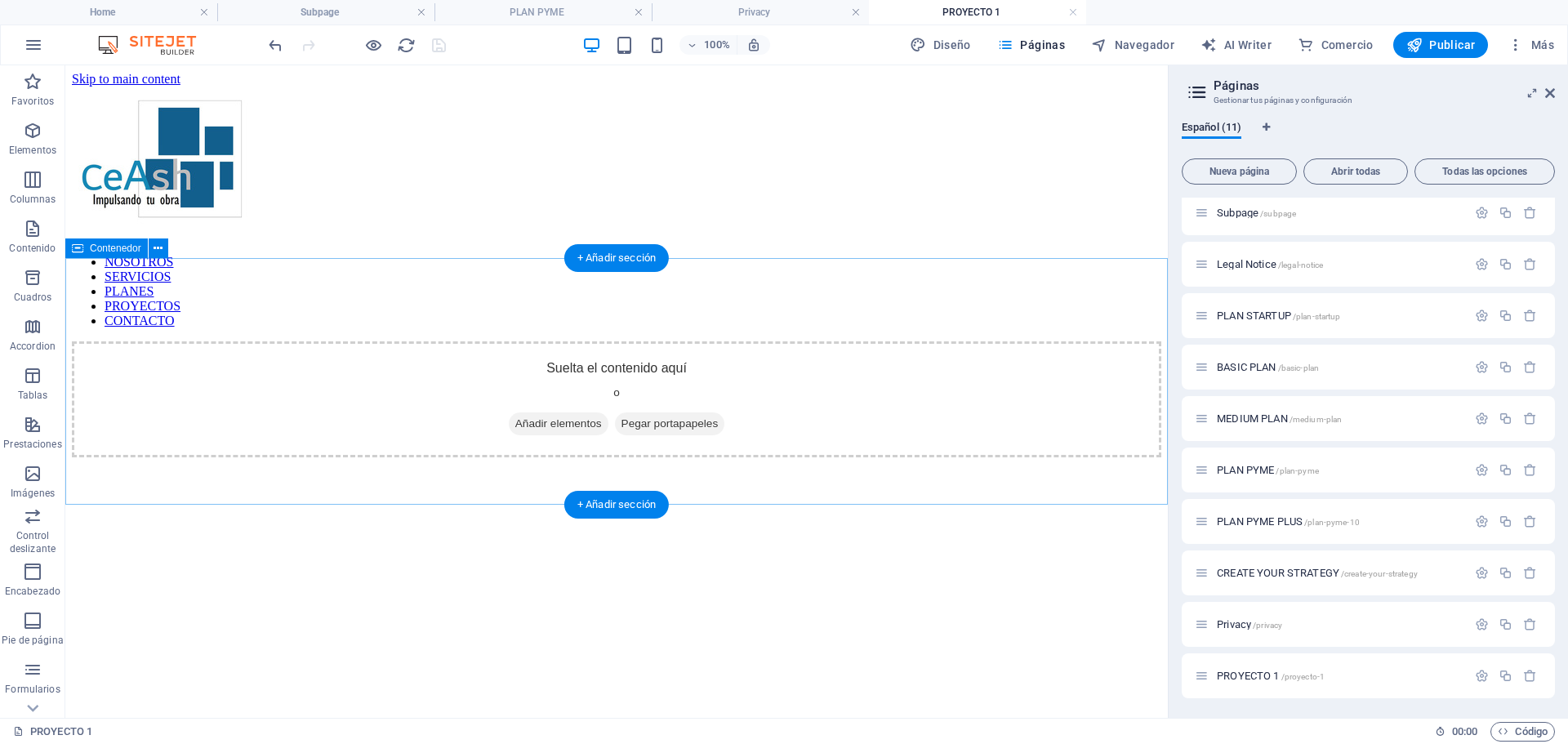 click on "Añadir elementos" at bounding box center [559, 424] 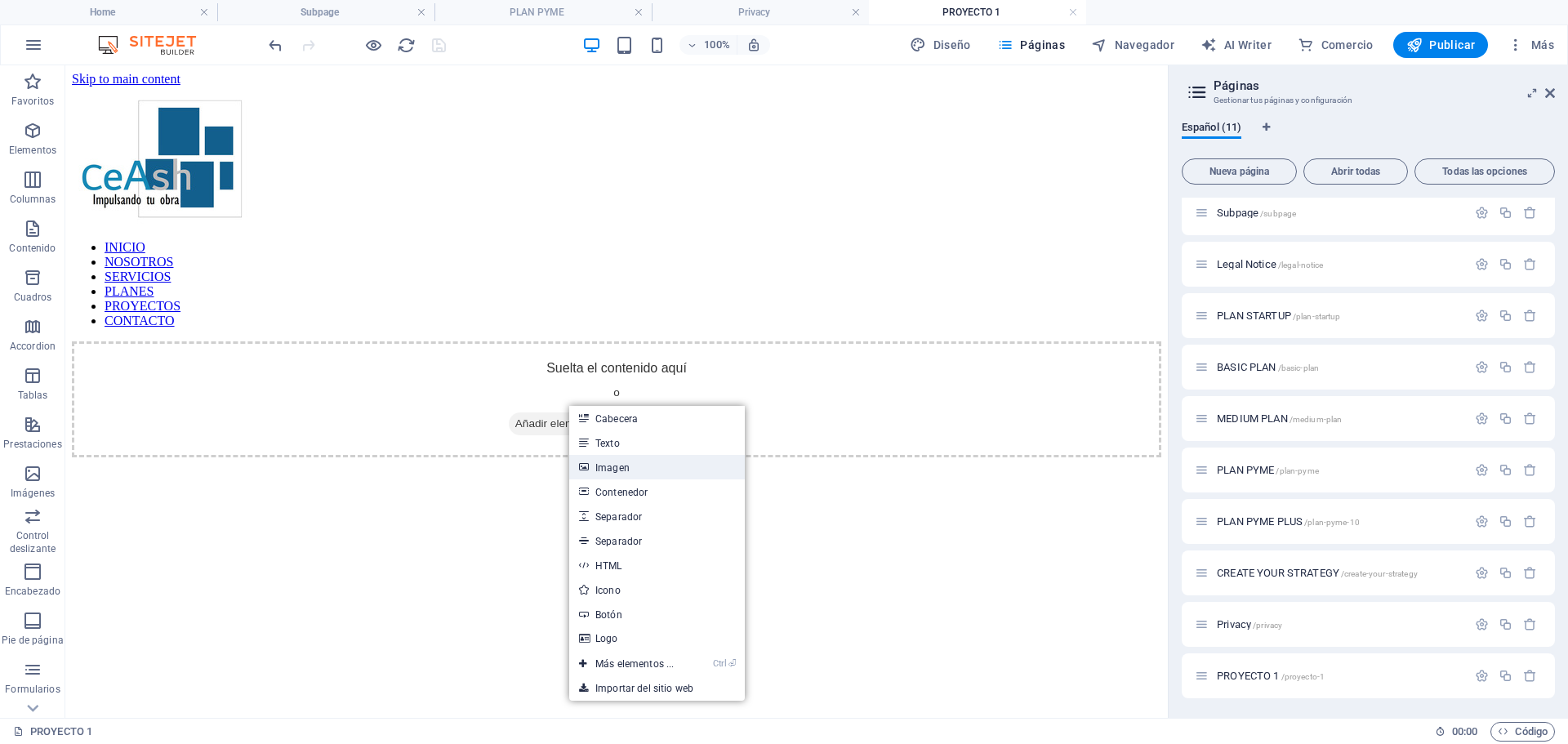 click on "Imagen" at bounding box center [657, 467] 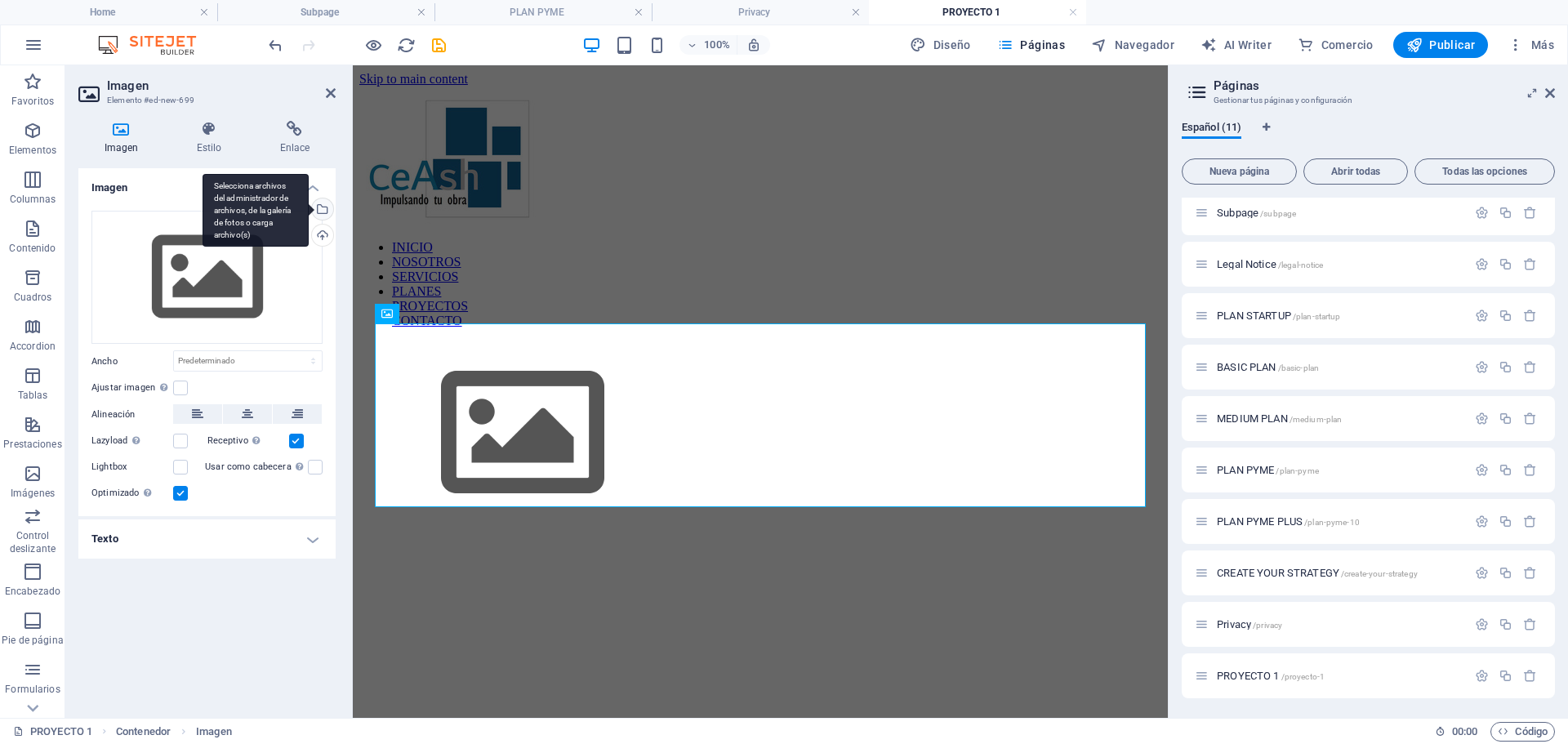 click on "Selecciona archivos del administrador de archivos, de la galería de fotos o carga archivo(s)" at bounding box center [321, 211] 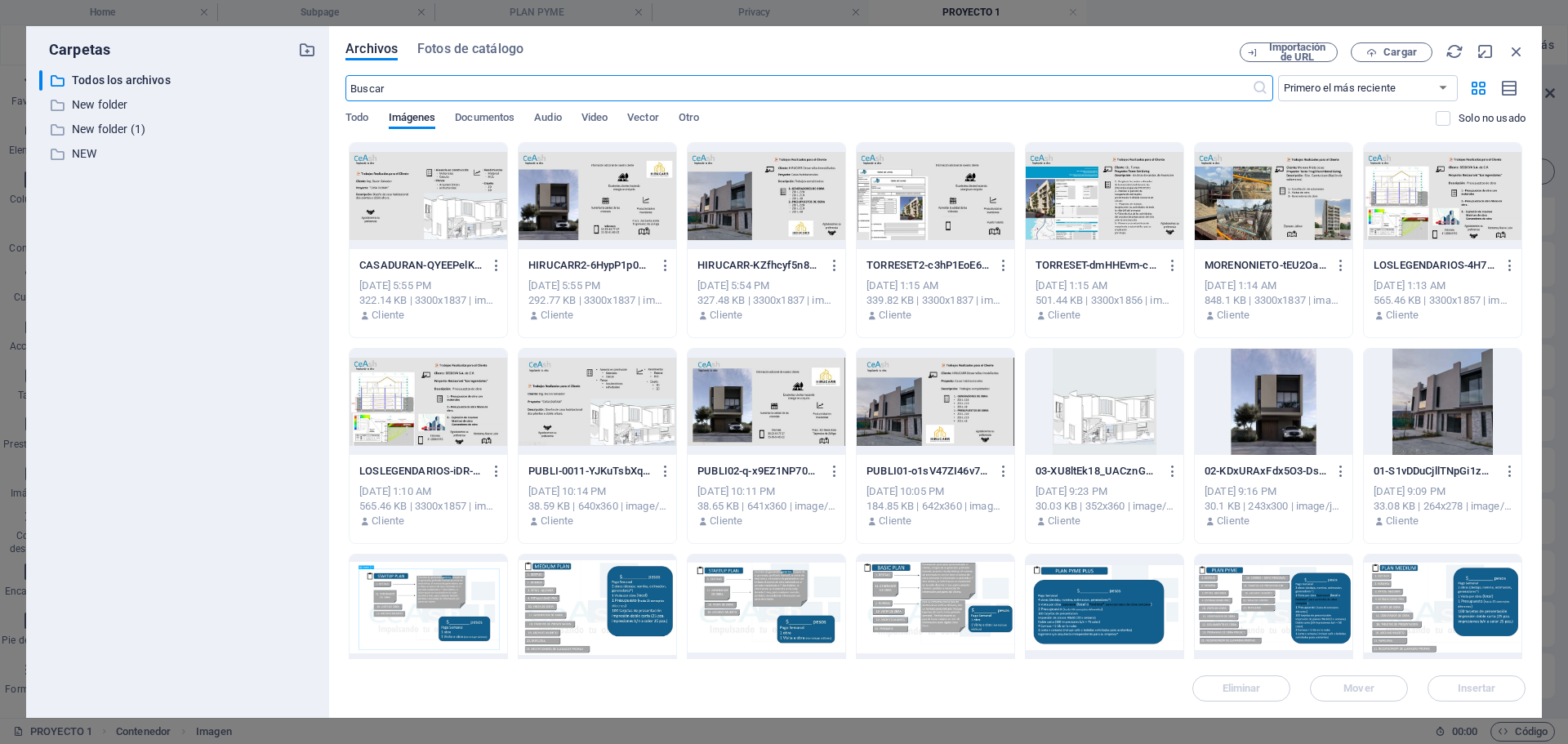 click at bounding box center (1273, 196) 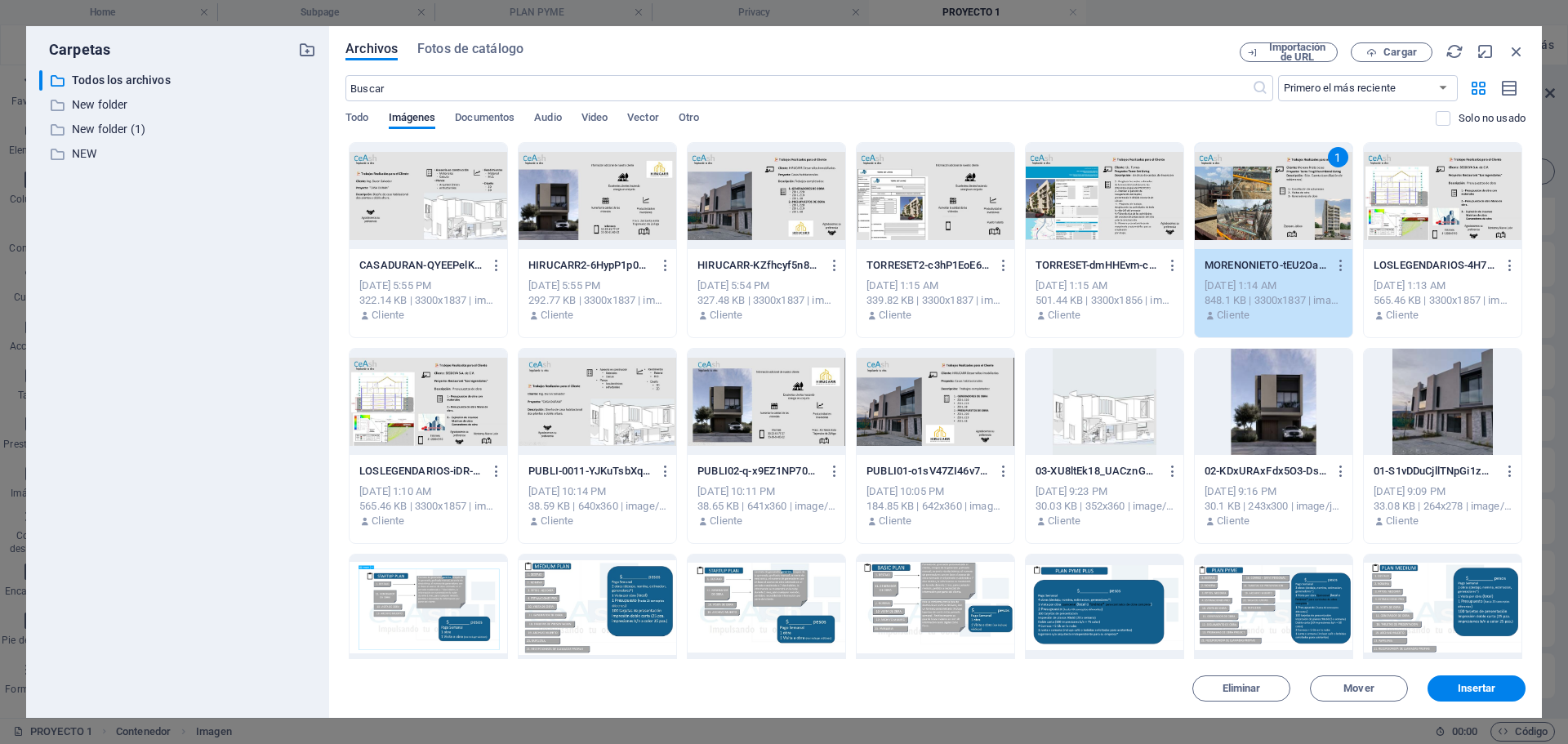 click on "Insertar" at bounding box center [1477, 688] 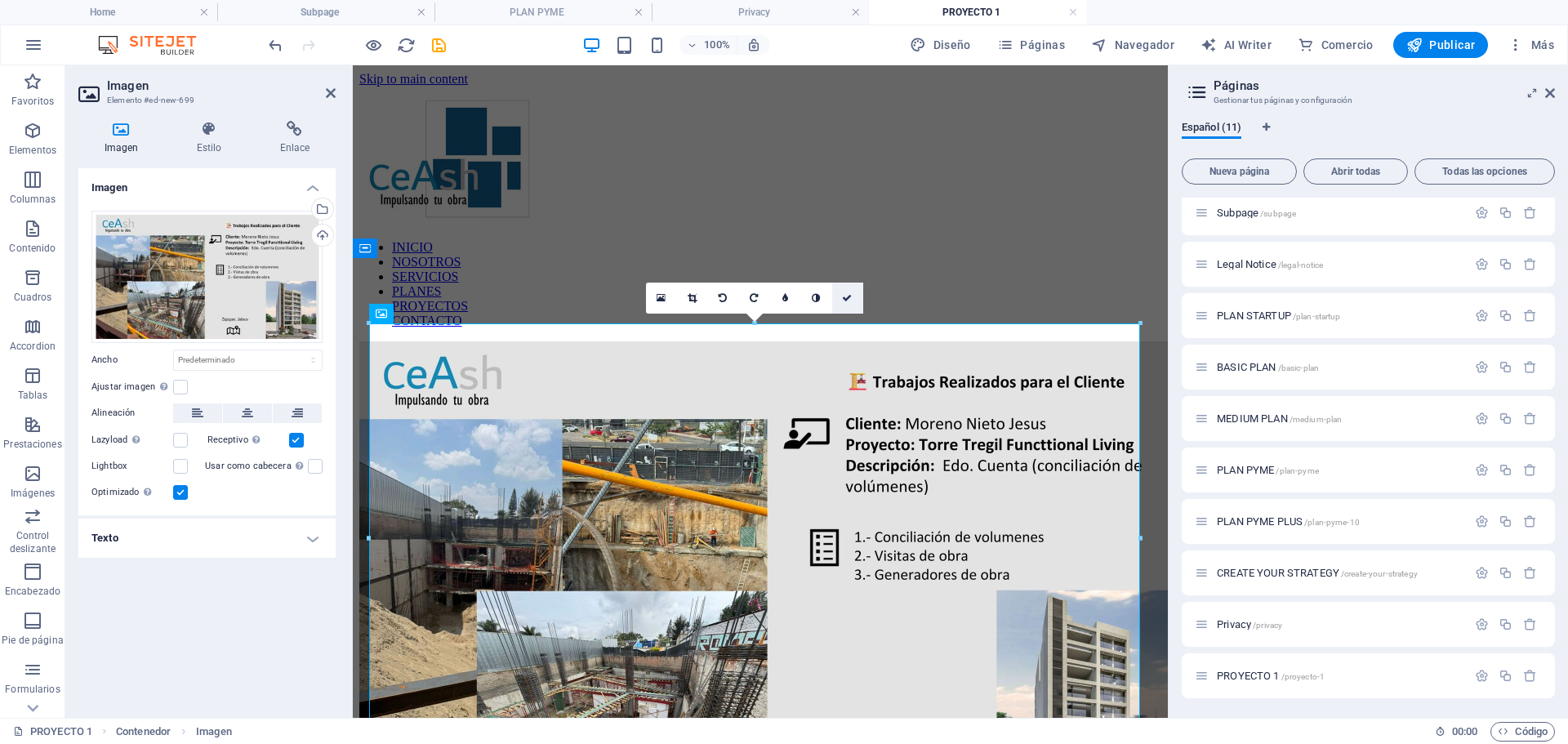 click at bounding box center (847, 298) 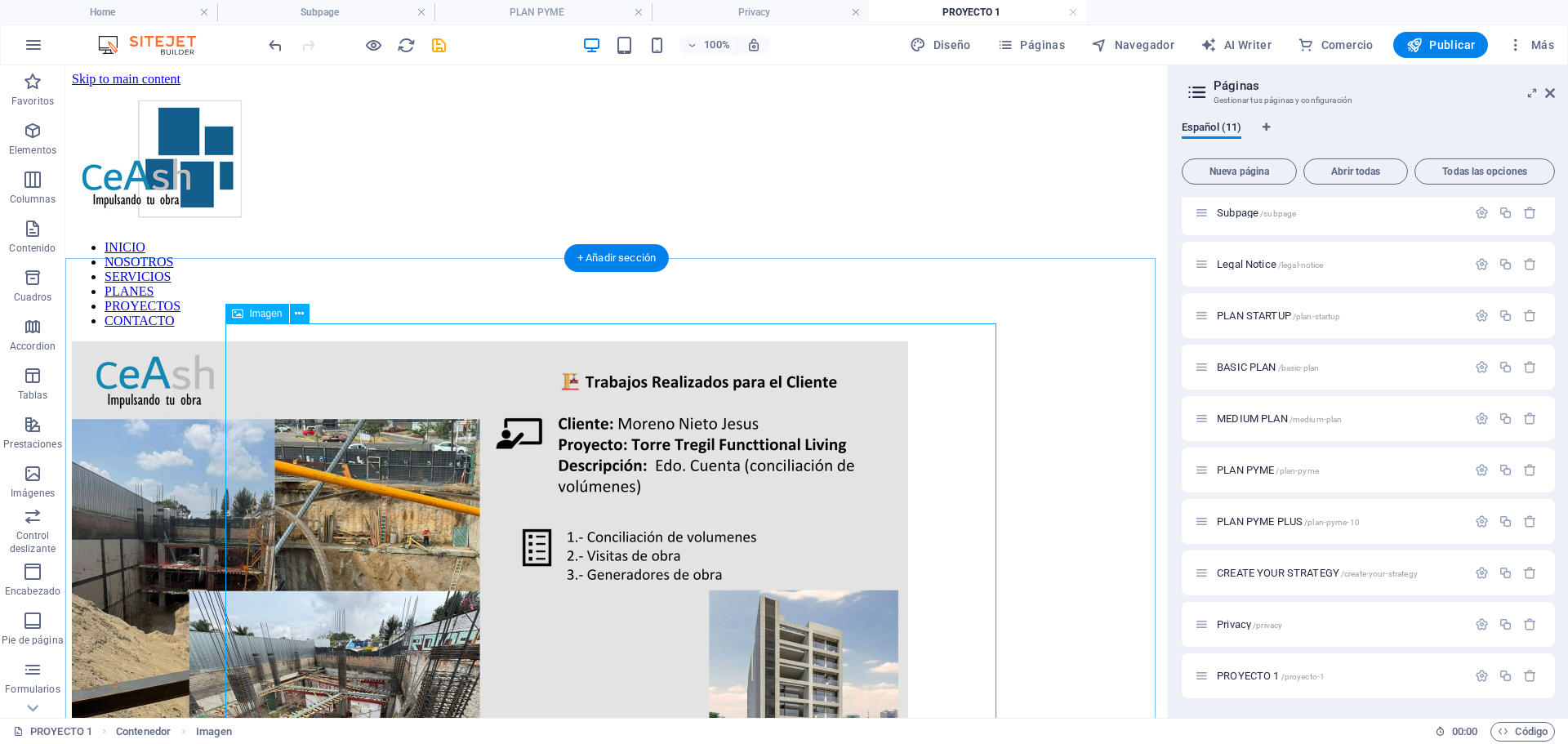 click at bounding box center (617, 576) 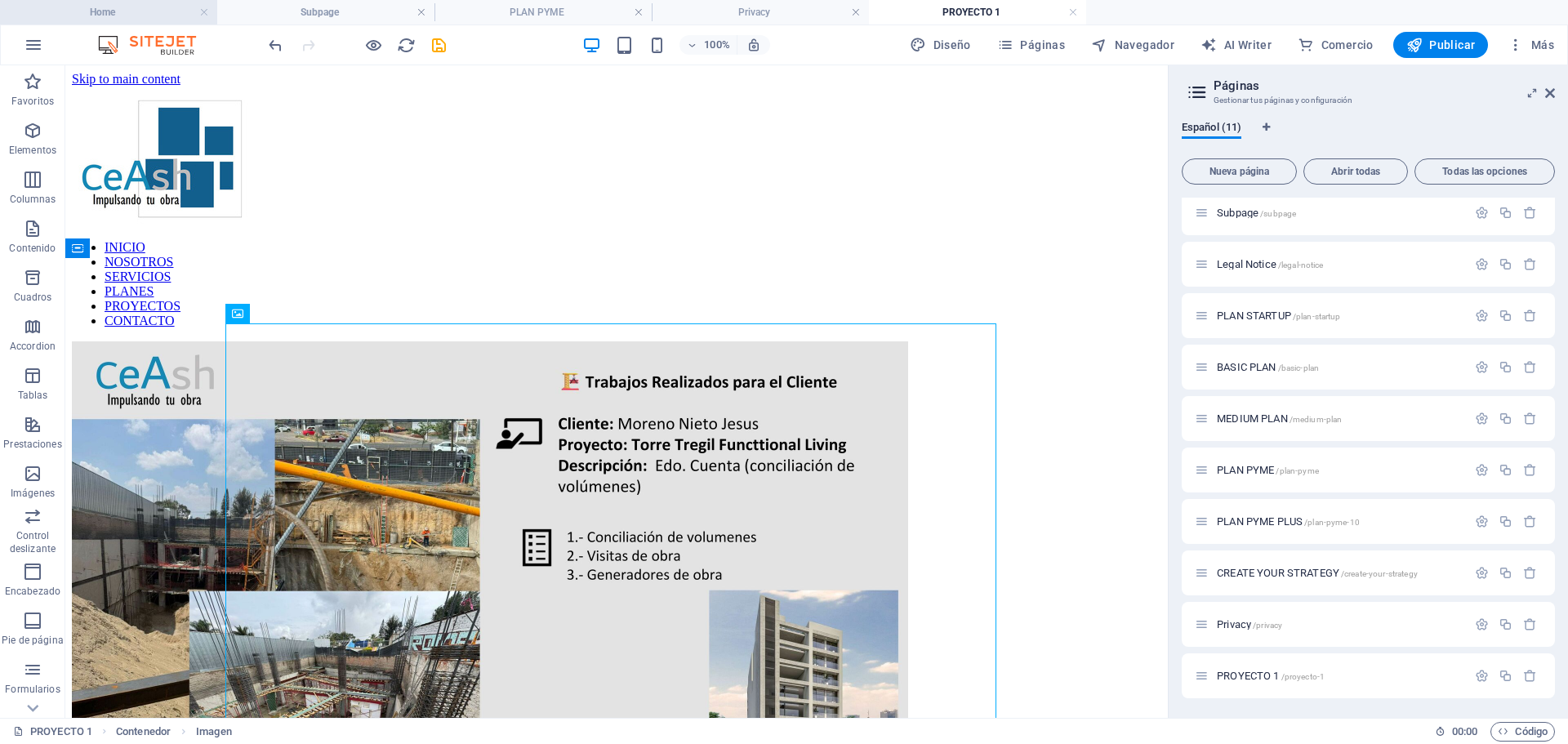click on "Home" at bounding box center [109, 12] 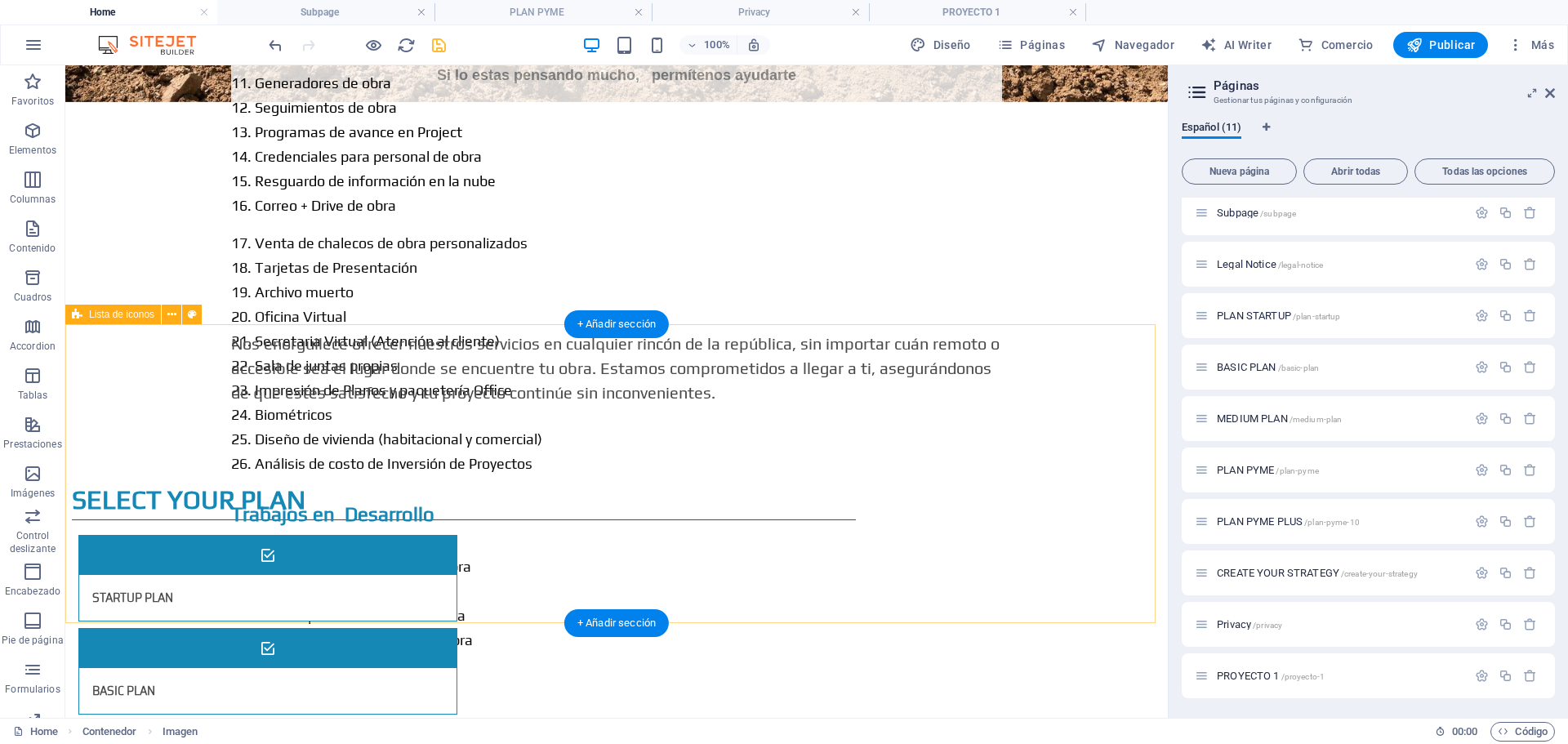 scroll, scrollTop: 2546, scrollLeft: 0, axis: vertical 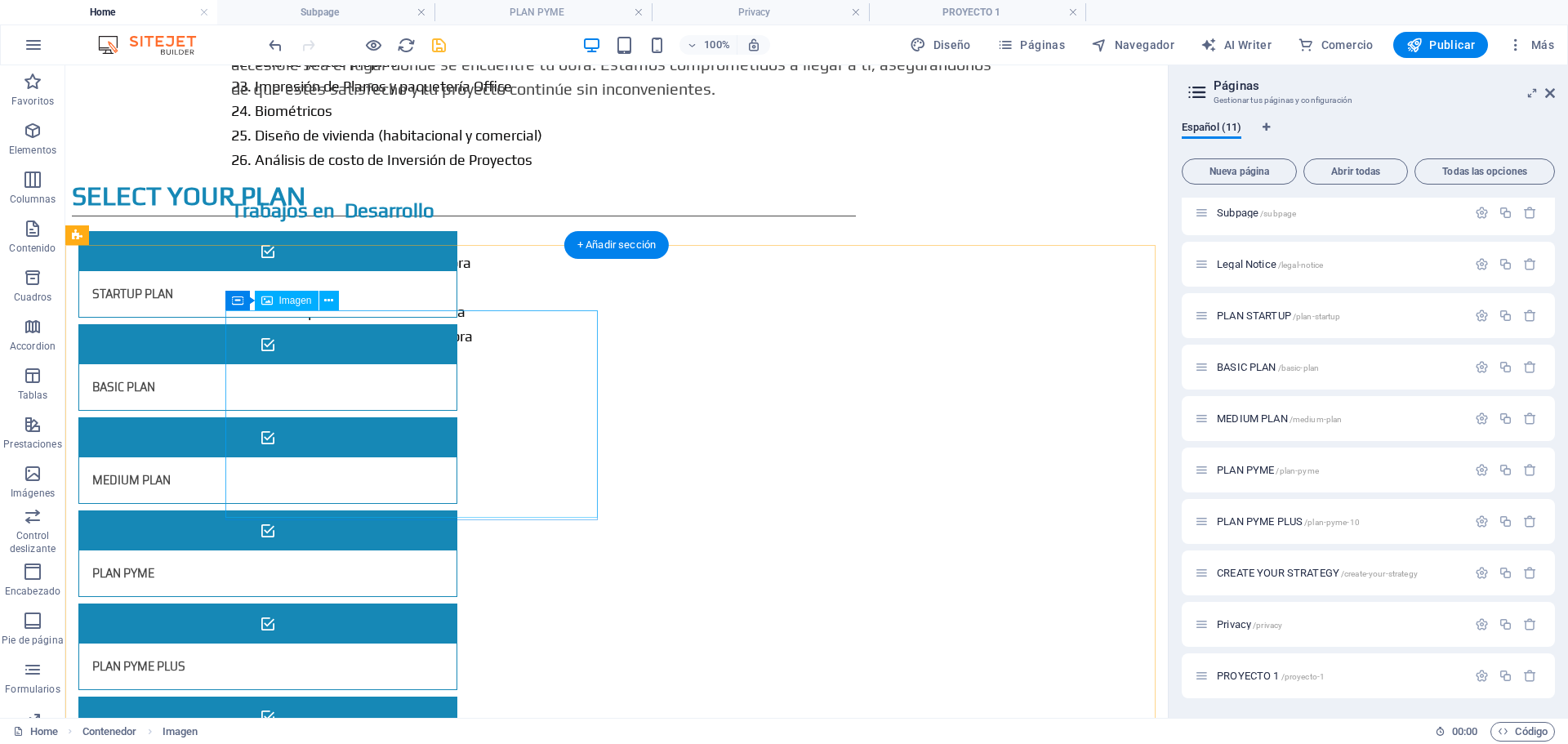 click at bounding box center [265, 1317] 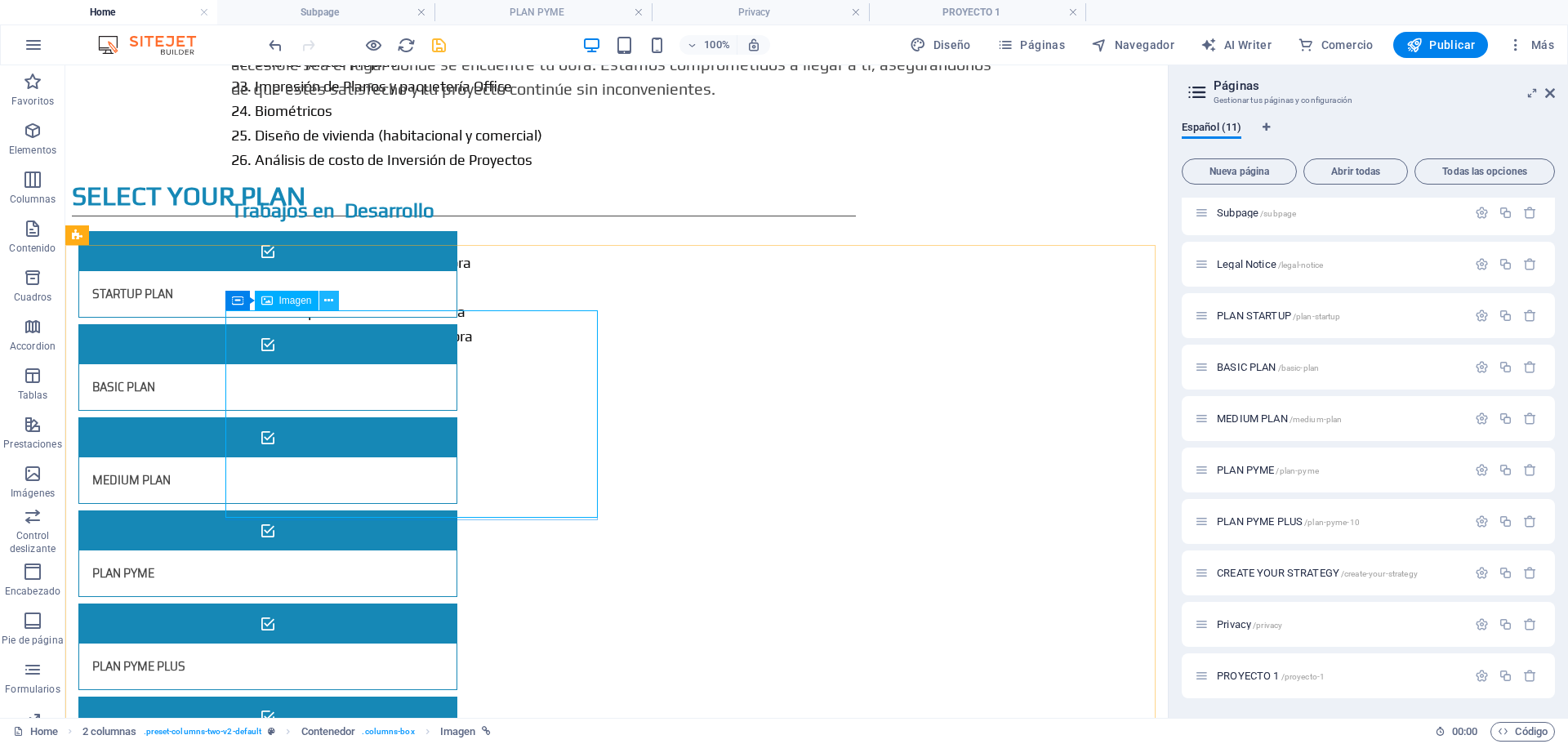 click at bounding box center [328, 301] 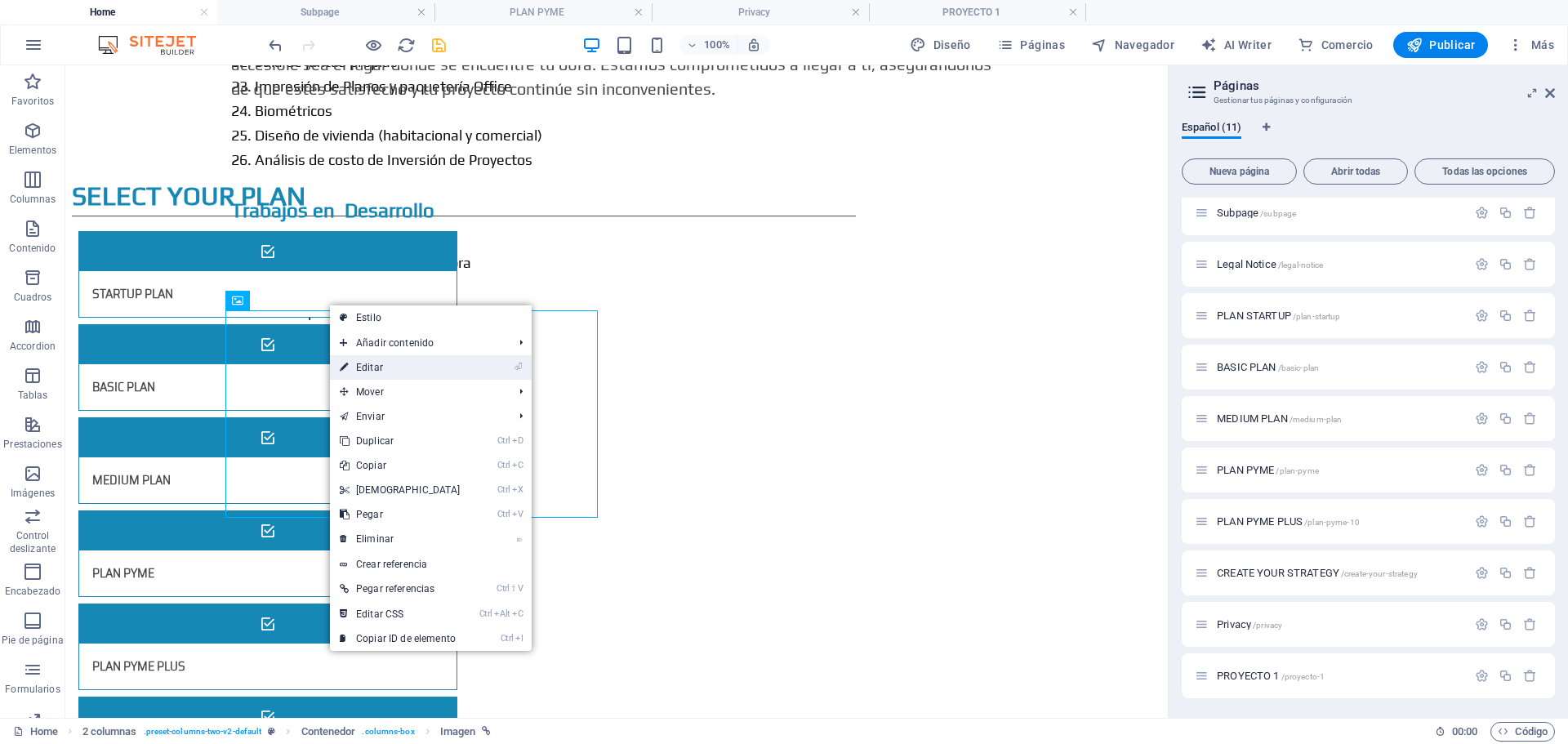 click on "⏎  Editar" at bounding box center [400, 368] 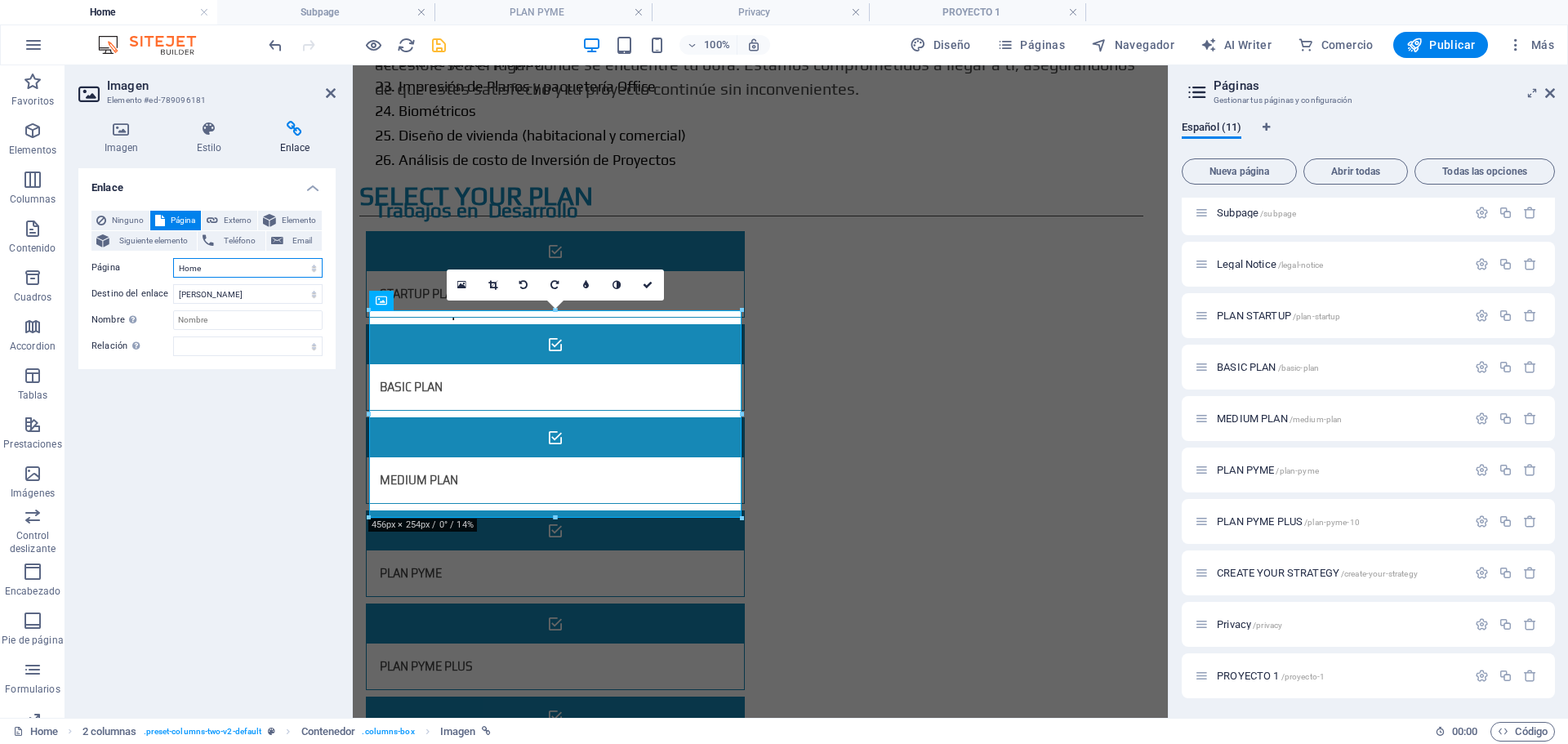 click on "Home Subpage Legal Notice PLAN STARTUP BASIC PLAN MEDIUM PLAN PLAN PYME PLAN PYME PLUS CREATE YOUR STRATEGY Privacy PROYECTO 1" at bounding box center [247, 268] 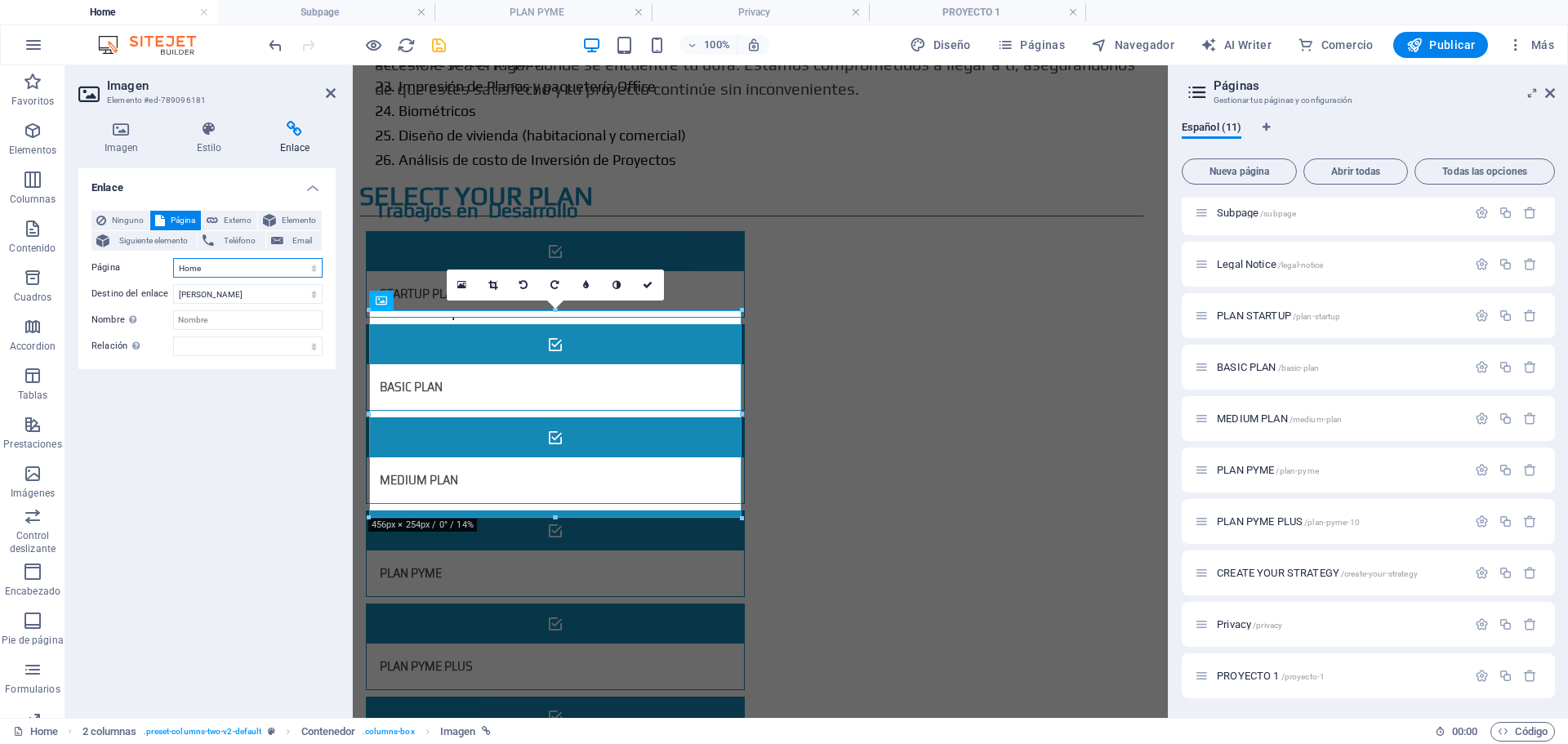 select on "10" 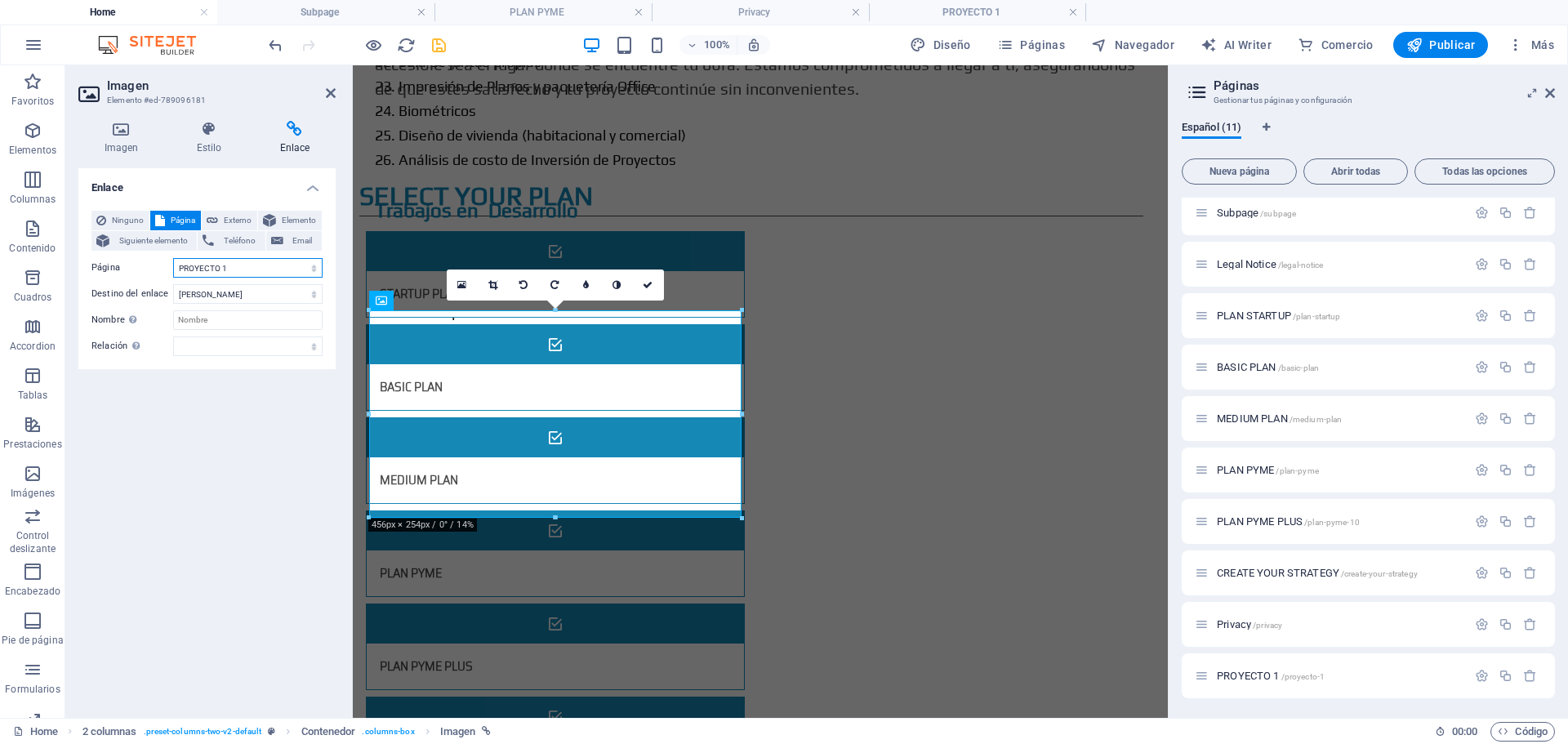 click on "Home Subpage Legal Notice PLAN STARTUP BASIC PLAN MEDIUM PLAN PLAN PYME PLAN PYME PLUS CREATE YOUR STRATEGY Privacy PROYECTO 1" at bounding box center [247, 268] 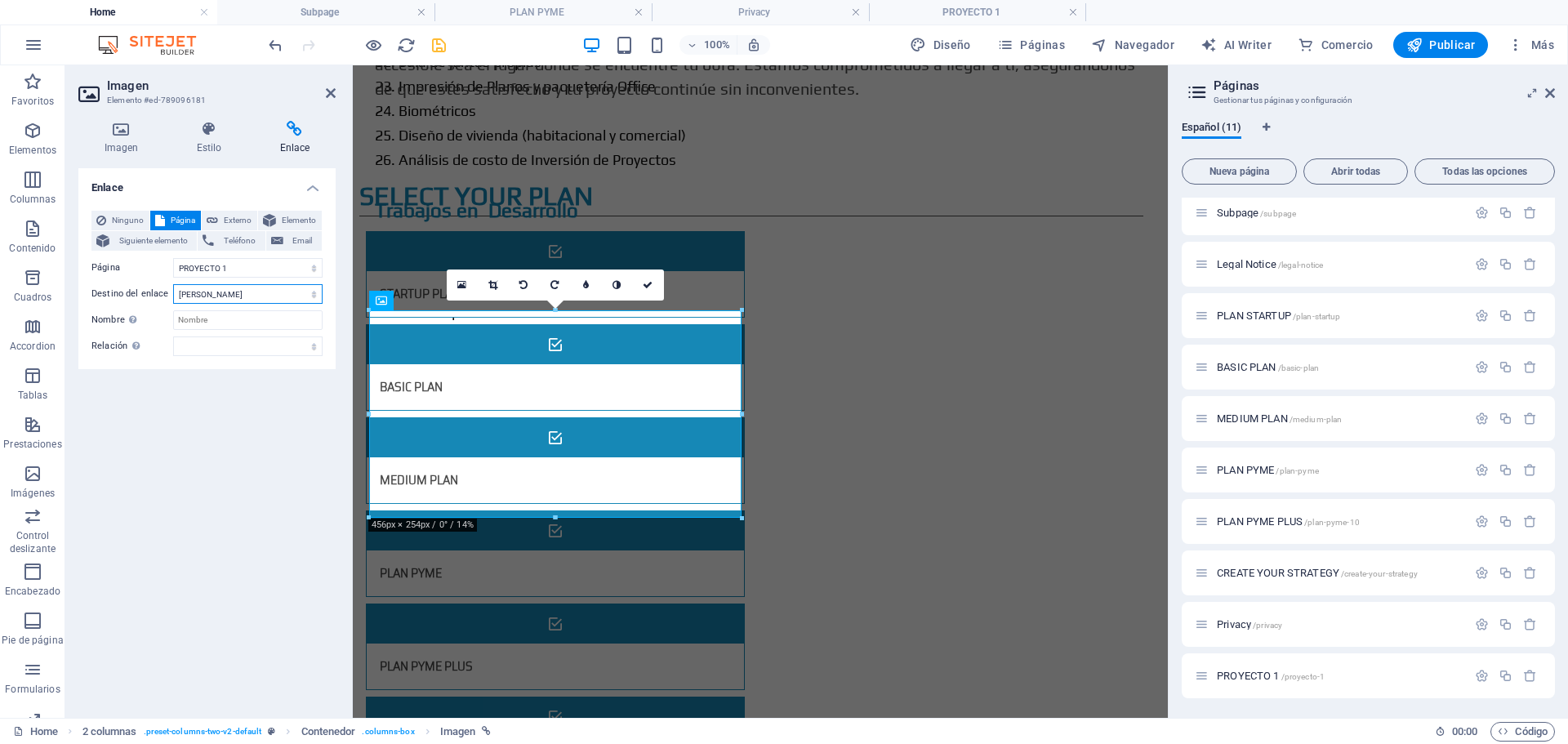 click on "Nueva pestaña Misma pestaña Superposición" at bounding box center (247, 294) 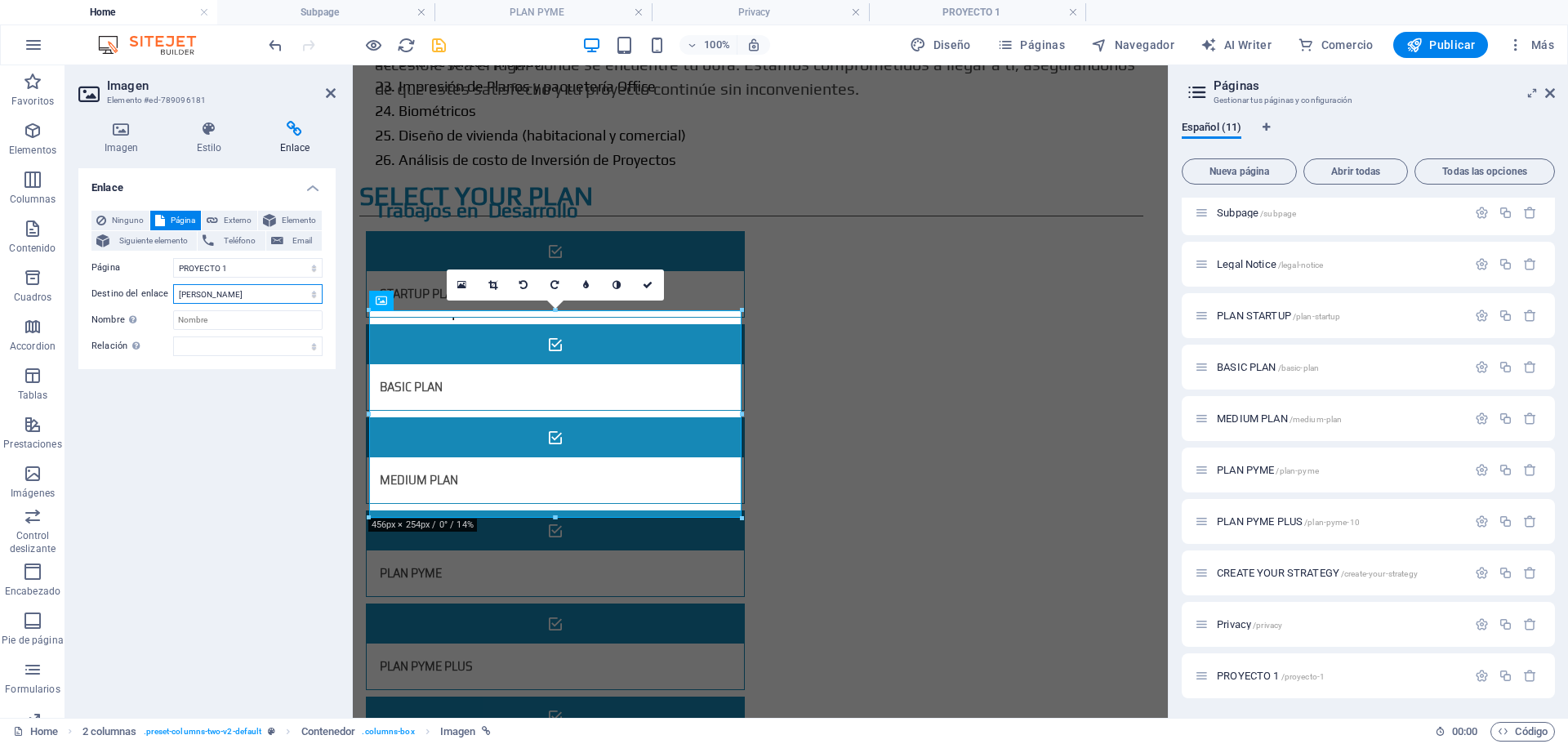 select on "overlay" 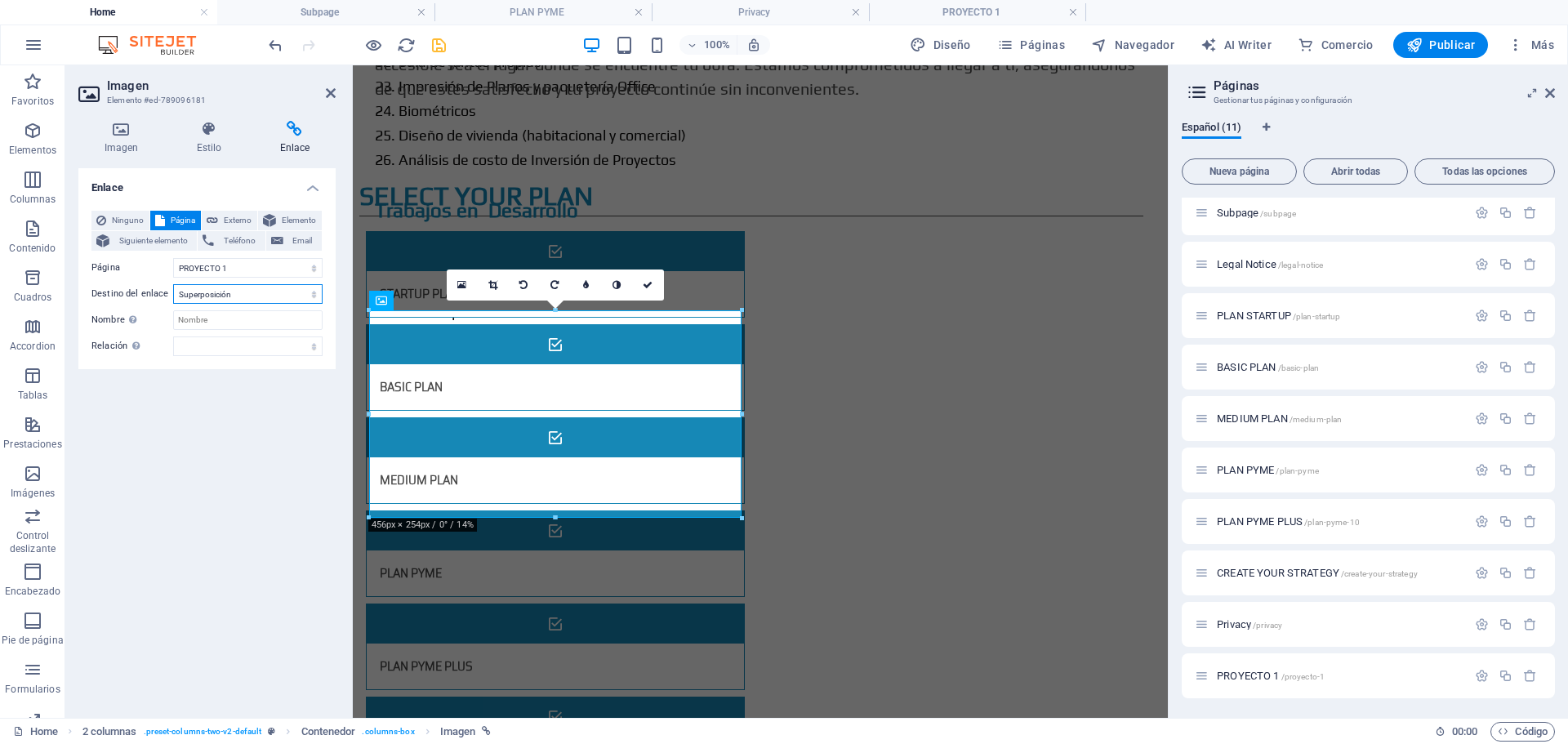 click on "Nueva pestaña Misma pestaña Superposición" at bounding box center (247, 294) 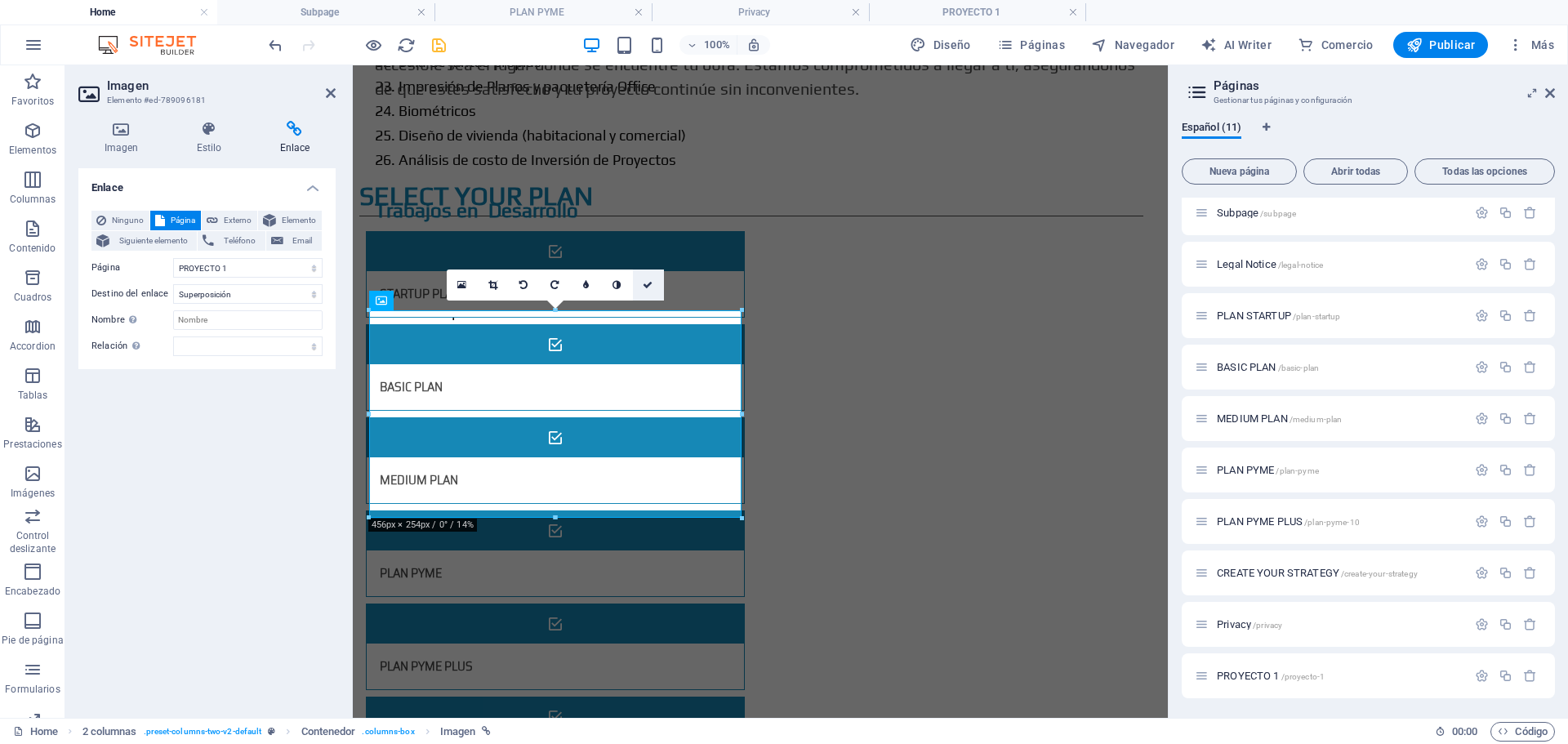 click at bounding box center (648, 285) 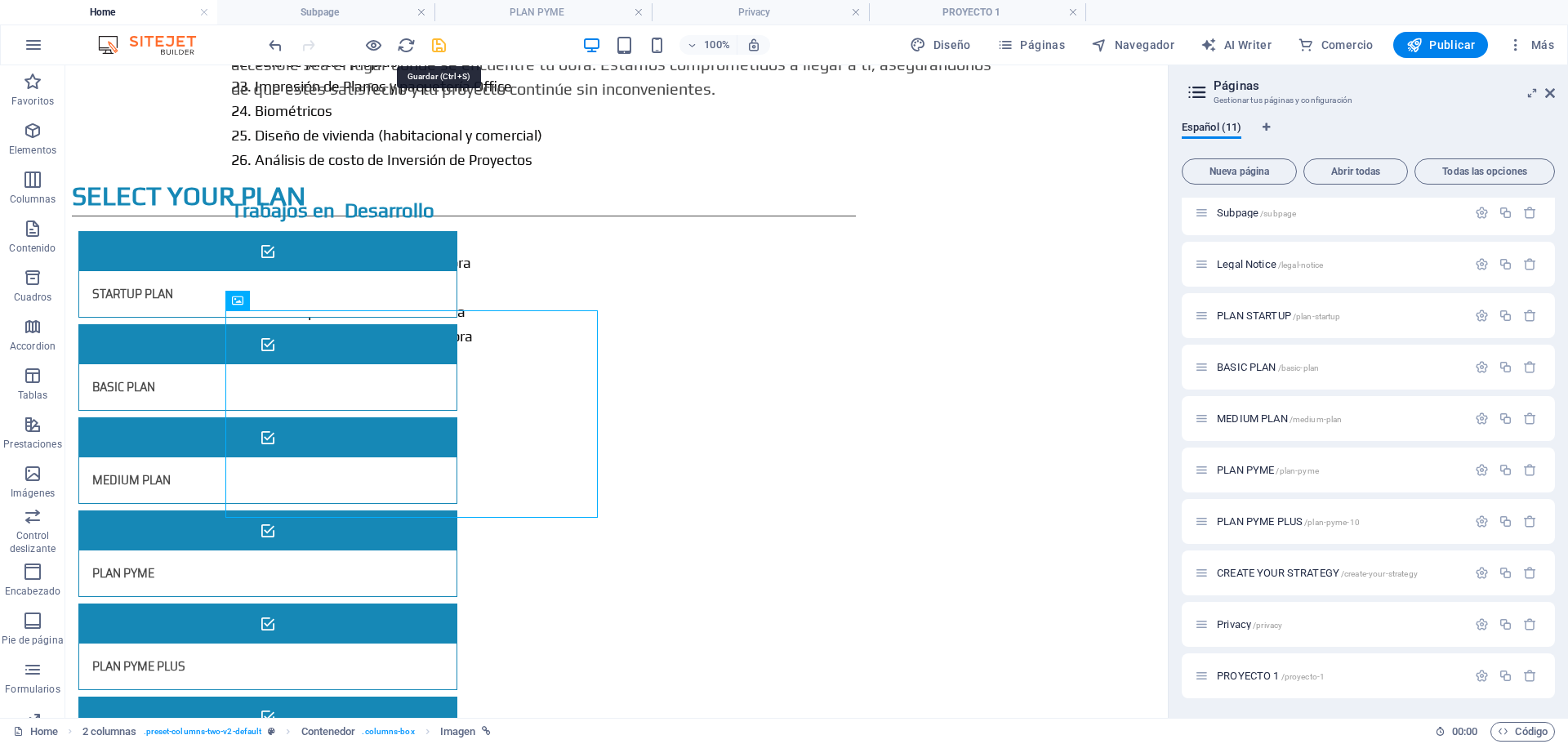 click at bounding box center (439, 45) 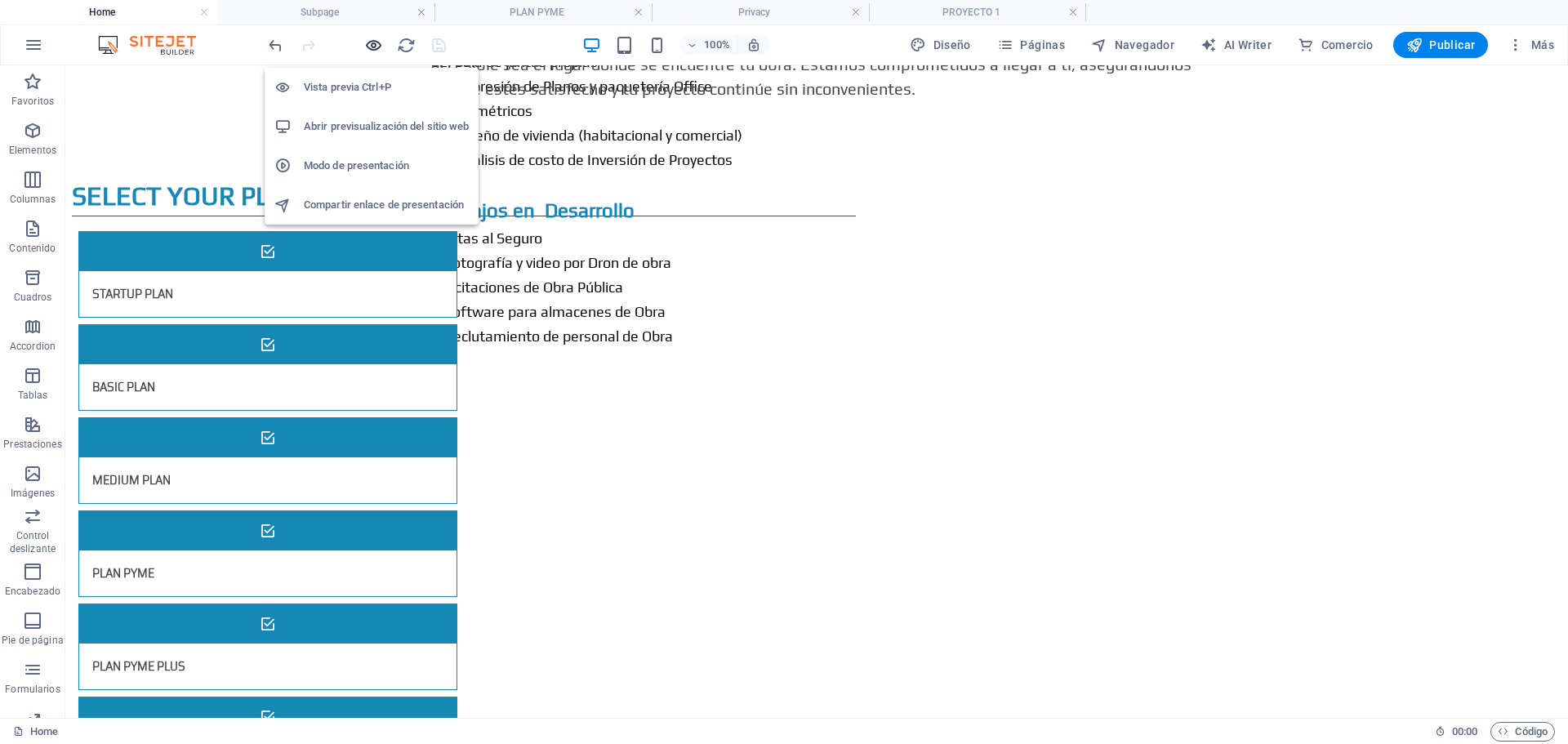 click at bounding box center (373, 45) 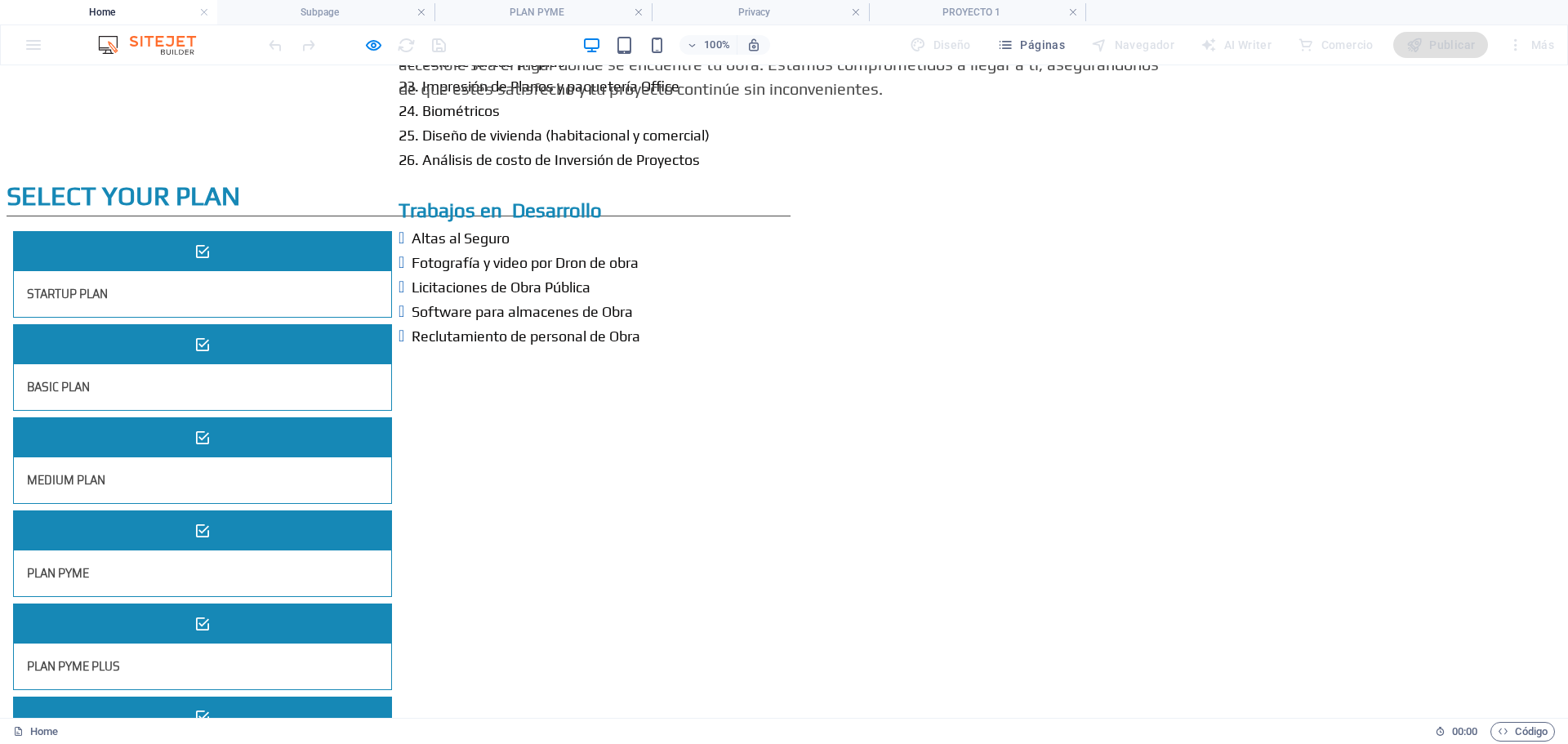 click at bounding box center [431, 1317] 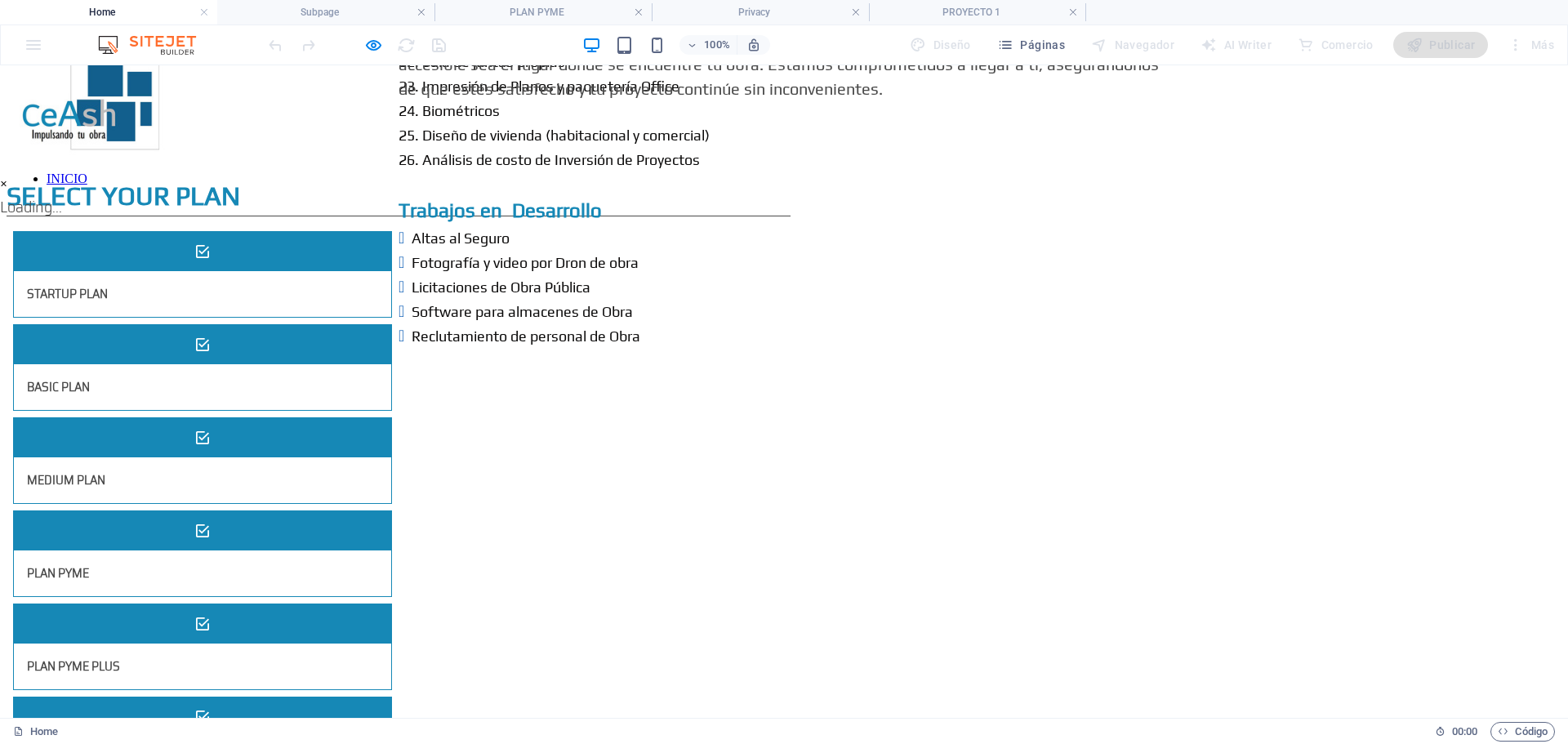 scroll, scrollTop: 0, scrollLeft: 0, axis: both 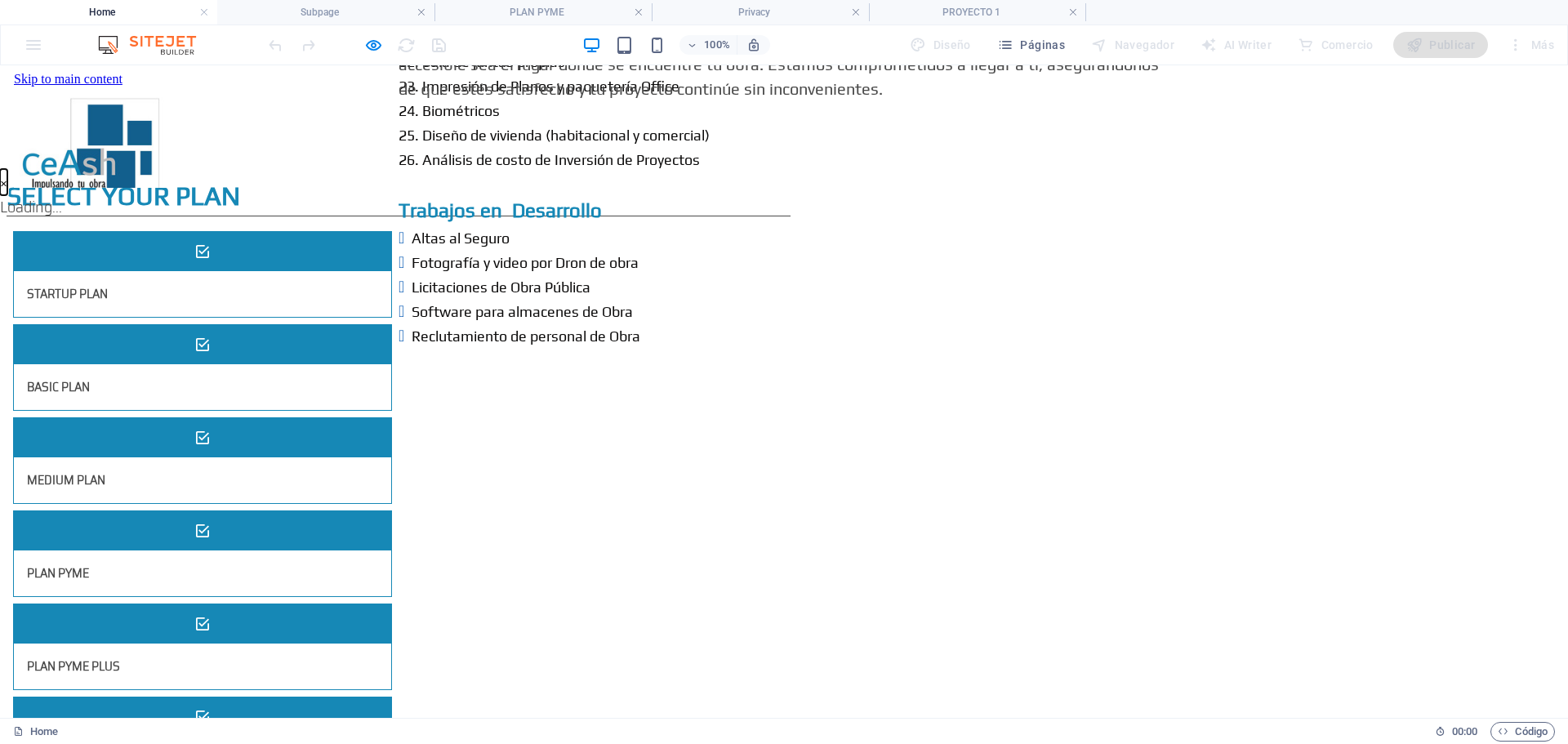 click on "×" at bounding box center (3, 182) 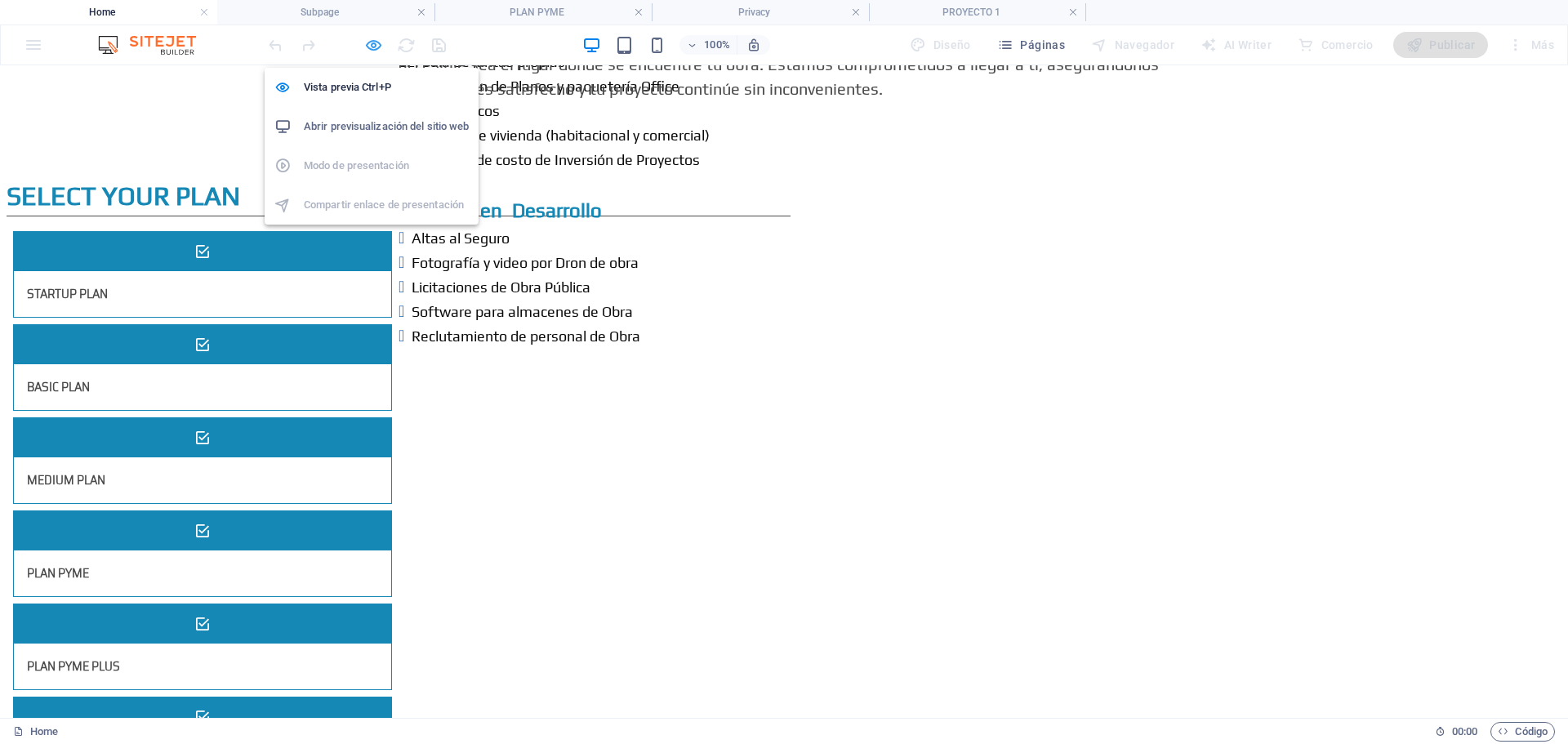 click at bounding box center (373, 45) 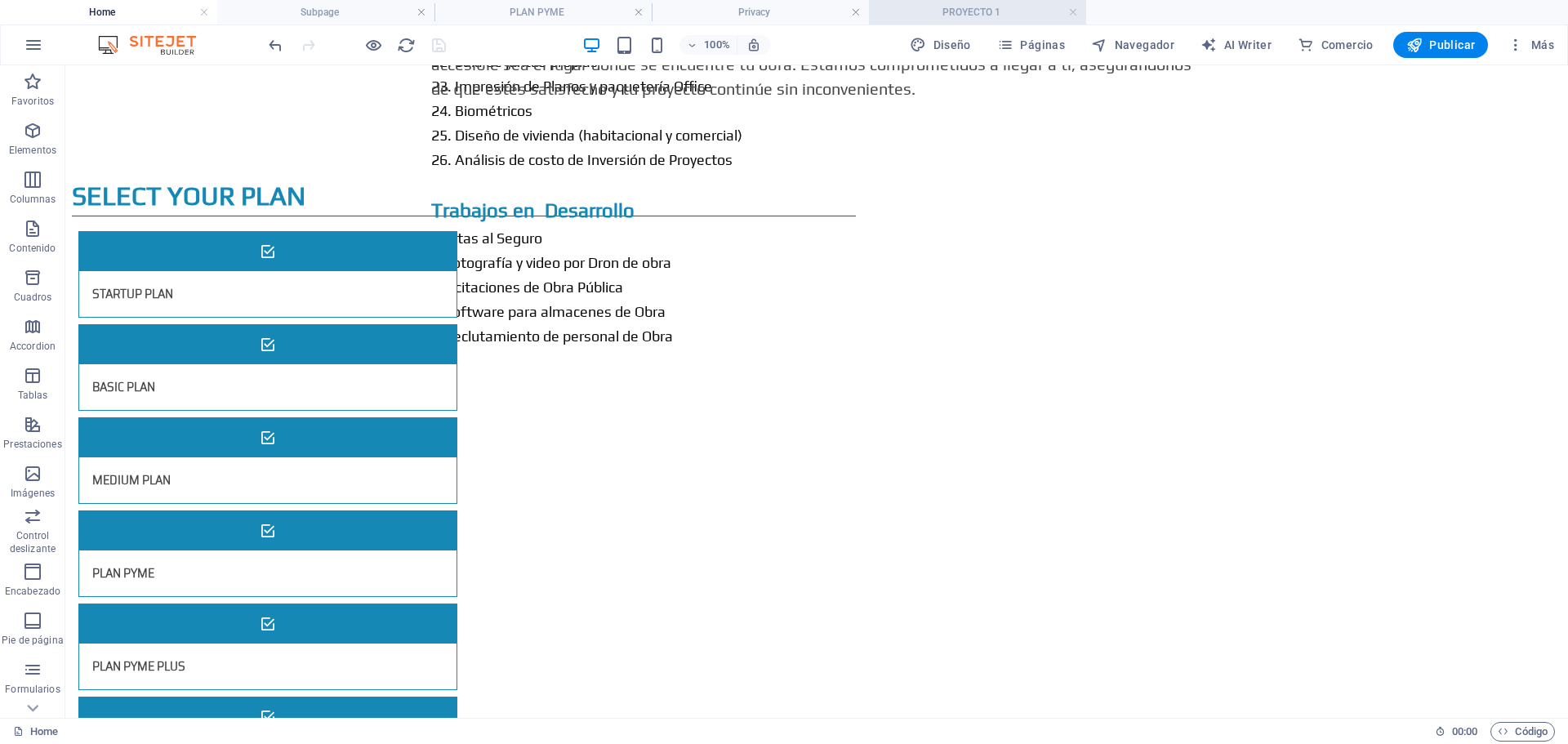 click on "PROYECTO 1" at bounding box center [978, 12] 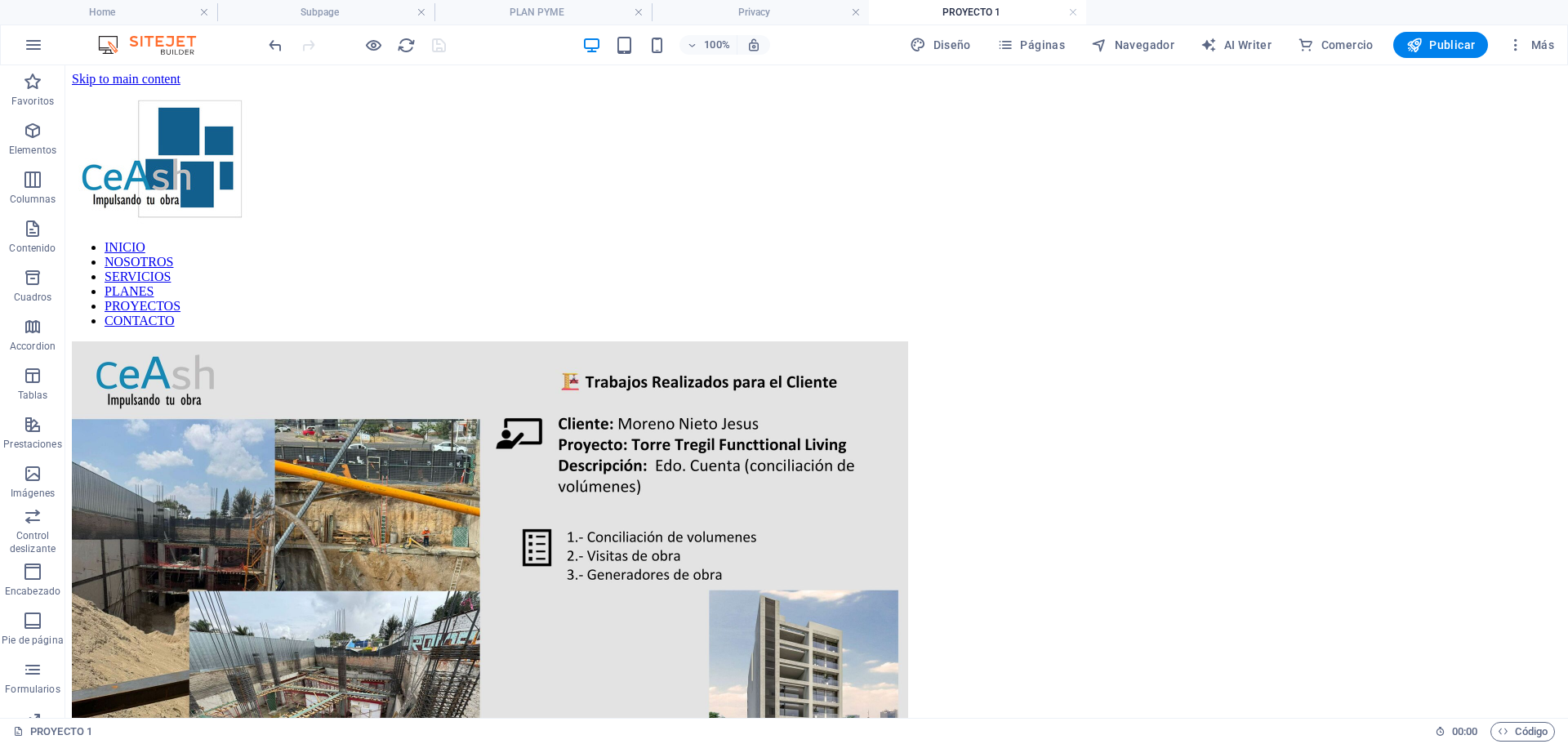 scroll, scrollTop: 0, scrollLeft: 0, axis: both 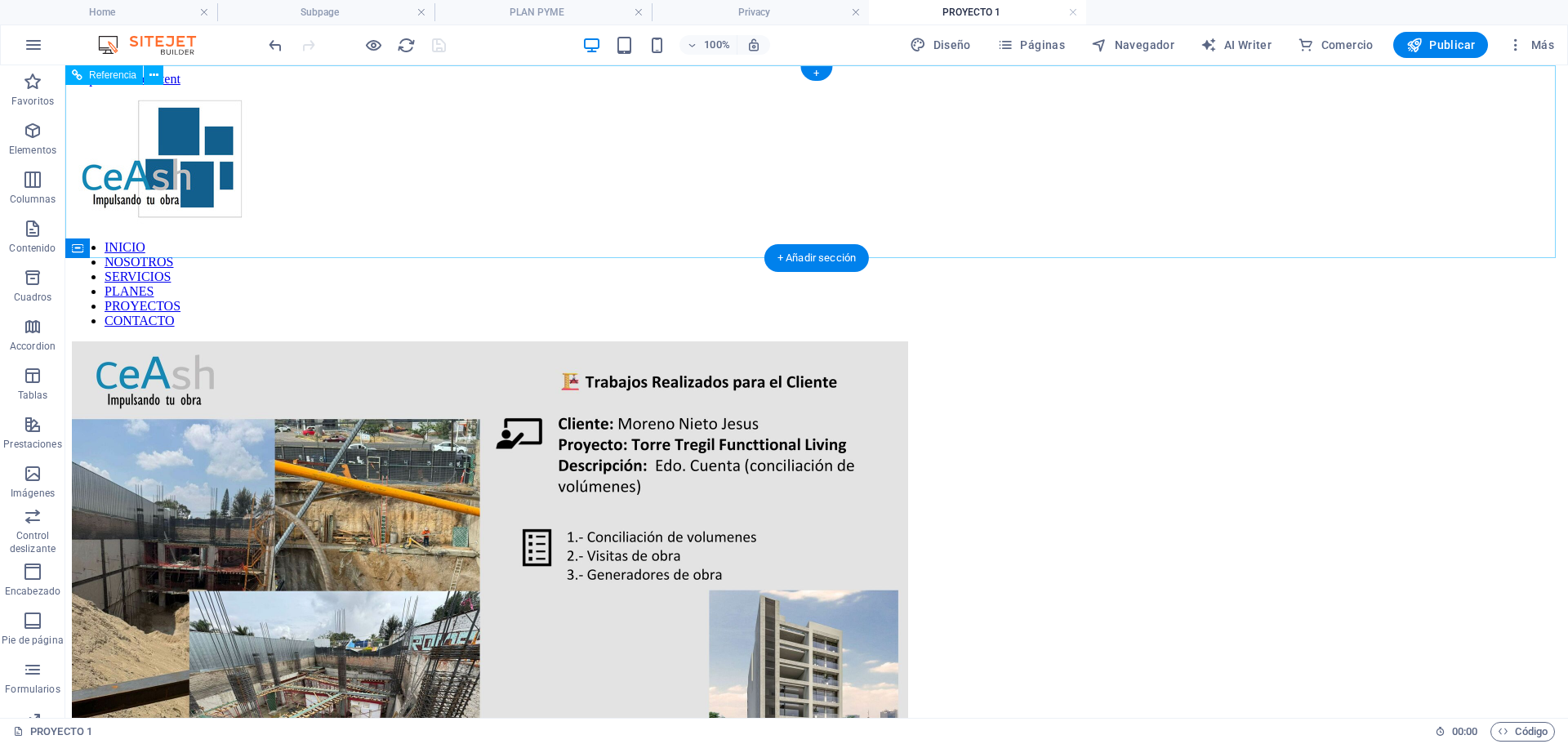 click at bounding box center (817, 157) 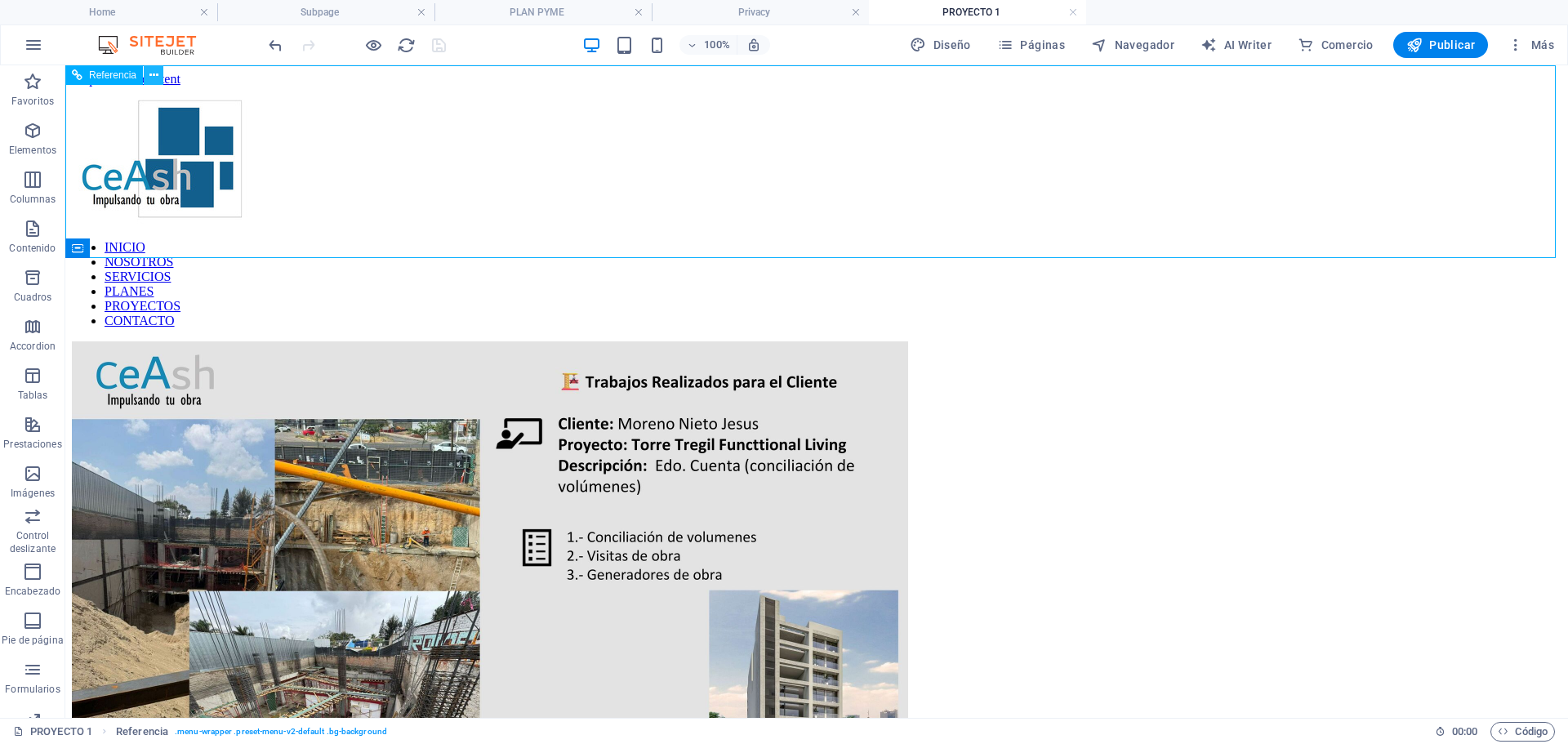 click at bounding box center (154, 75) 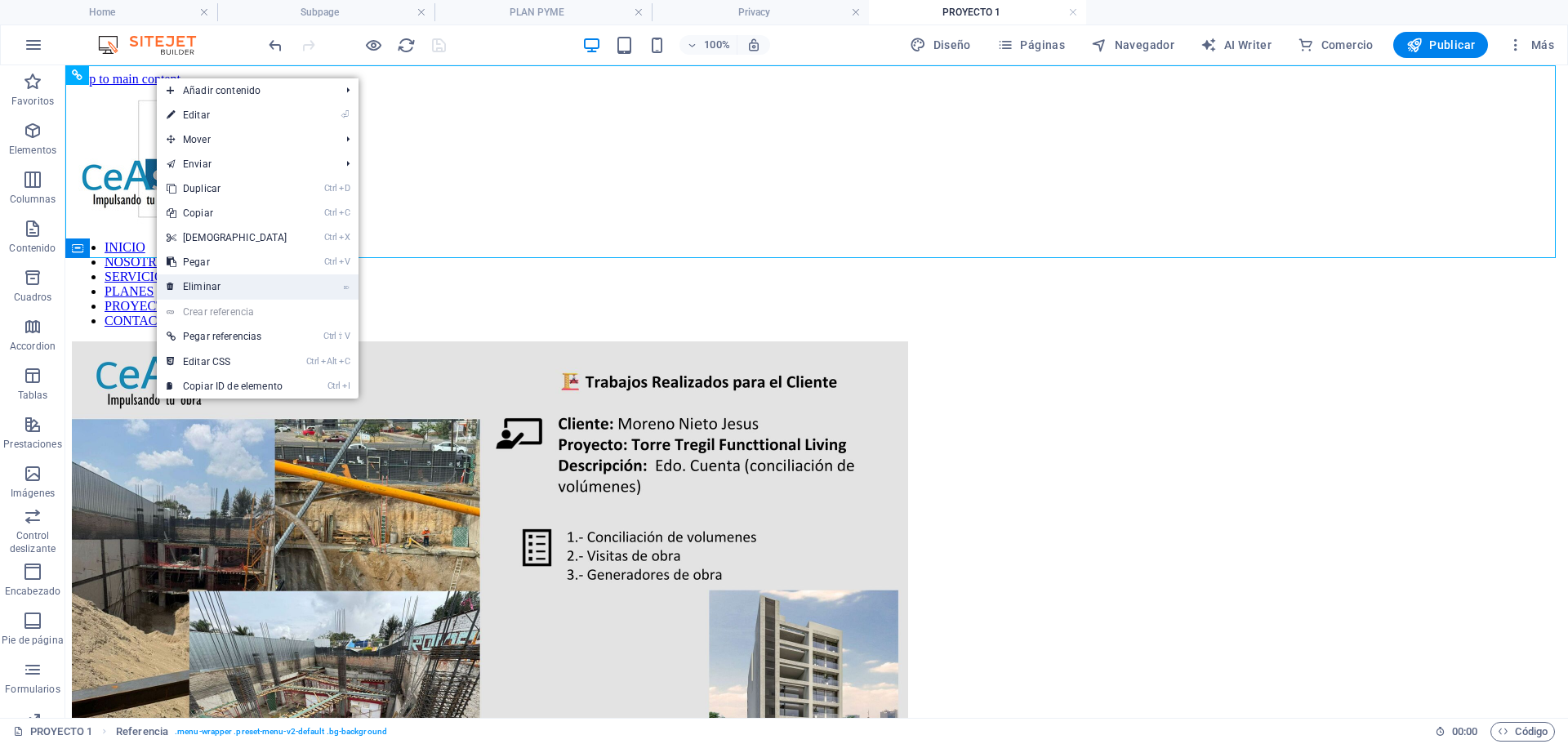 click on "⌦  Eliminar" at bounding box center (227, 287) 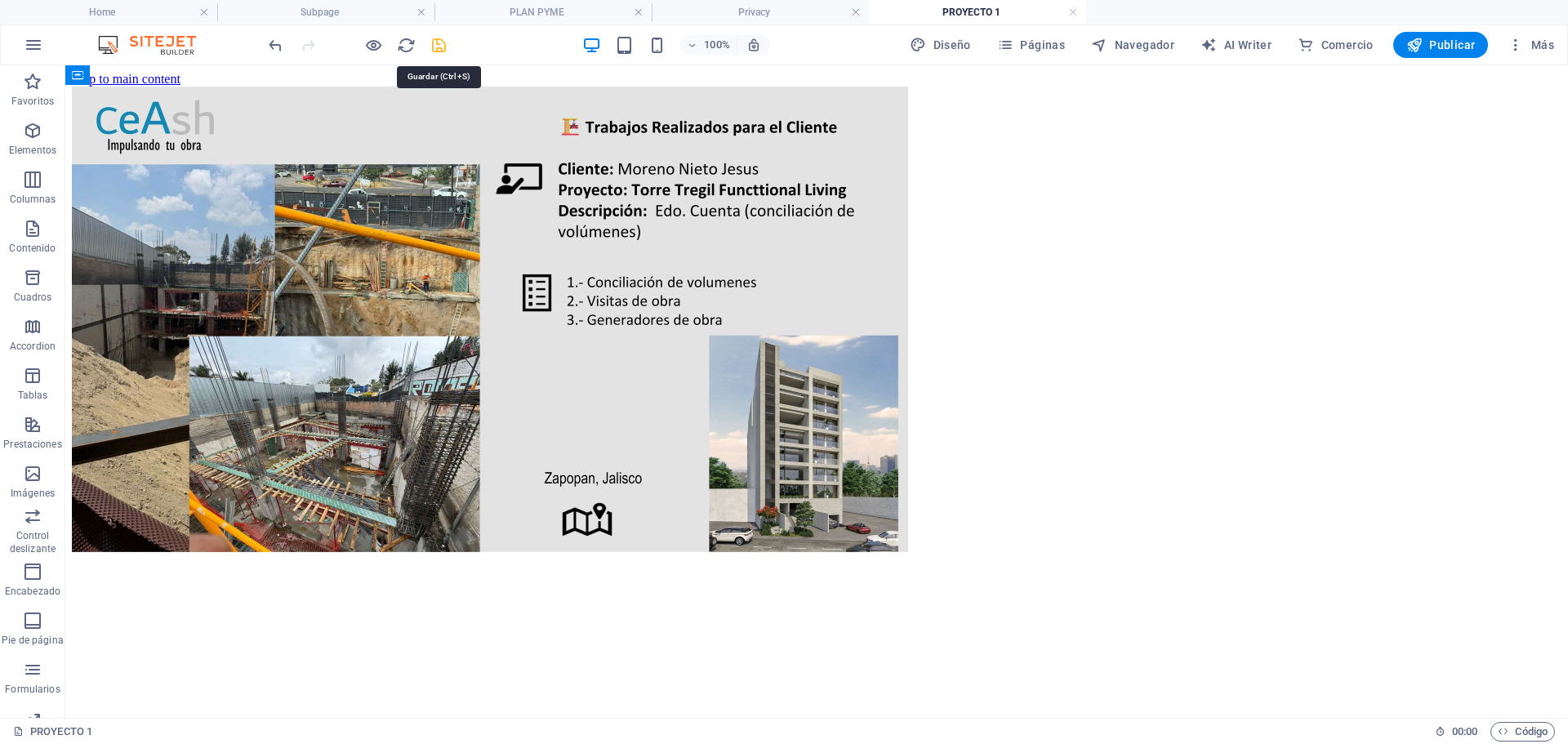 click at bounding box center [439, 45] 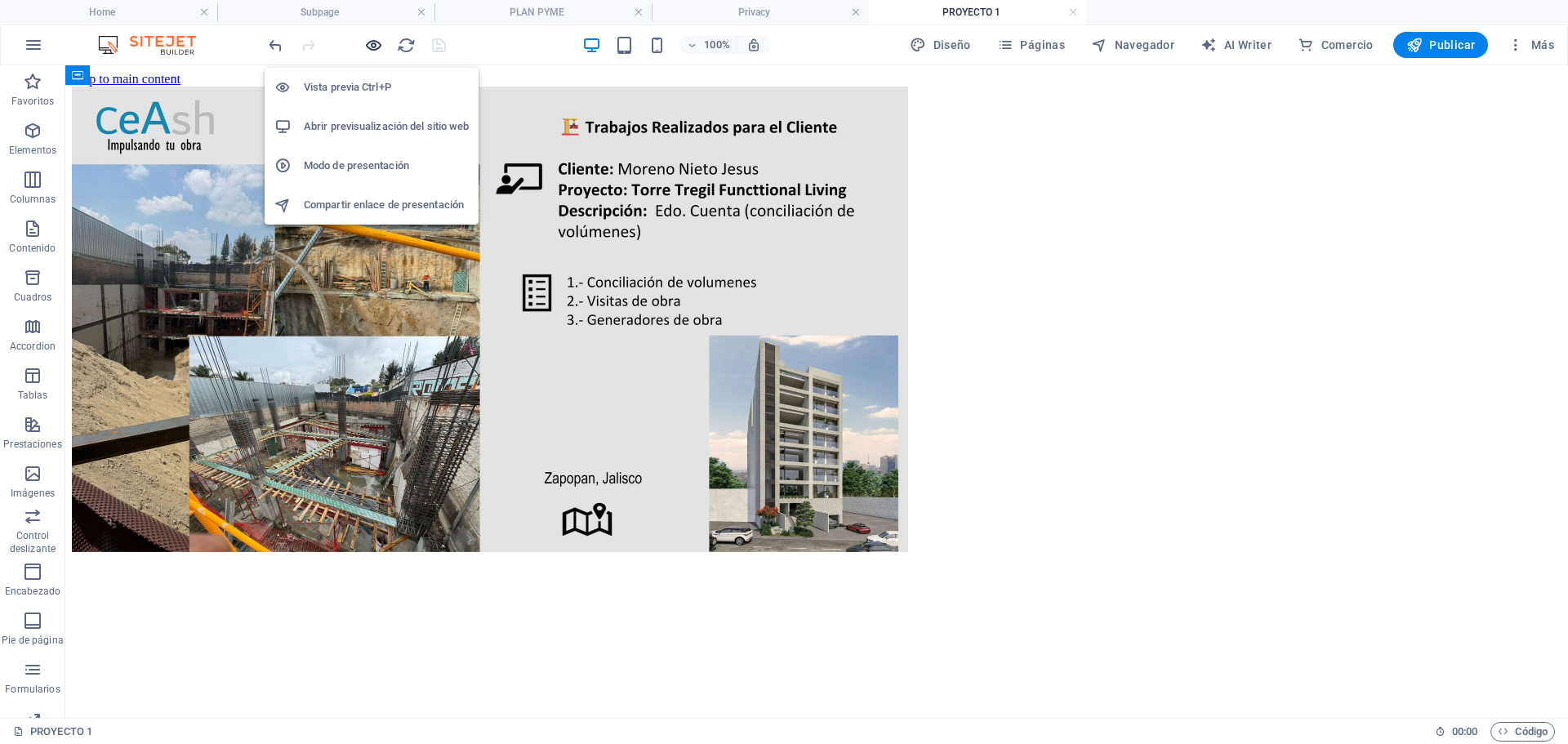 click at bounding box center (373, 45) 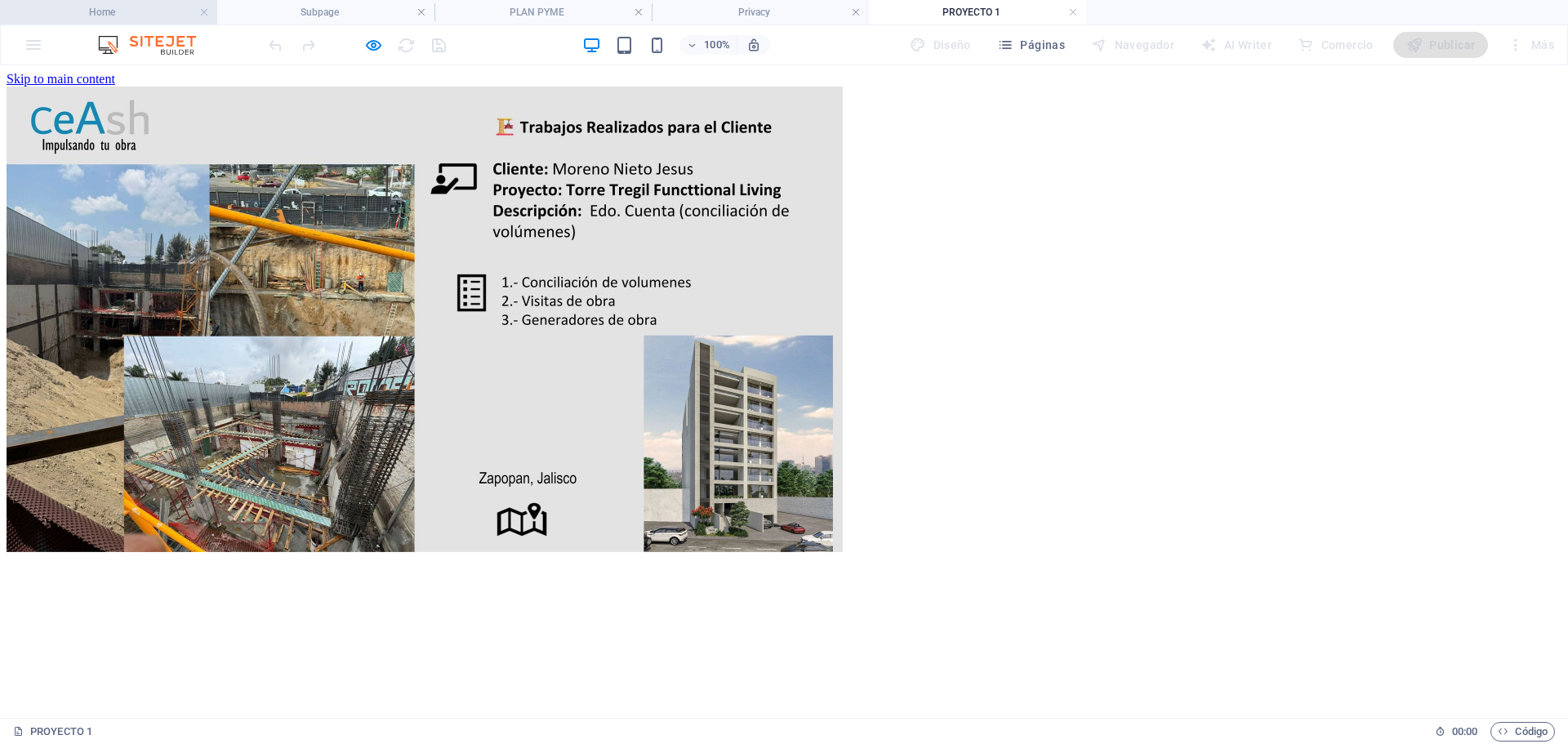 click on "Home" at bounding box center (109, 12) 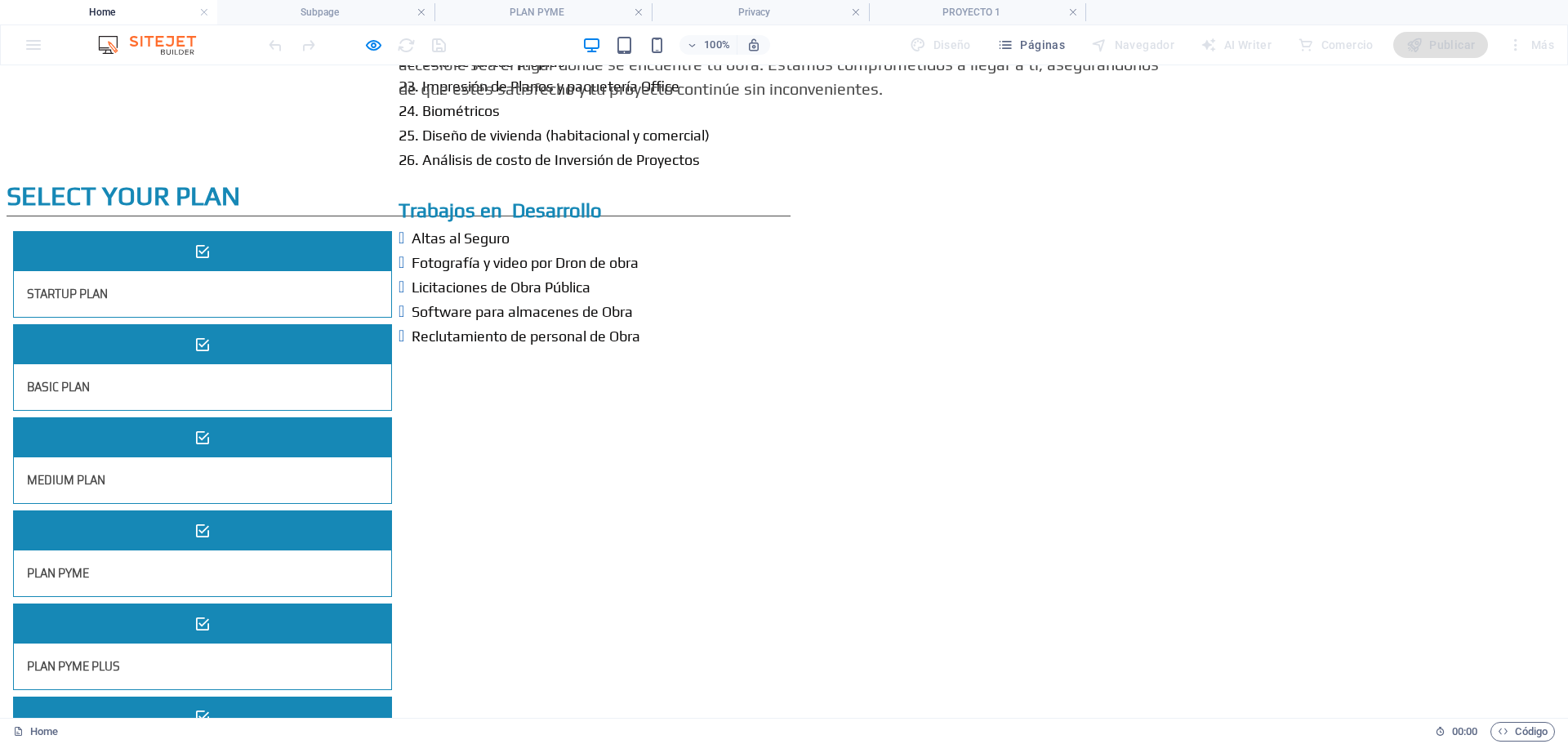 click at bounding box center (431, 1317) 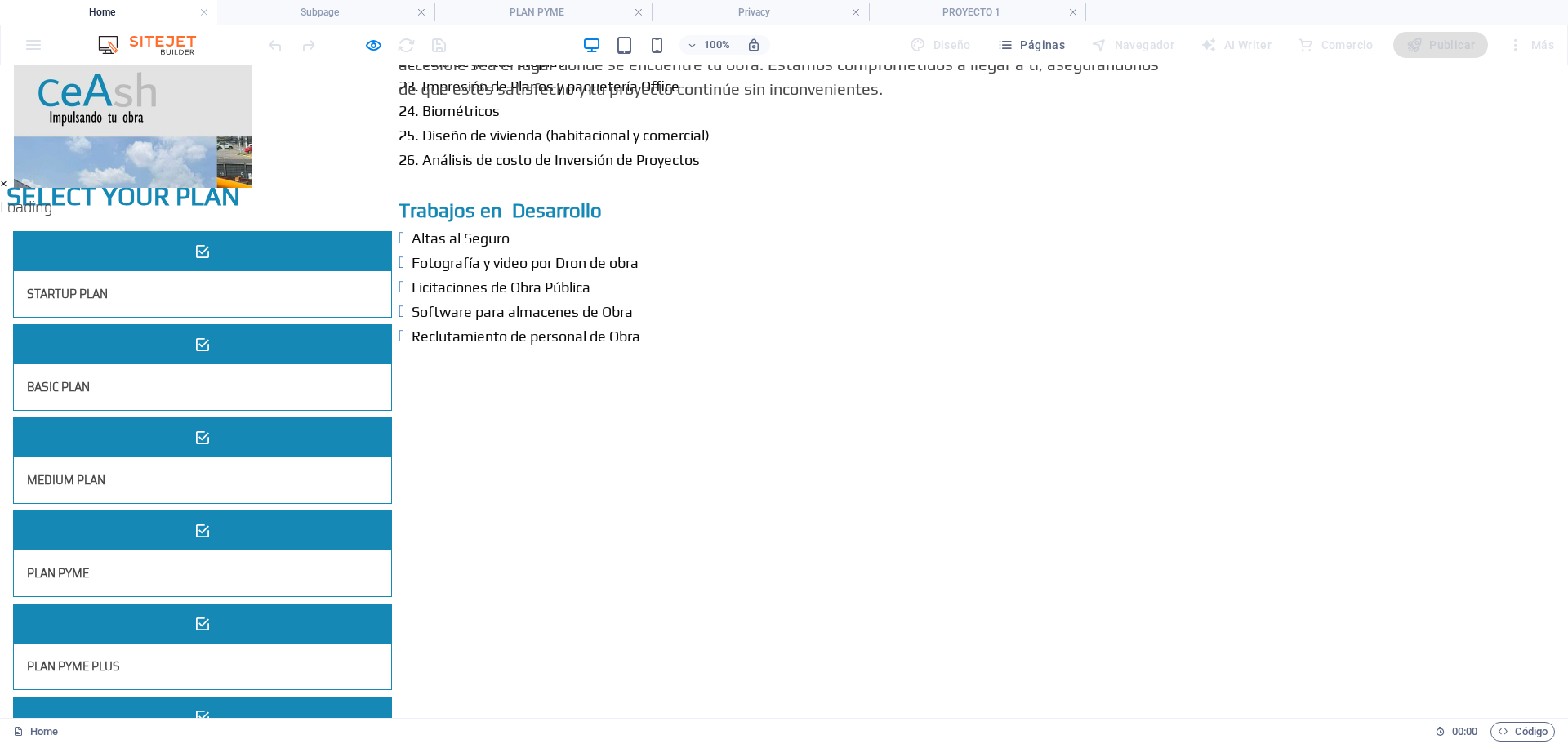 scroll, scrollTop: 0, scrollLeft: 0, axis: both 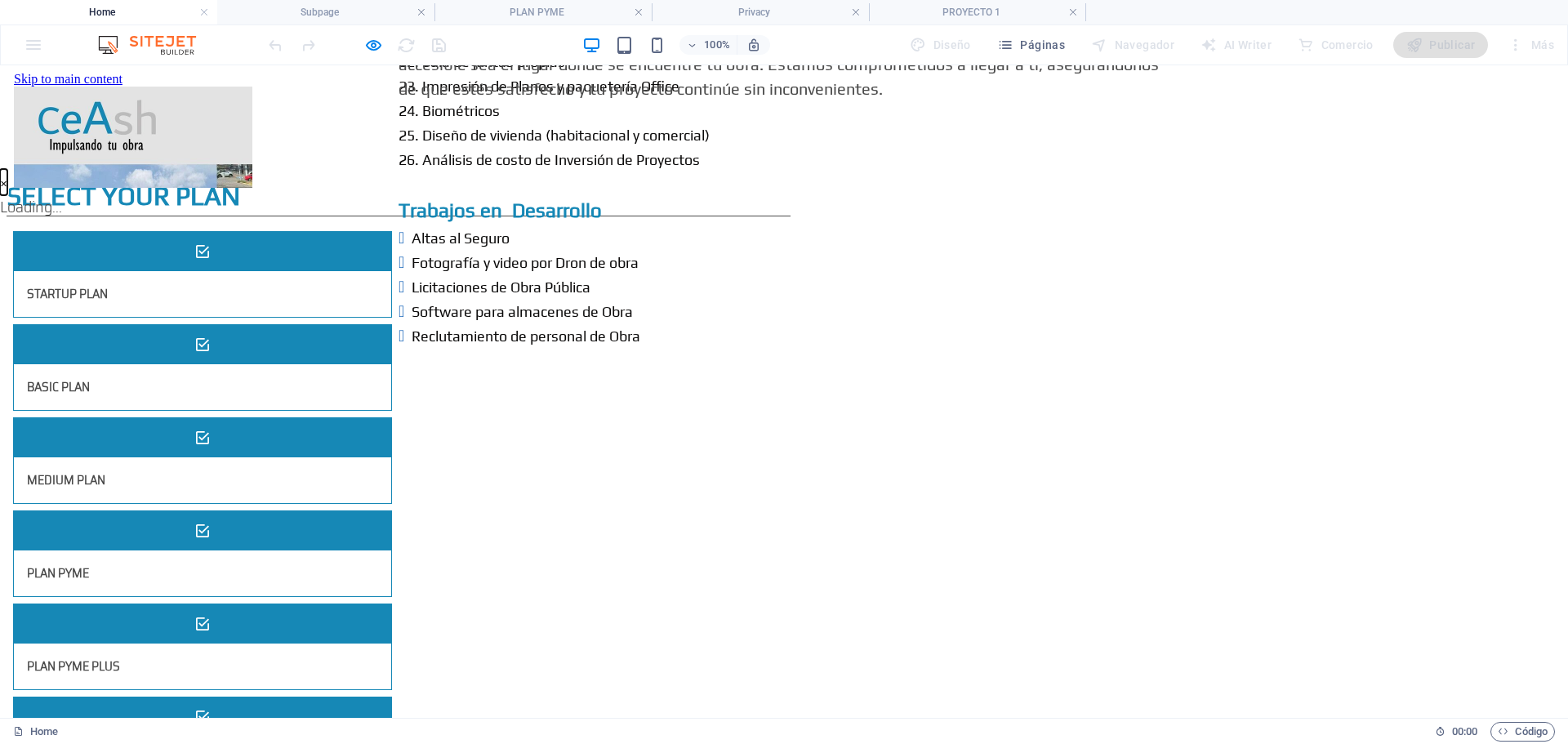 click on "×" at bounding box center [3, 182] 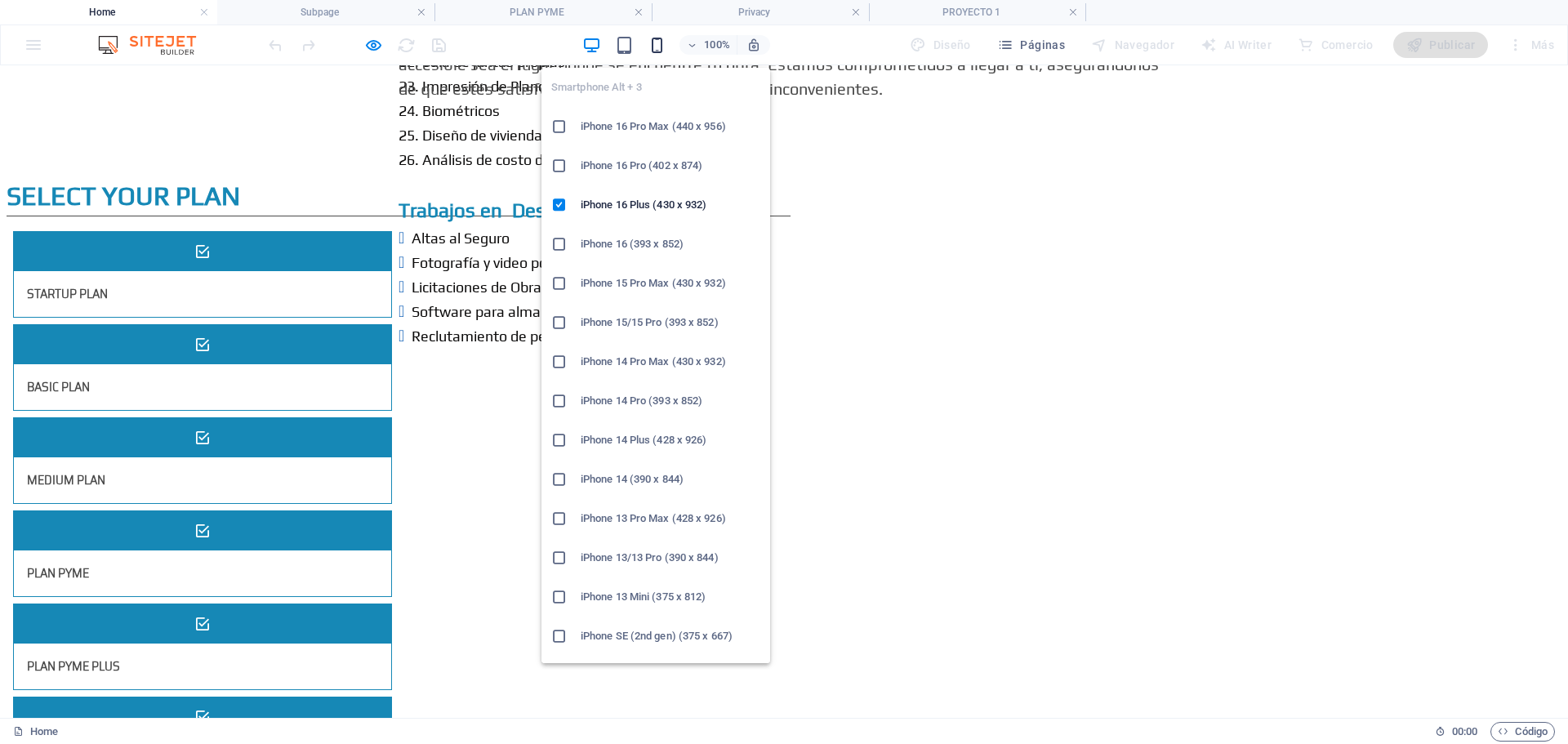 click at bounding box center (657, 45) 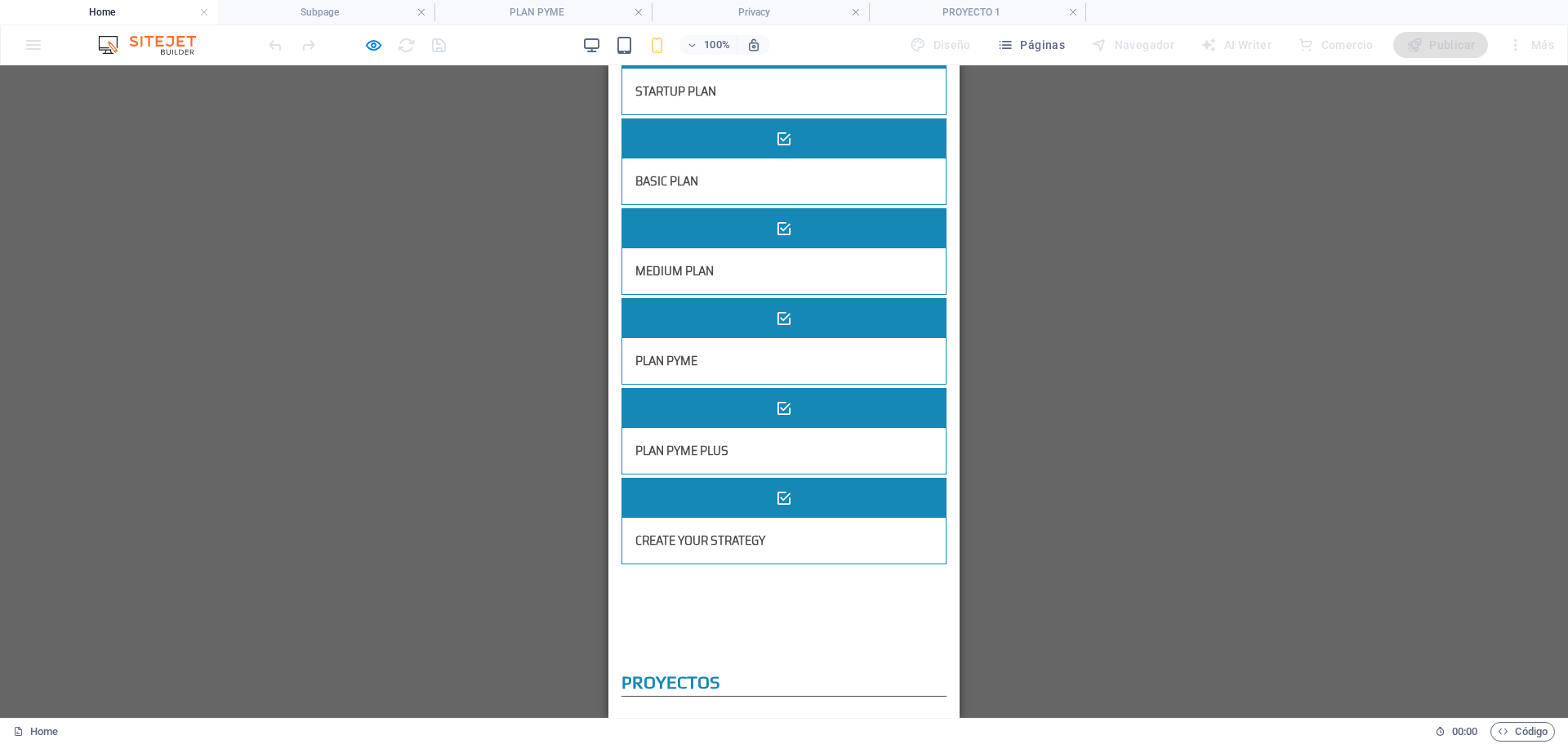 click at bounding box center (1040, 1034) 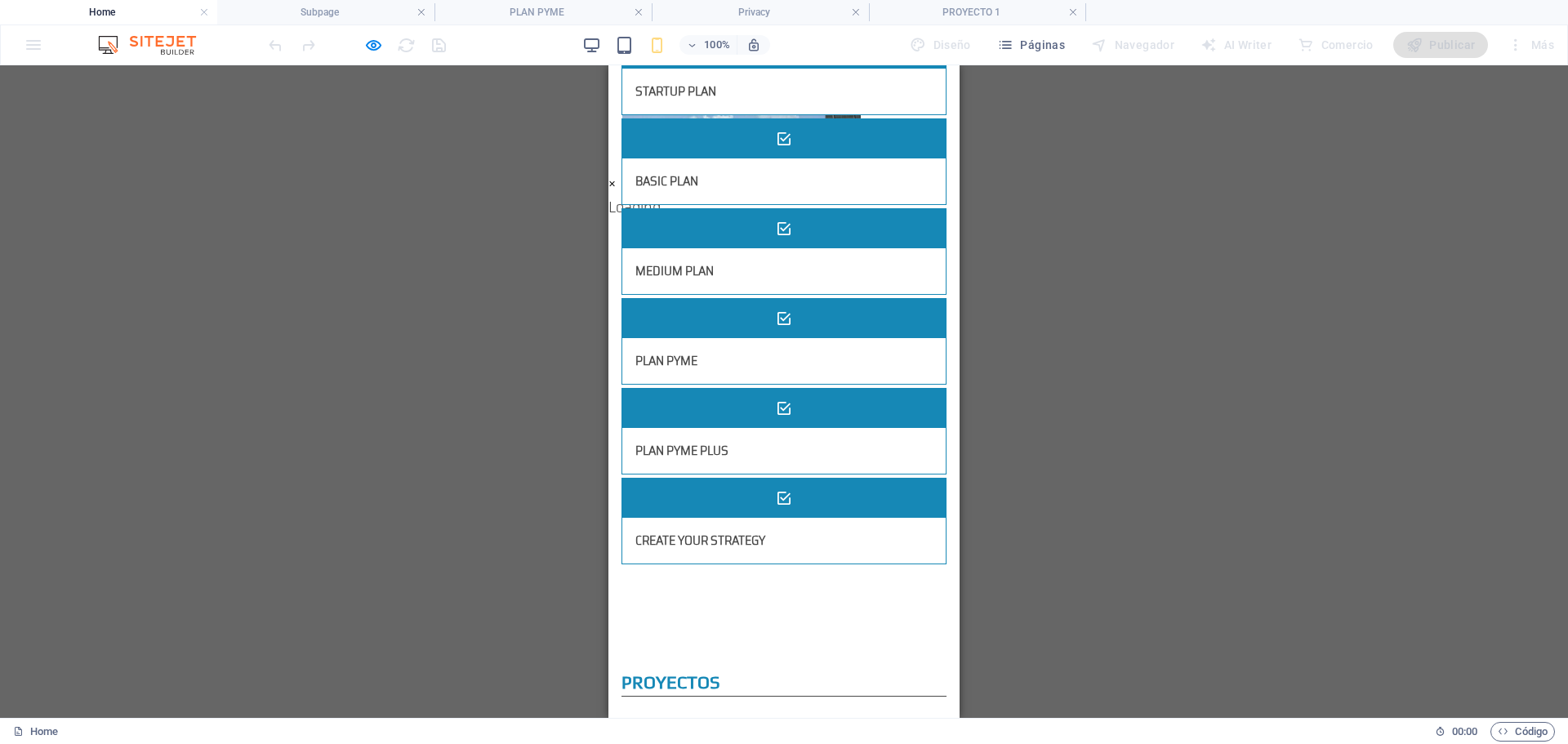 scroll, scrollTop: 0, scrollLeft: 0, axis: both 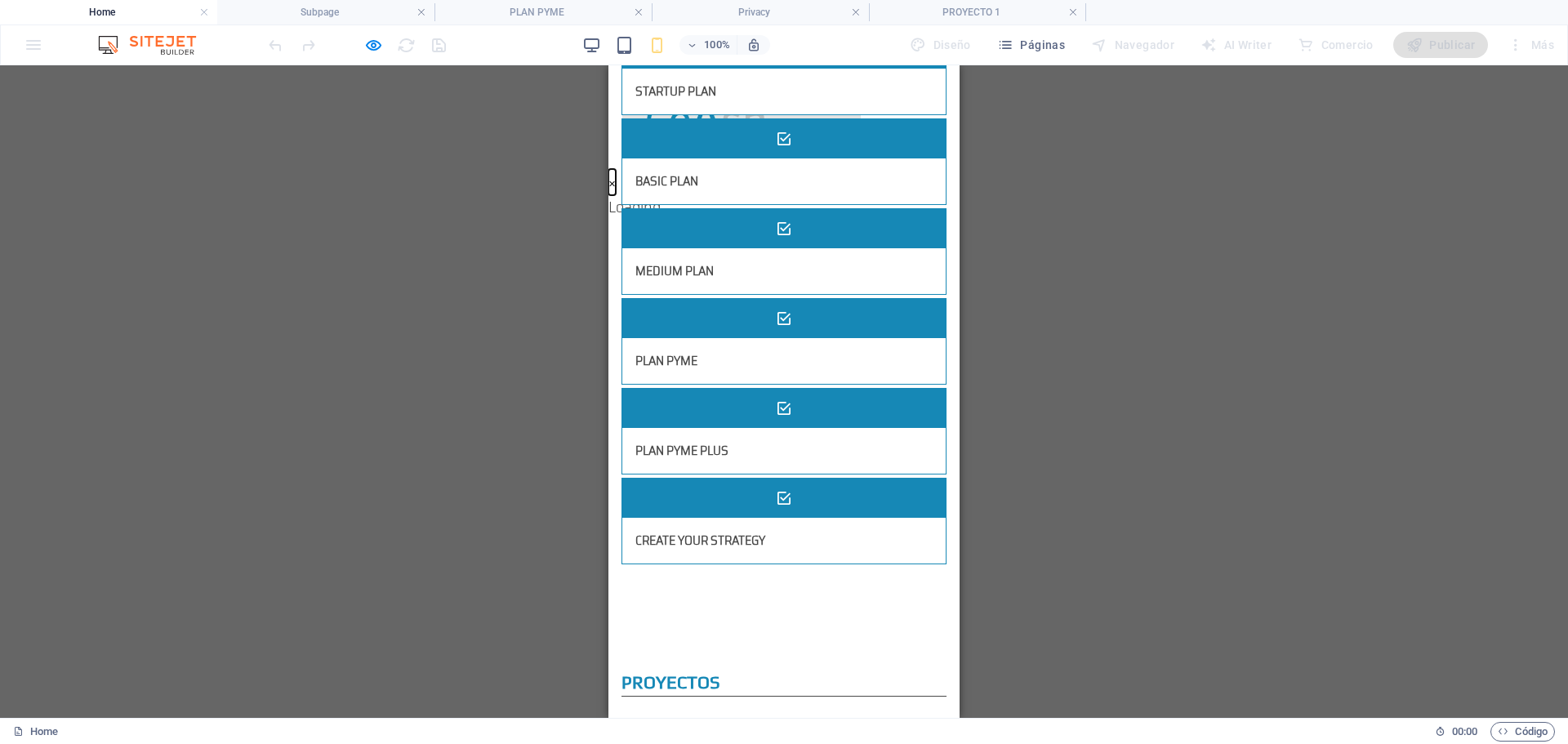 click on "×" at bounding box center (612, 182) 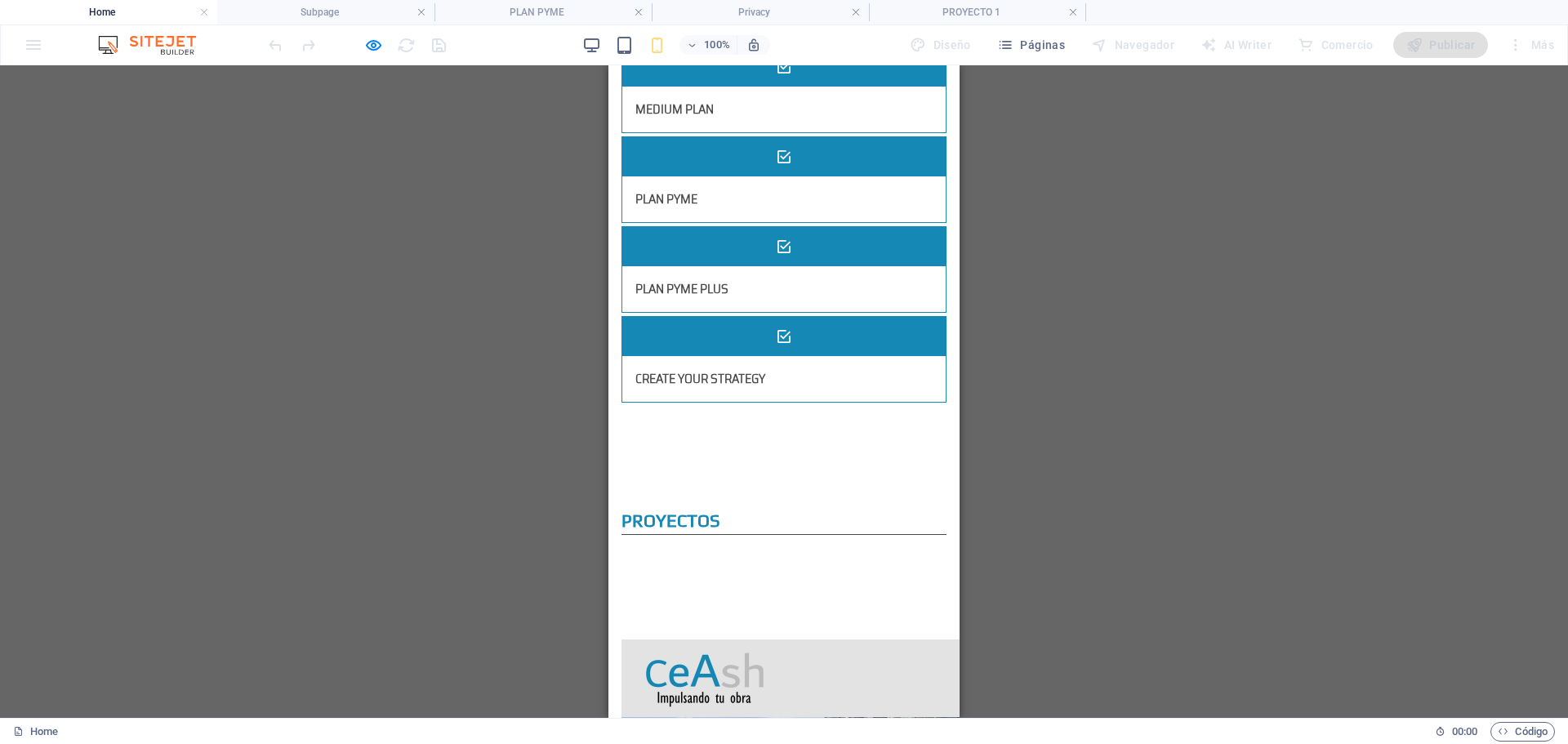 scroll, scrollTop: 3477, scrollLeft: 0, axis: vertical 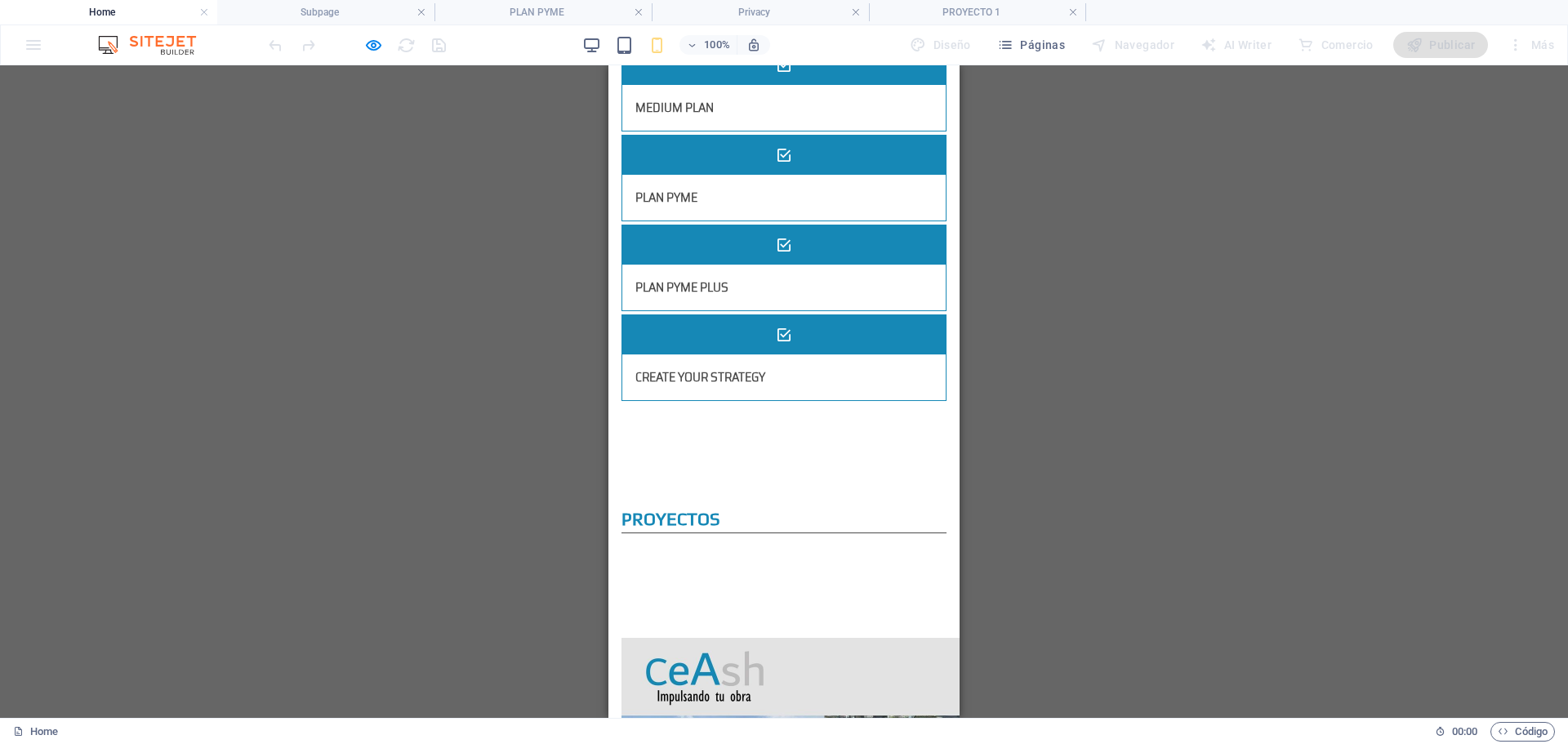 click at bounding box center (1040, 871) 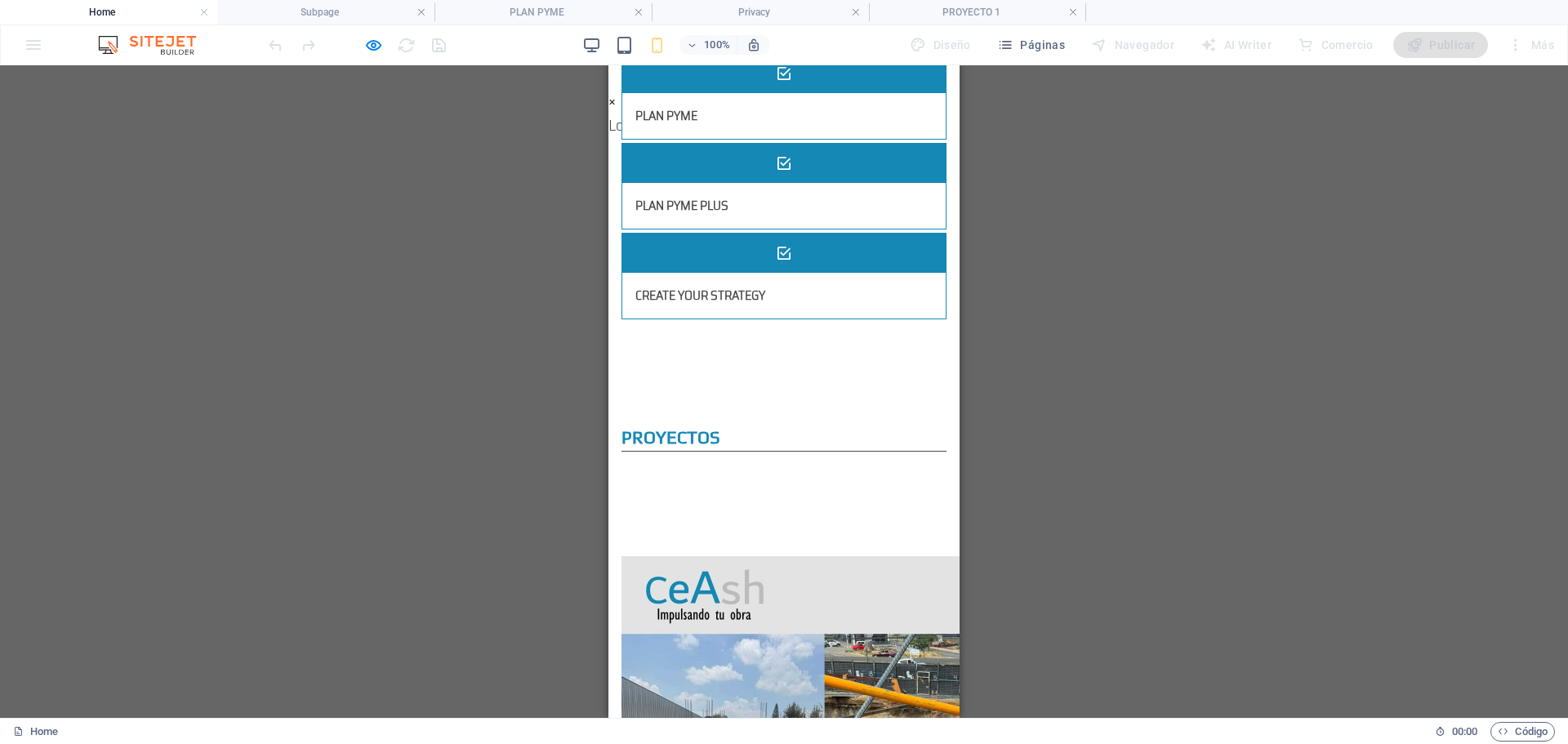 scroll, scrollTop: 57, scrollLeft: 0, axis: vertical 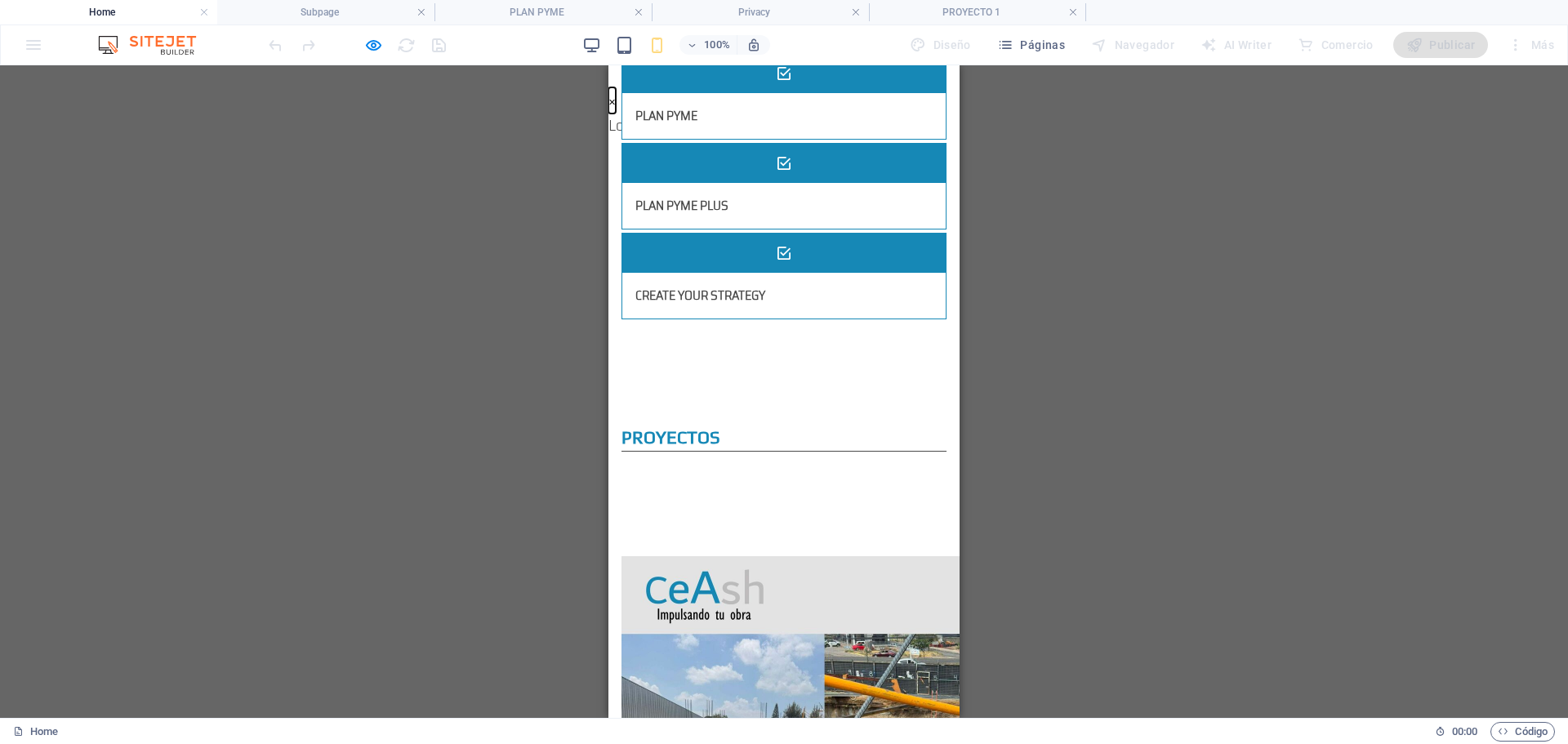 click on "×" at bounding box center [612, 100] 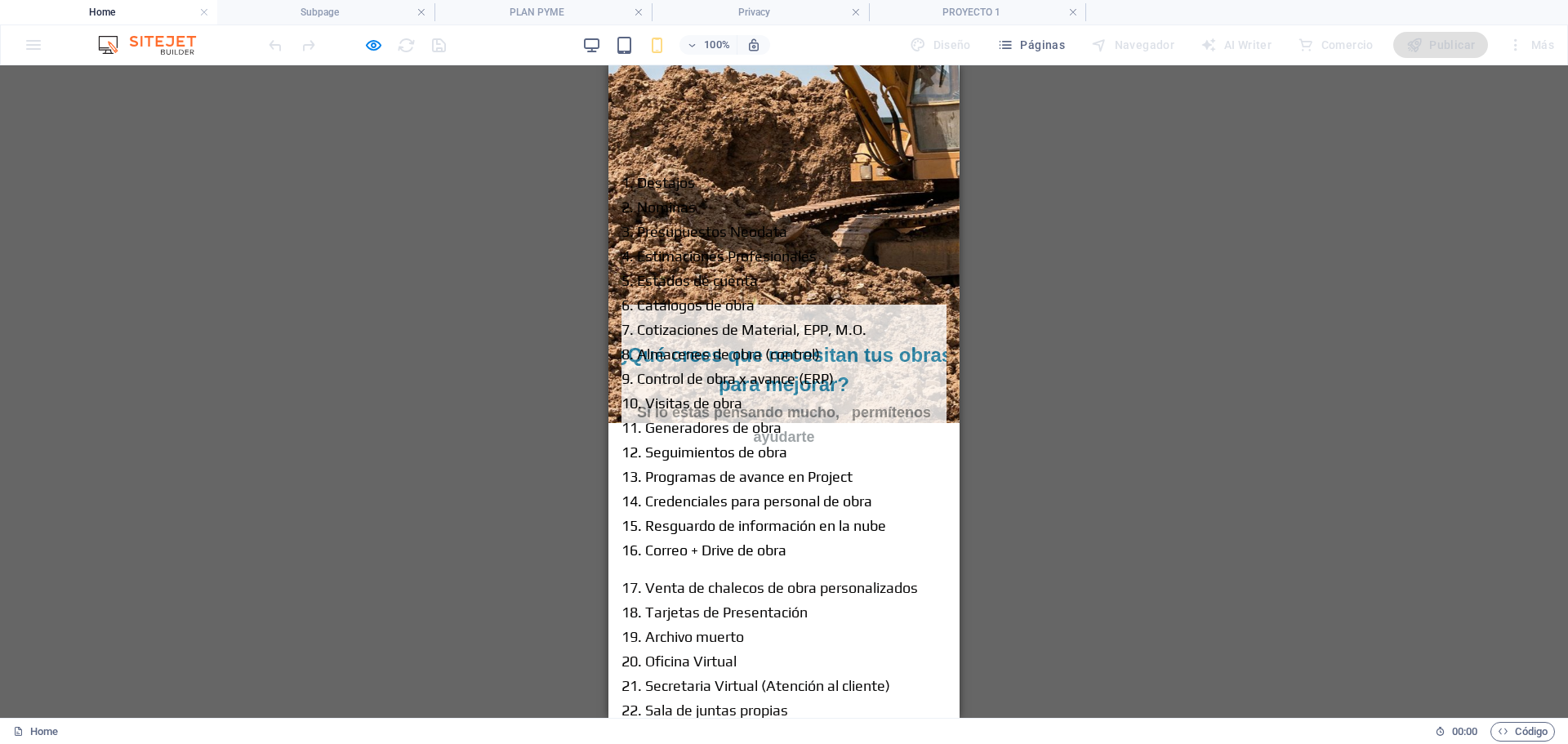scroll, scrollTop: 1925, scrollLeft: 0, axis: vertical 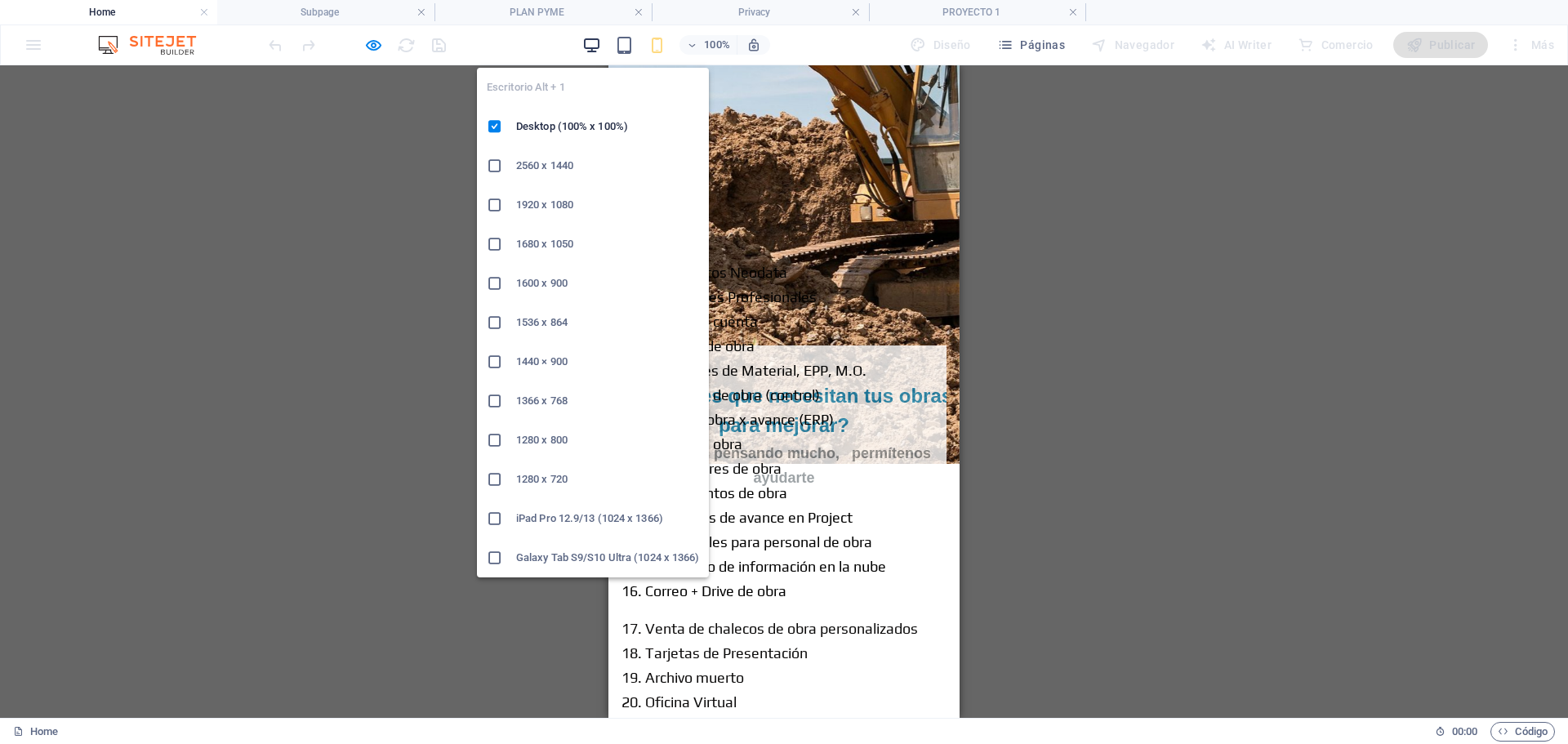 click at bounding box center [591, 45] 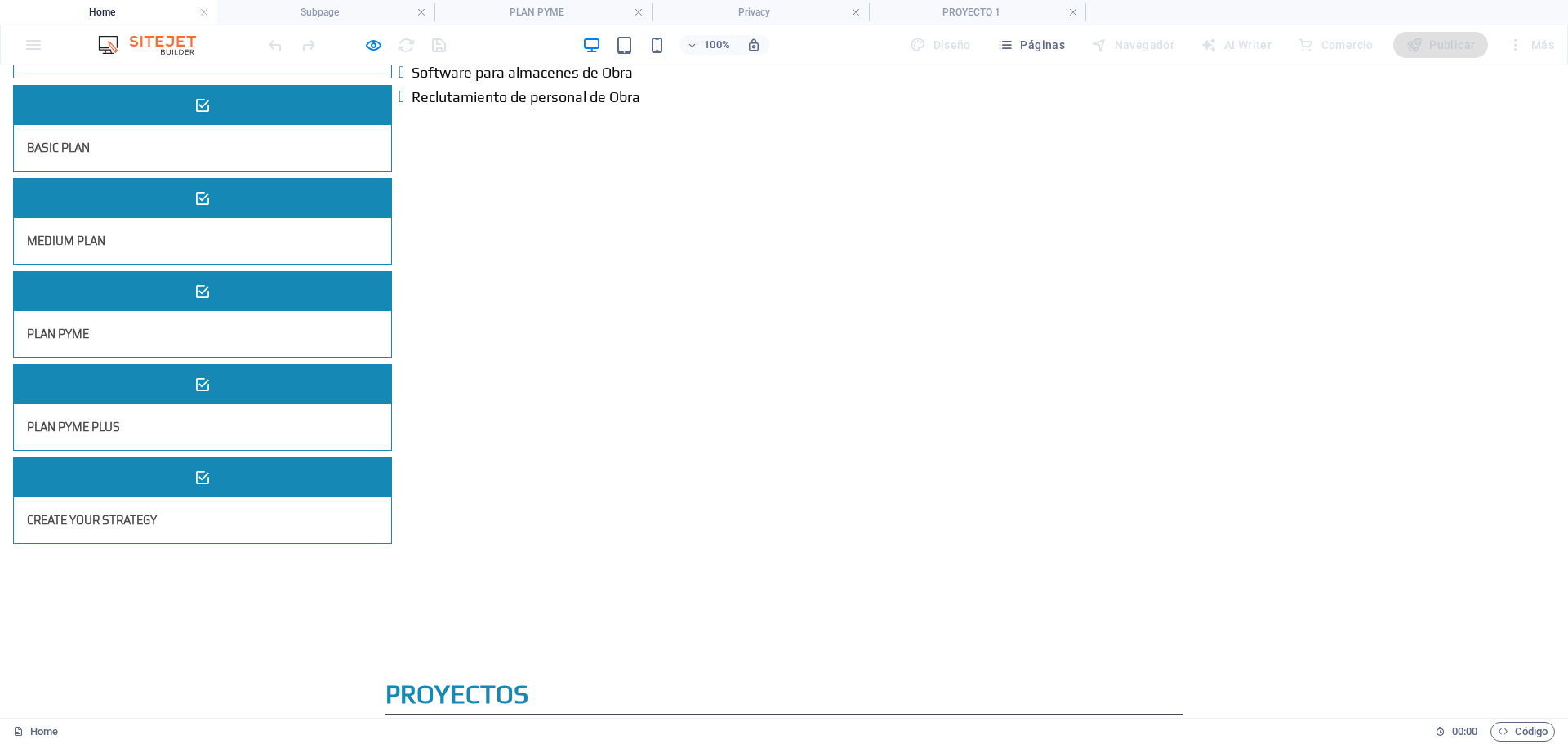 scroll, scrollTop: 2823, scrollLeft: 0, axis: vertical 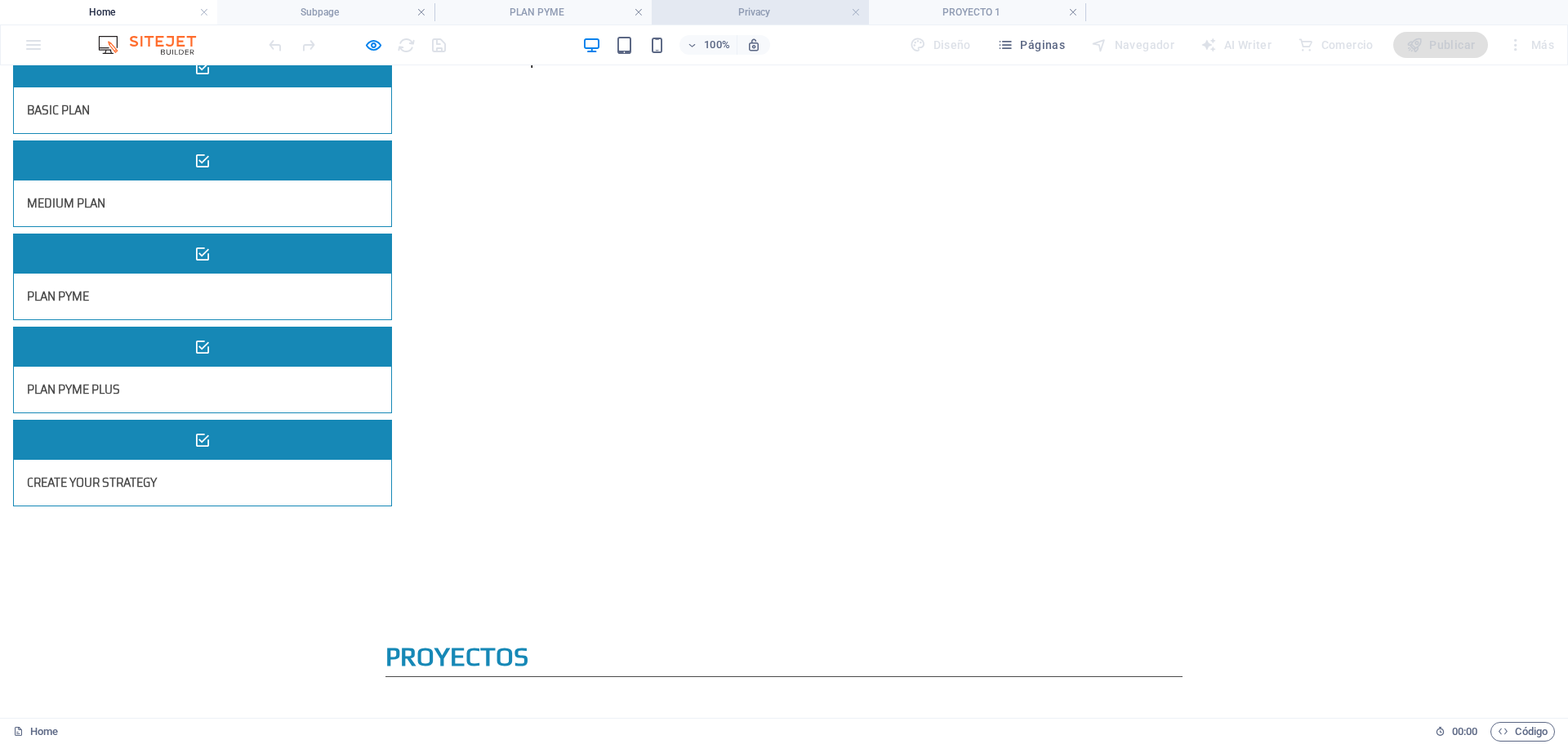 click on "Privacy" at bounding box center (760, 12) 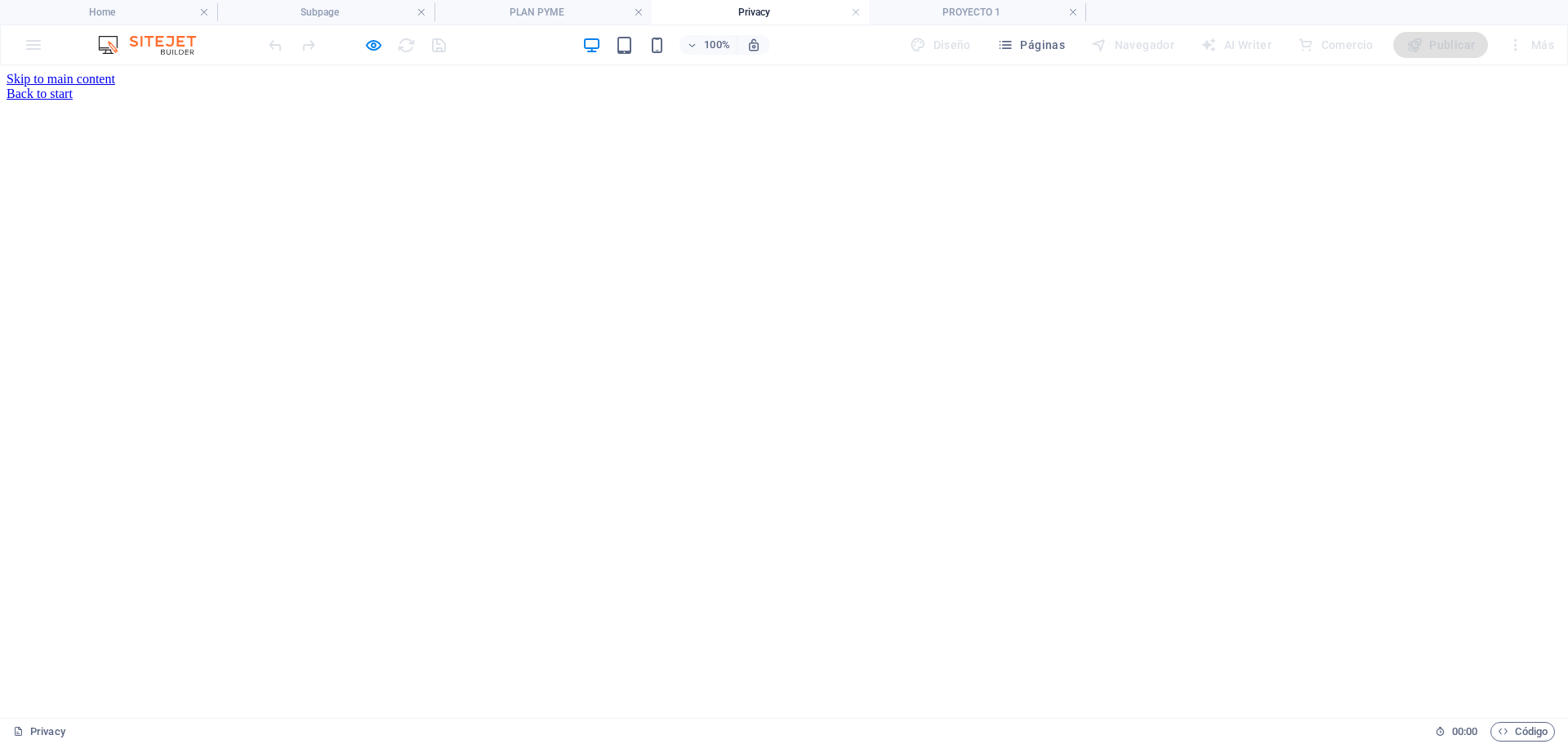 scroll, scrollTop: 0, scrollLeft: 0, axis: both 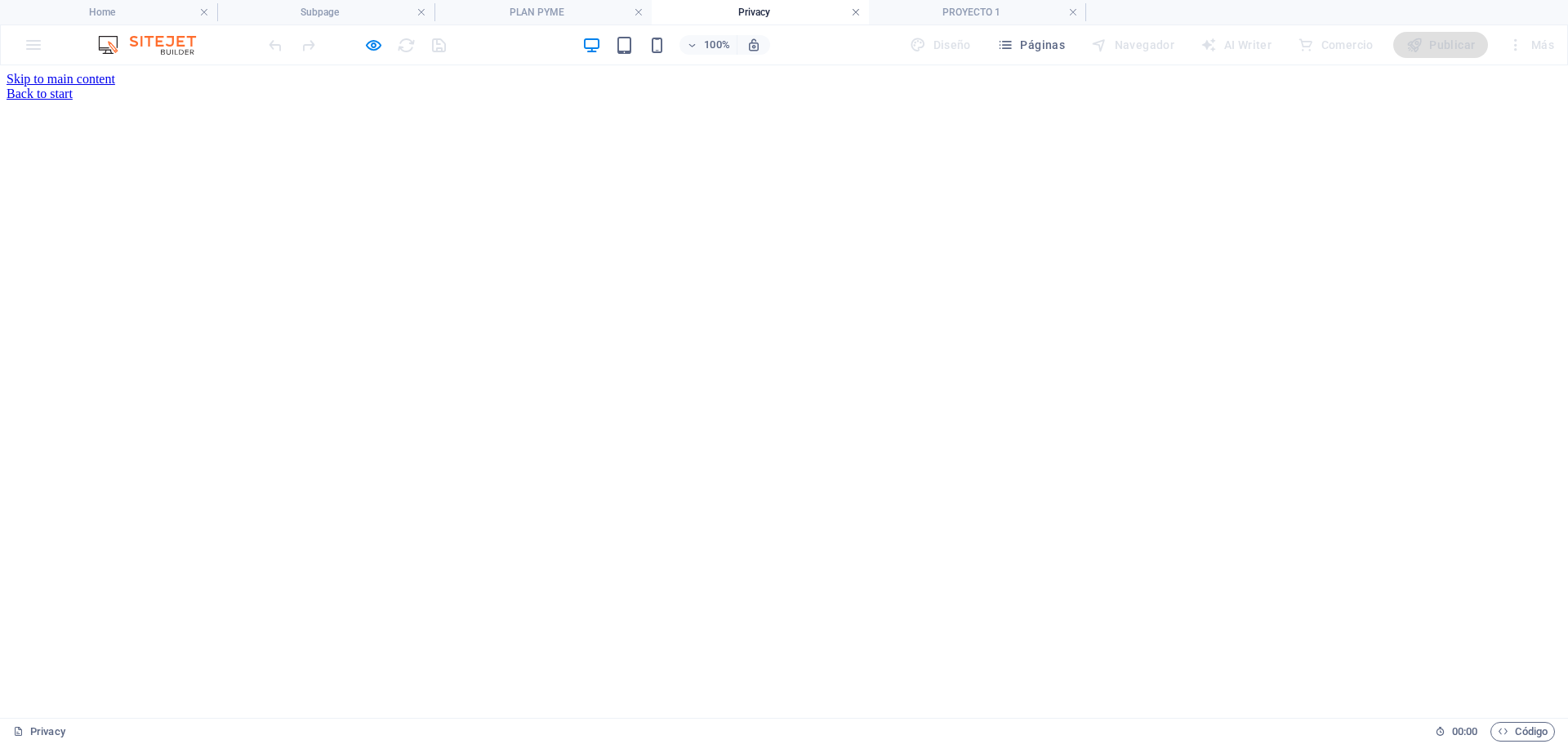 click at bounding box center (856, 12) 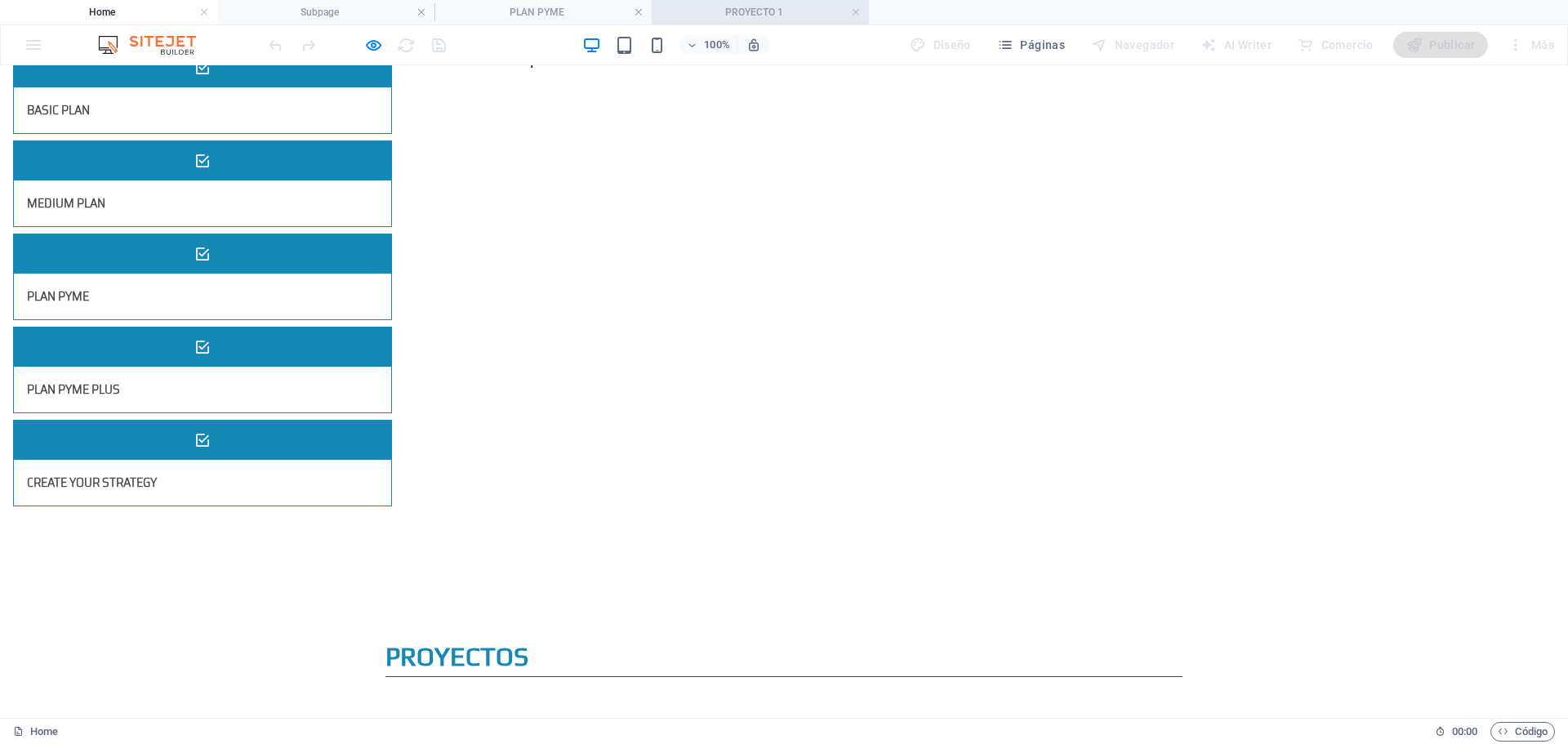 click on "PROYECTO 1" at bounding box center [760, 12] 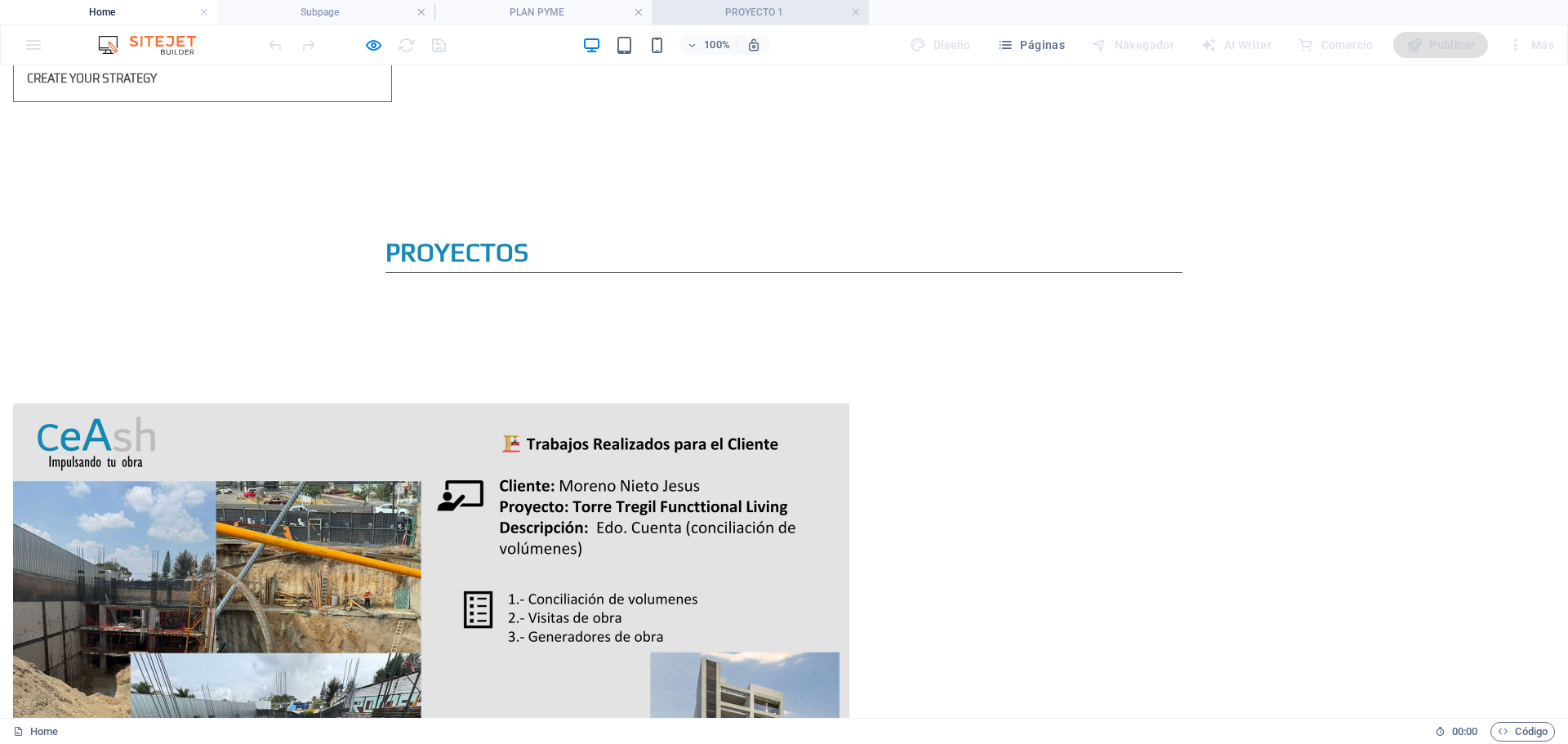 scroll, scrollTop: 0, scrollLeft: 0, axis: both 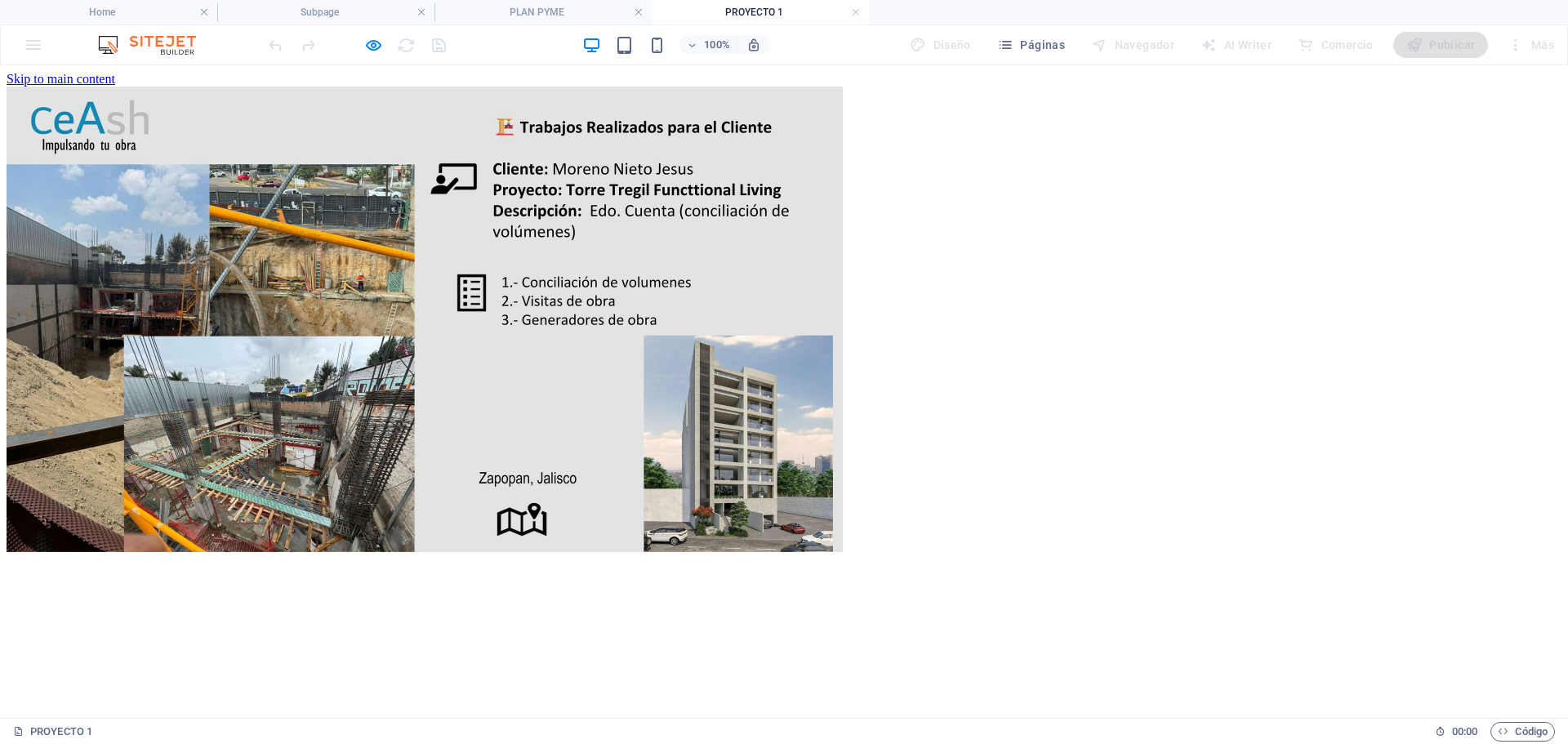 click at bounding box center [425, 319] 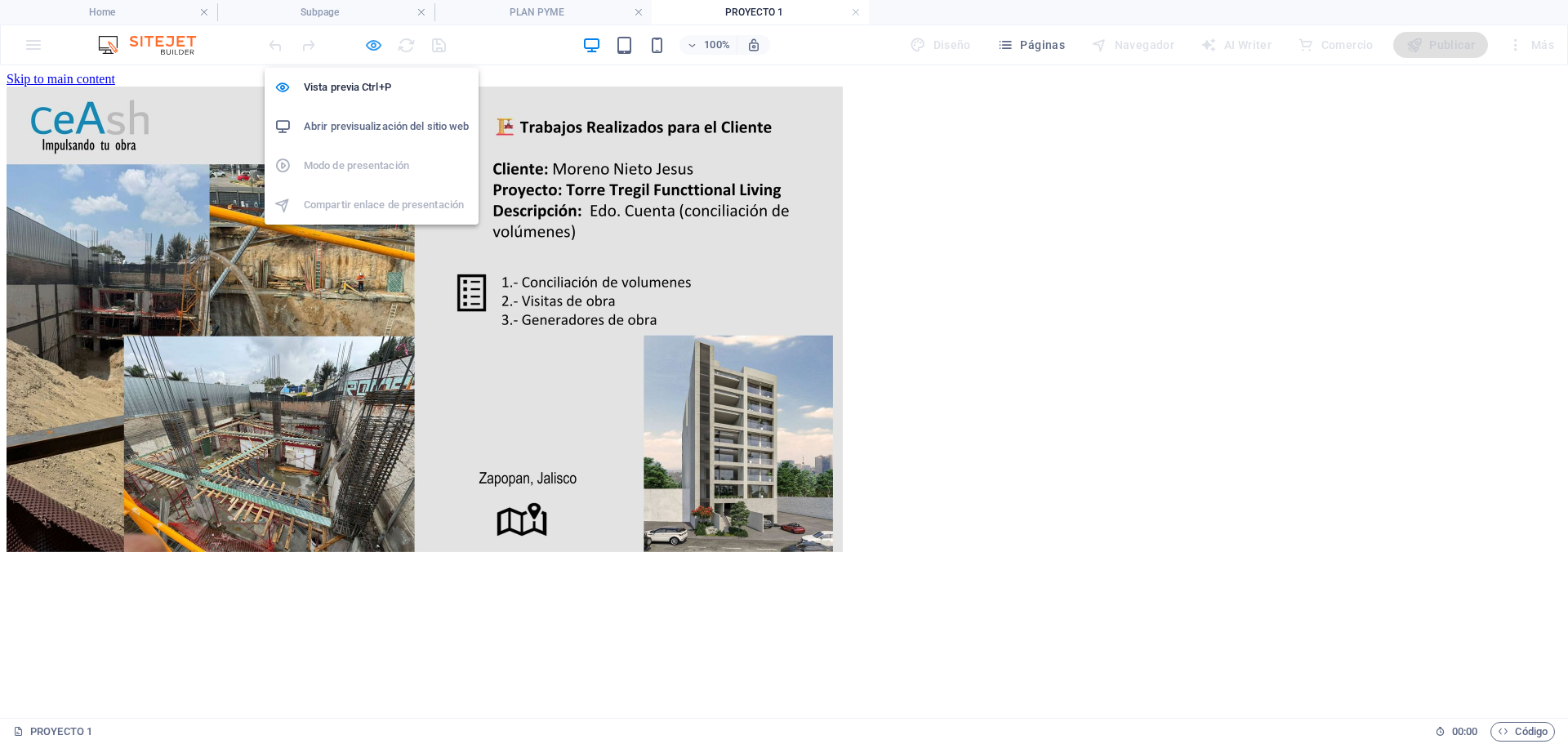click at bounding box center (373, 45) 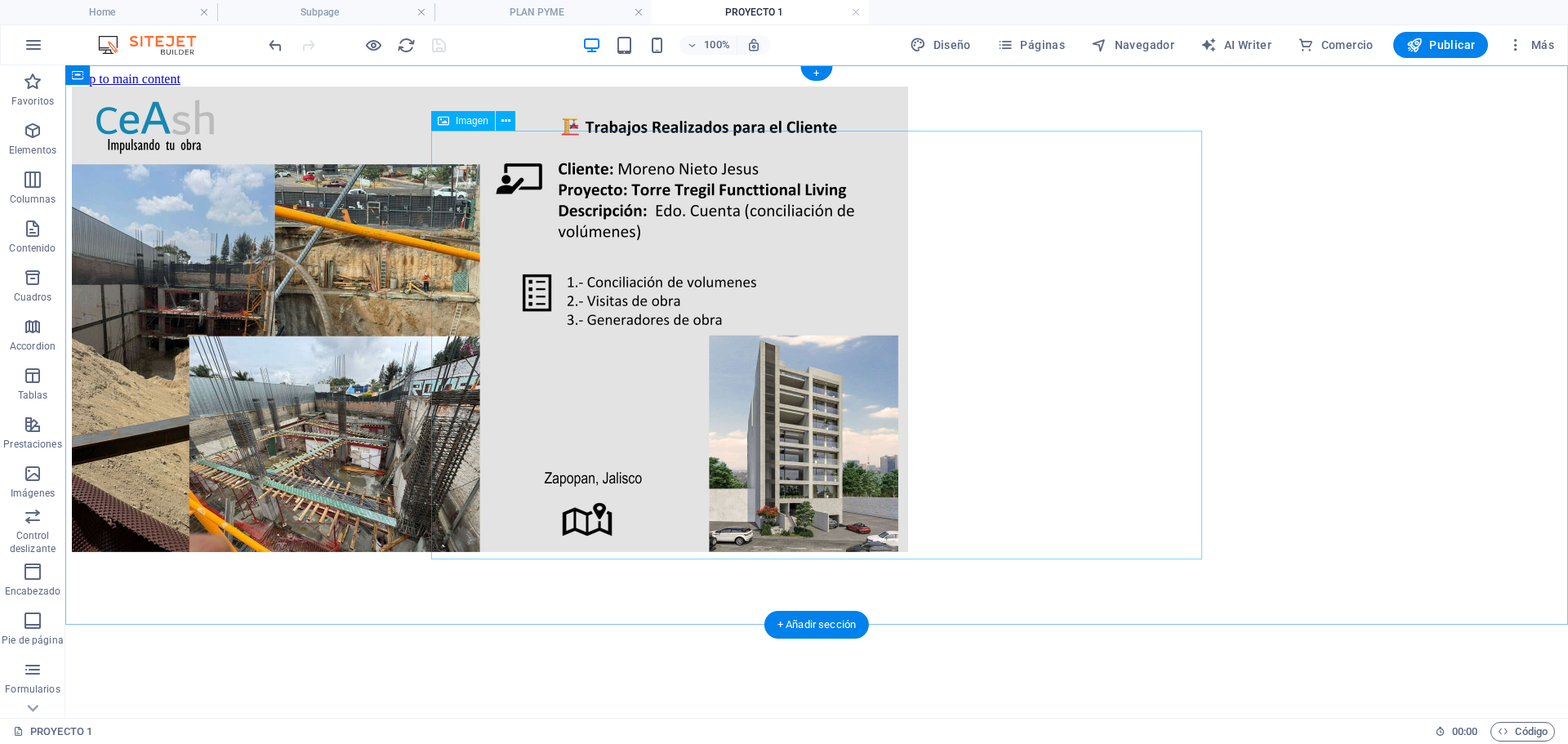 click at bounding box center [817, 321] 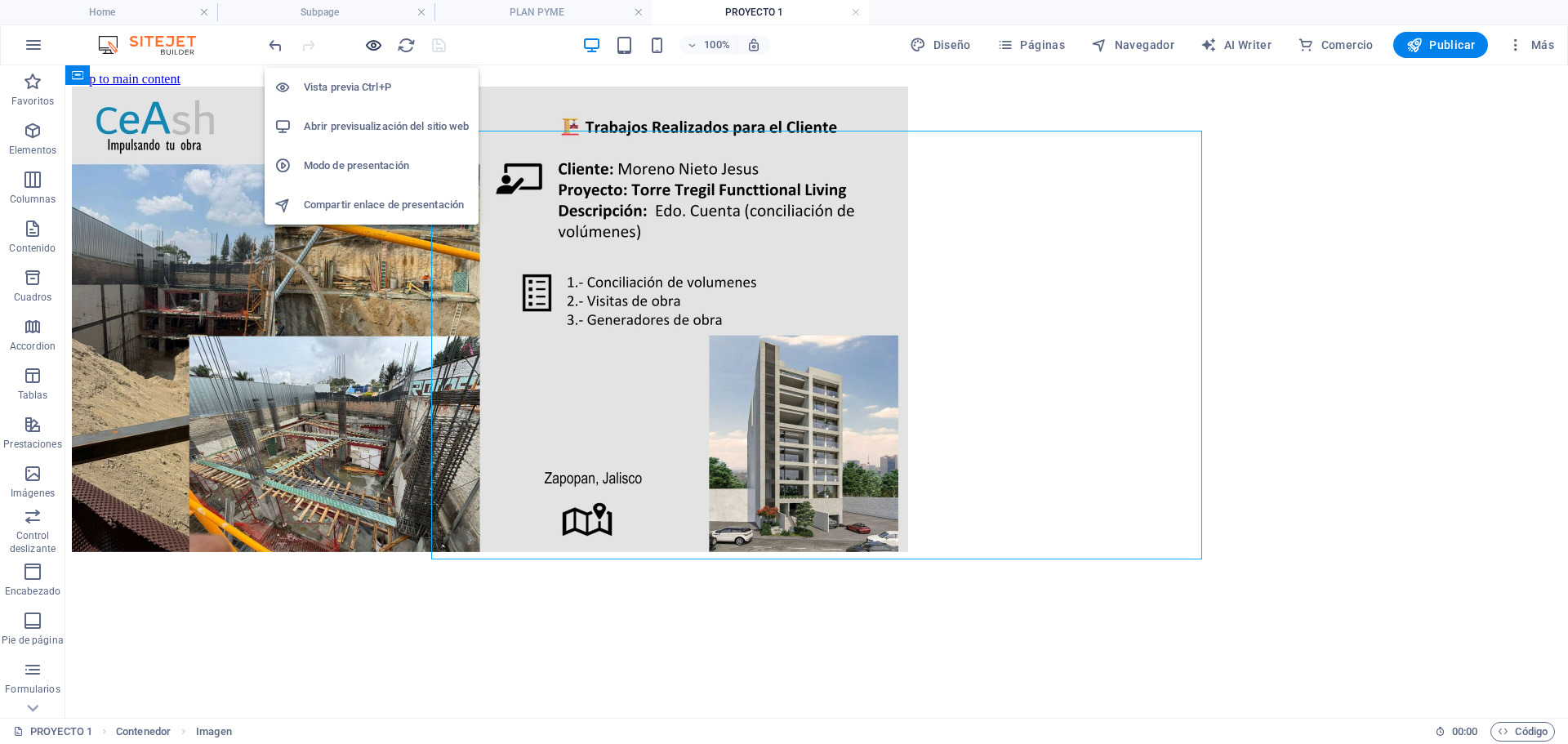 click at bounding box center (373, 45) 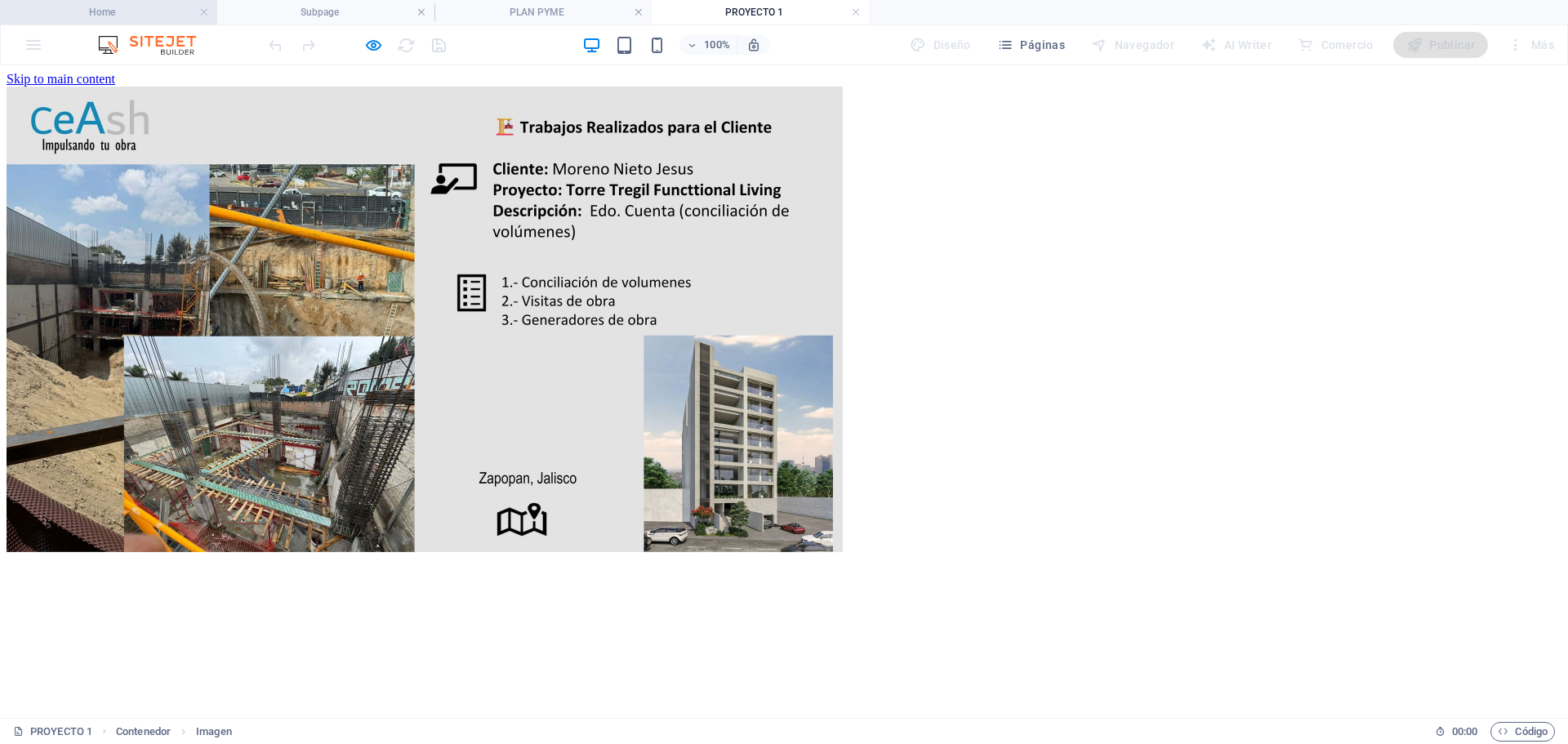 click on "Home" at bounding box center (109, 12) 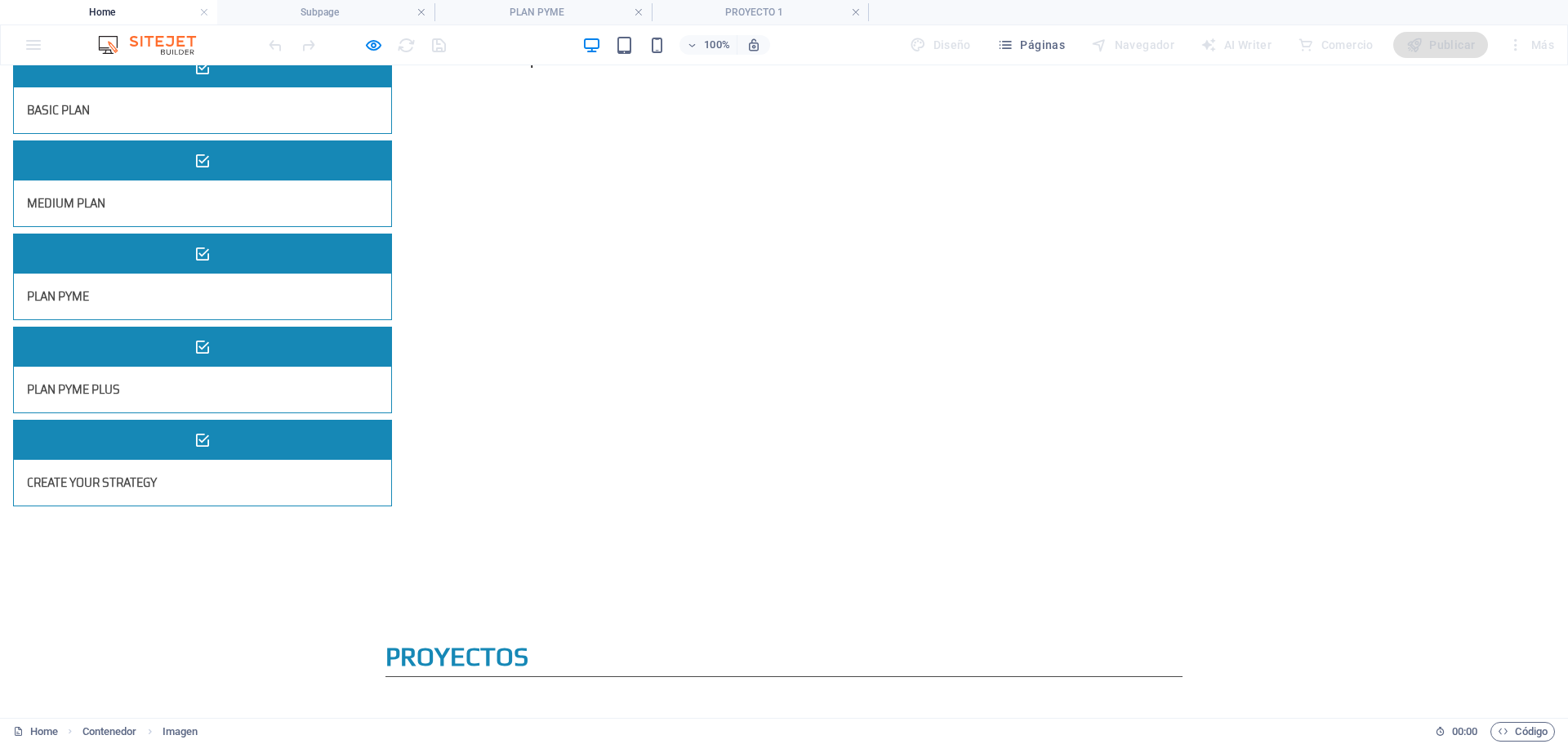 click at bounding box center [431, 1040] 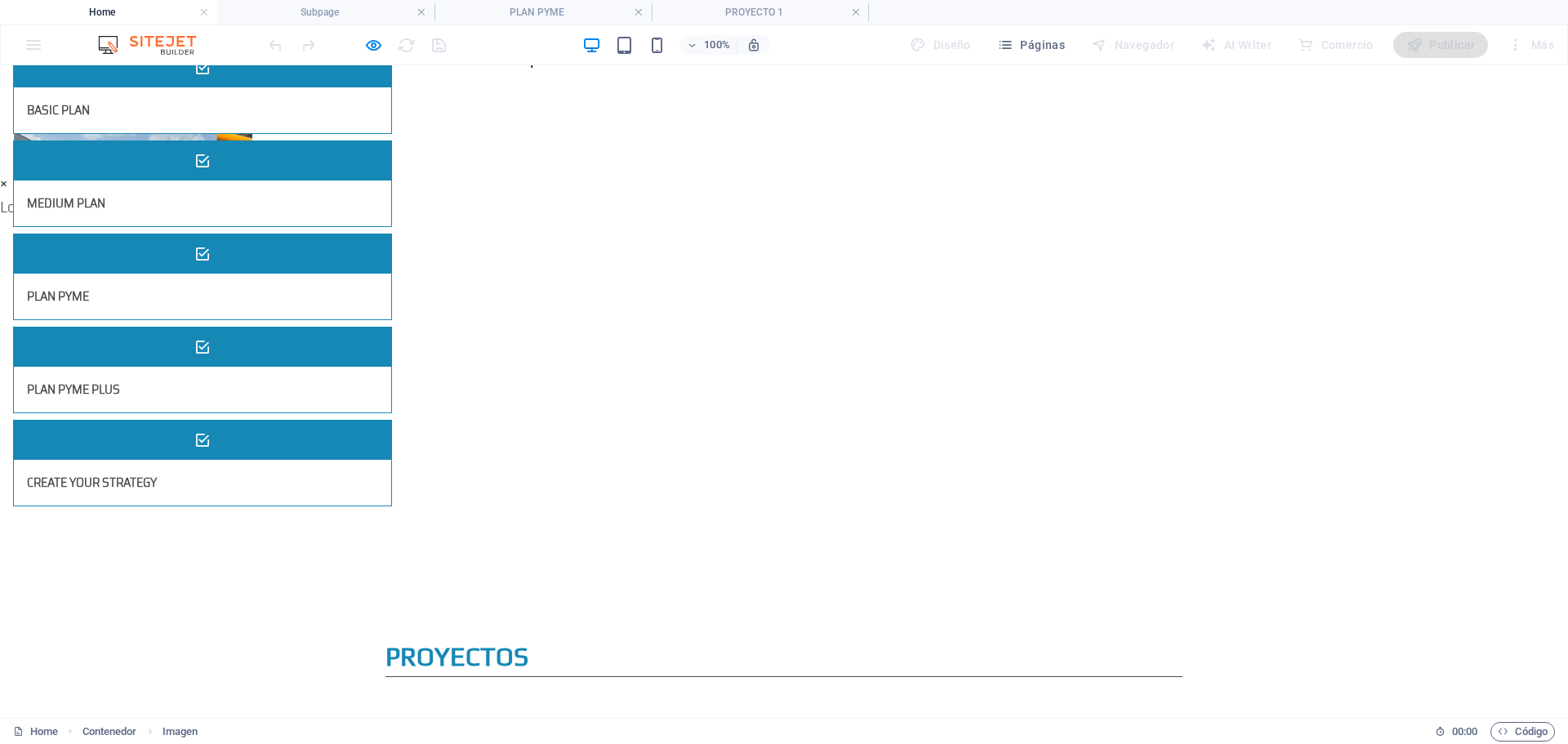 scroll, scrollTop: 105, scrollLeft: 0, axis: vertical 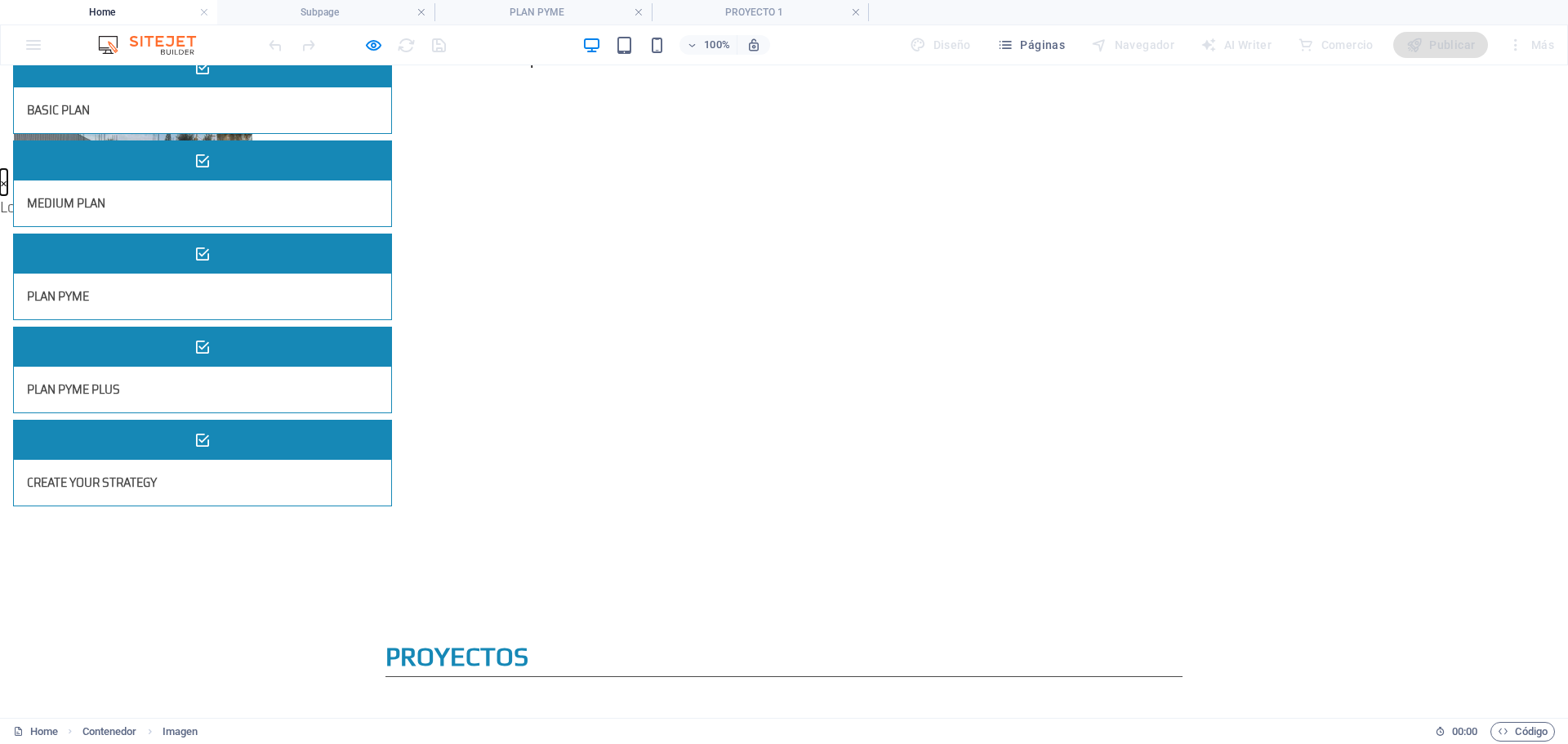 click on "×" at bounding box center [3, 182] 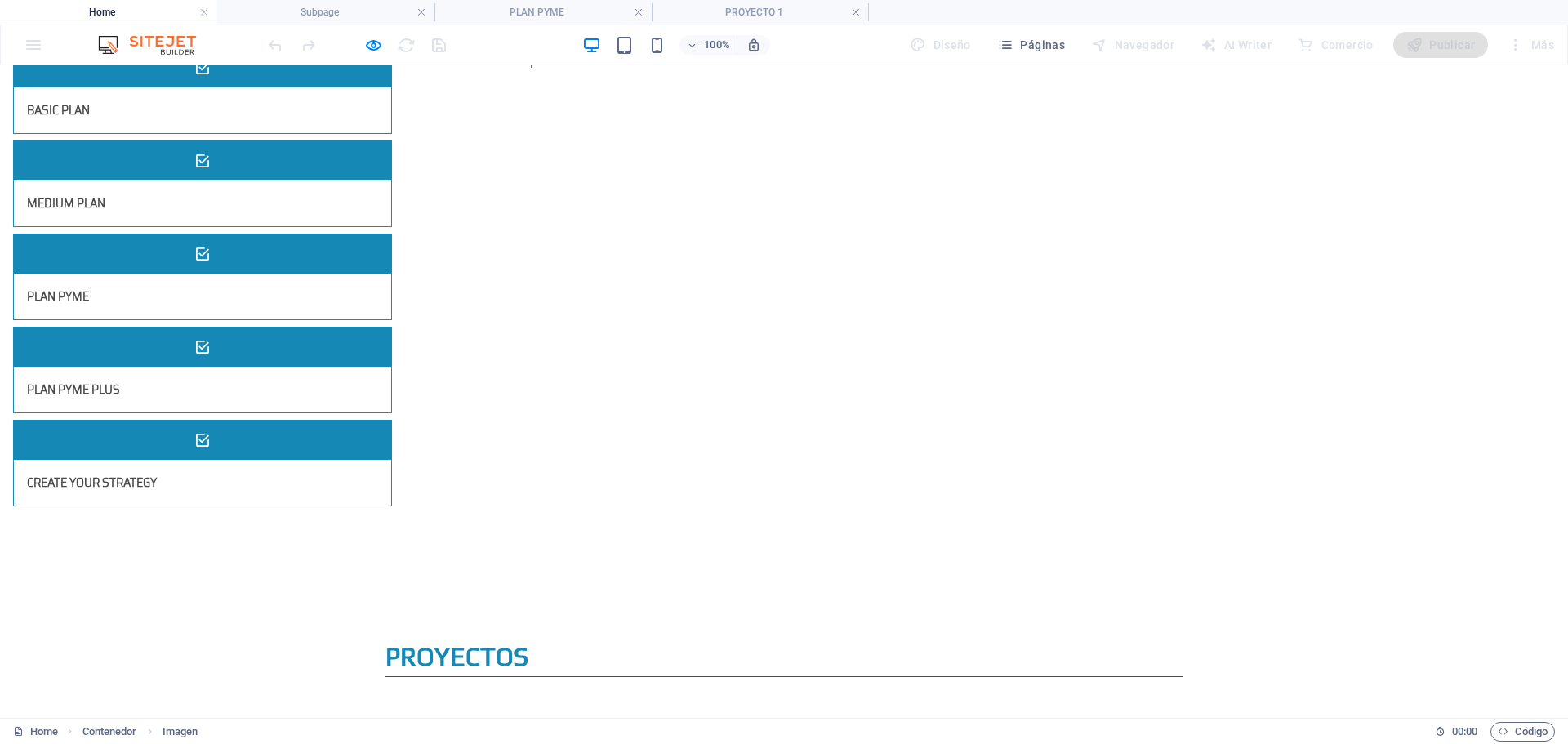 scroll, scrollTop: 2791, scrollLeft: 0, axis: vertical 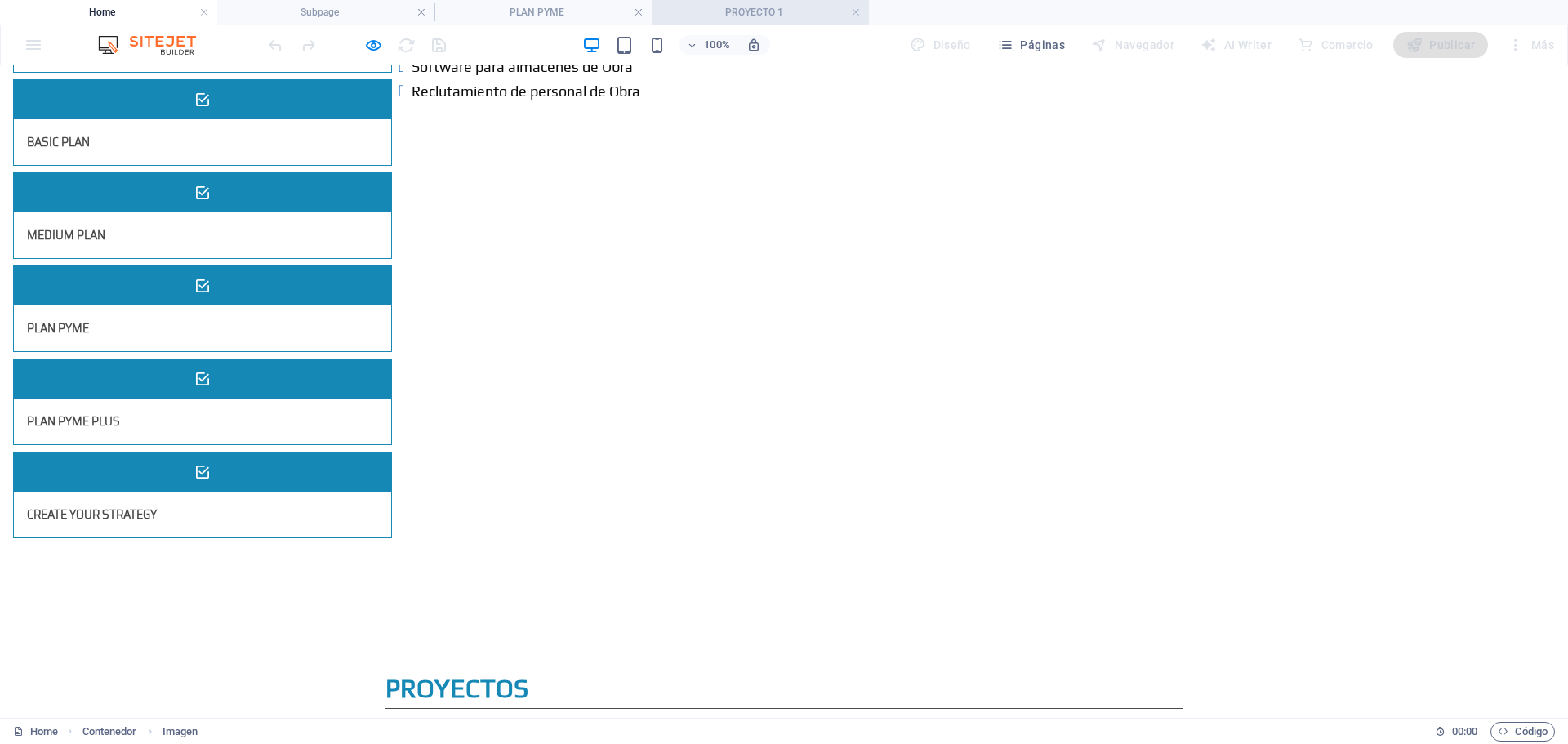 click on "PROYECTO 1" at bounding box center [760, 12] 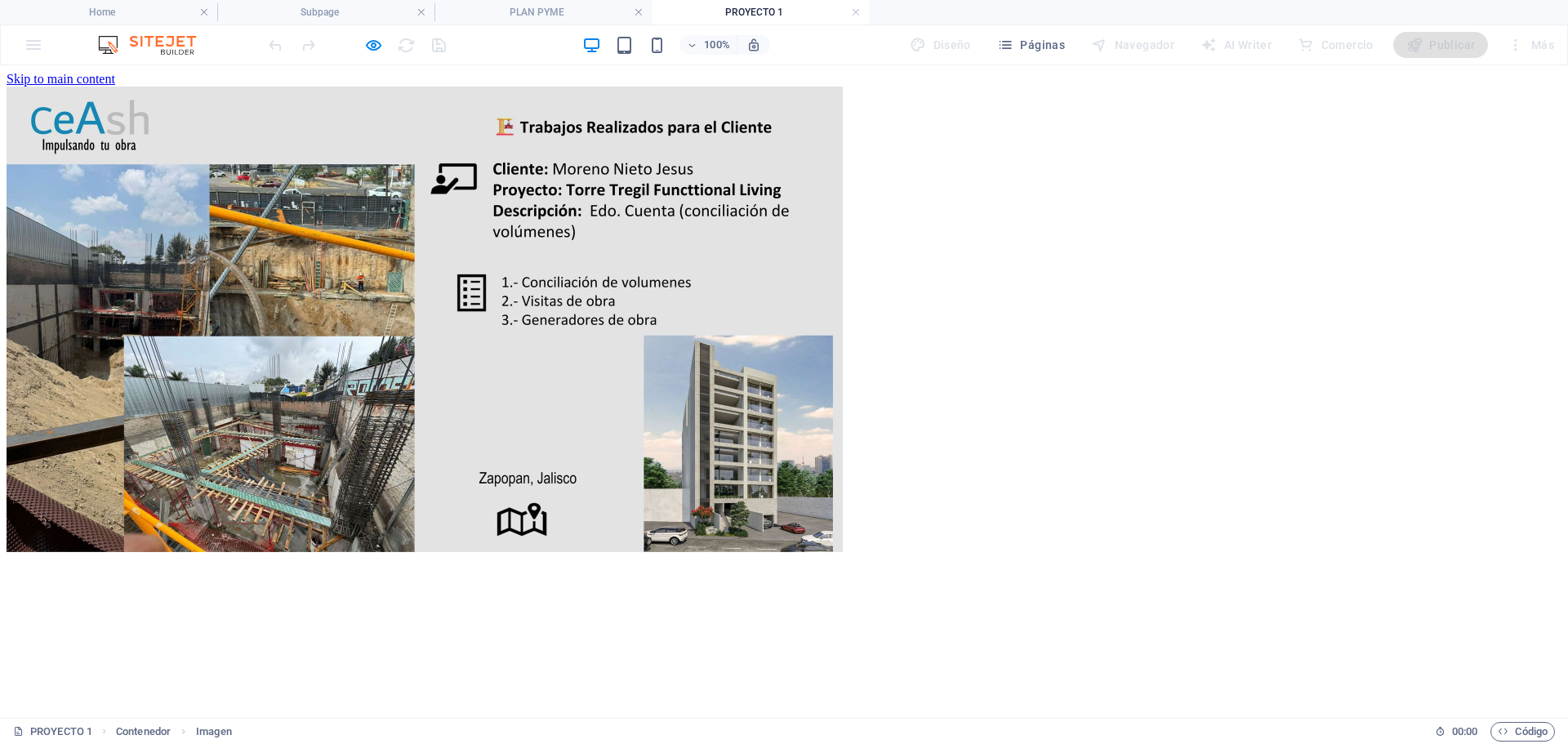 scroll, scrollTop: 0, scrollLeft: 0, axis: both 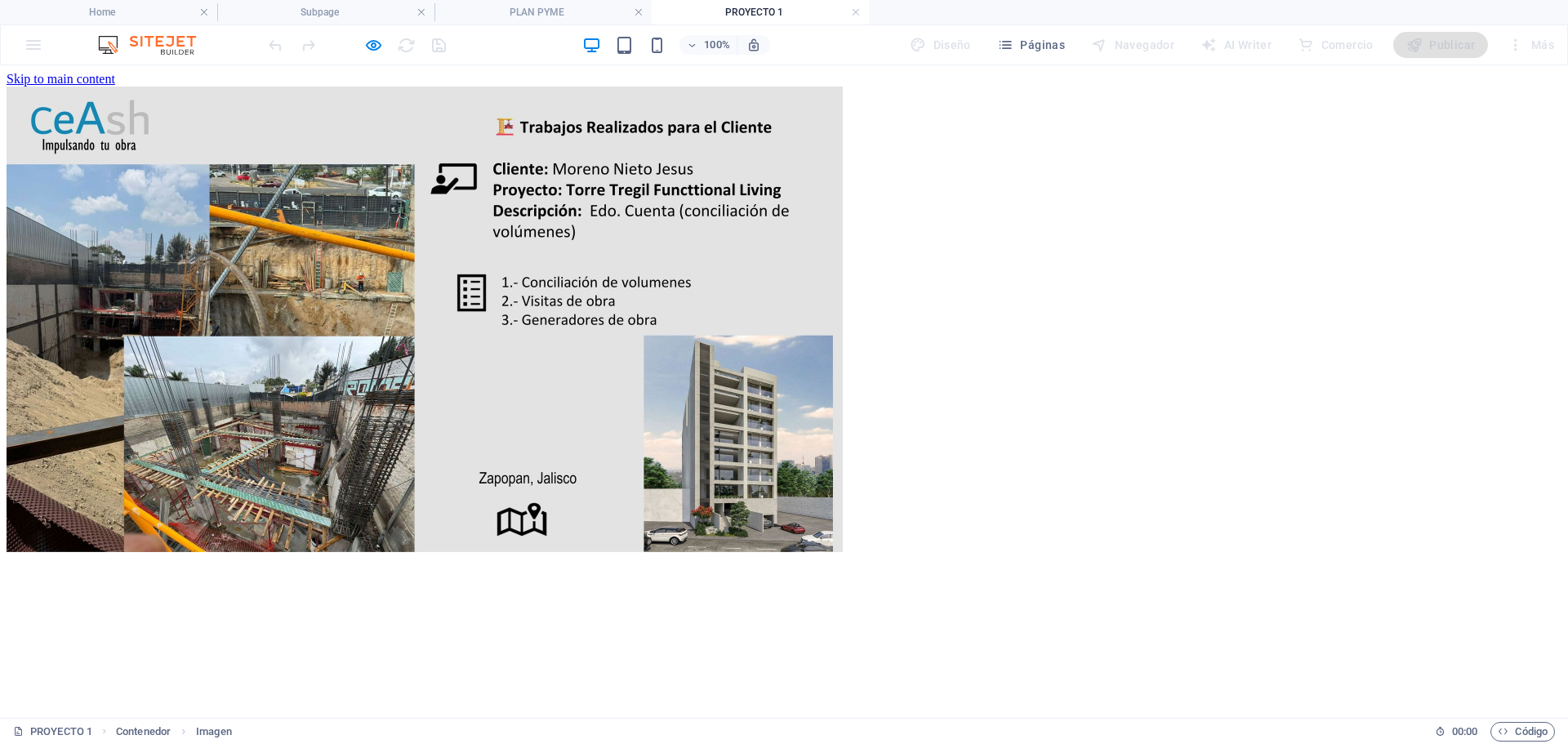 drag, startPoint x: 781, startPoint y: 10, endPoint x: 740, endPoint y: 13, distance: 41.10961 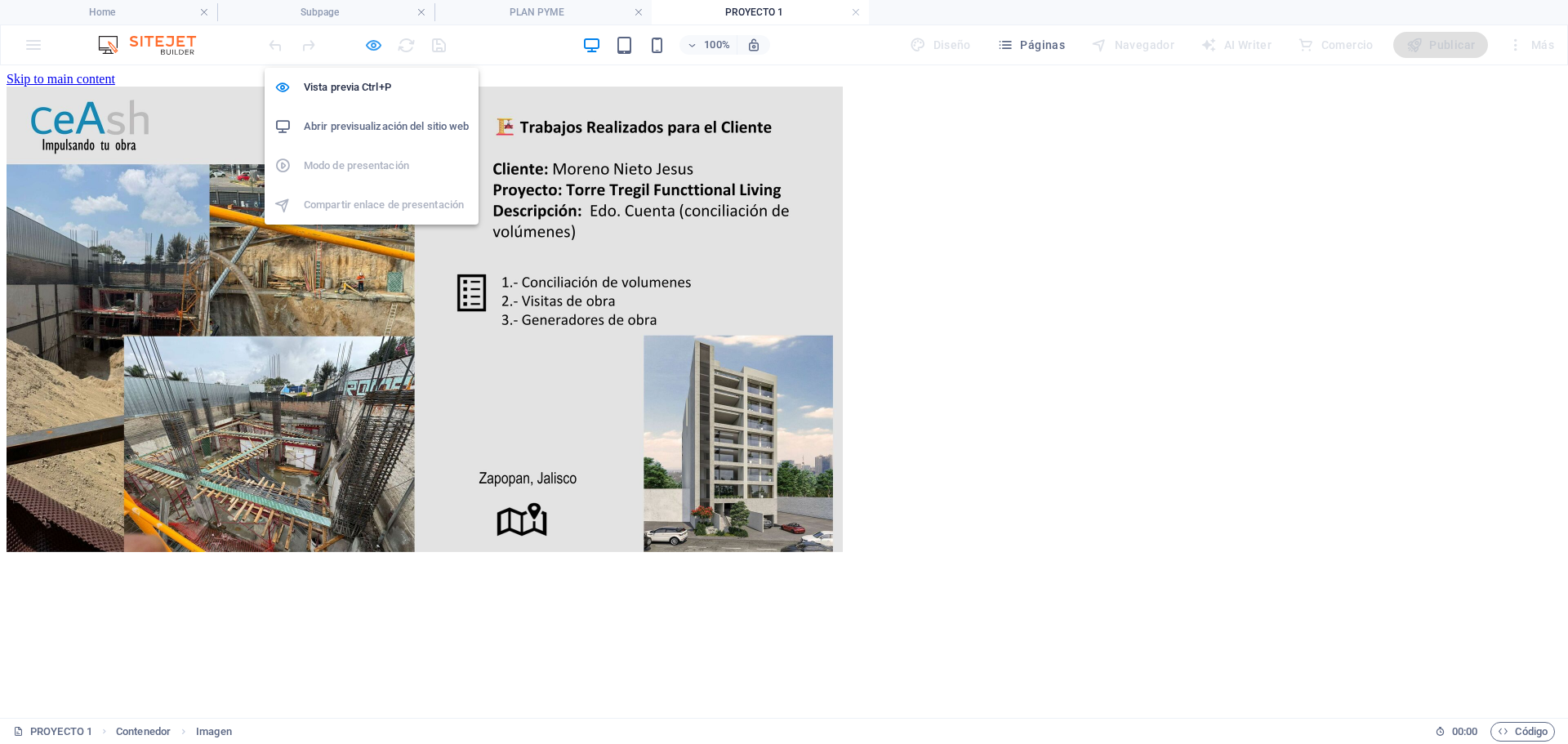 click at bounding box center (373, 45) 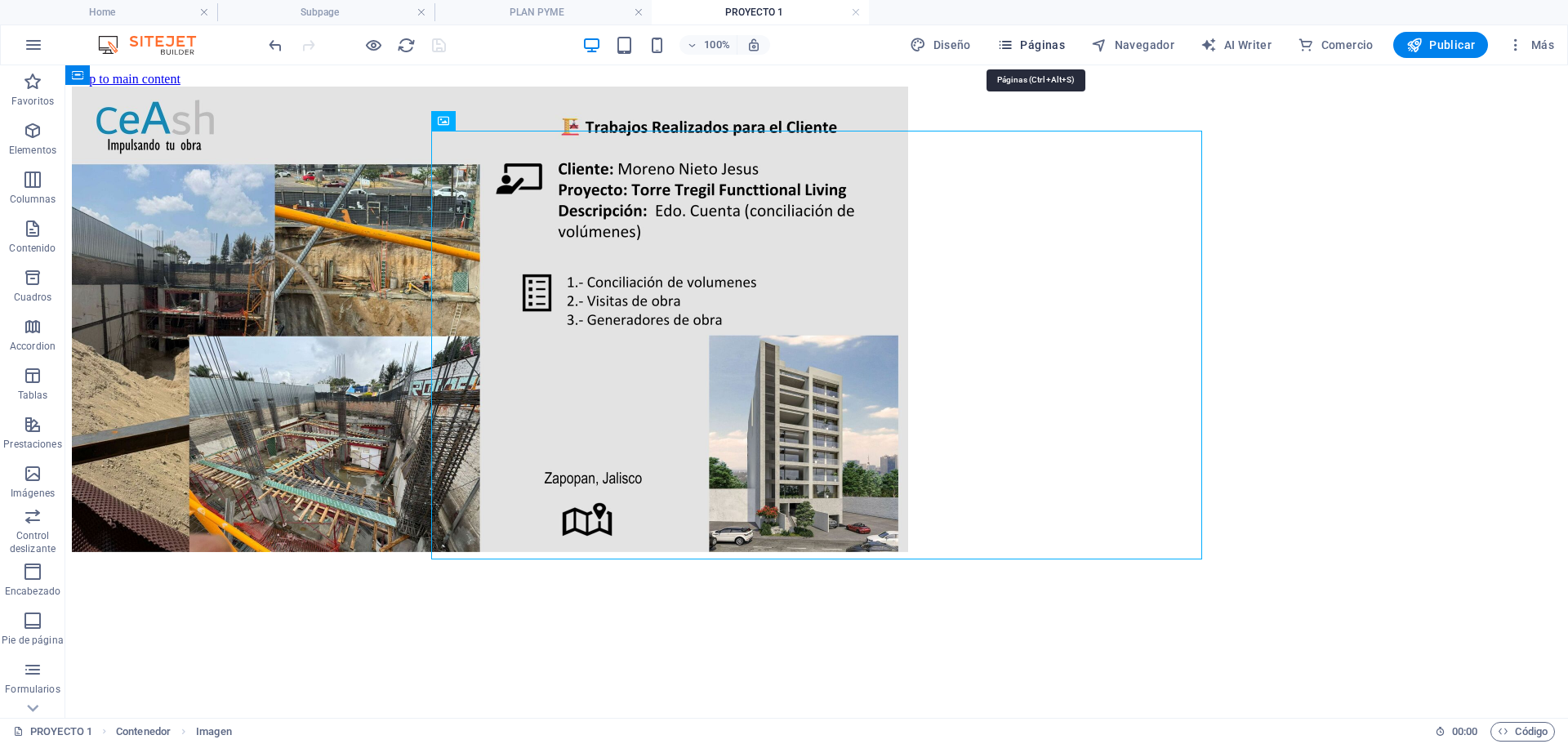 click on "Páginas" at bounding box center (1031, 45) 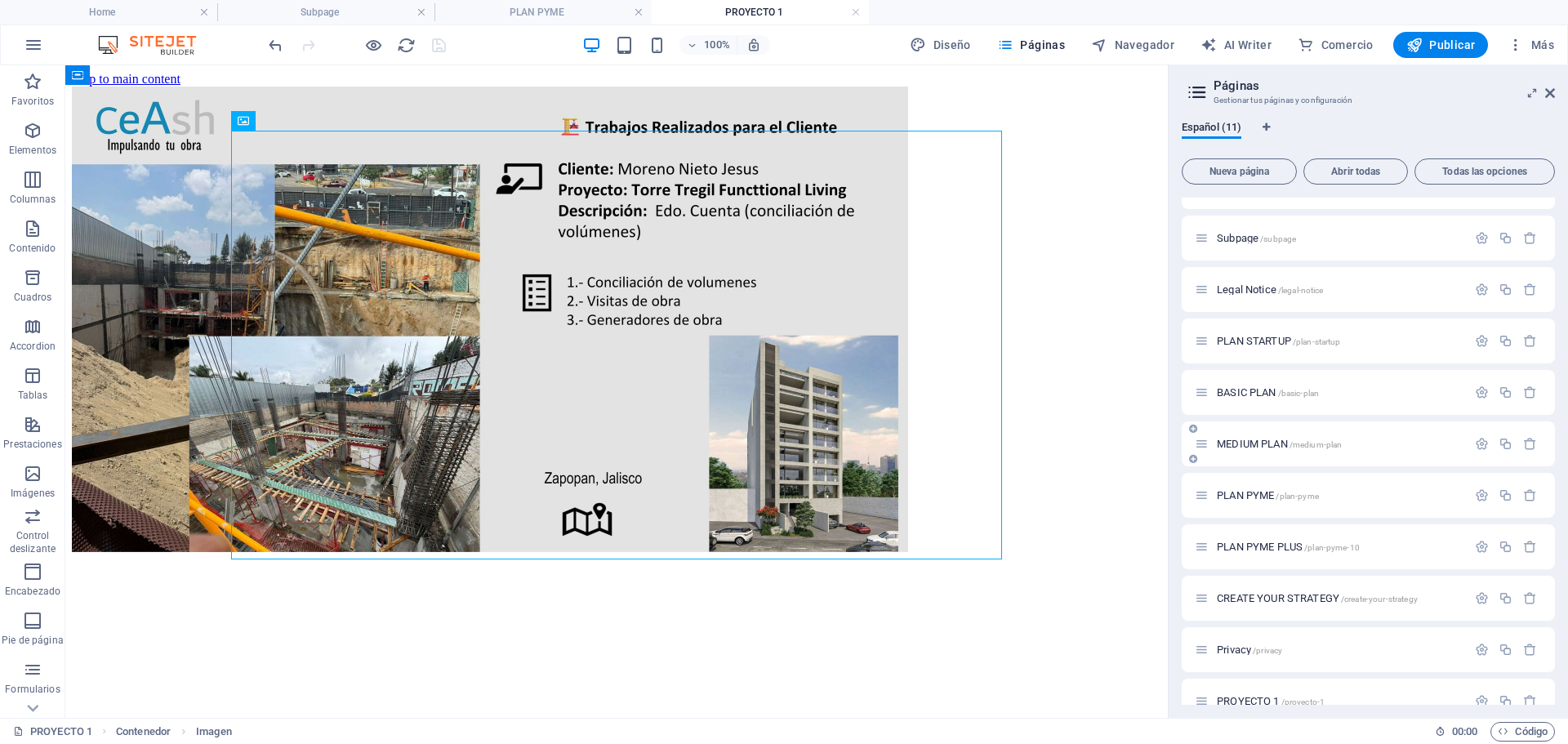scroll, scrollTop: 59, scrollLeft: 0, axis: vertical 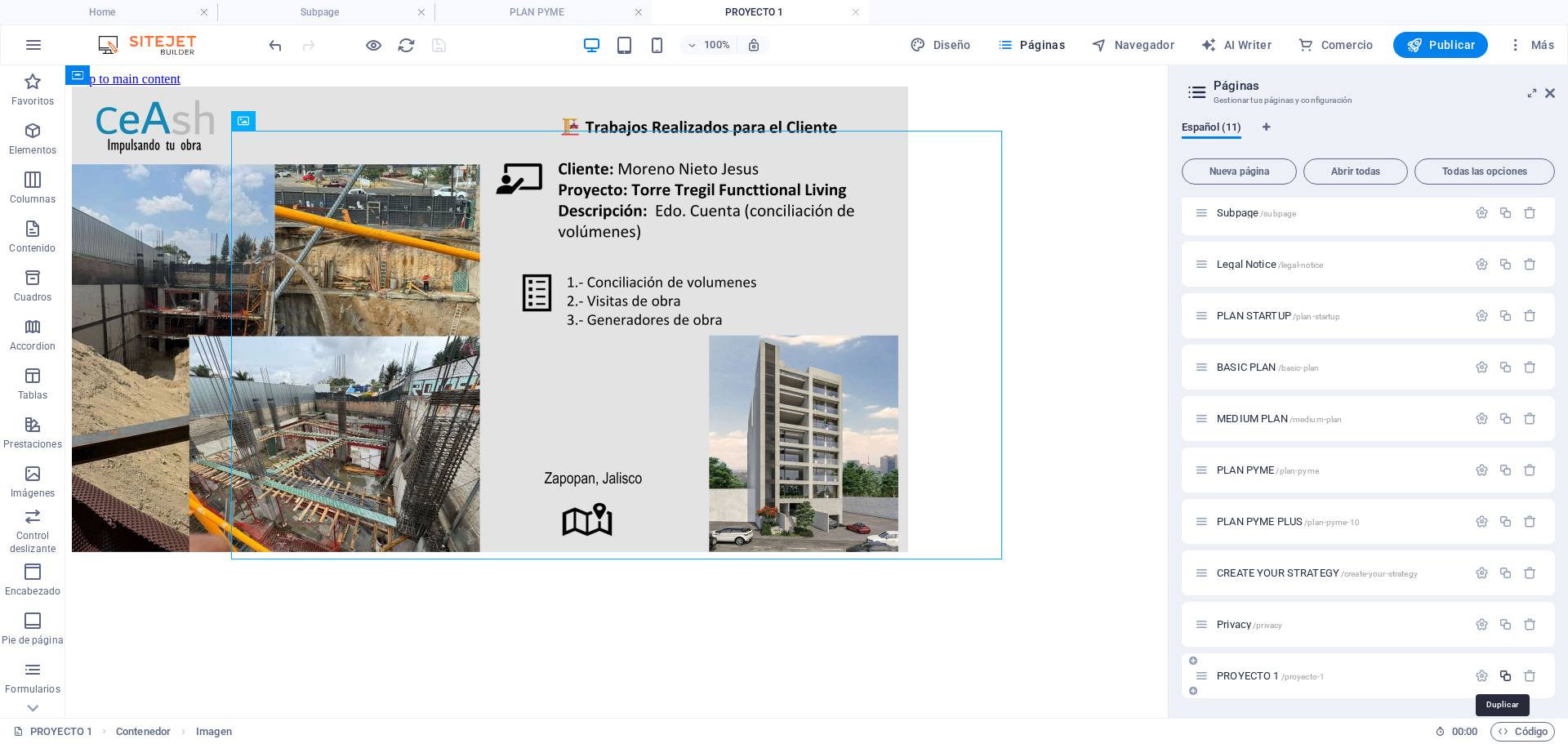 click at bounding box center [1505, 675] 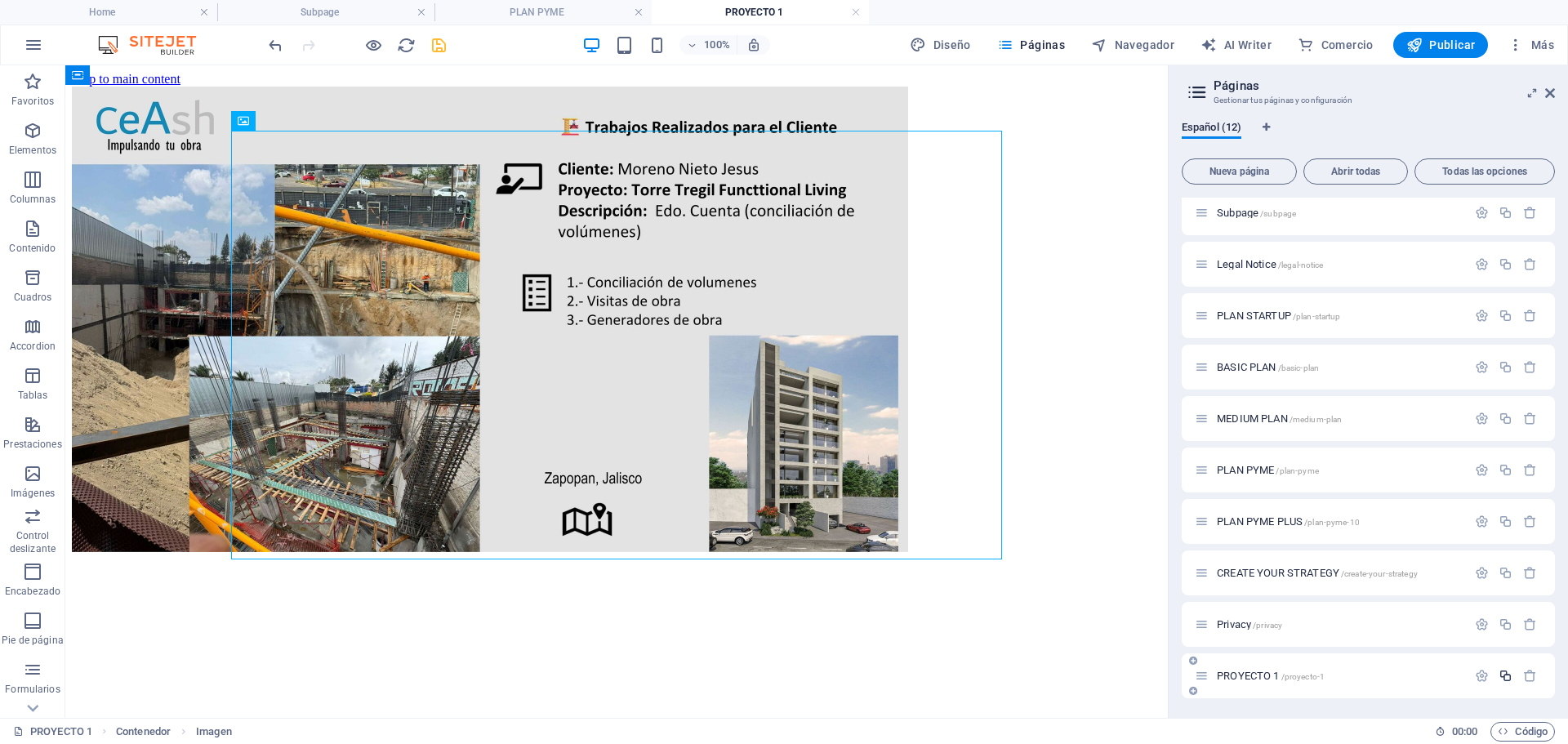 scroll, scrollTop: 397, scrollLeft: 0, axis: vertical 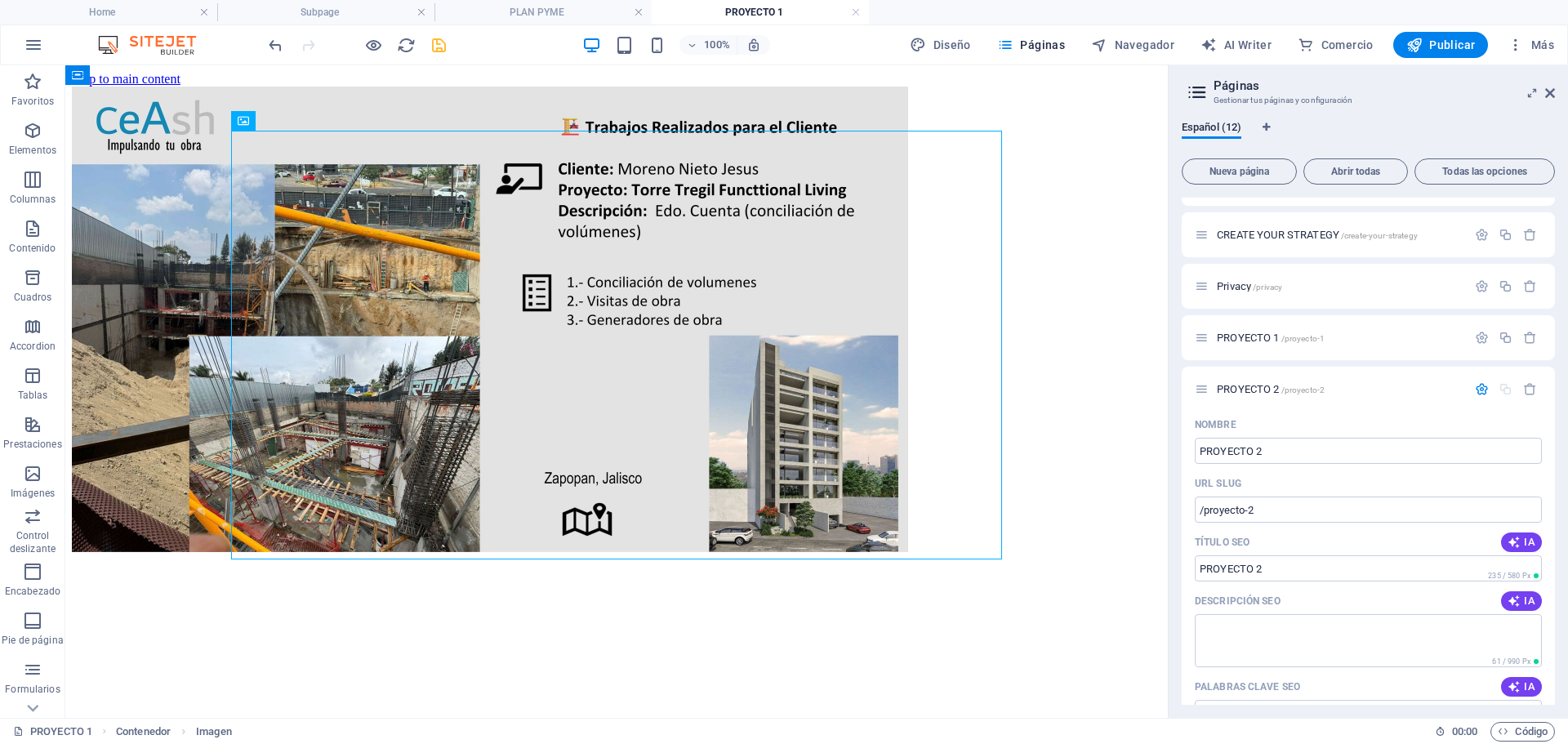 click on "Skip to main content" at bounding box center (617, 314) 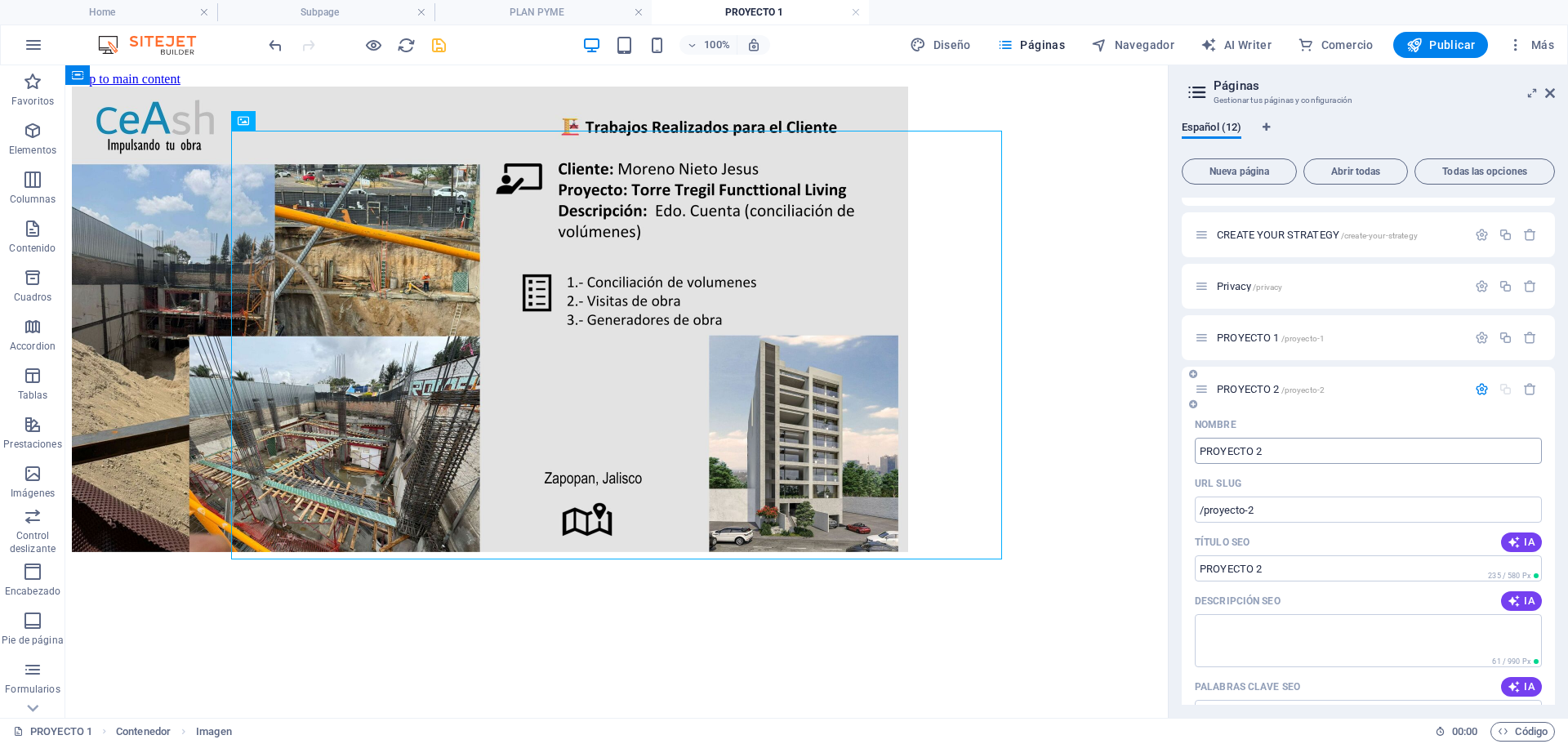 click on "PROYECTO 2" at bounding box center [1368, 451] 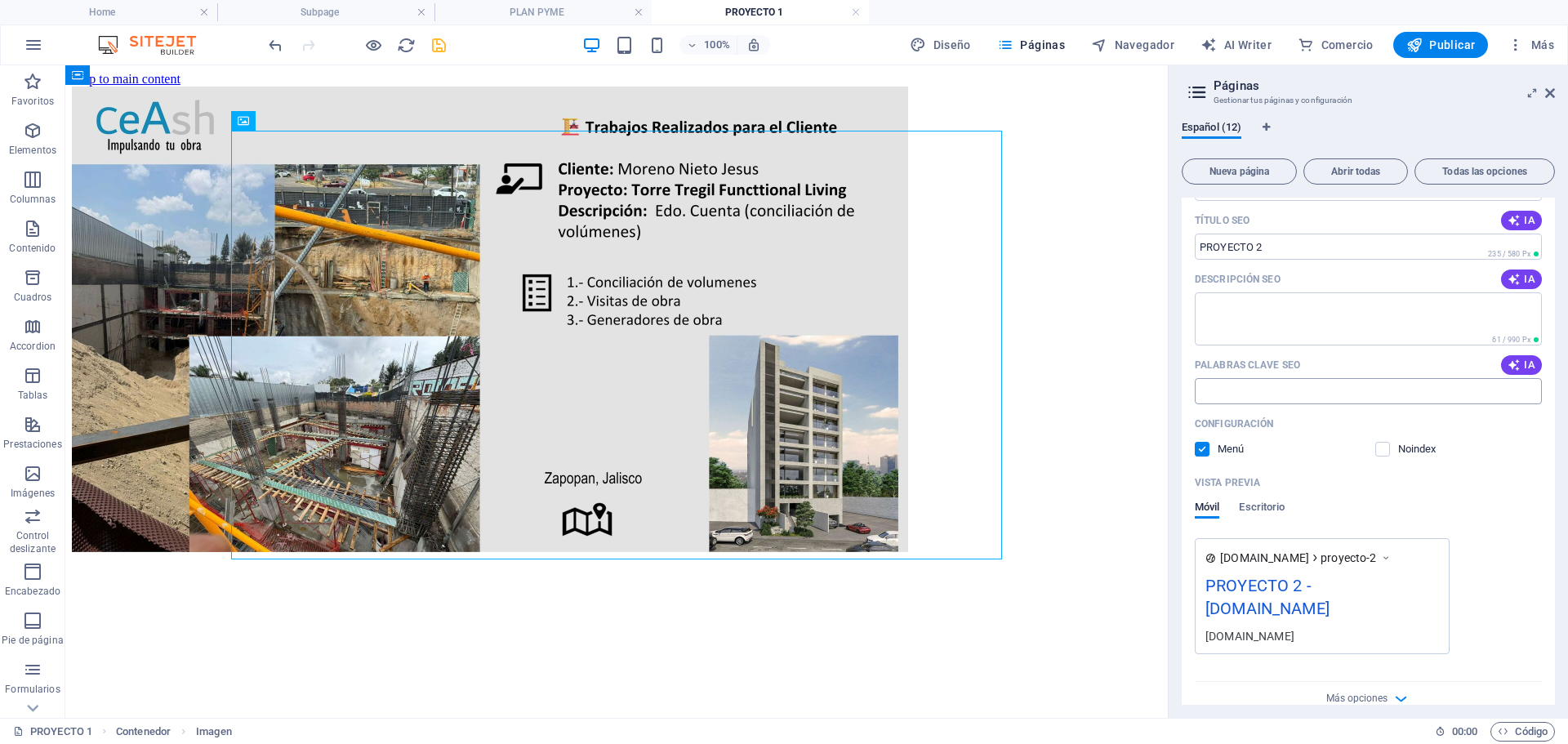 scroll, scrollTop: 310, scrollLeft: 0, axis: vertical 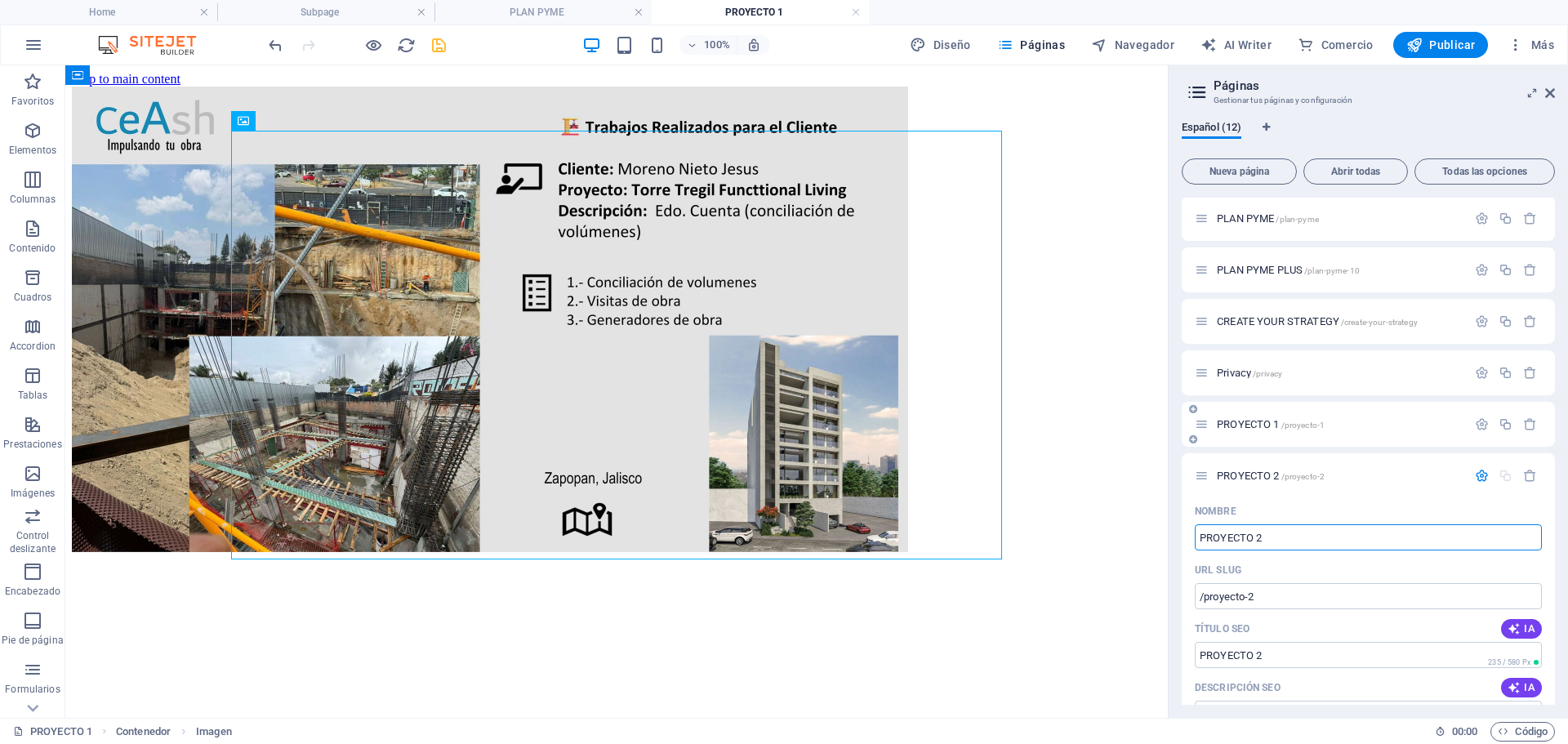 click on "PROYECTO 1 /proyecto-1" at bounding box center (1271, 424) 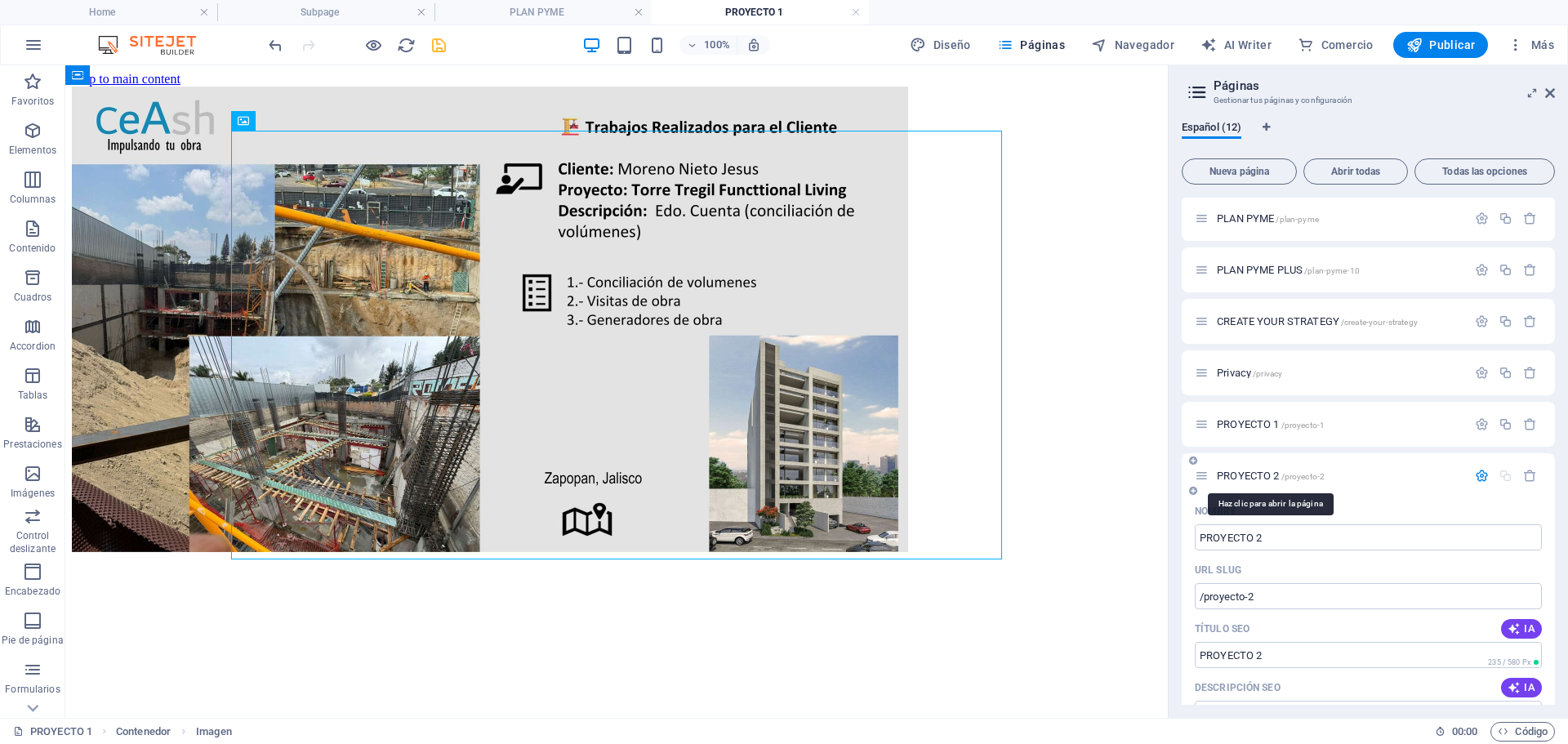 click on "PROYECTO 2 /proyecto-2" at bounding box center (1271, 475) 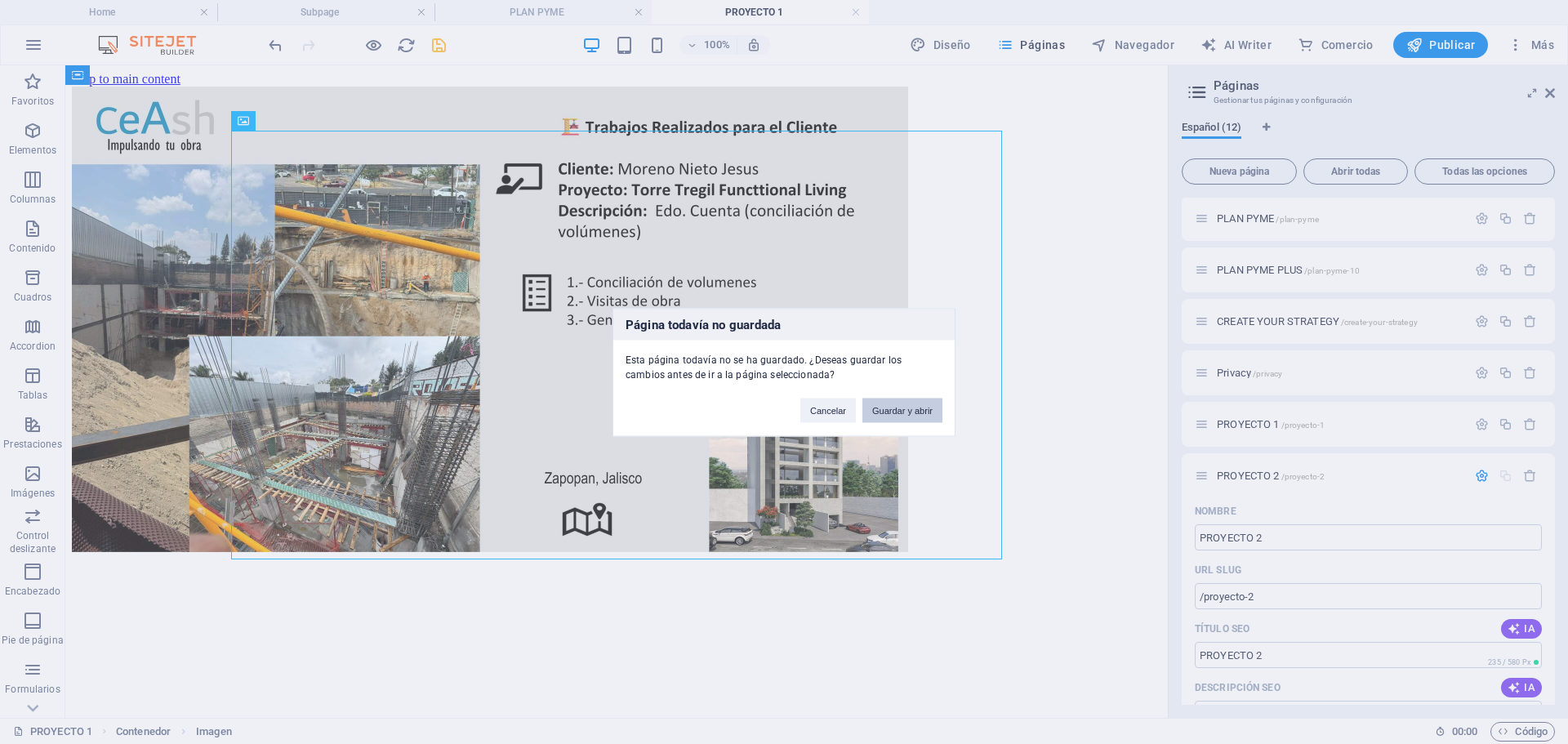 click on "Guardar y abrir" at bounding box center (902, 410) 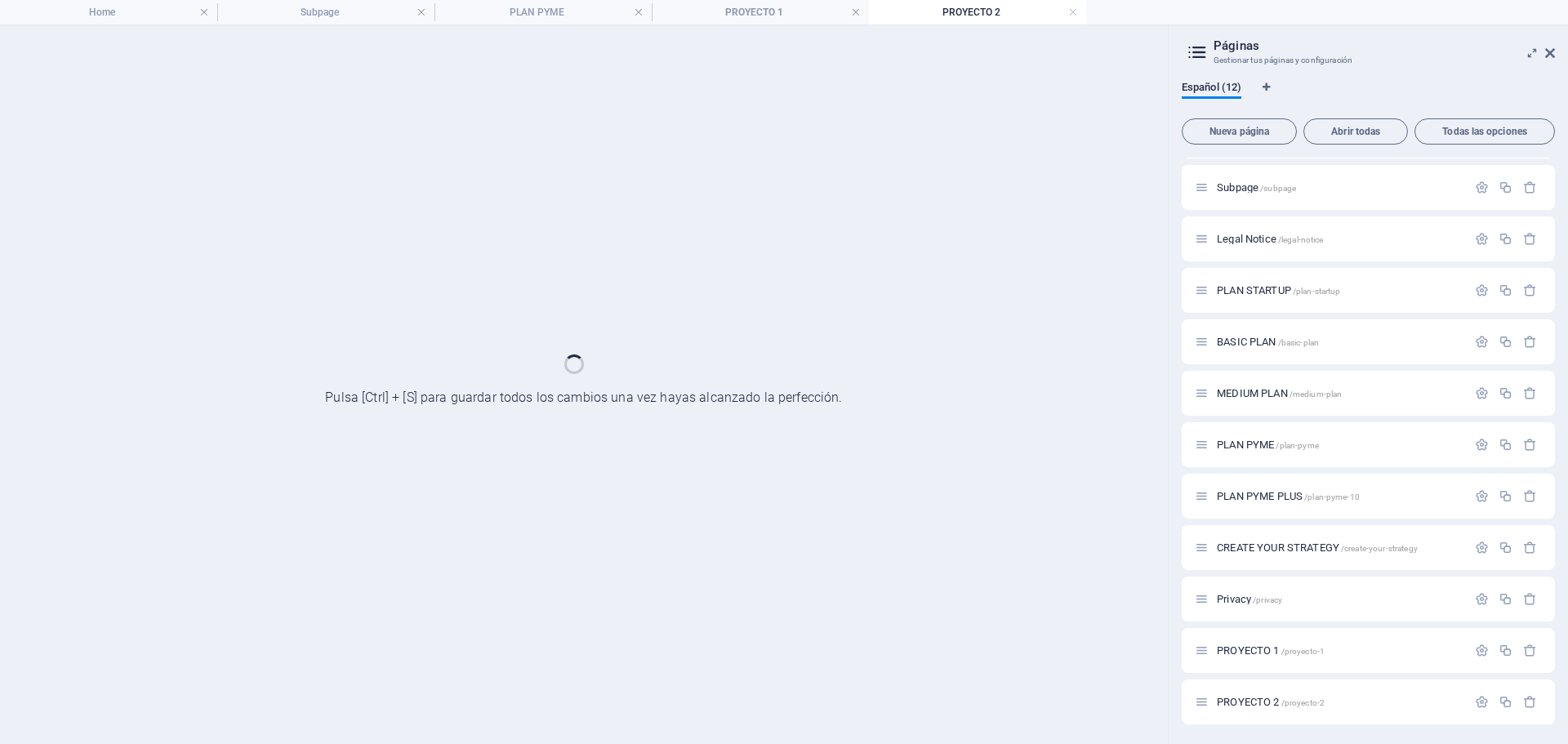 scroll, scrollTop: 44, scrollLeft: 0, axis: vertical 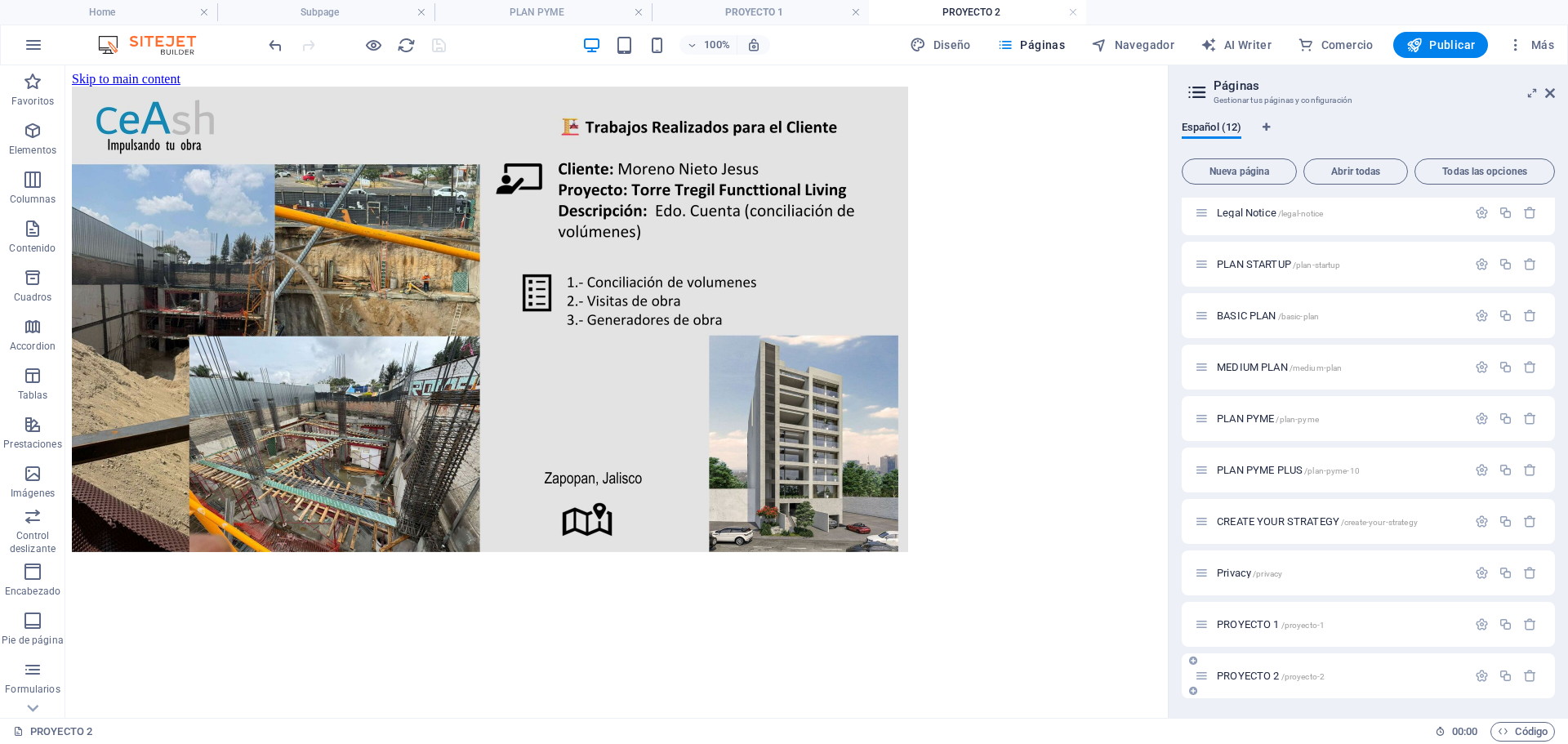 click on "PROYECTO 2 /proyecto-2" at bounding box center (1271, 675) 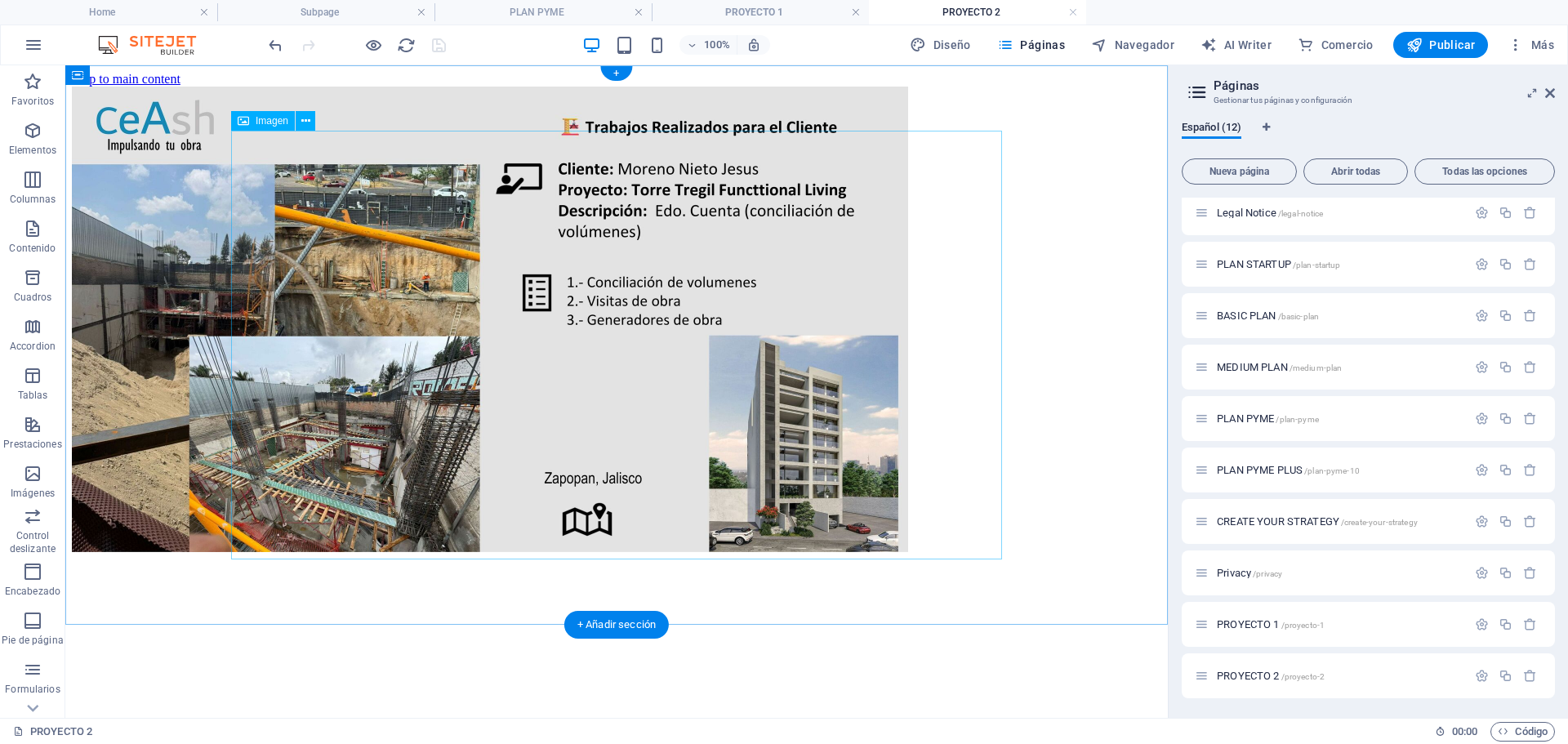 click at bounding box center [617, 321] 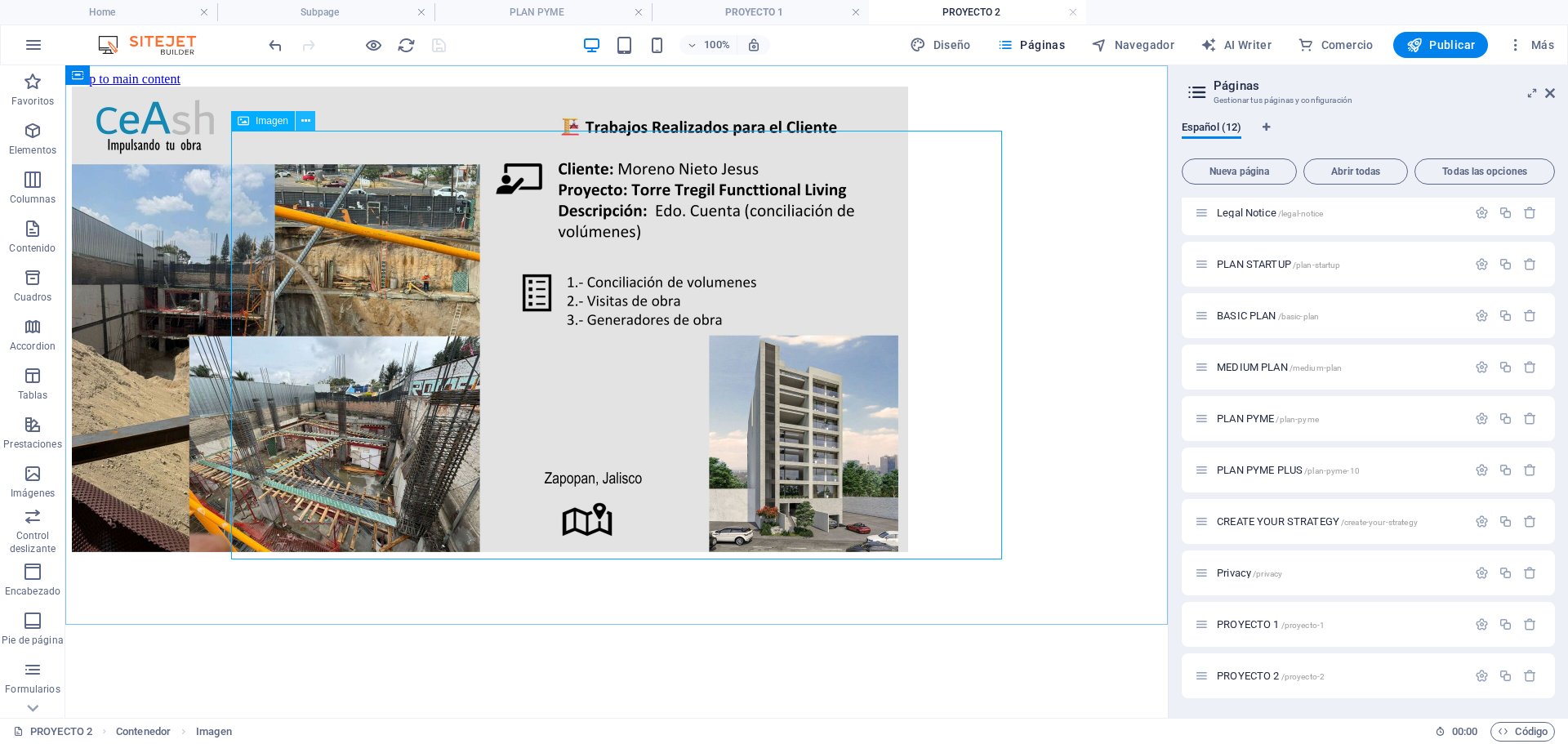 click at bounding box center [305, 121] 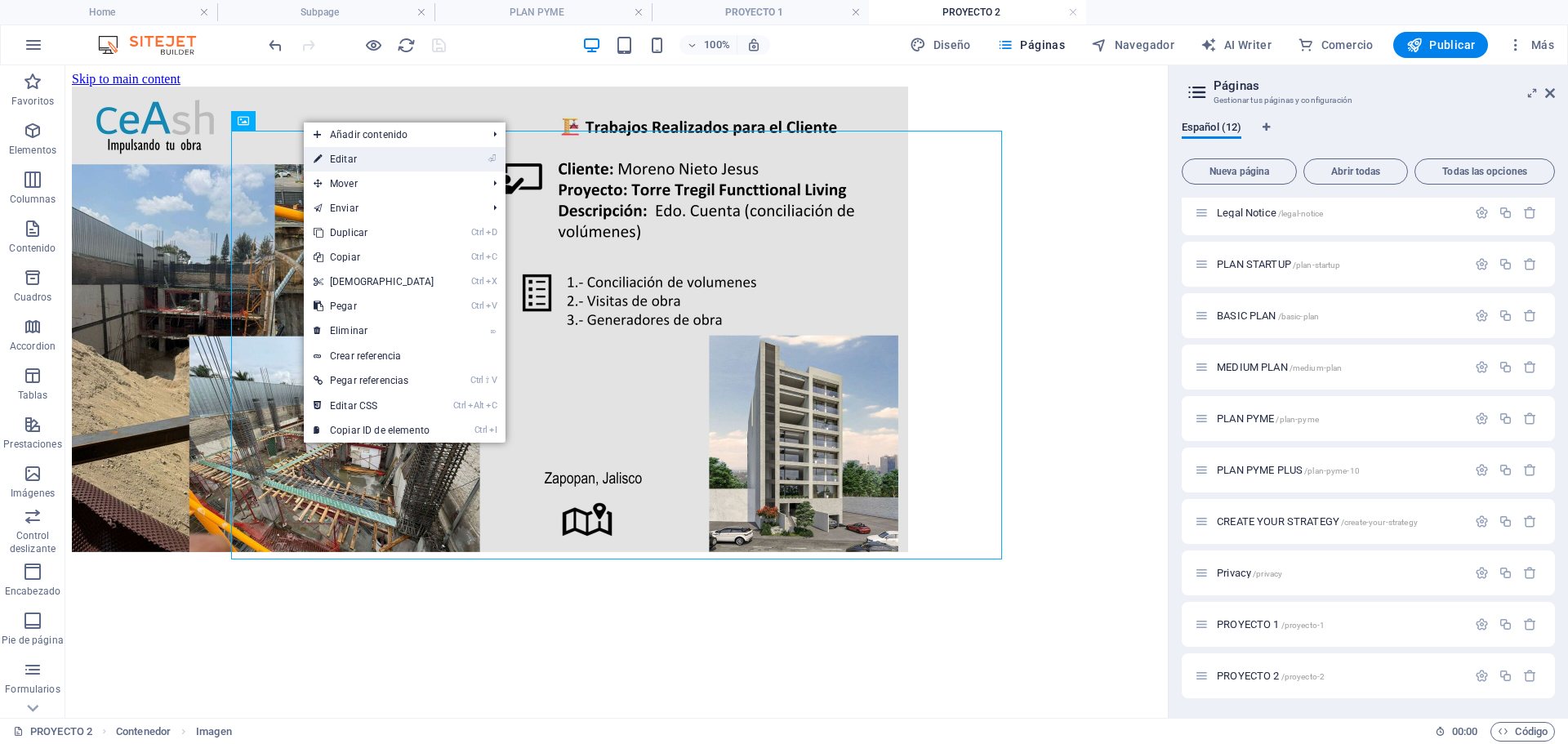 click on "⏎  Editar" at bounding box center (374, 159) 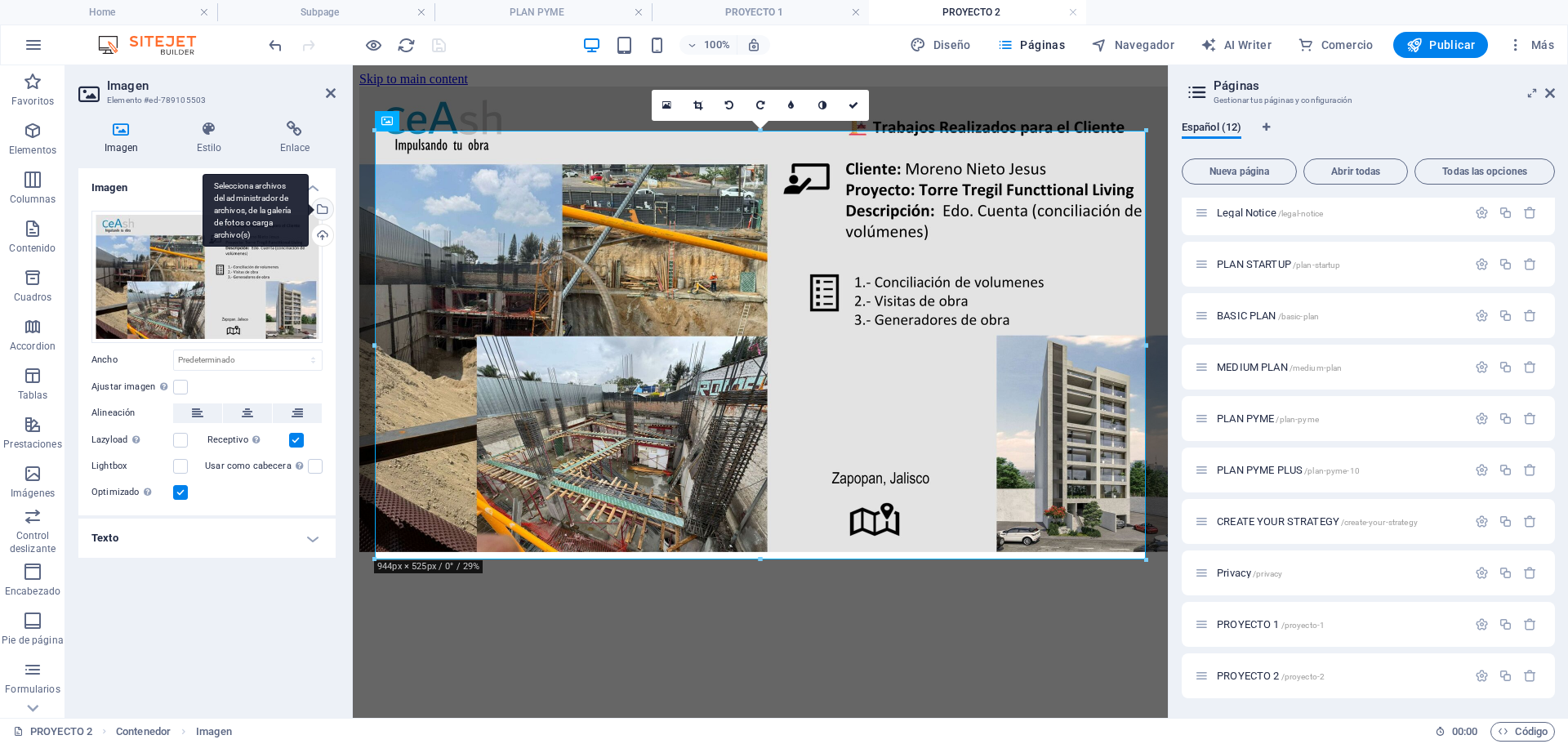 click on "Selecciona archivos del administrador de archivos, de la galería de fotos o carga archivo(s)" at bounding box center (321, 211) 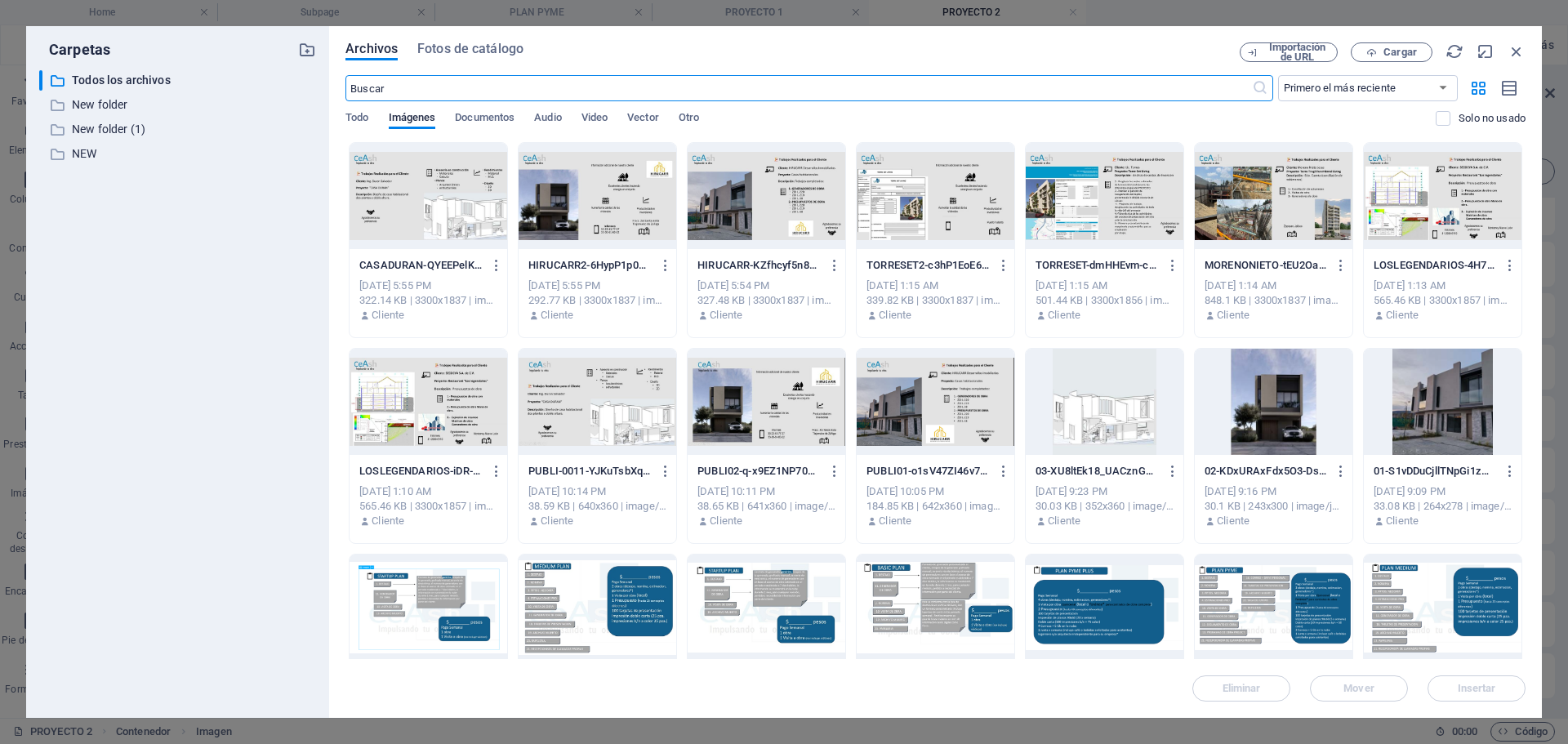 click at bounding box center (1104, 196) 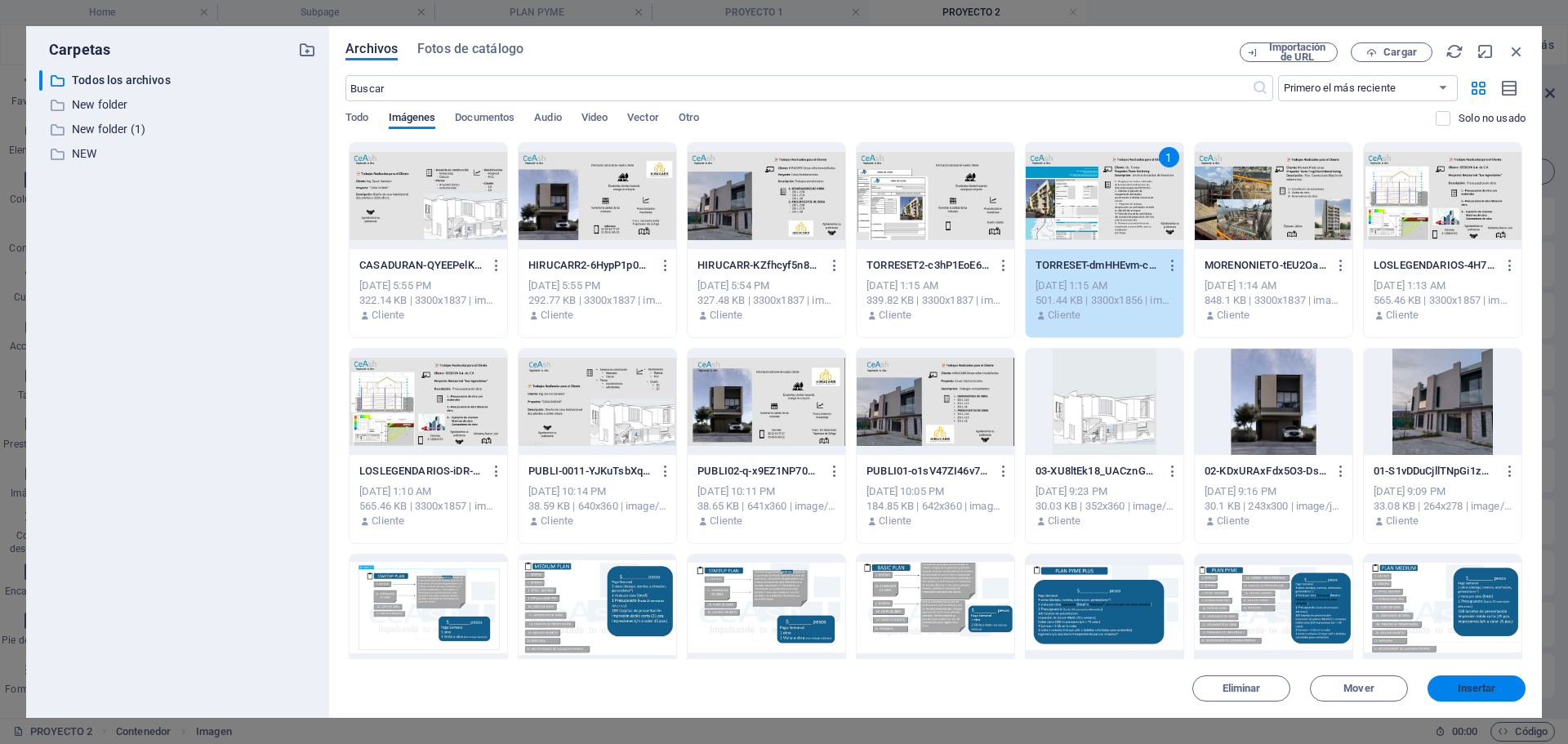 click on "Insertar" at bounding box center [1477, 688] 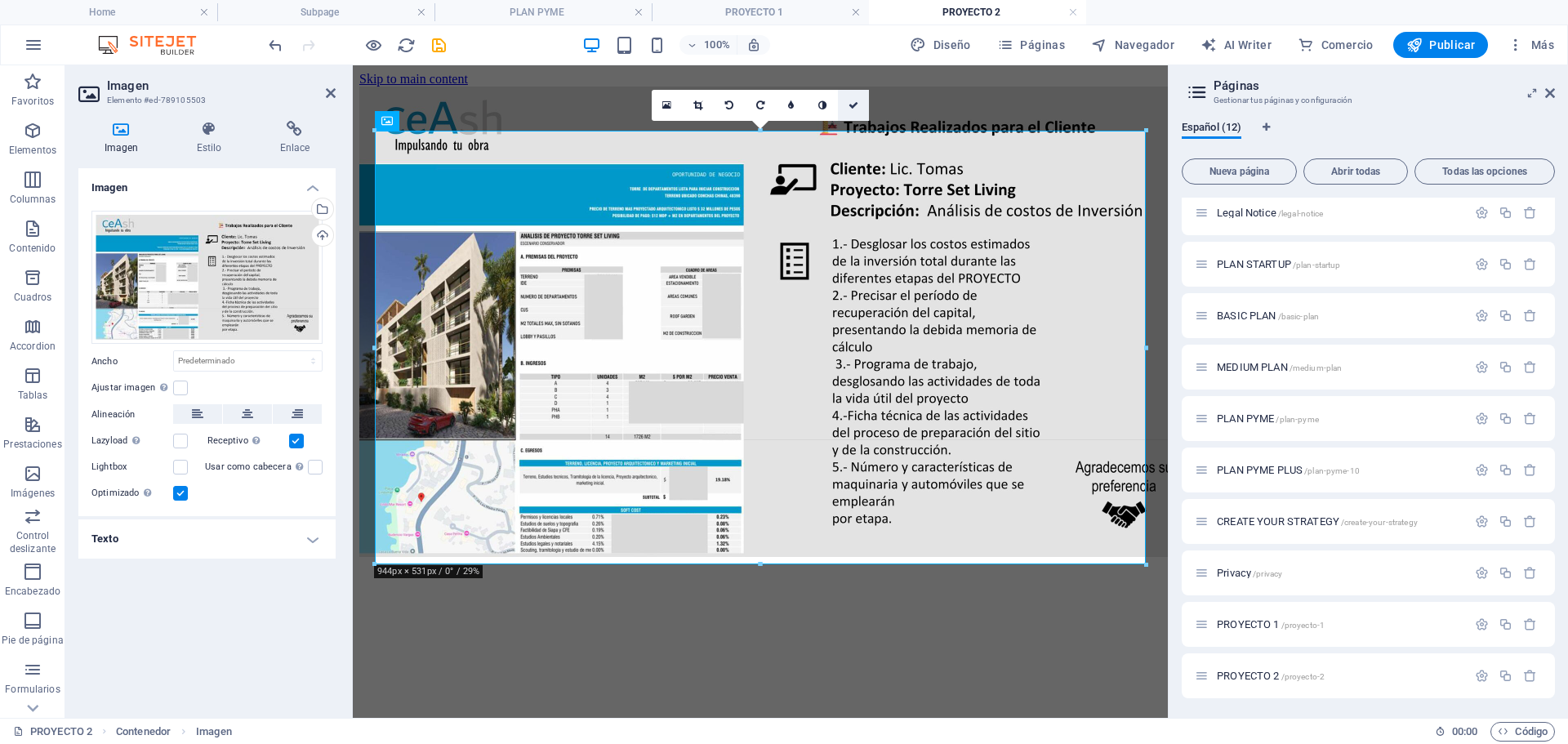 click at bounding box center (853, 105) 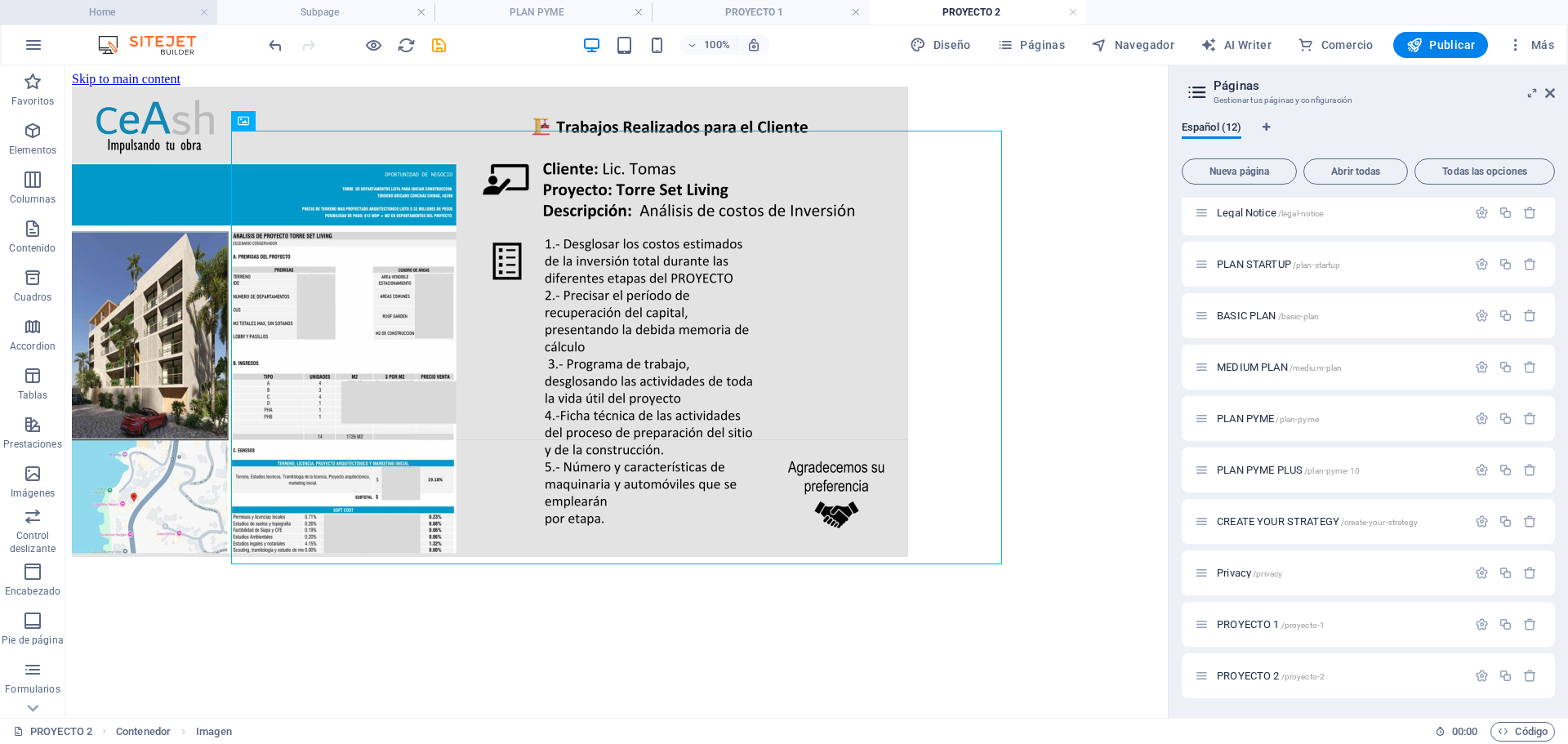 click on "Home" at bounding box center [109, 12] 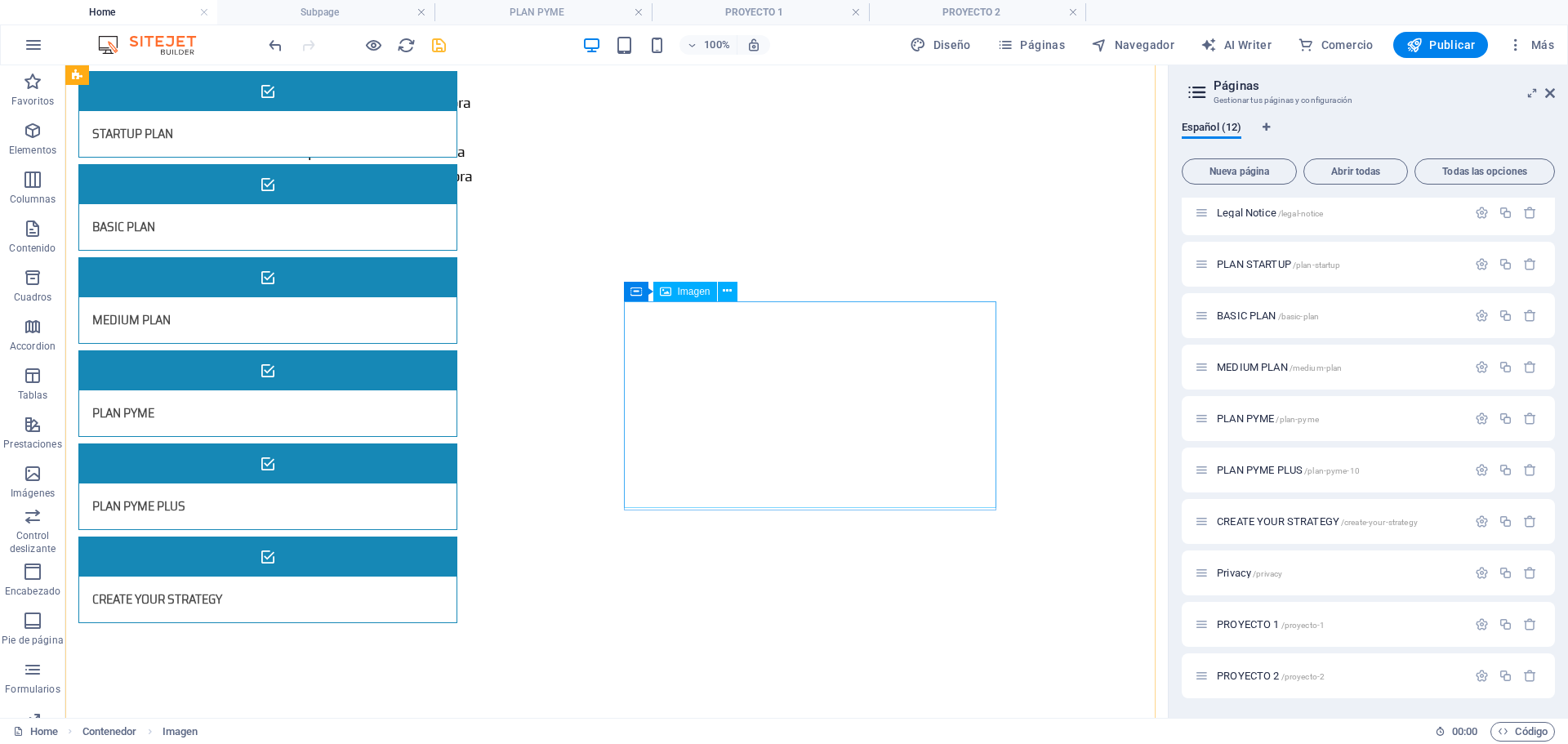 scroll, scrollTop: 2628, scrollLeft: 0, axis: vertical 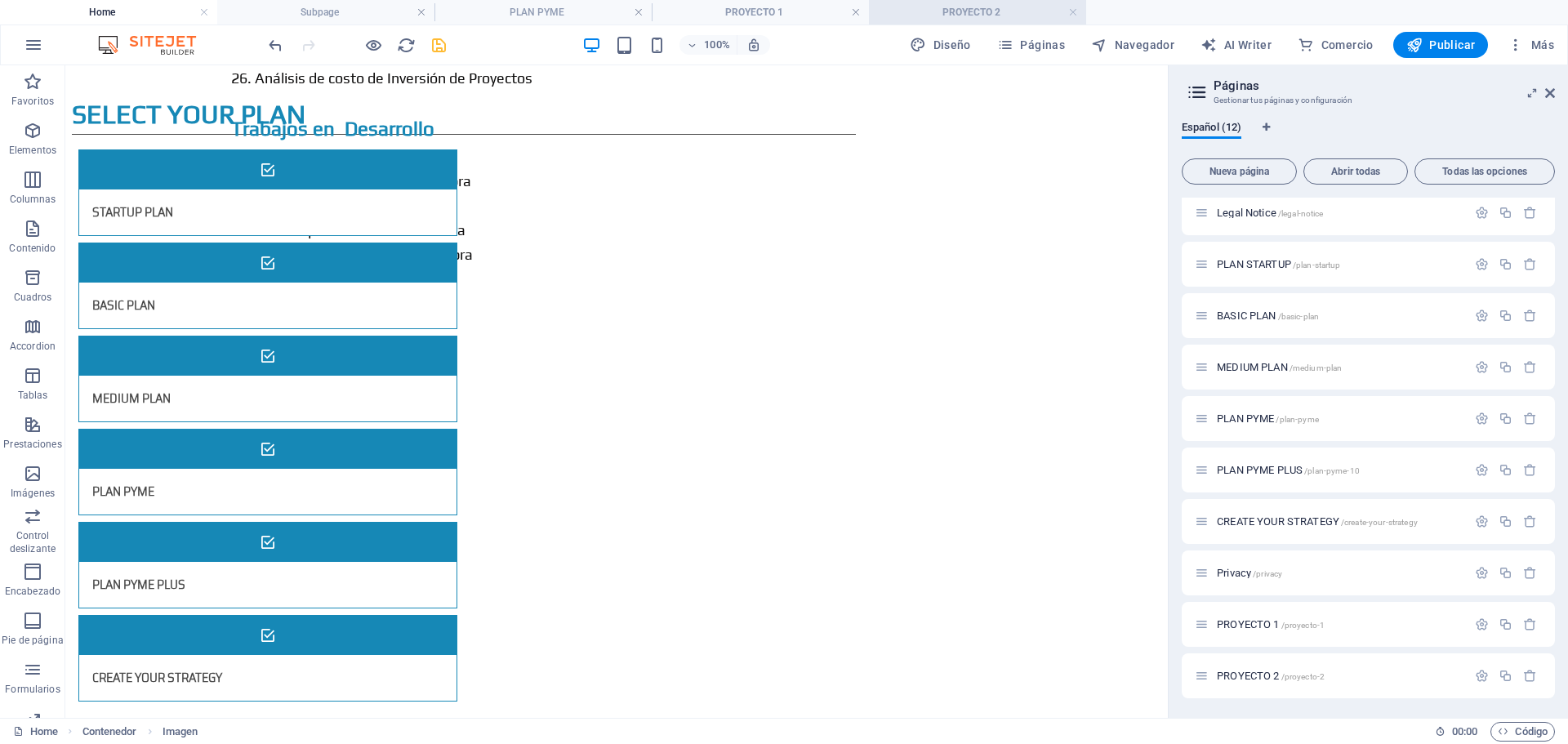 click on "PROYECTO 2" at bounding box center [978, 12] 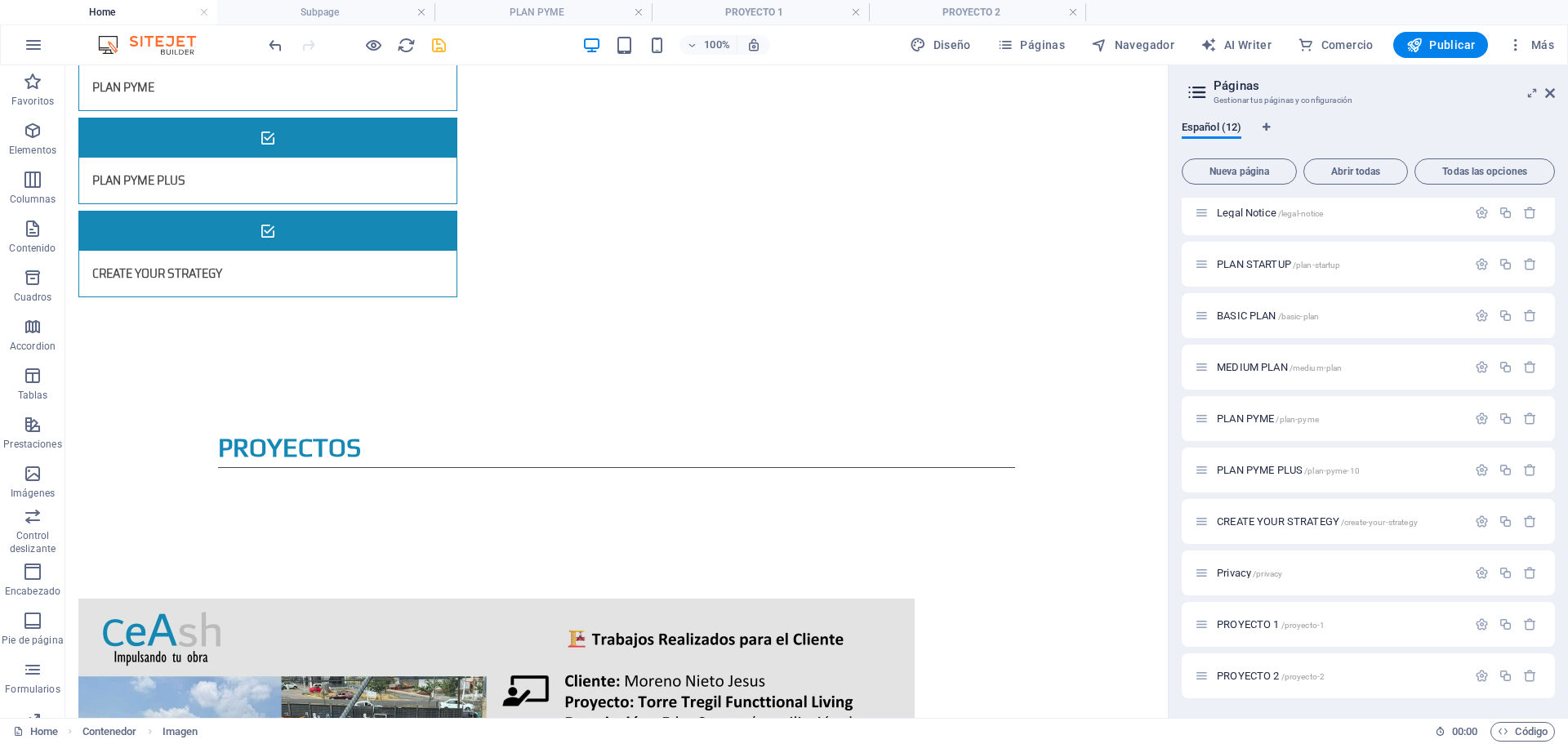 scroll, scrollTop: 0, scrollLeft: 0, axis: both 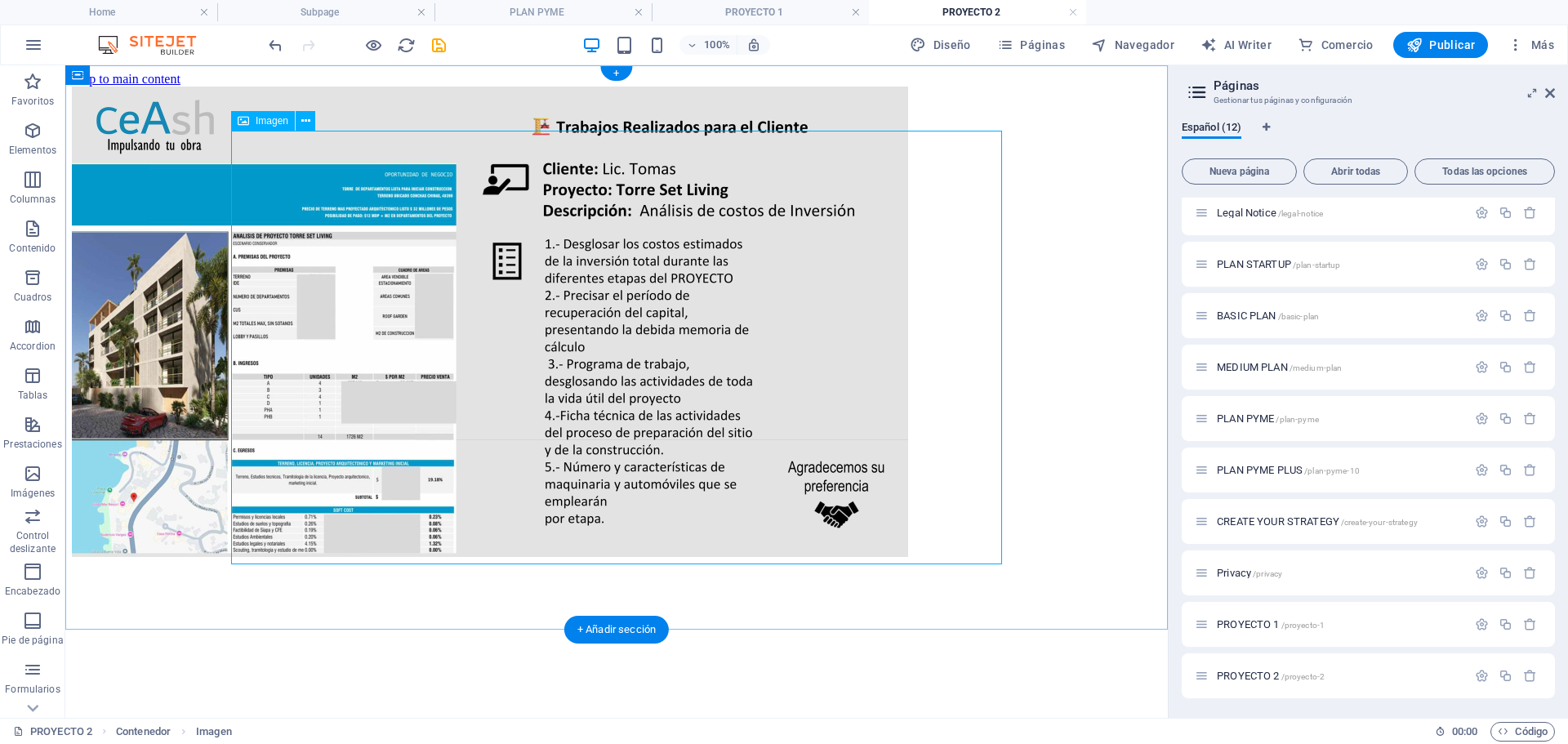 click at bounding box center [617, 323] 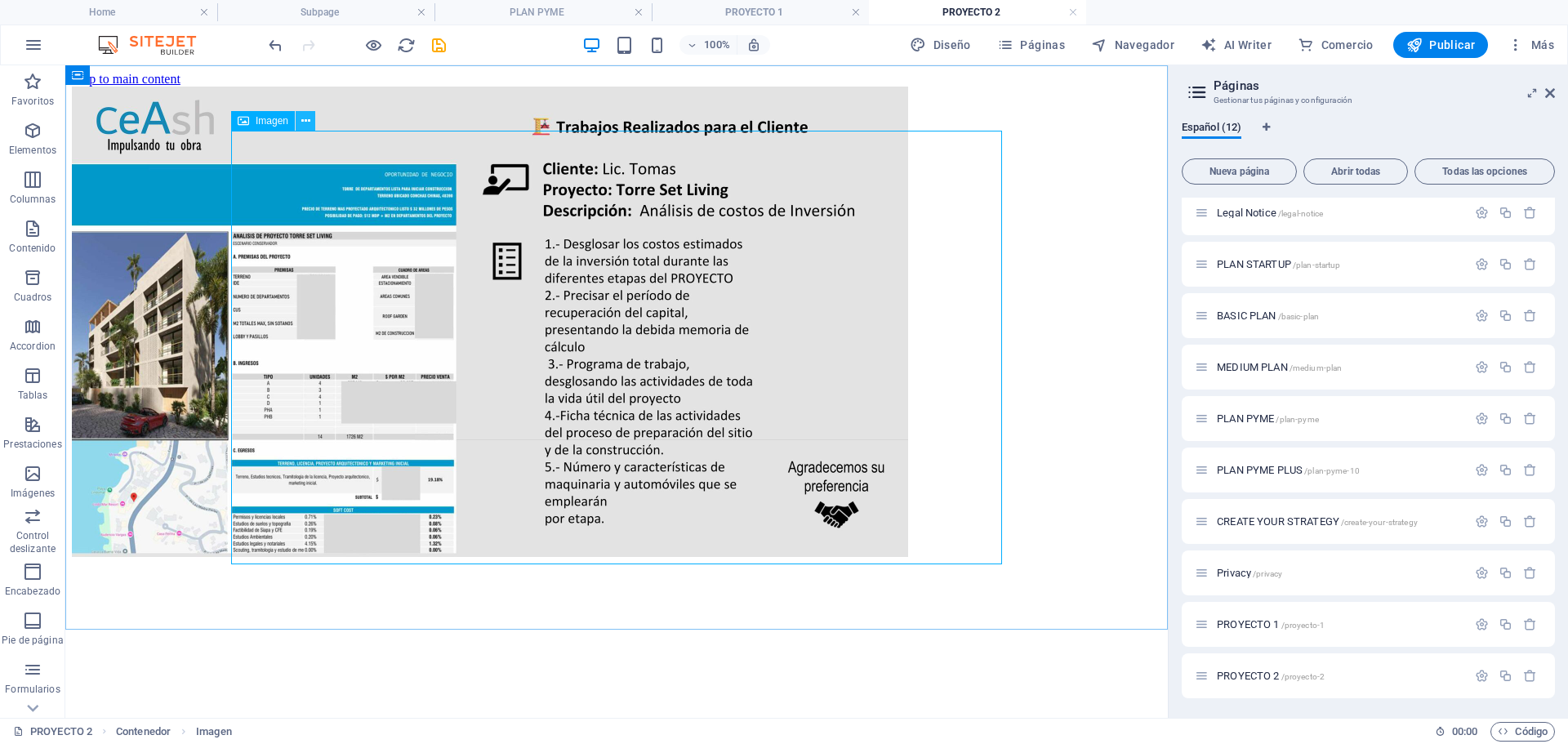click at bounding box center (305, 121) 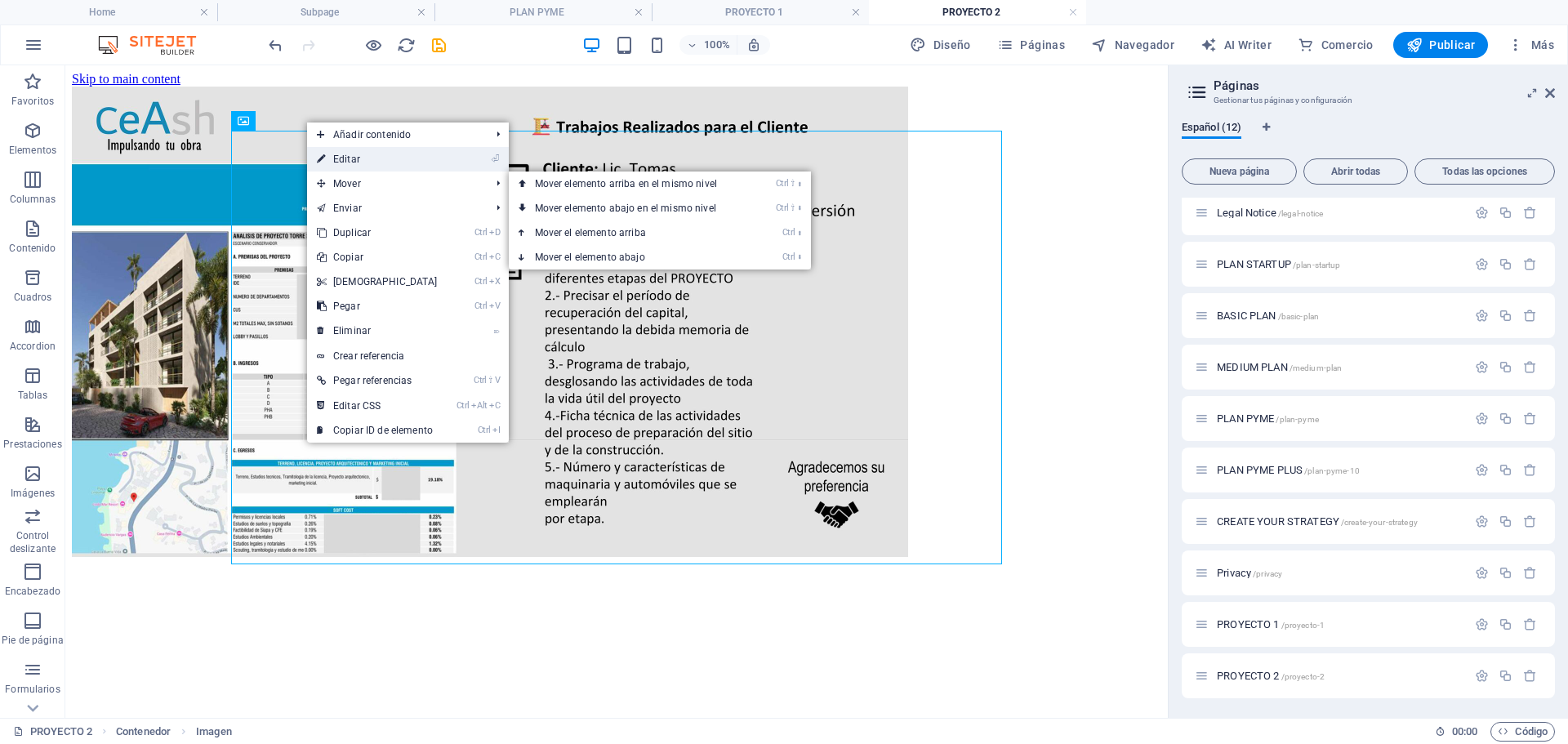 click on "⏎  Editar" at bounding box center [377, 159] 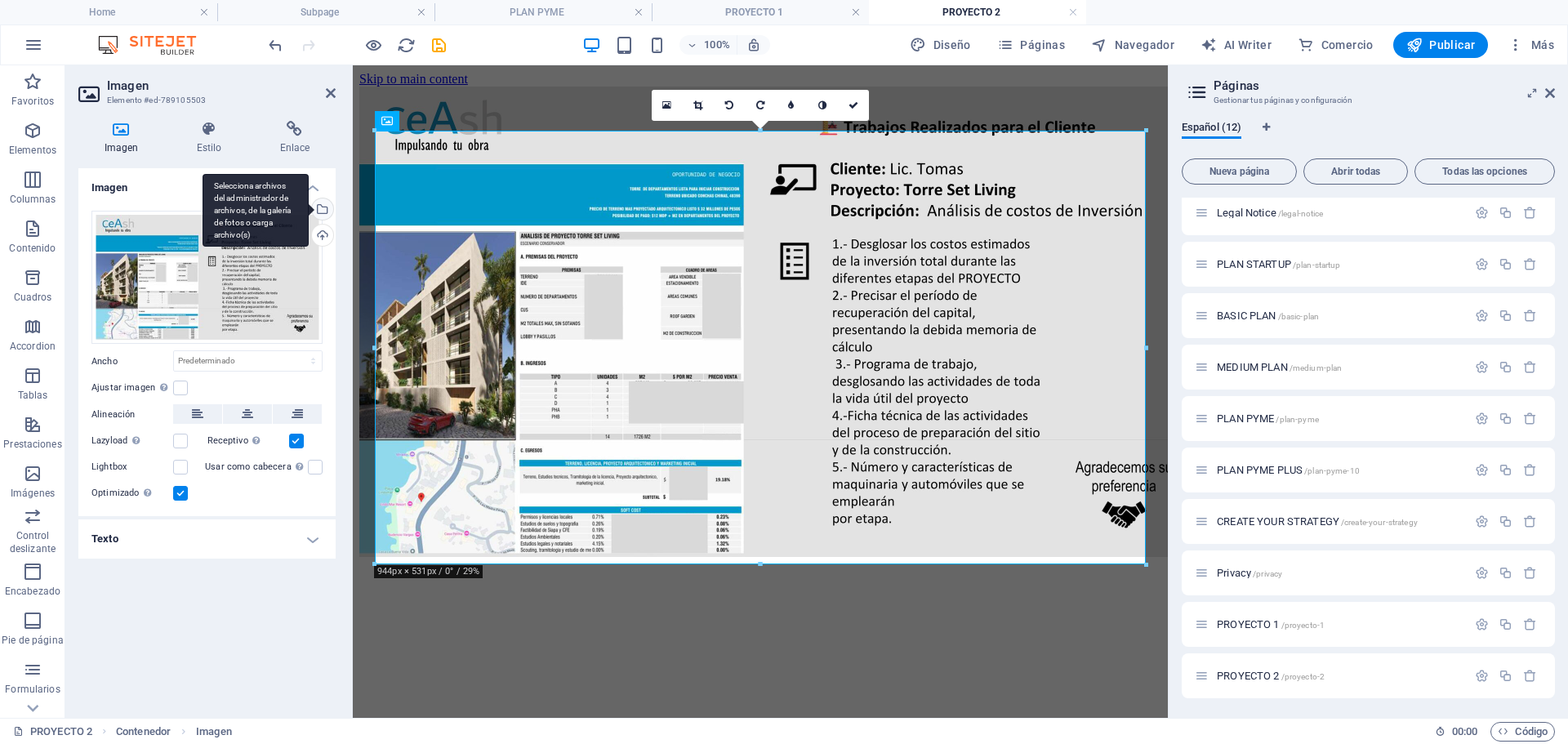 click on "Selecciona archivos del administrador de archivos, de la galería de fotos o carga archivo(s)" at bounding box center (321, 211) 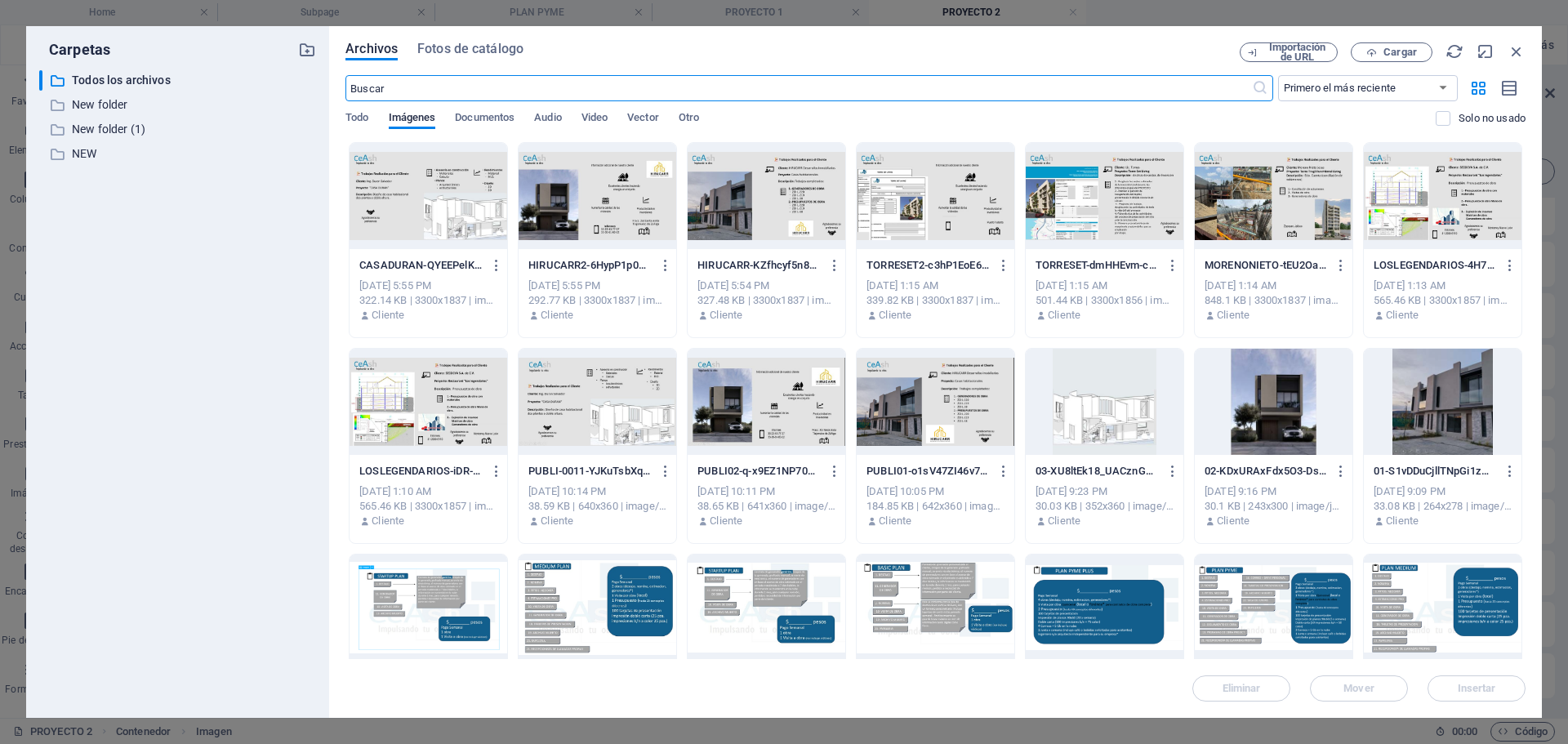 click at bounding box center [1442, 196] 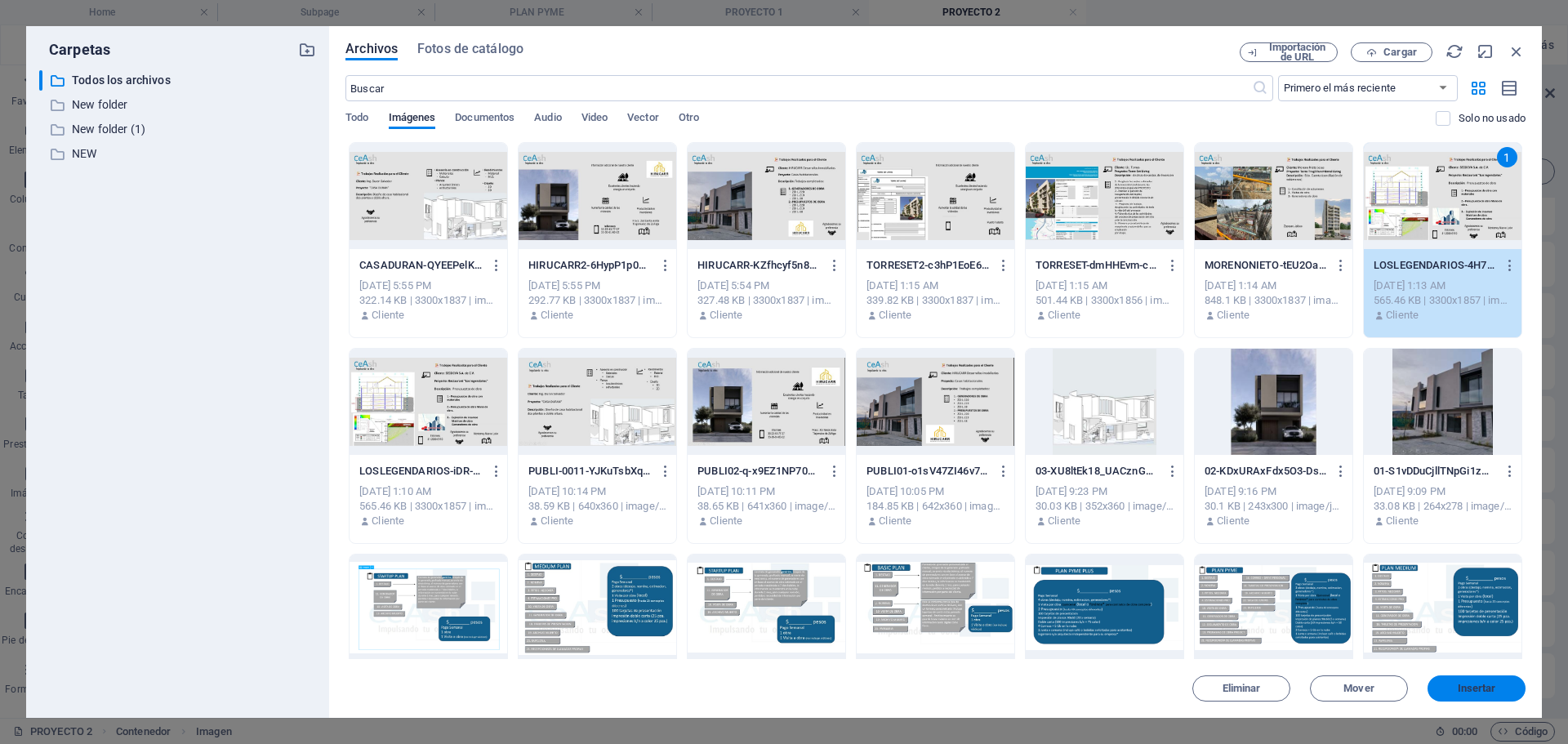 click on "Insertar" at bounding box center [1477, 688] 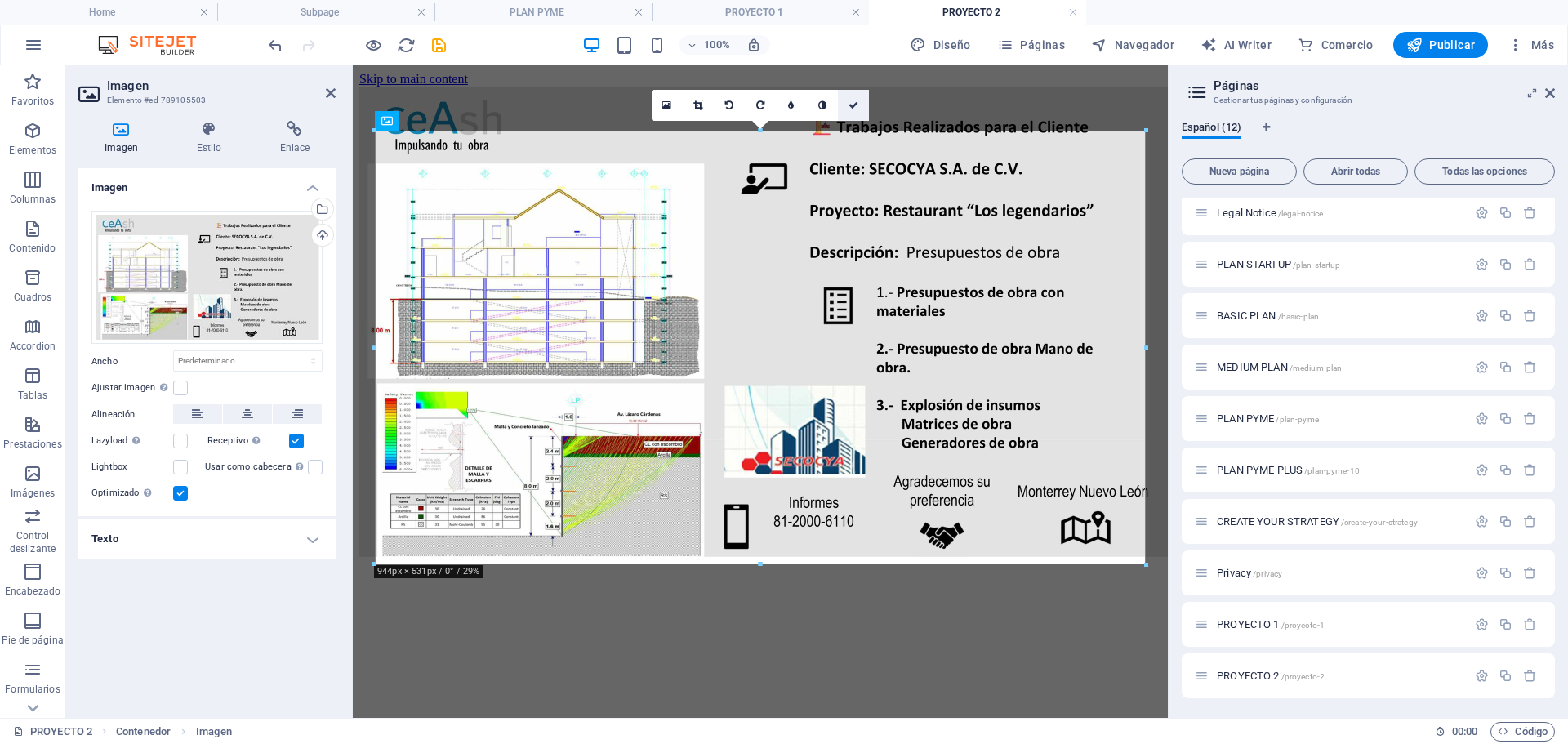 click at bounding box center (853, 105) 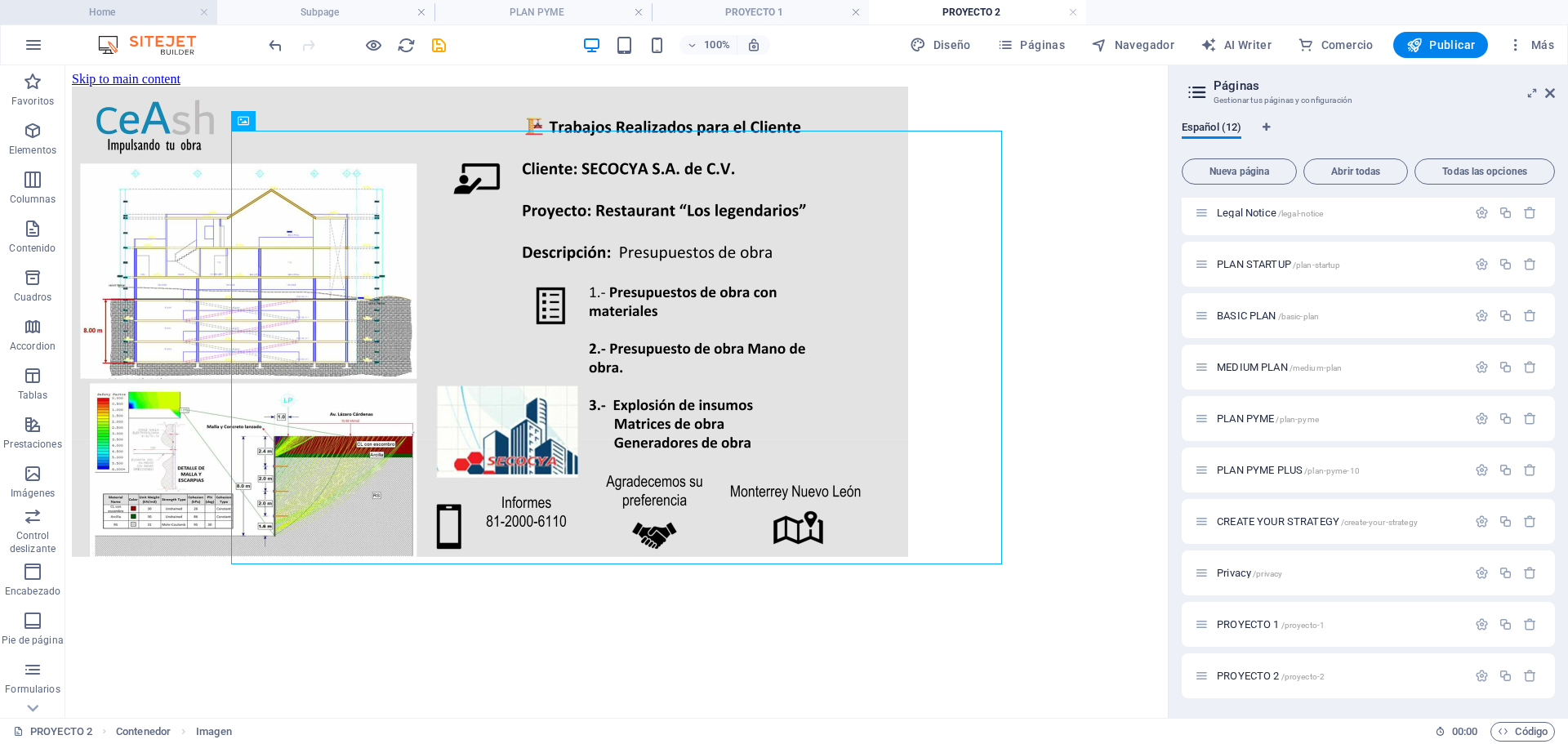 click on "Home" at bounding box center [109, 12] 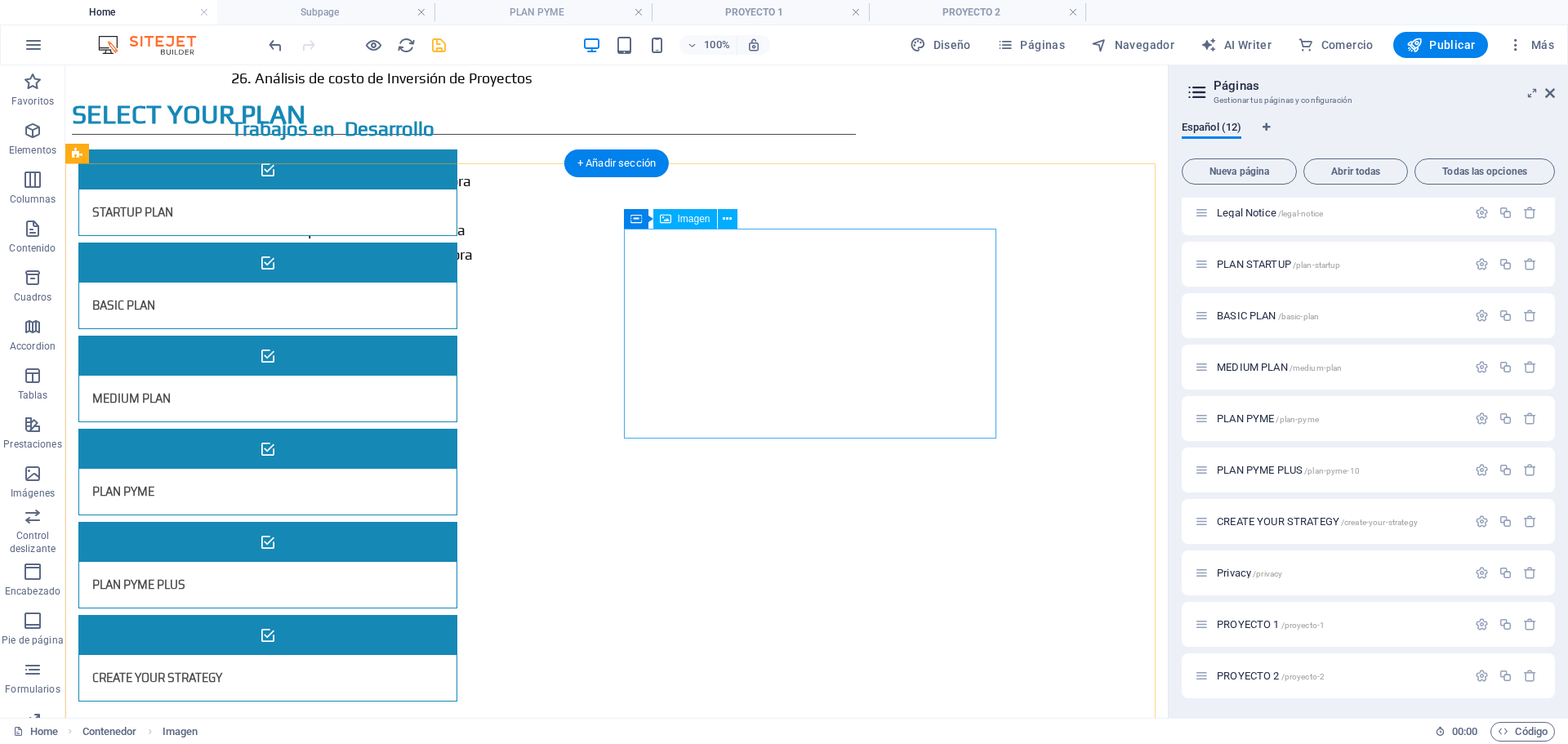 click at bounding box center (265, 1717) 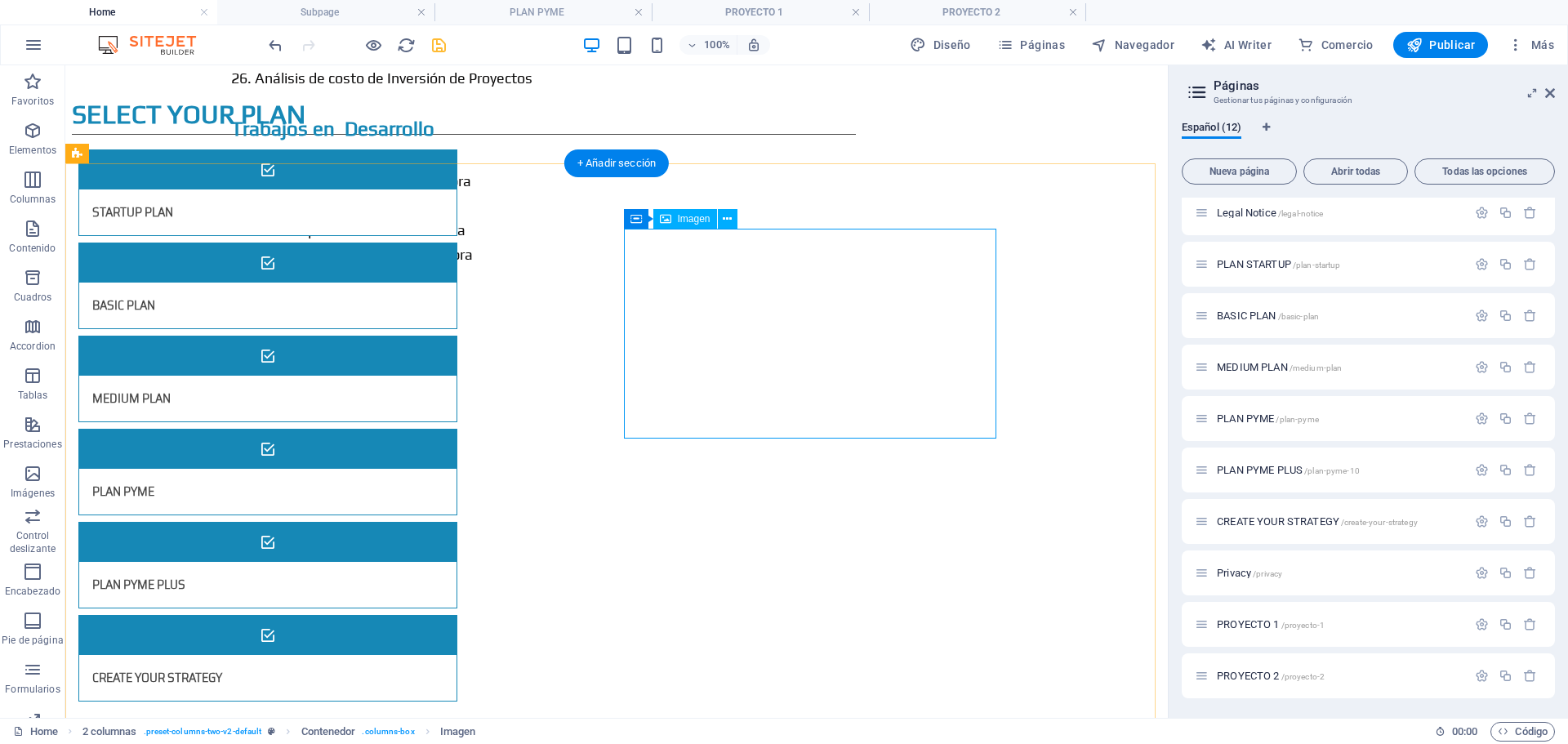 click at bounding box center (265, 1717) 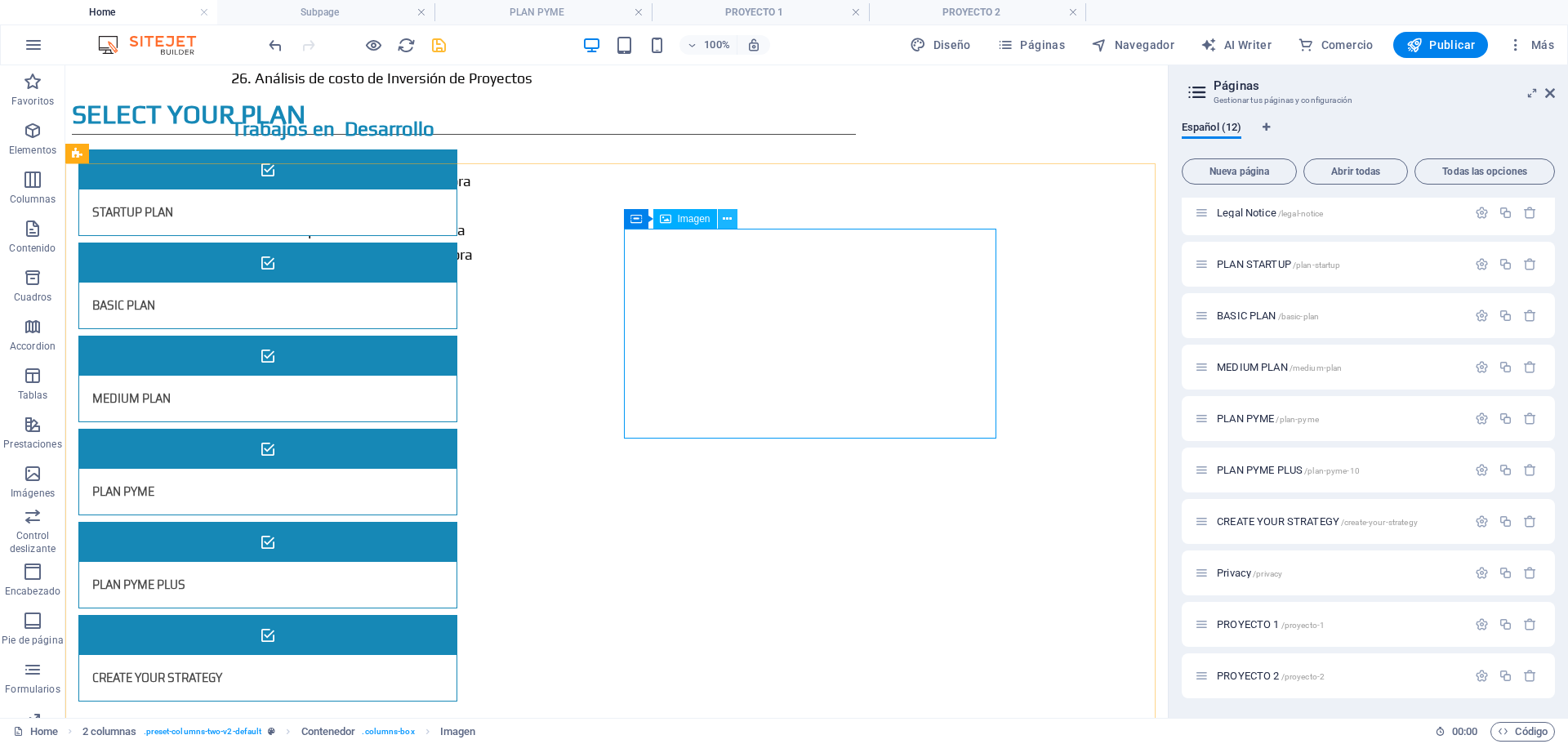 click at bounding box center [727, 219] 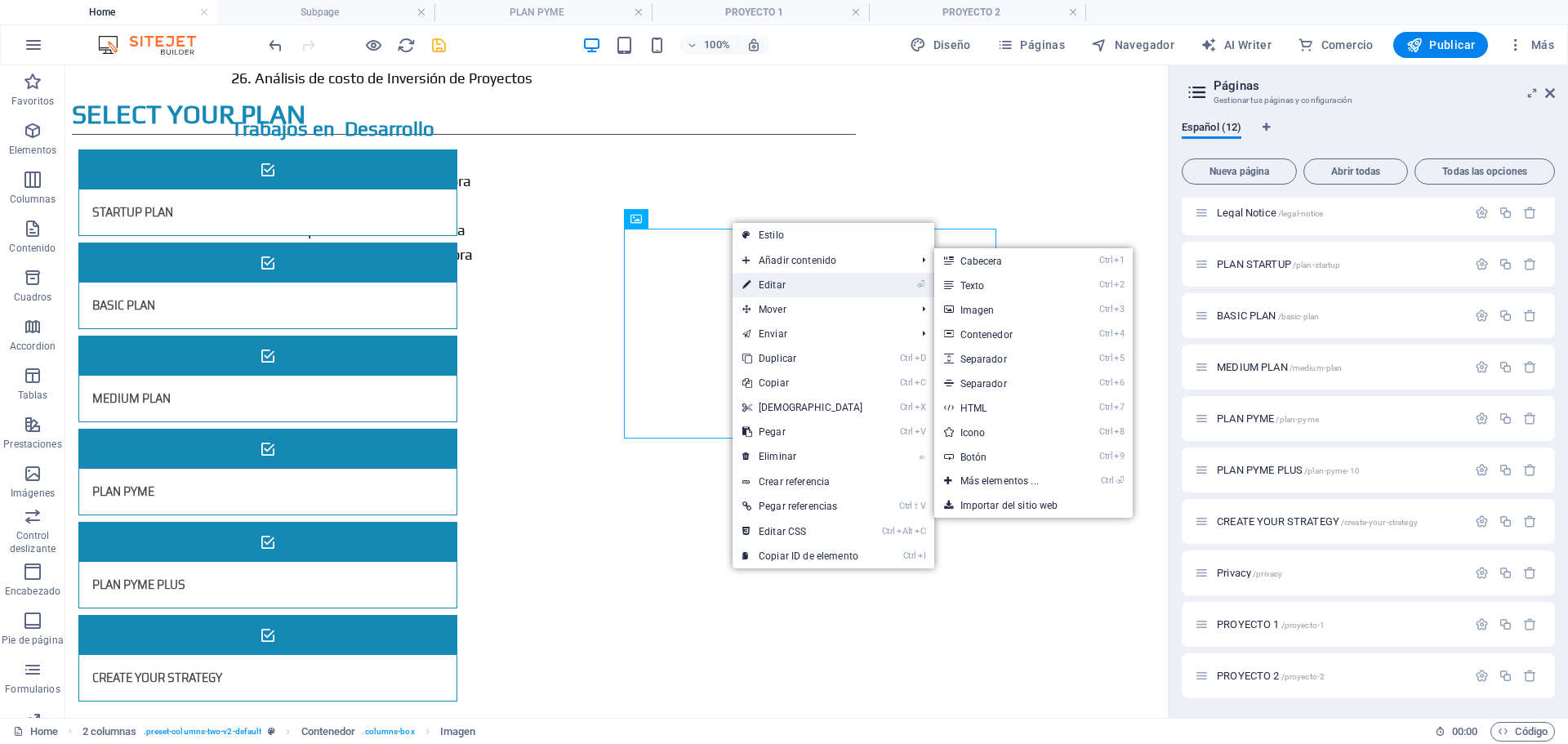 click on "⏎  Editar" at bounding box center [803, 285] 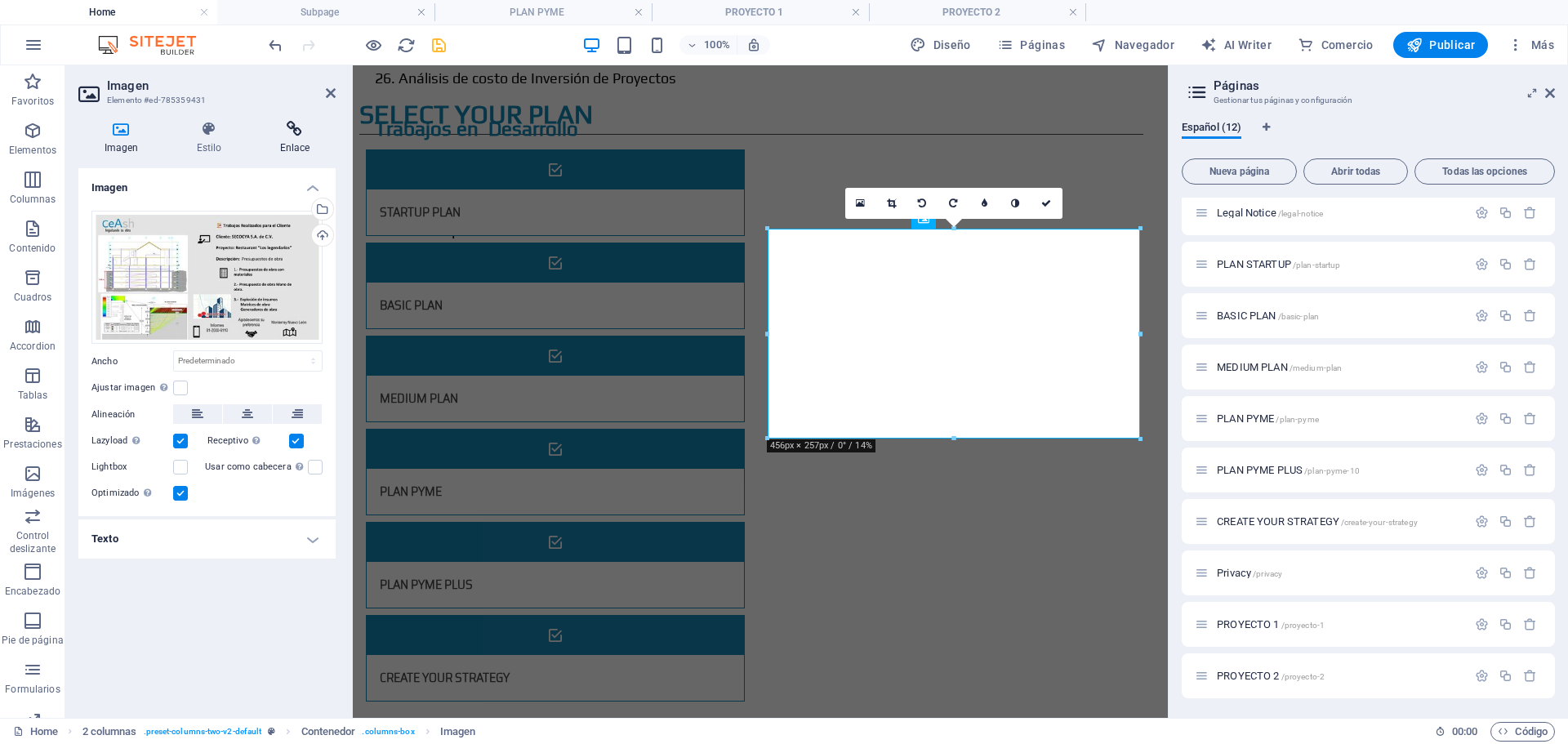 click at bounding box center [295, 129] 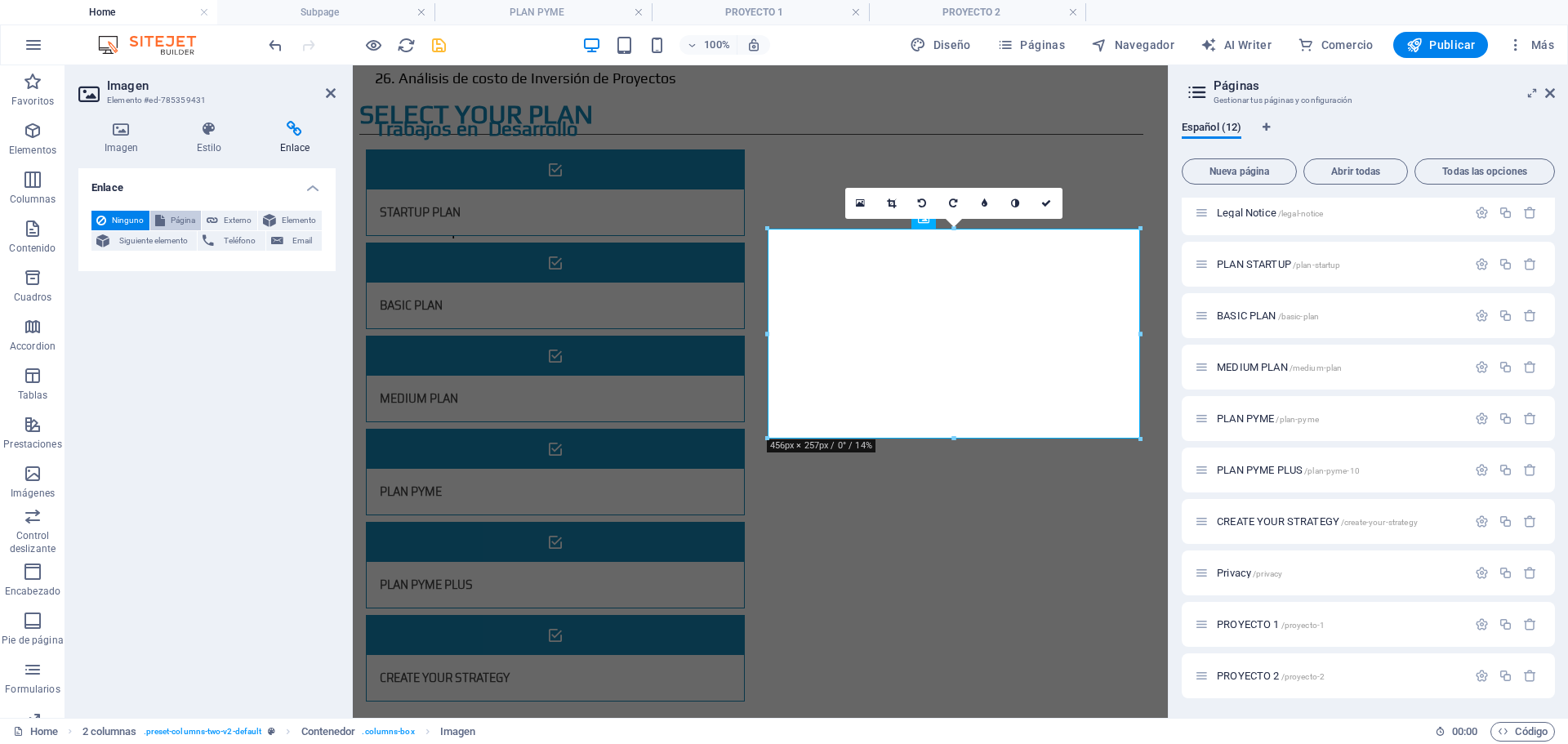 click on "Página" at bounding box center (183, 221) 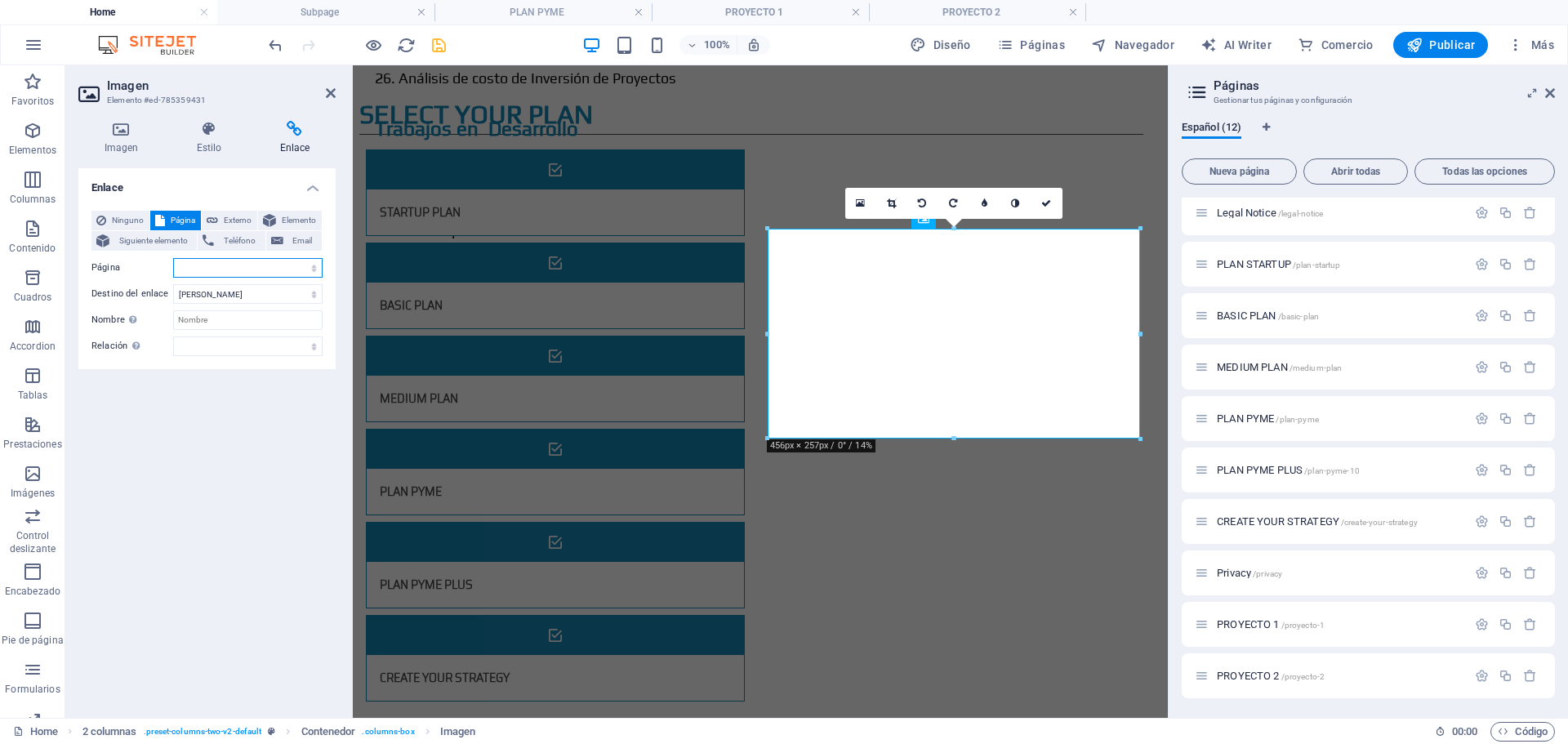 click on "Home Subpage Legal Notice PLAN STARTUP BASIC PLAN MEDIUM PLAN PLAN PYME PLAN PYME PLUS CREATE YOUR STRATEGY Privacy PROYECTO 1 PROYECTO 2" at bounding box center [247, 268] 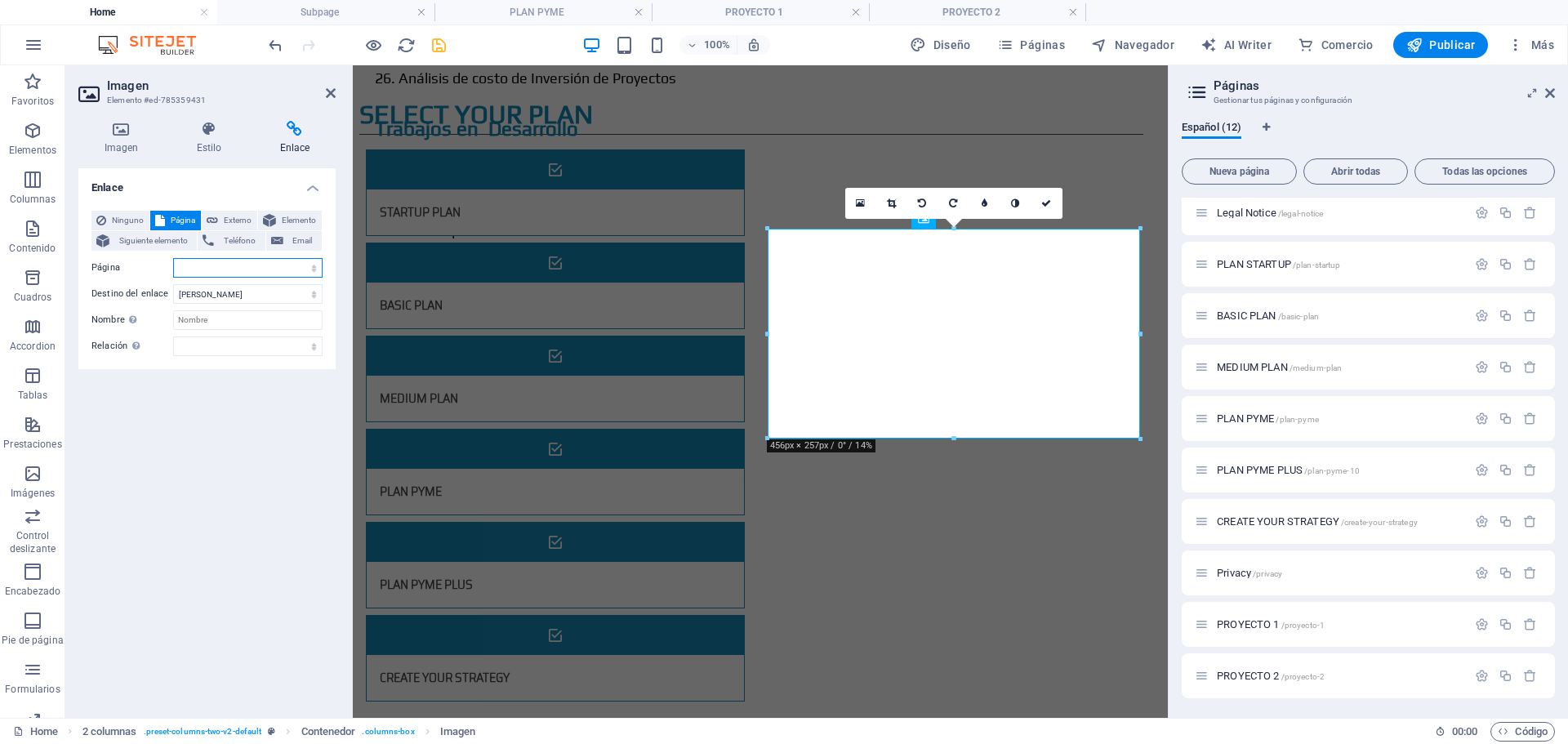 select on "11" 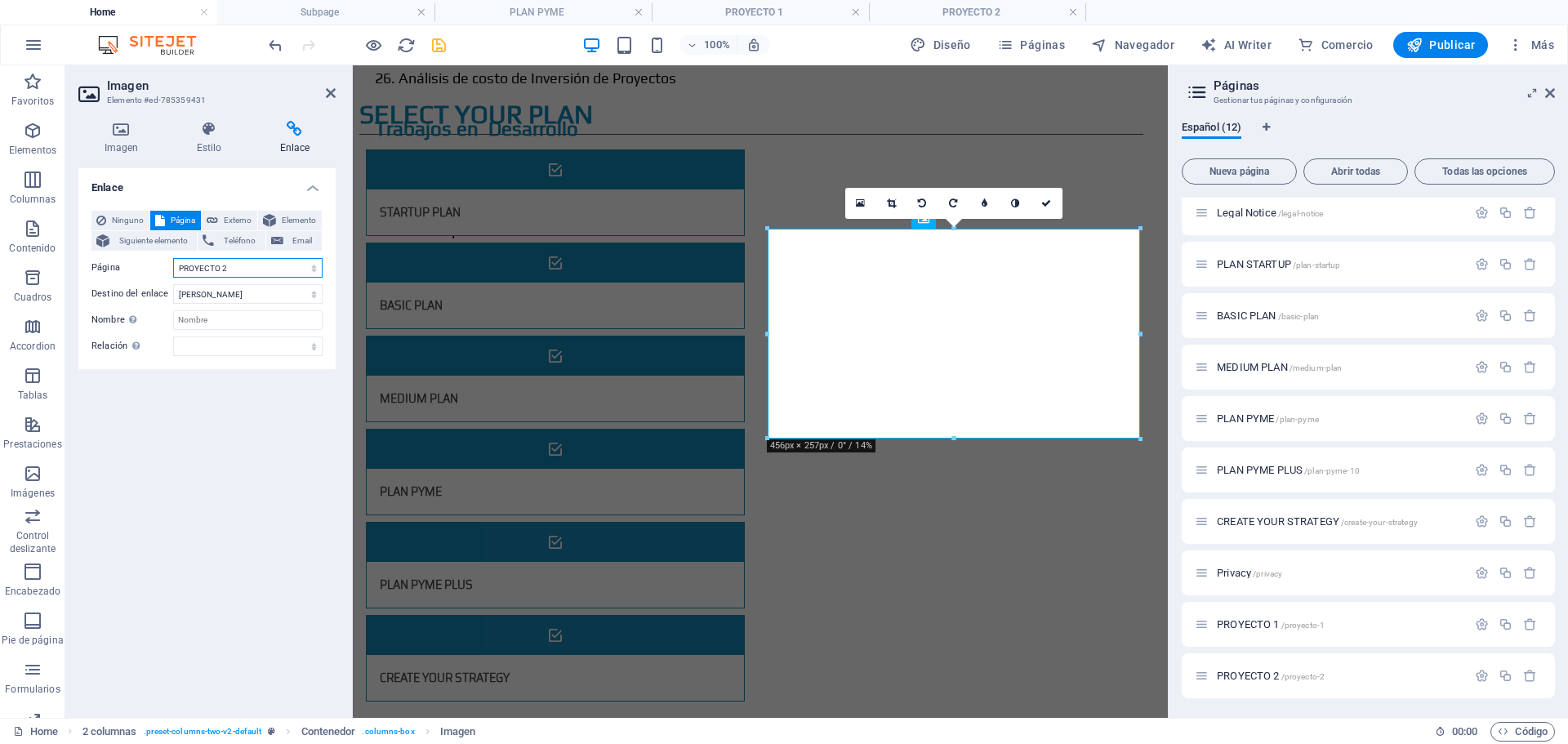 click on "Home Subpage Legal Notice PLAN STARTUP BASIC PLAN MEDIUM PLAN PLAN PYME PLAN PYME PLUS CREATE YOUR STRATEGY Privacy PROYECTO 1 PROYECTO 2" at bounding box center (247, 268) 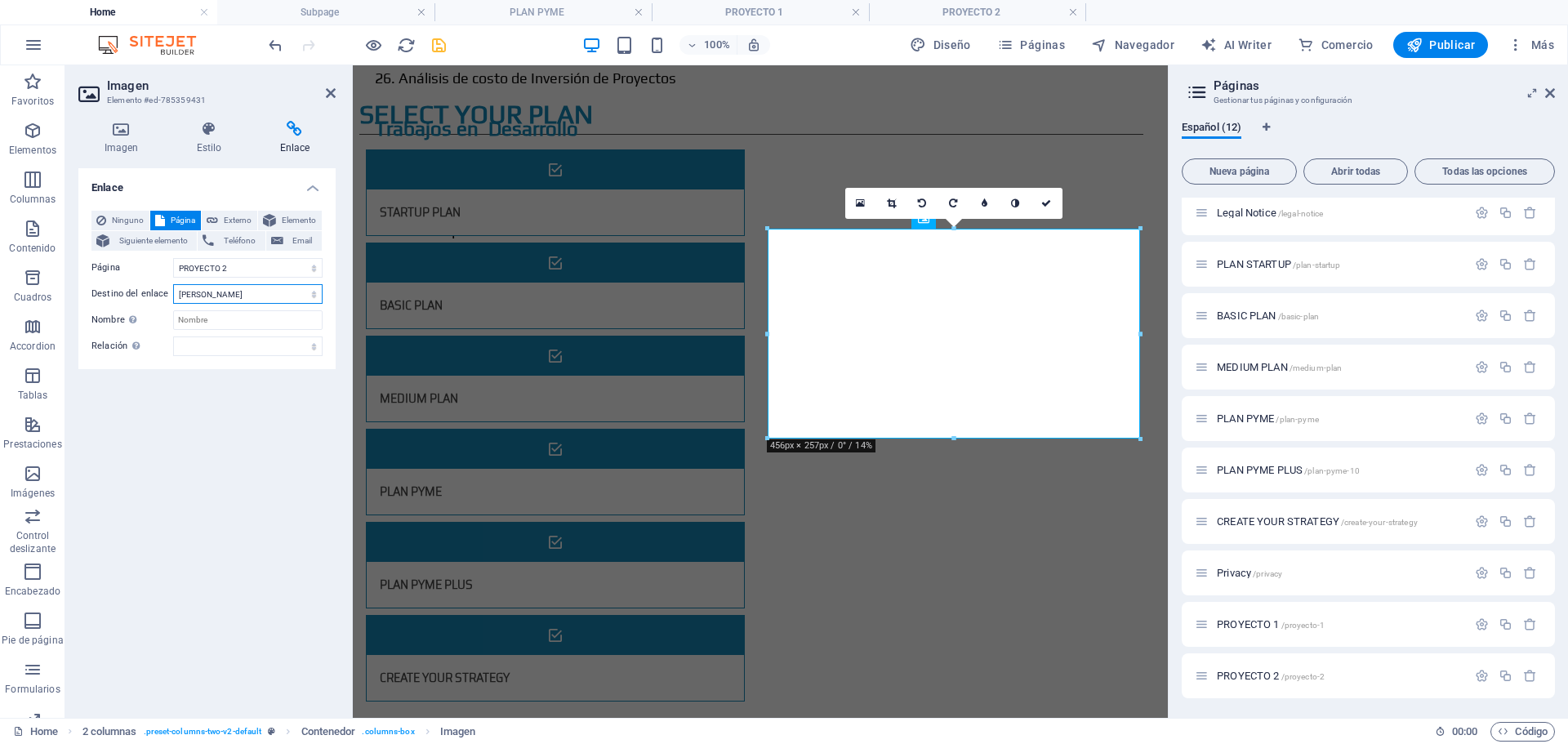 click on "Nueva pestaña Misma pestaña Superposición" at bounding box center [247, 294] 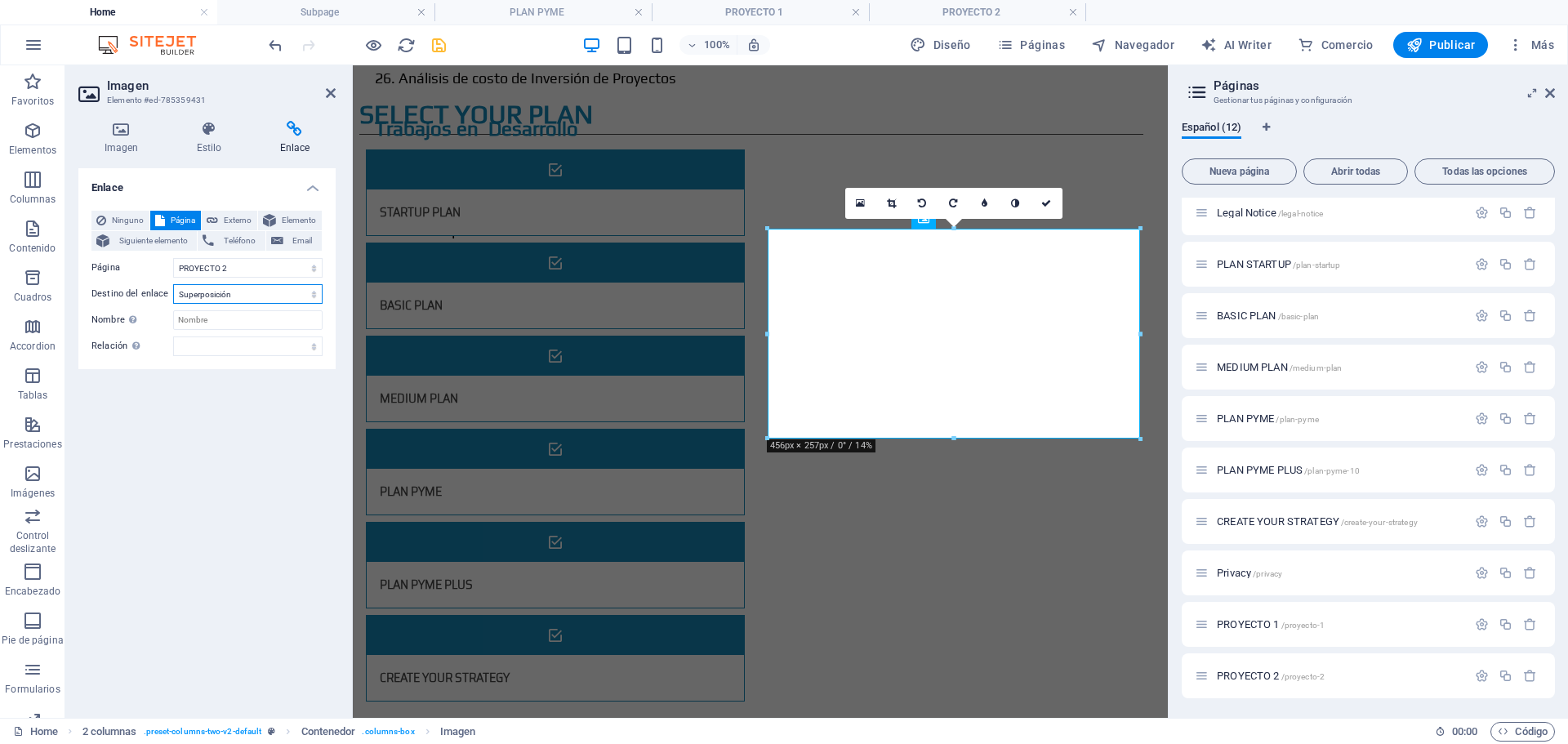 click on "Nueva pestaña Misma pestaña Superposición" at bounding box center (247, 294) 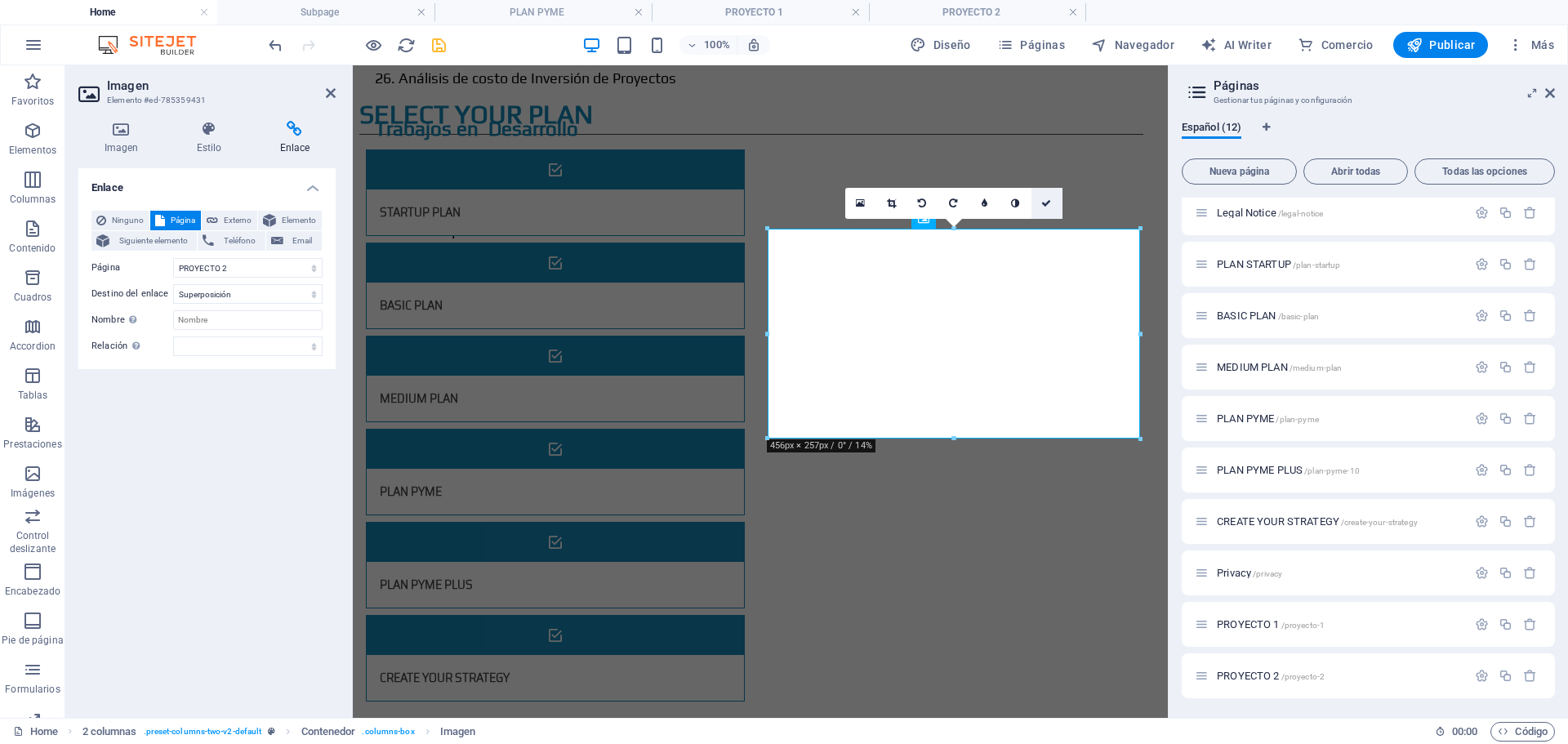 click at bounding box center (1046, 203) 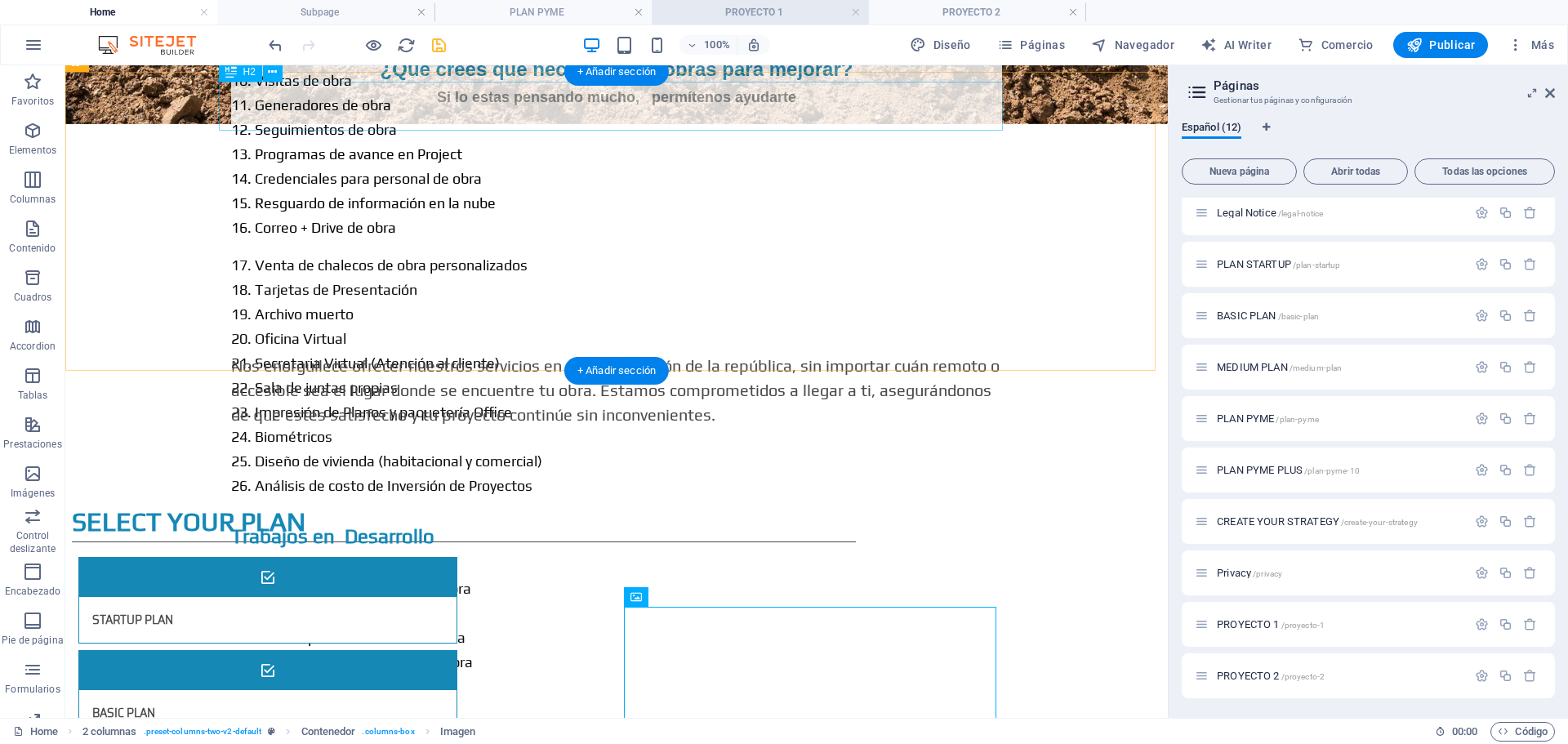 scroll, scrollTop: 2220, scrollLeft: 0, axis: vertical 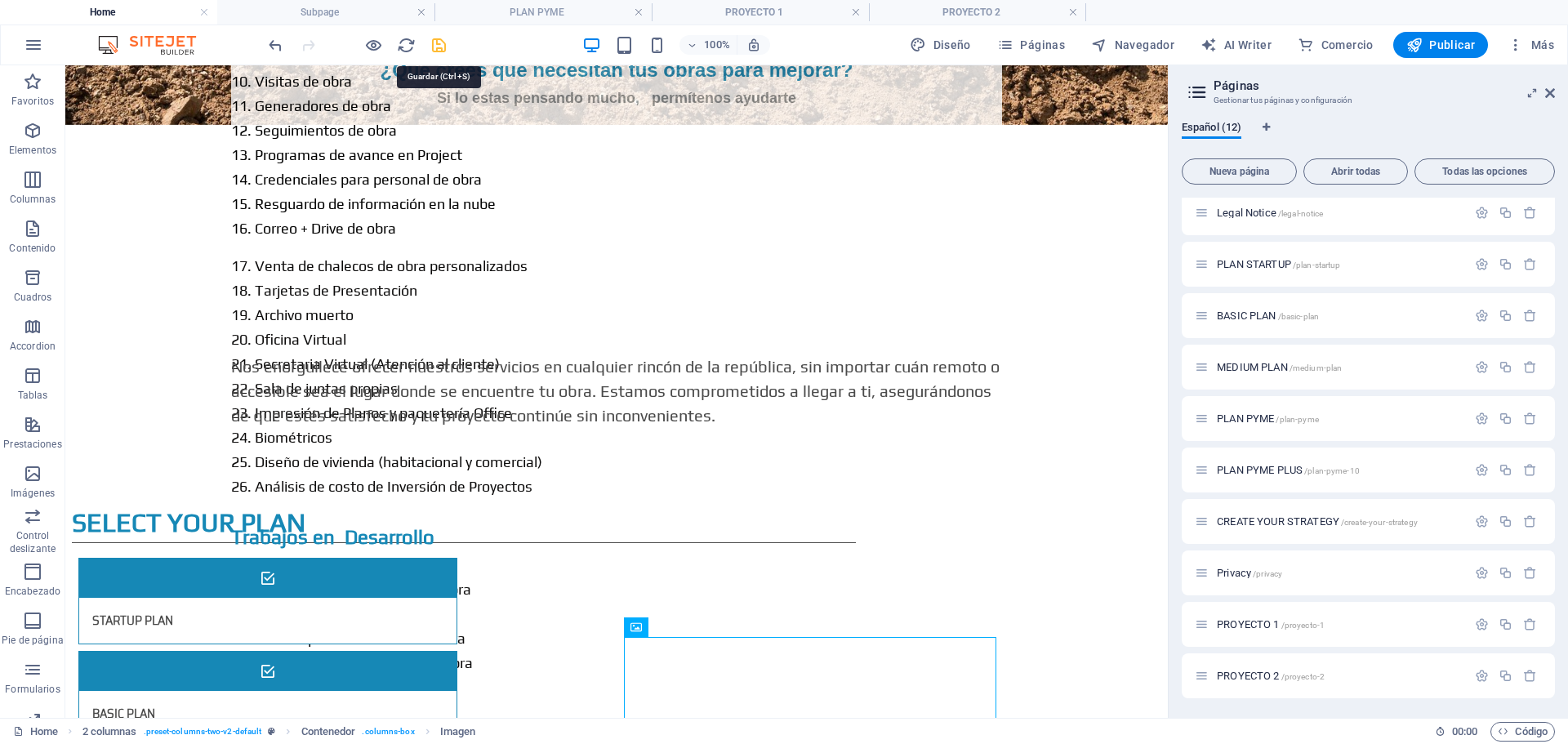 click at bounding box center (439, 45) 